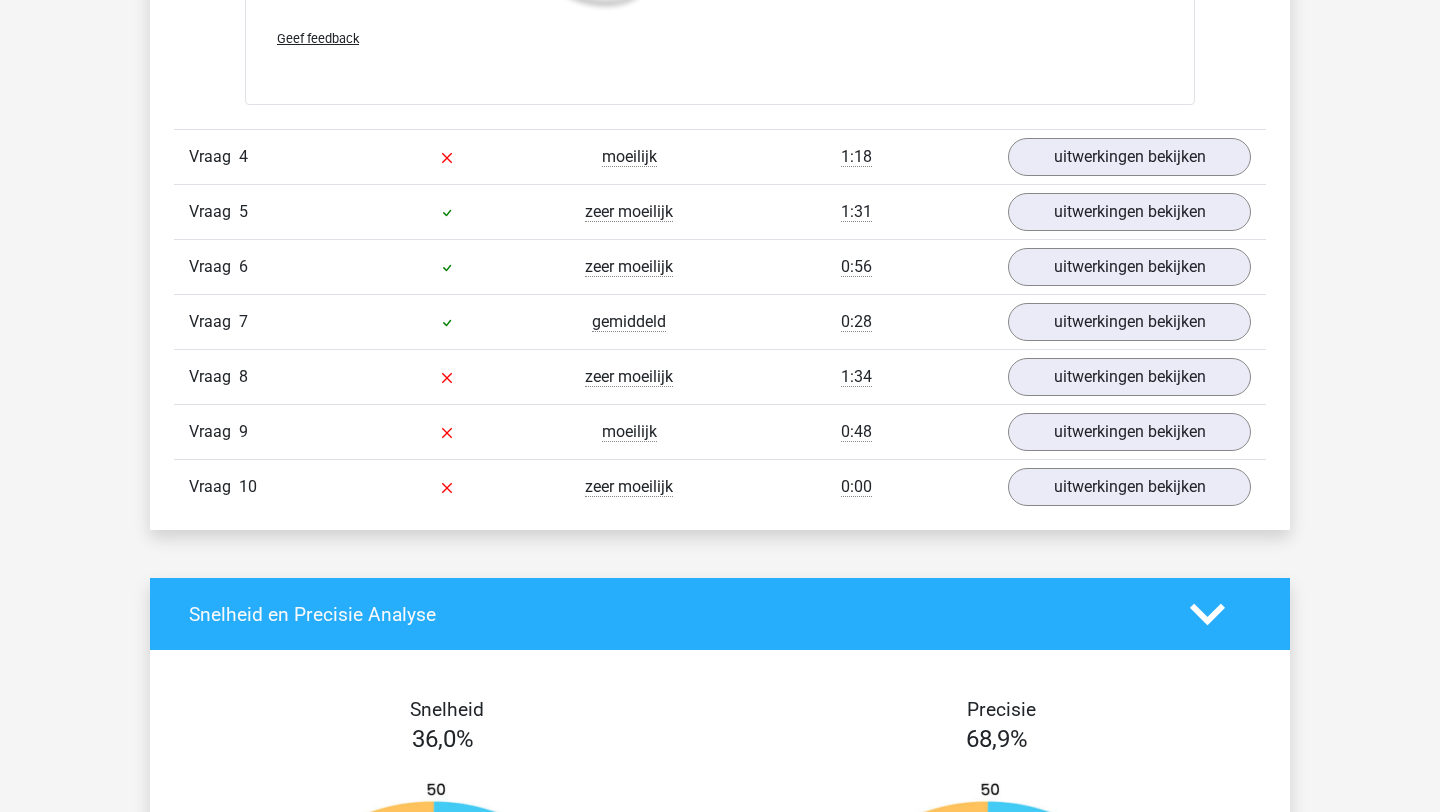scroll, scrollTop: 4720, scrollLeft: 0, axis: vertical 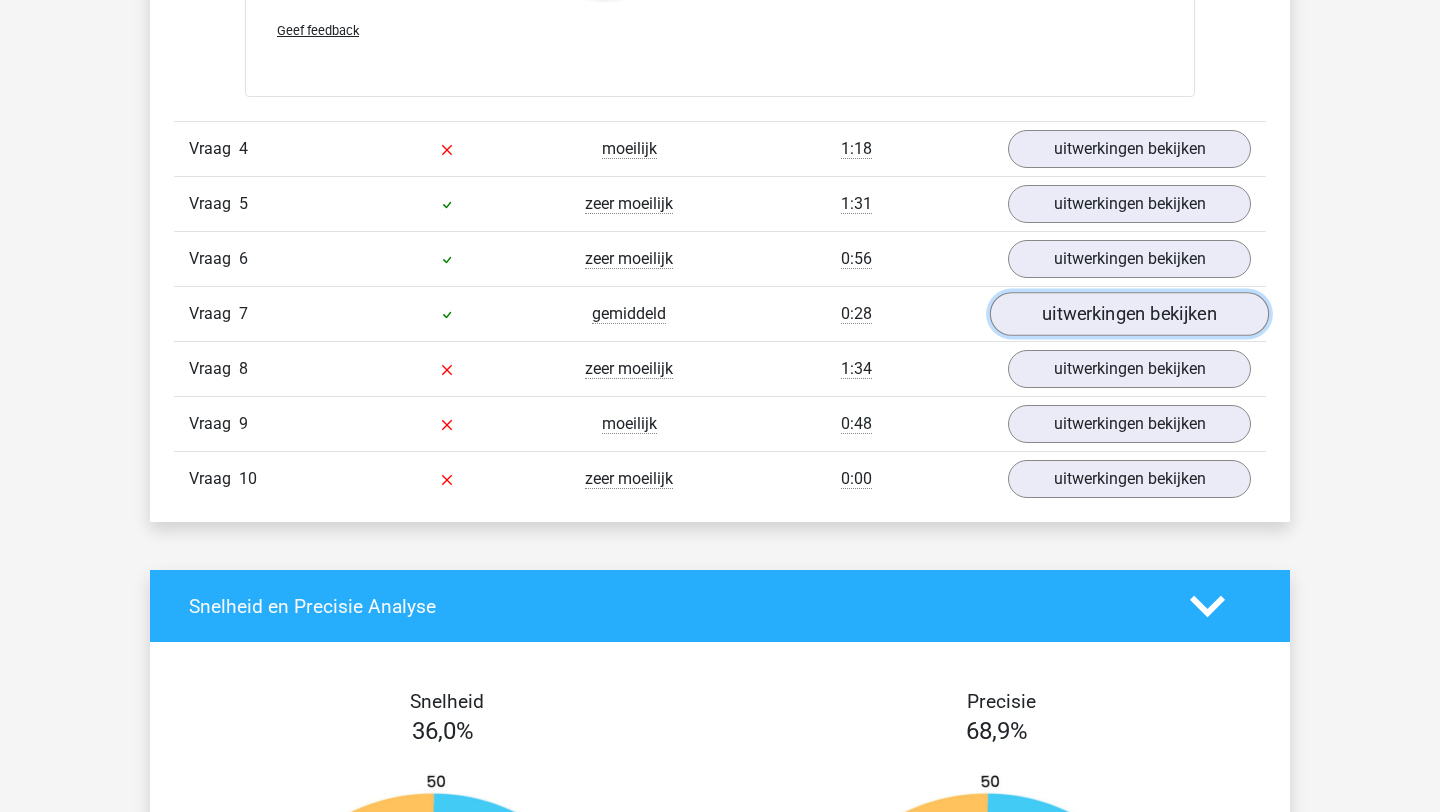 click on "uitwerkingen bekijken" at bounding box center [1129, 314] 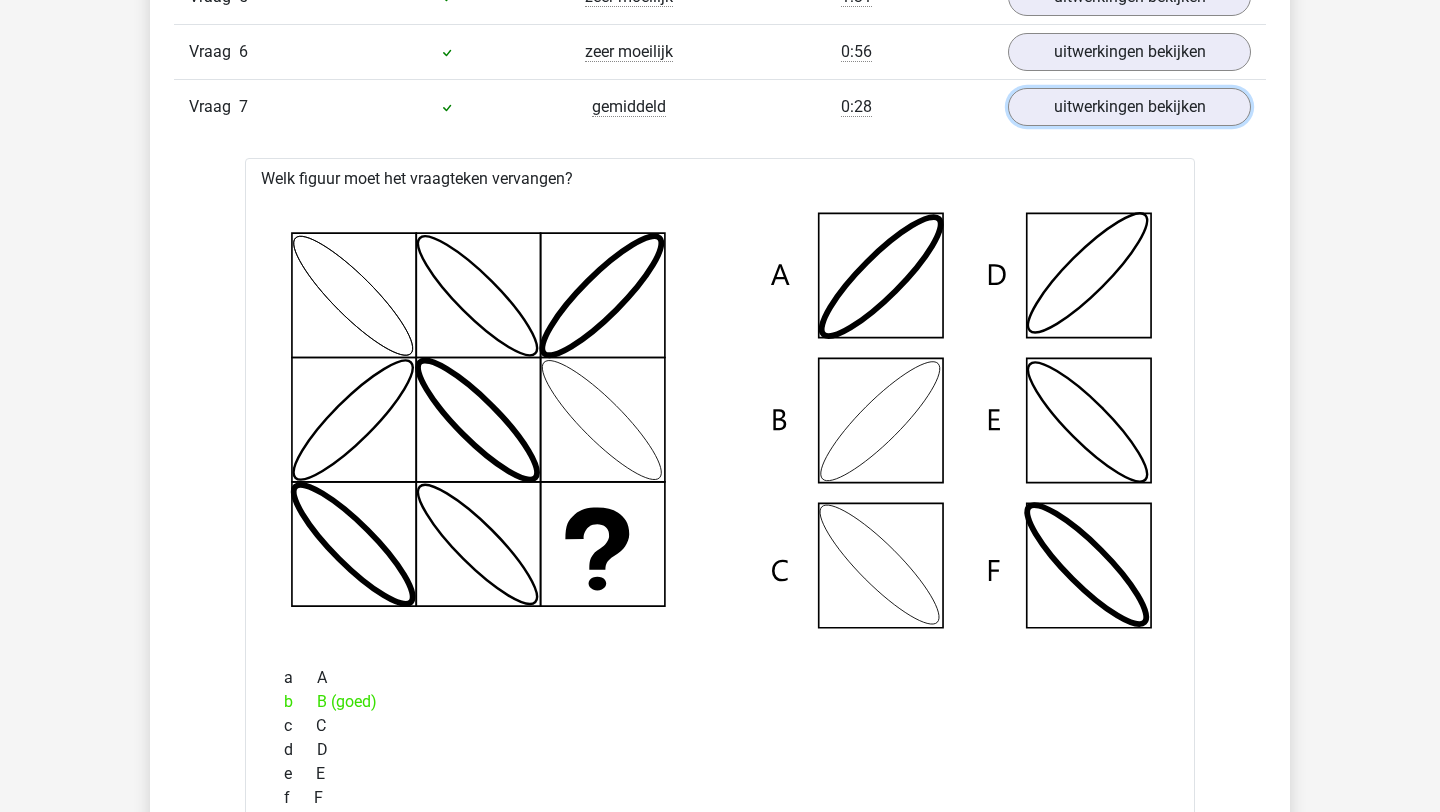 scroll, scrollTop: 4949, scrollLeft: 0, axis: vertical 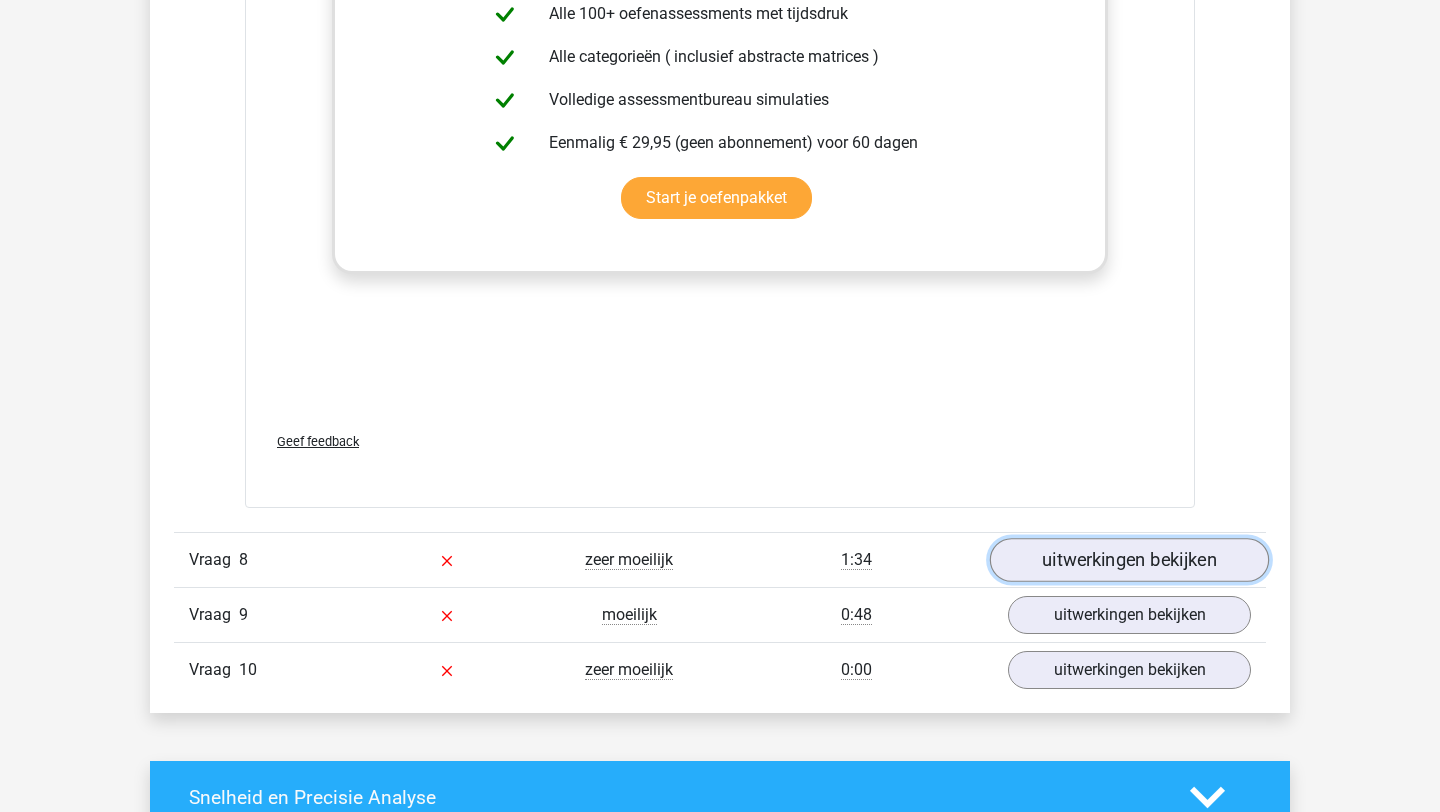 click on "uitwerkingen bekijken" at bounding box center [1129, 560] 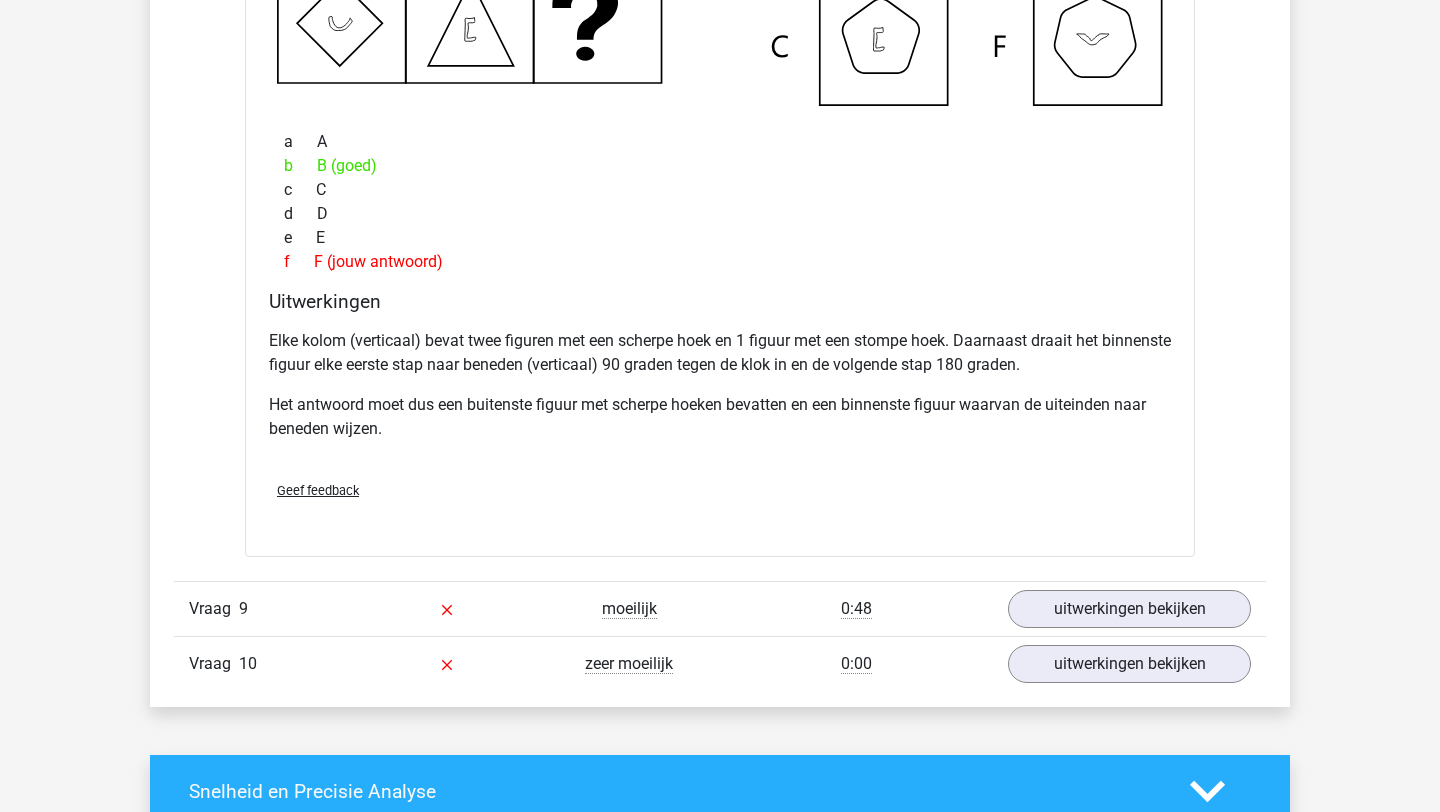 scroll, scrollTop: 6975, scrollLeft: 0, axis: vertical 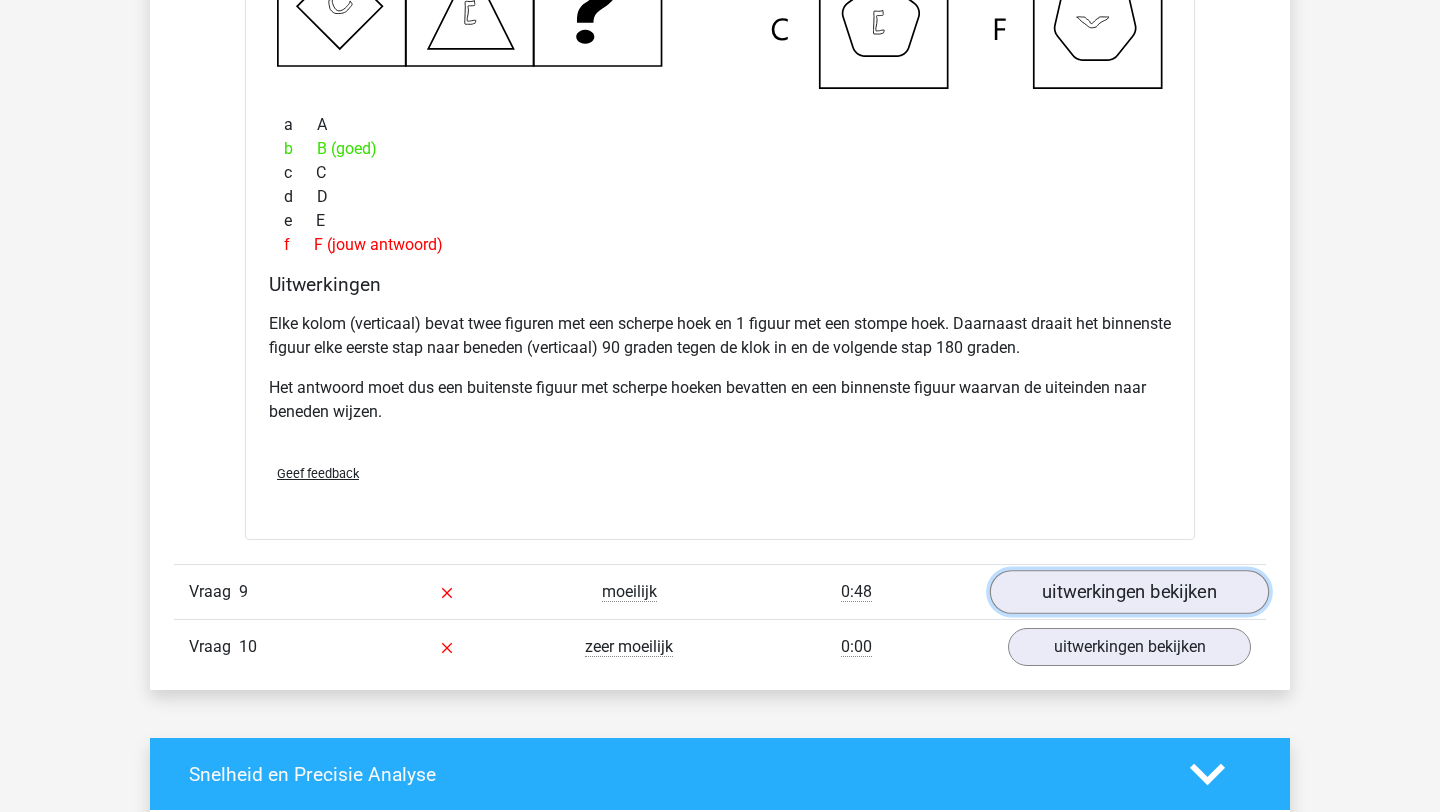 click on "uitwerkingen bekijken" at bounding box center [1129, 593] 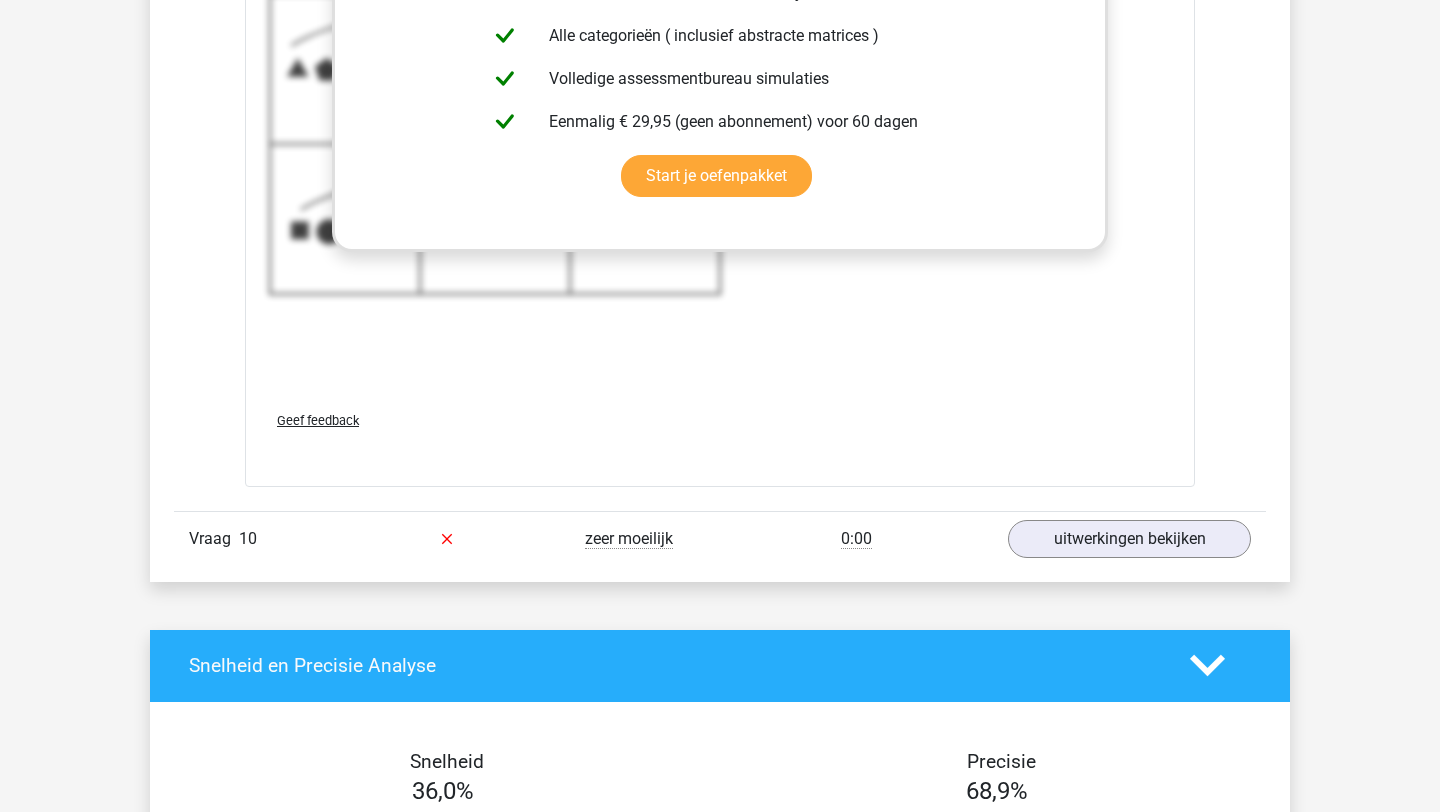 scroll, scrollTop: 8522, scrollLeft: 0, axis: vertical 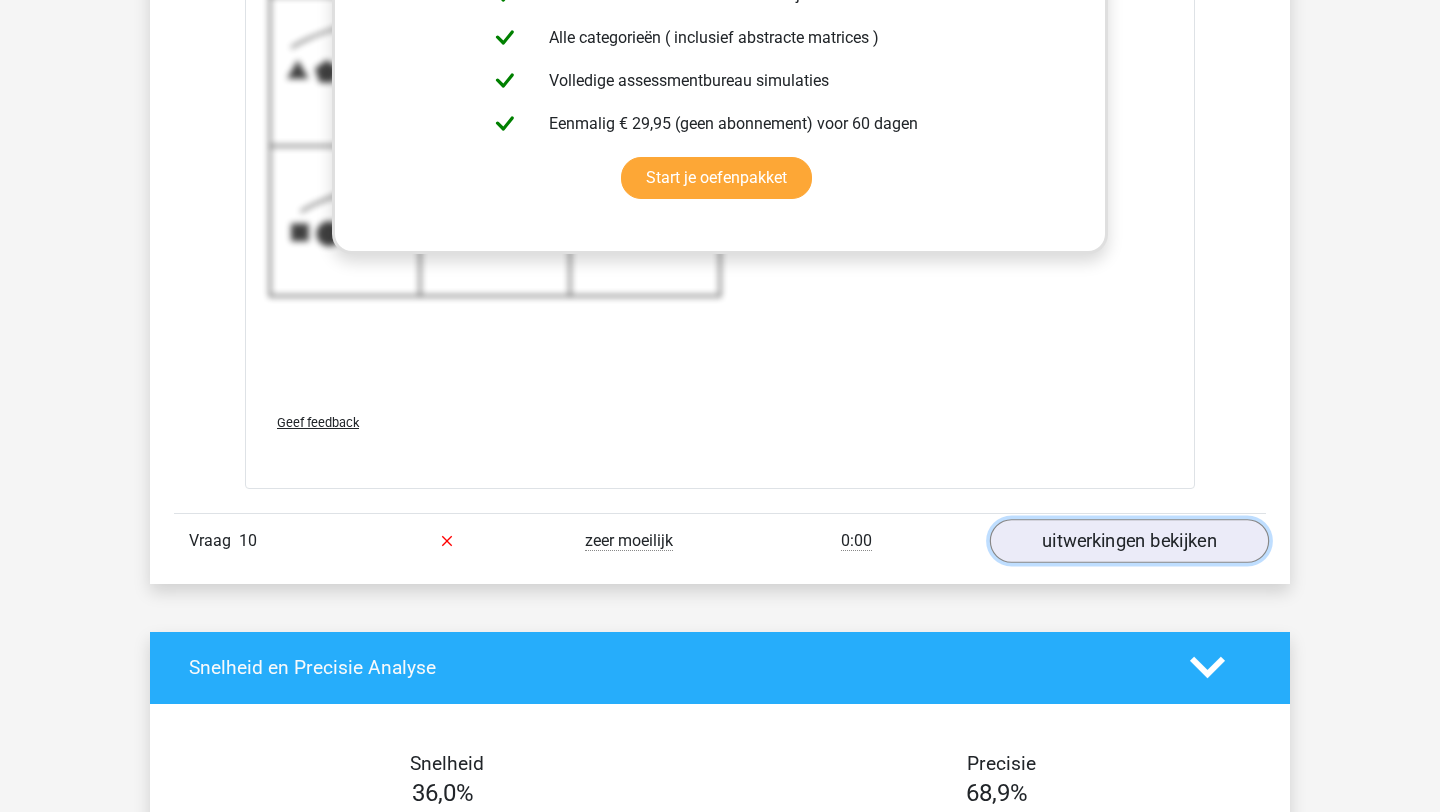 click on "uitwerkingen bekijken" at bounding box center (1129, 541) 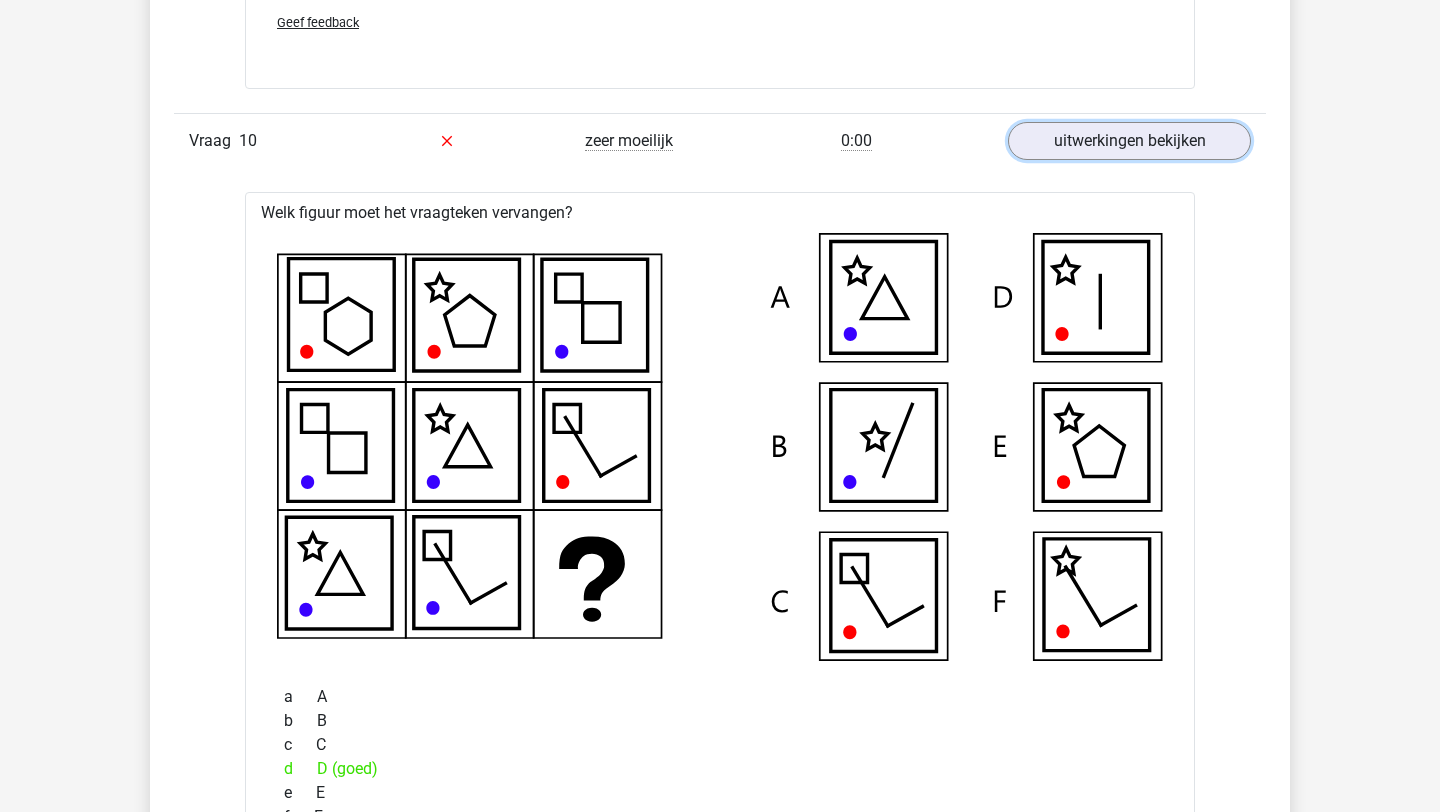 scroll, scrollTop: 8916, scrollLeft: 0, axis: vertical 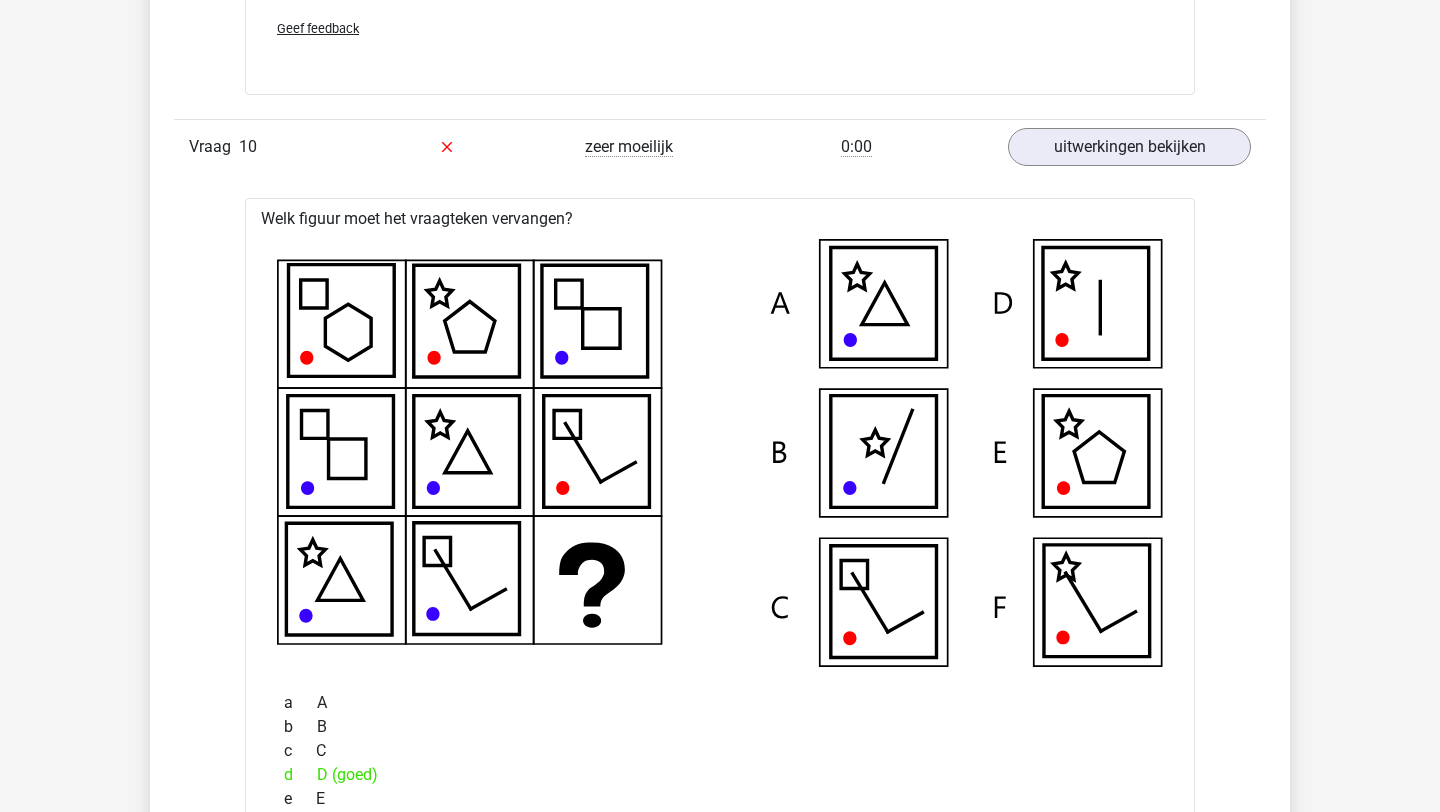 click on "Vraag
10
zeer moeilijk
0:00
uitwerkingen bekijken" at bounding box center [720, 146] 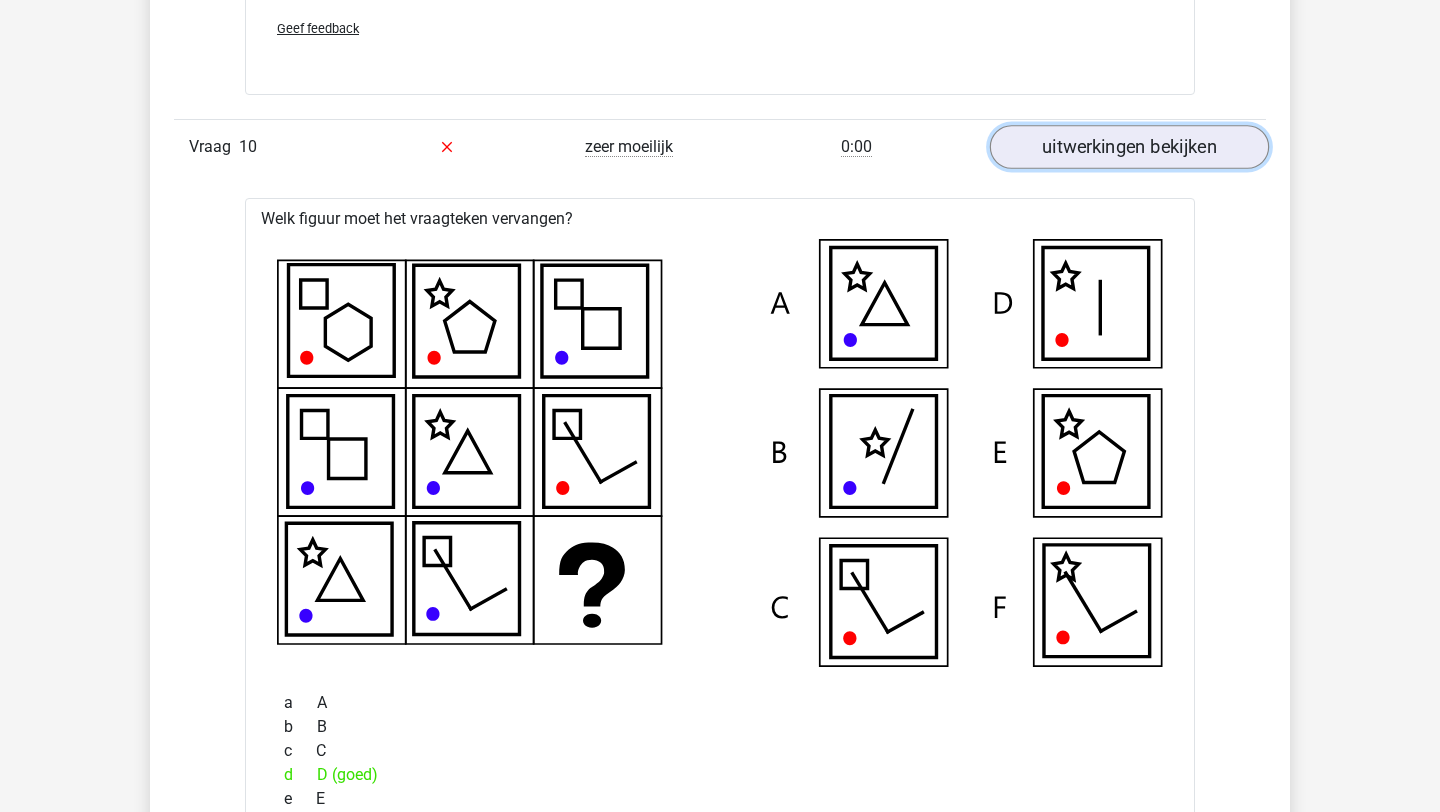 click on "uitwerkingen bekijken" at bounding box center (1129, 147) 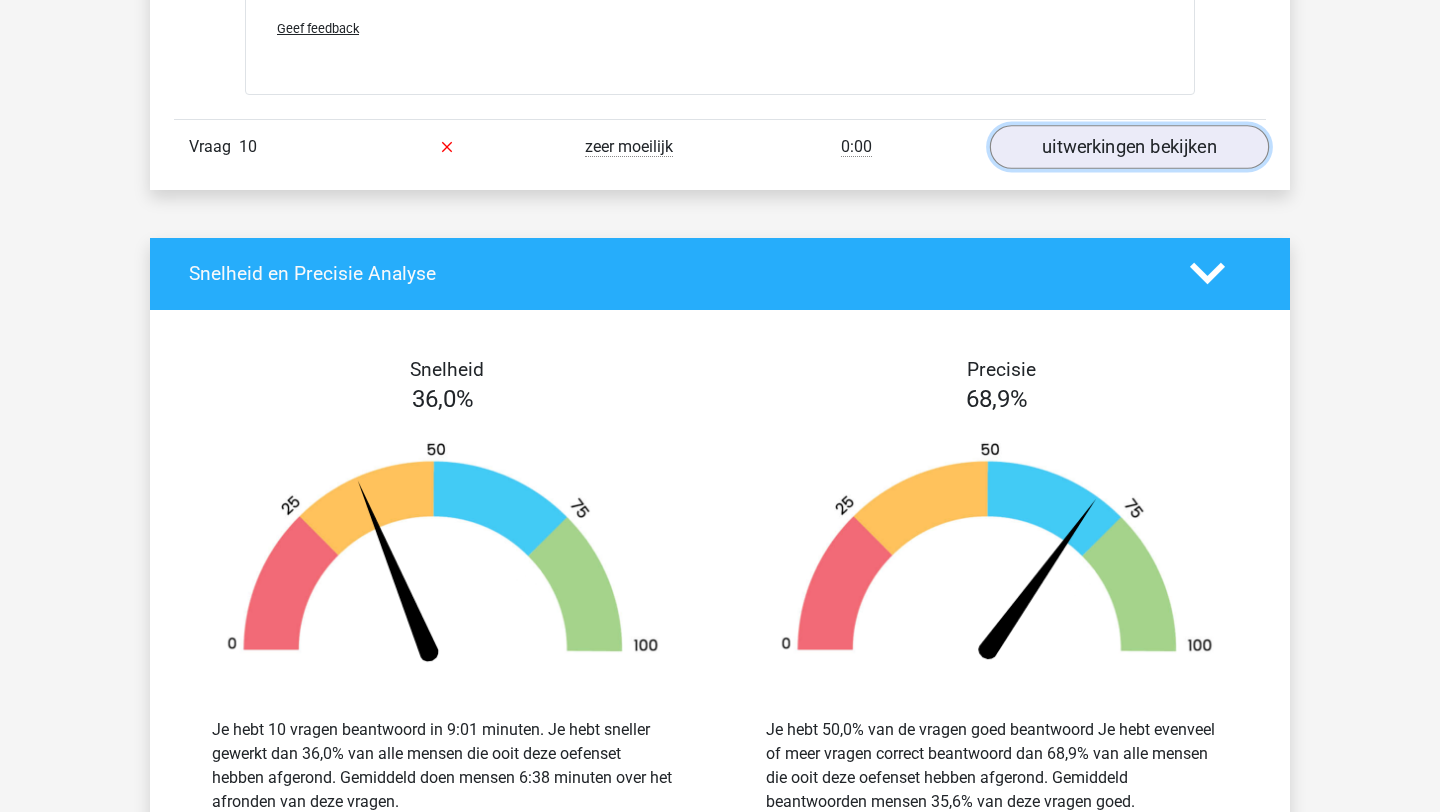 click on "uitwerkingen bekijken" at bounding box center [1129, 147] 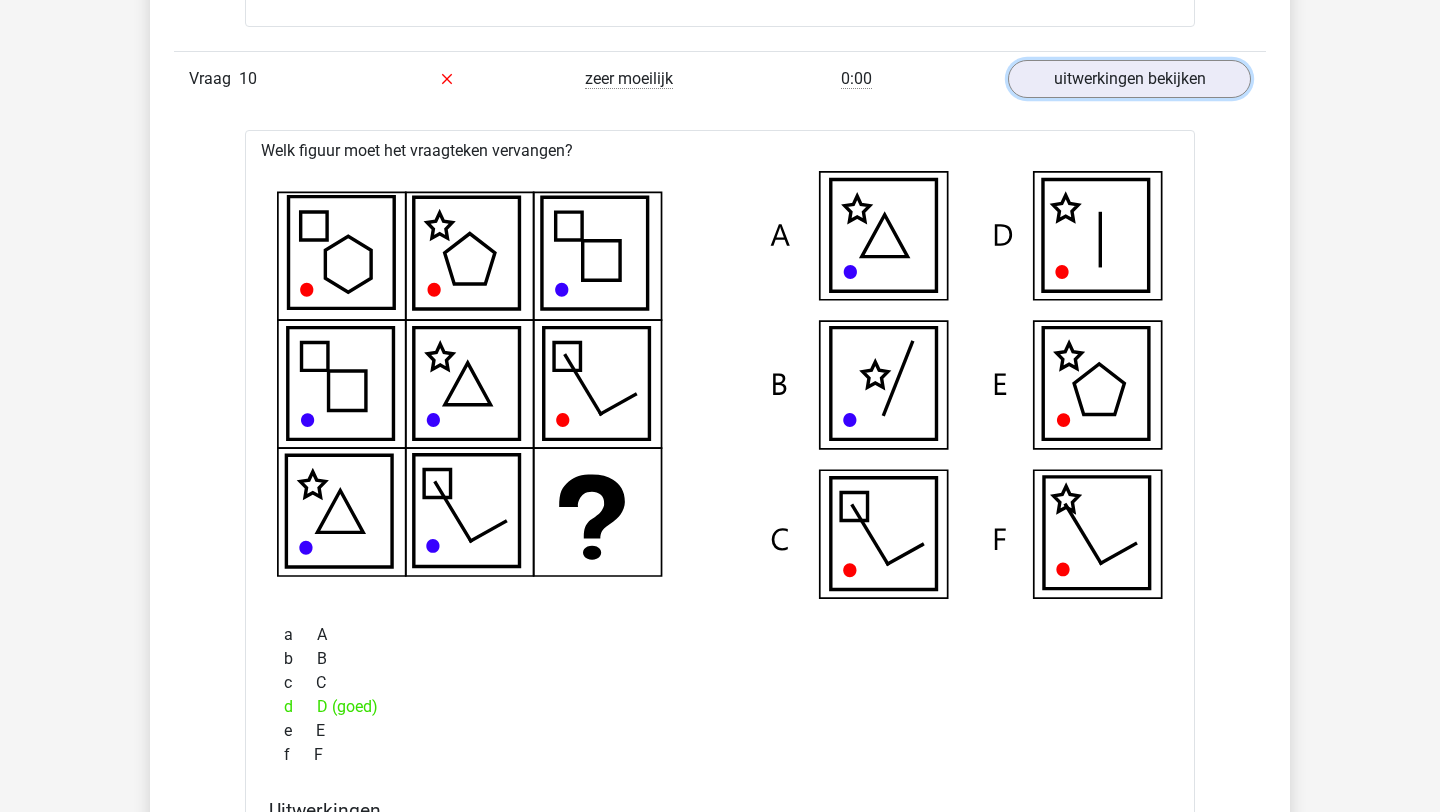 scroll, scrollTop: 8983, scrollLeft: 0, axis: vertical 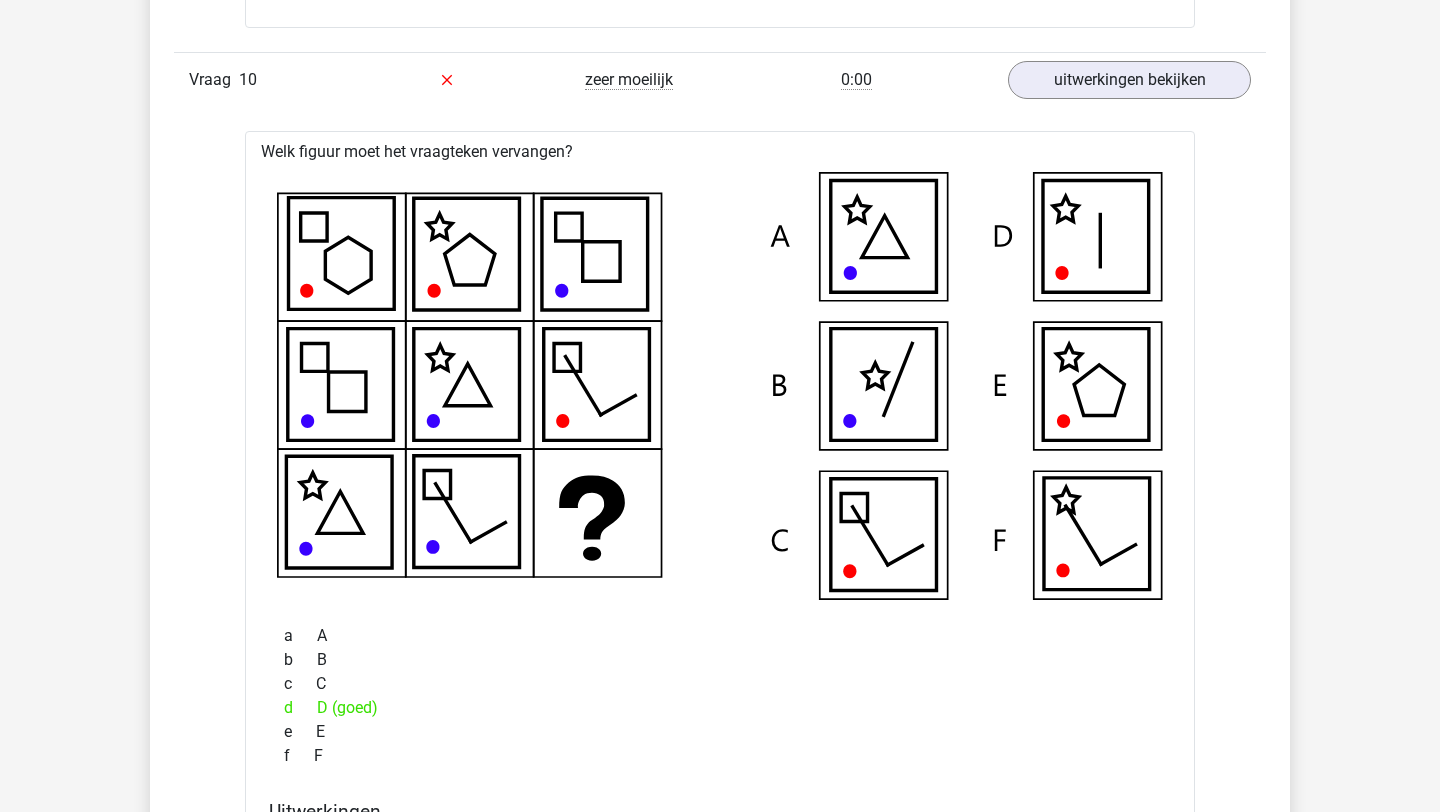 click 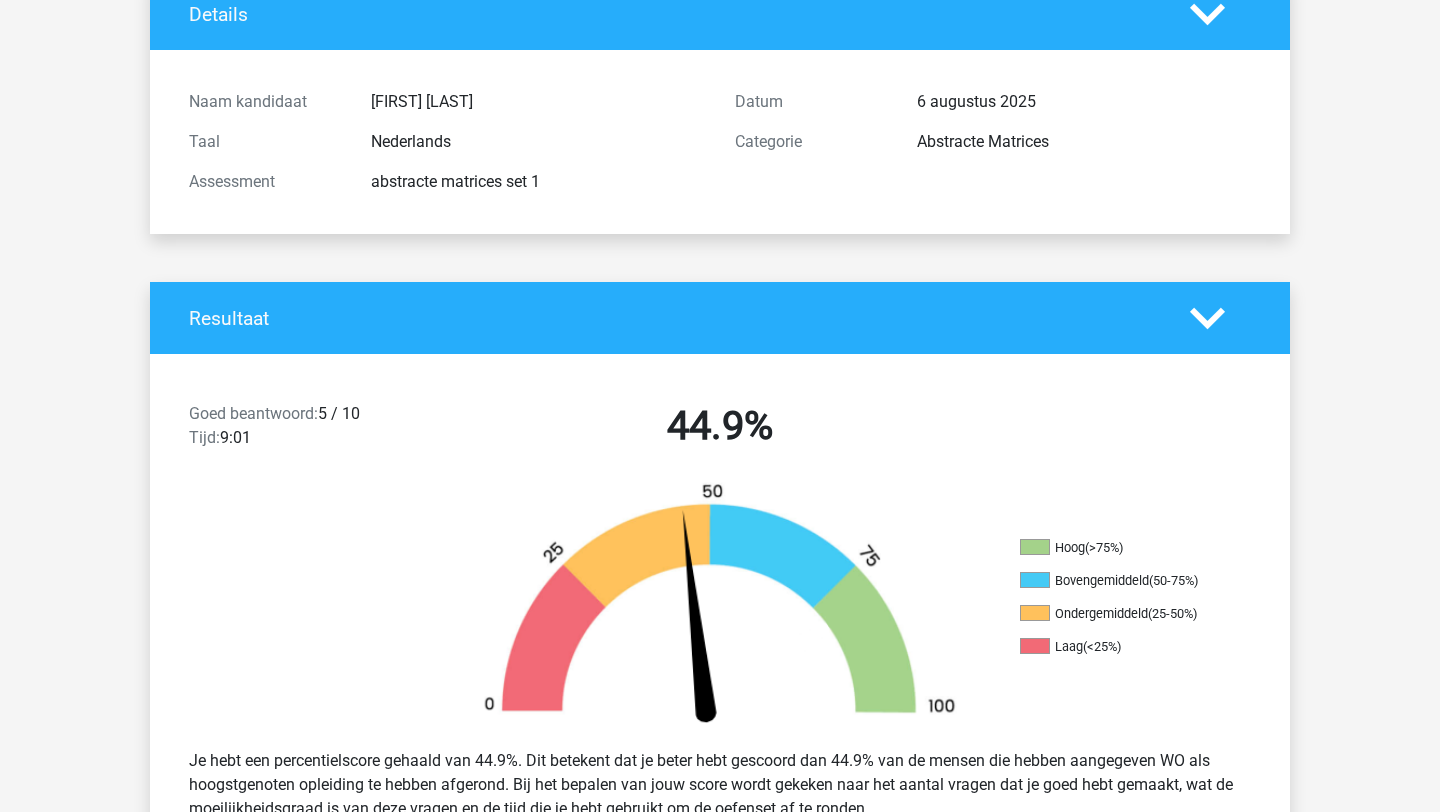scroll, scrollTop: 0, scrollLeft: 0, axis: both 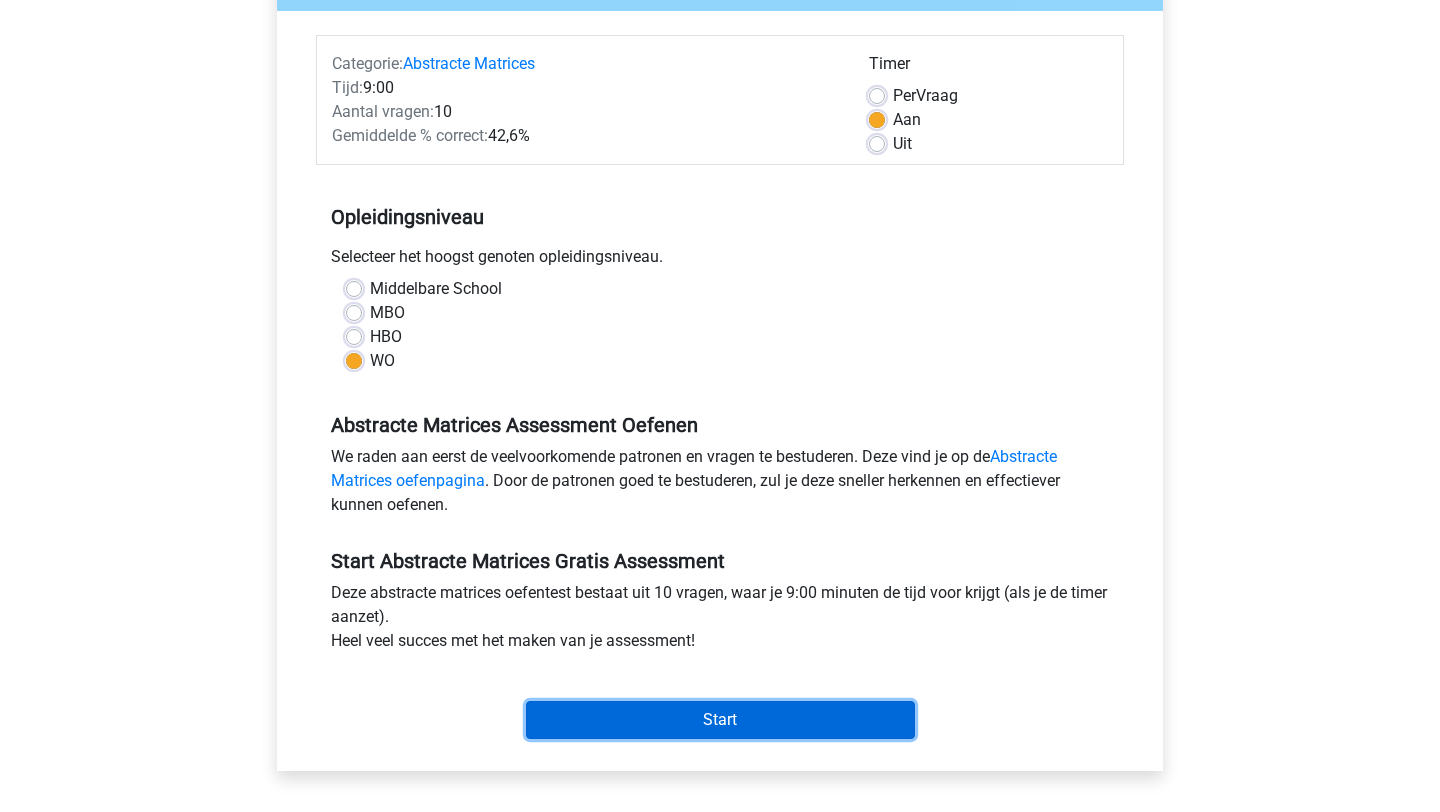 click on "Start" at bounding box center (720, 720) 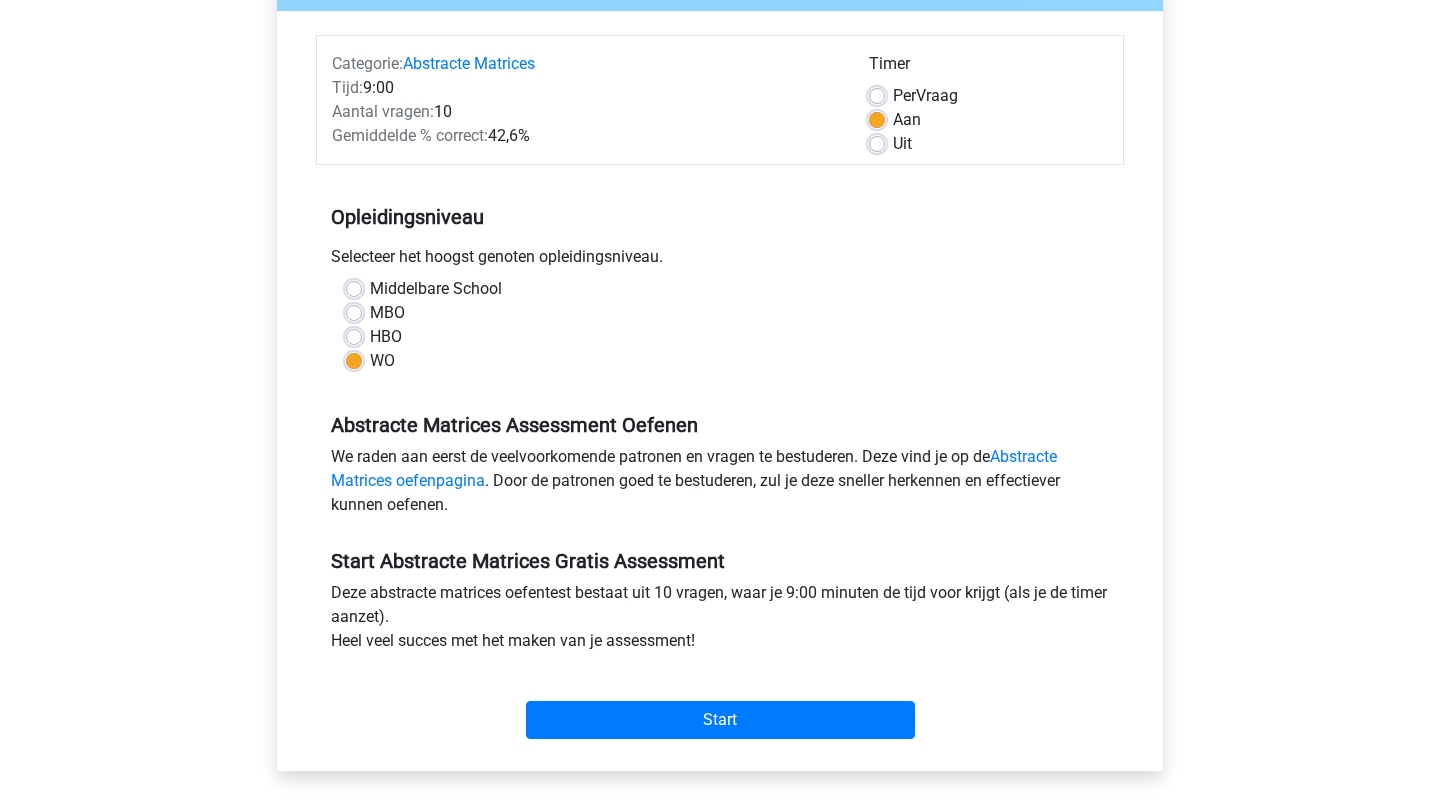 scroll, scrollTop: 0, scrollLeft: 0, axis: both 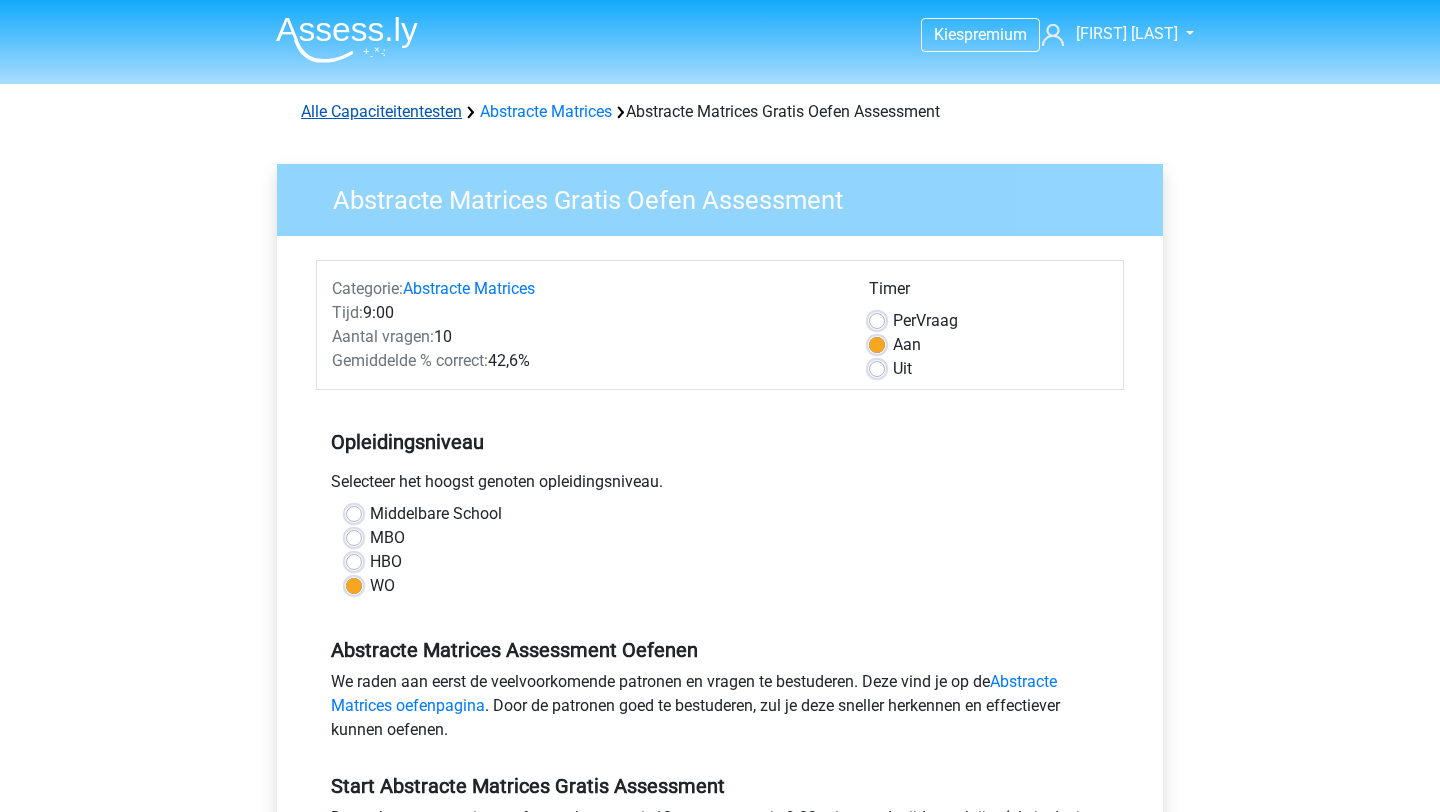 click on "Alle Capaciteitentesten" at bounding box center (381, 111) 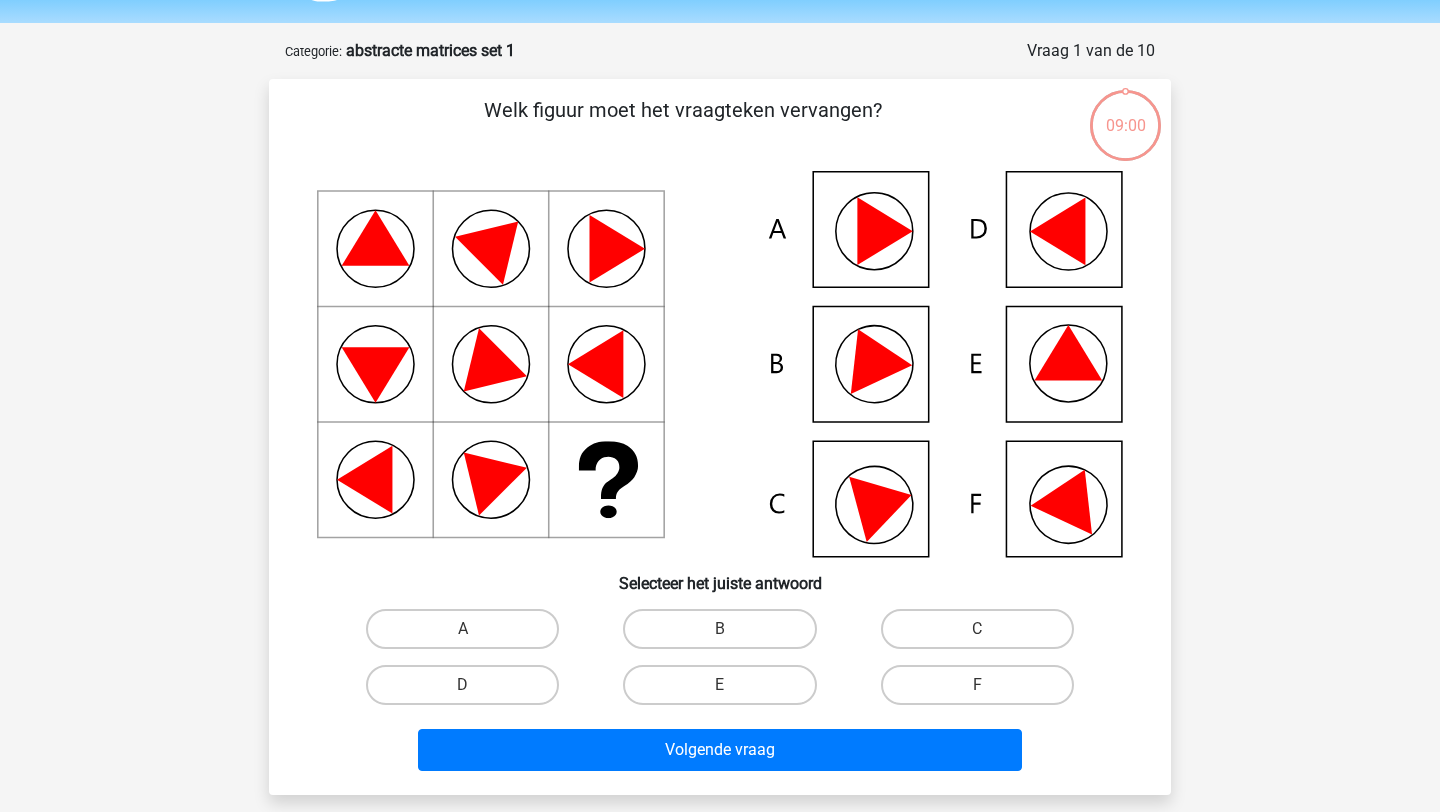 scroll, scrollTop: 79, scrollLeft: 0, axis: vertical 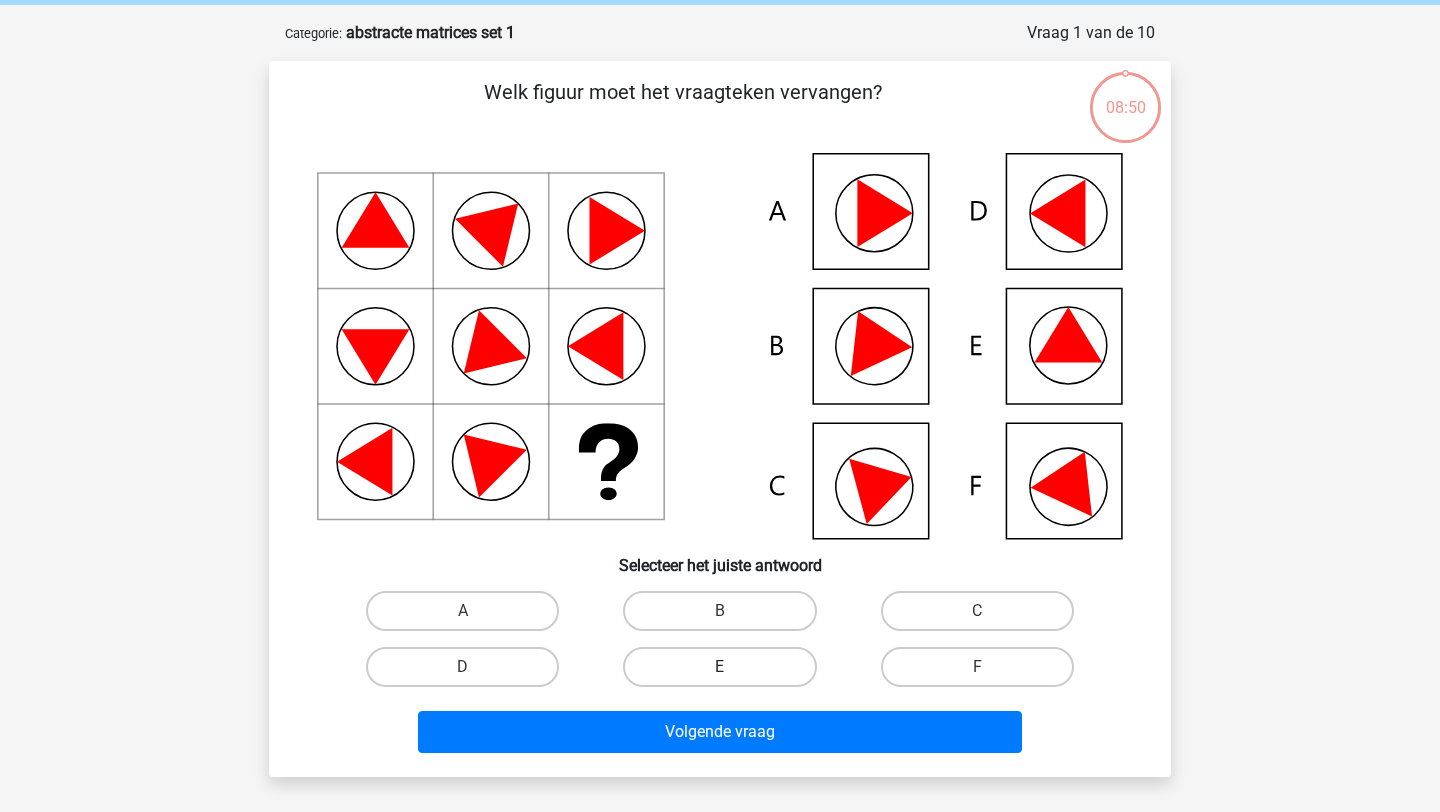 click on "E" at bounding box center [719, 667] 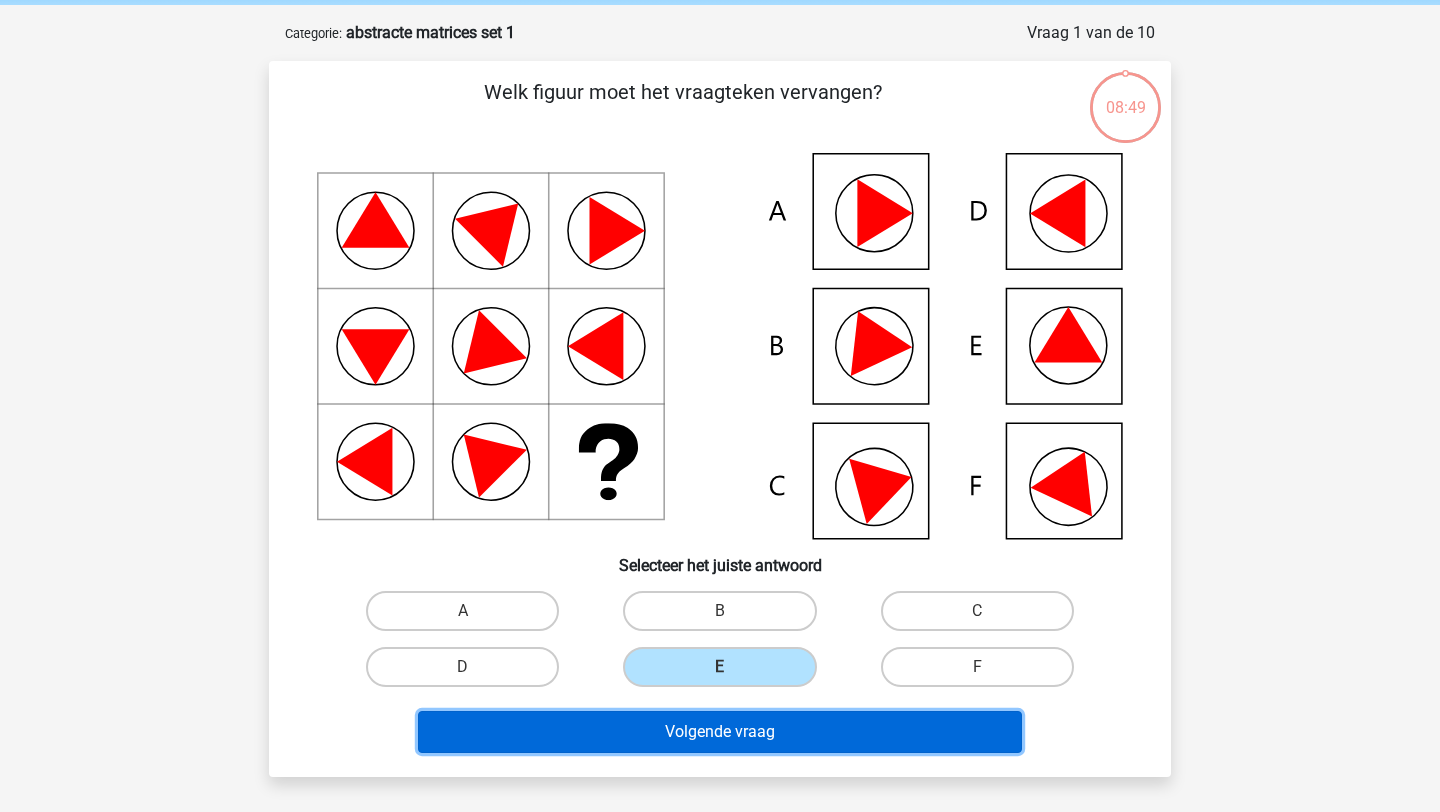 click on "Volgende vraag" at bounding box center [720, 732] 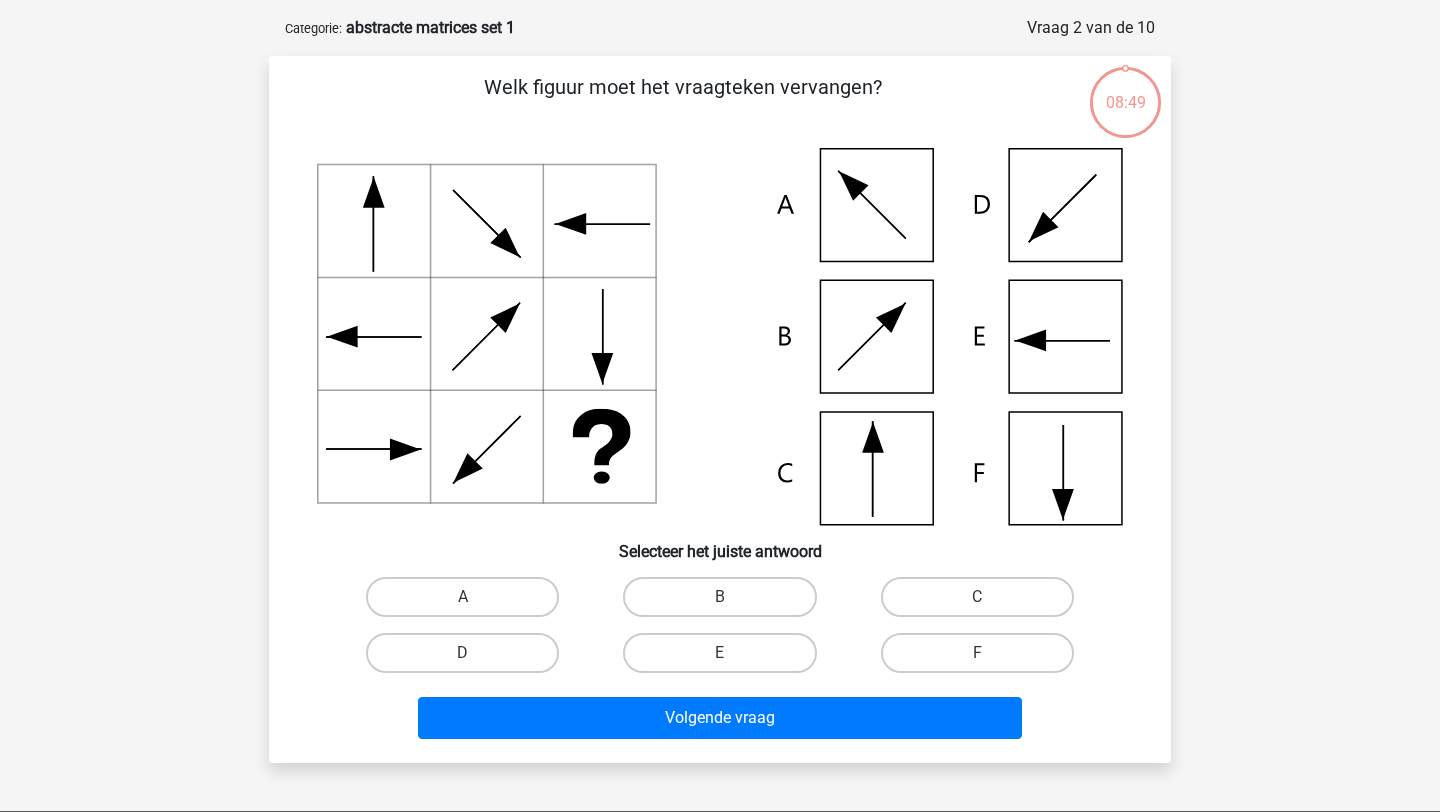 scroll, scrollTop: 83, scrollLeft: 0, axis: vertical 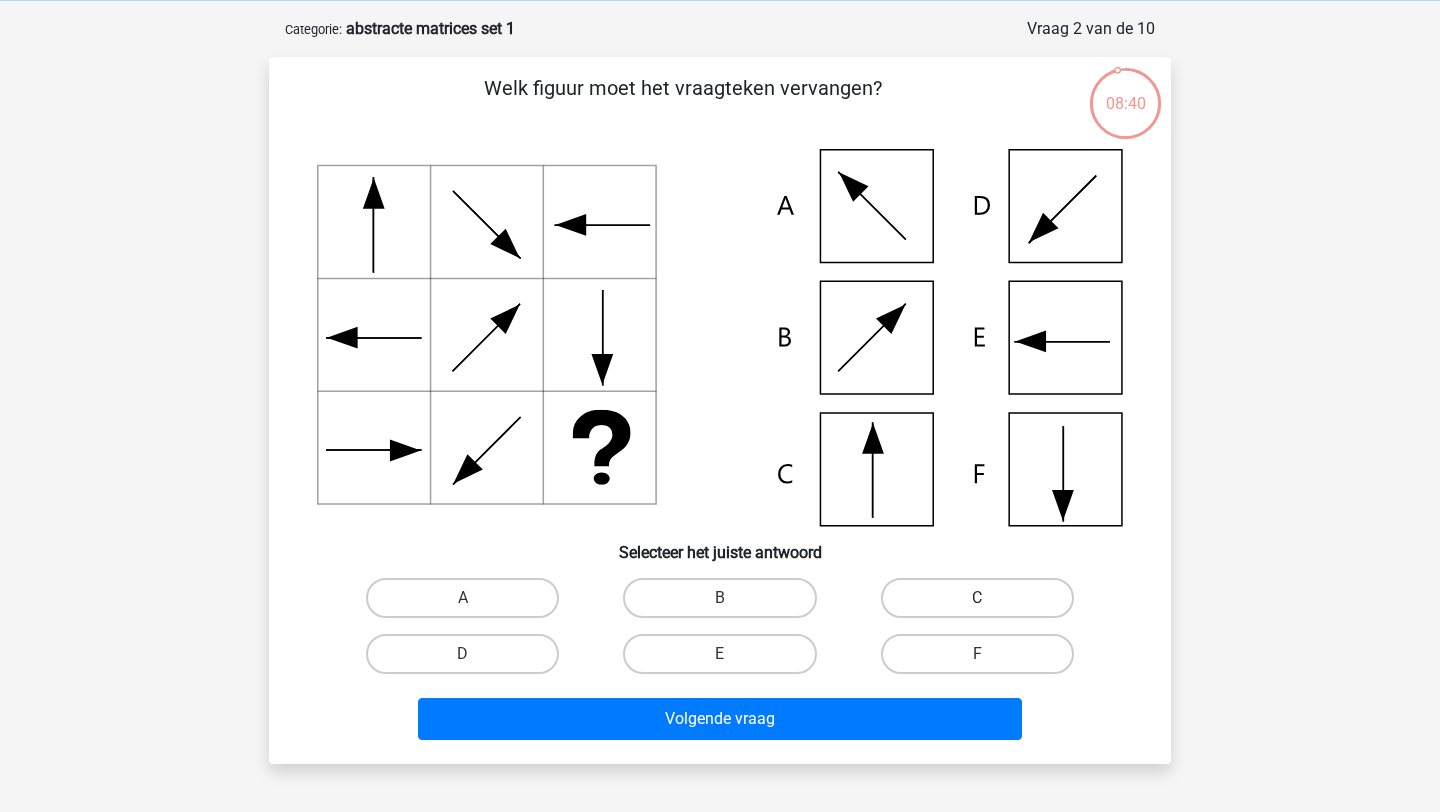 click on "C" at bounding box center [977, 598] 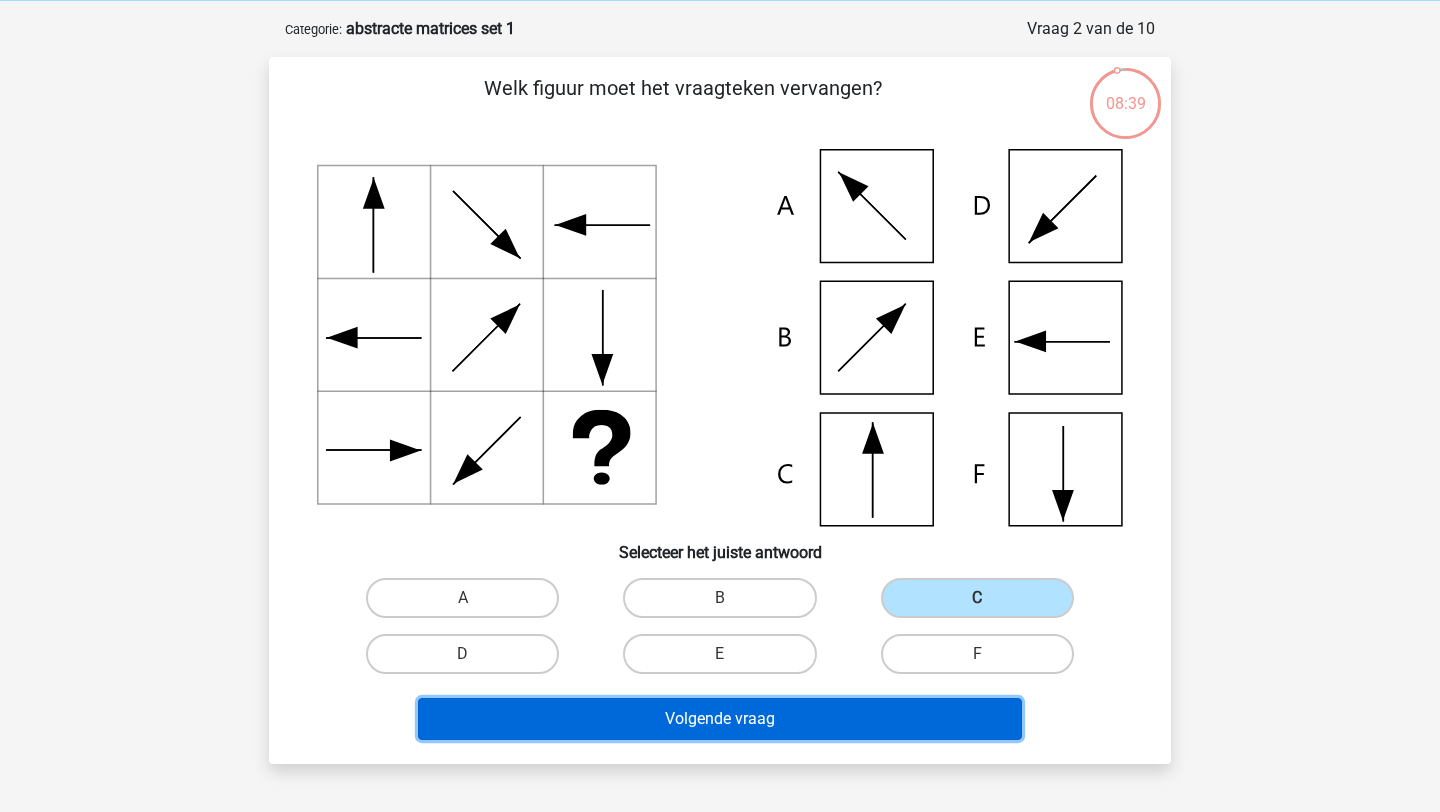 click on "Volgende vraag" at bounding box center (720, 719) 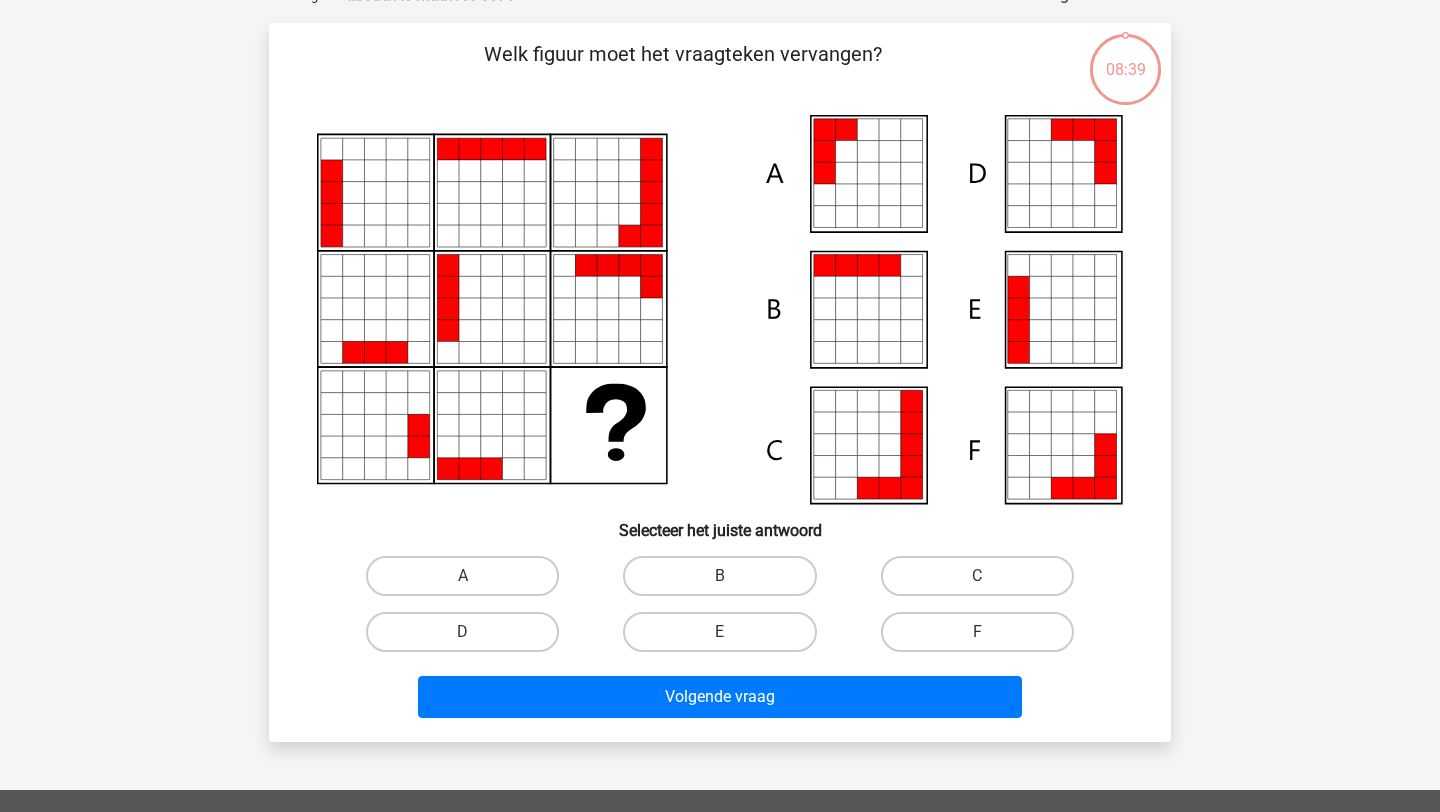 scroll, scrollTop: 118, scrollLeft: 0, axis: vertical 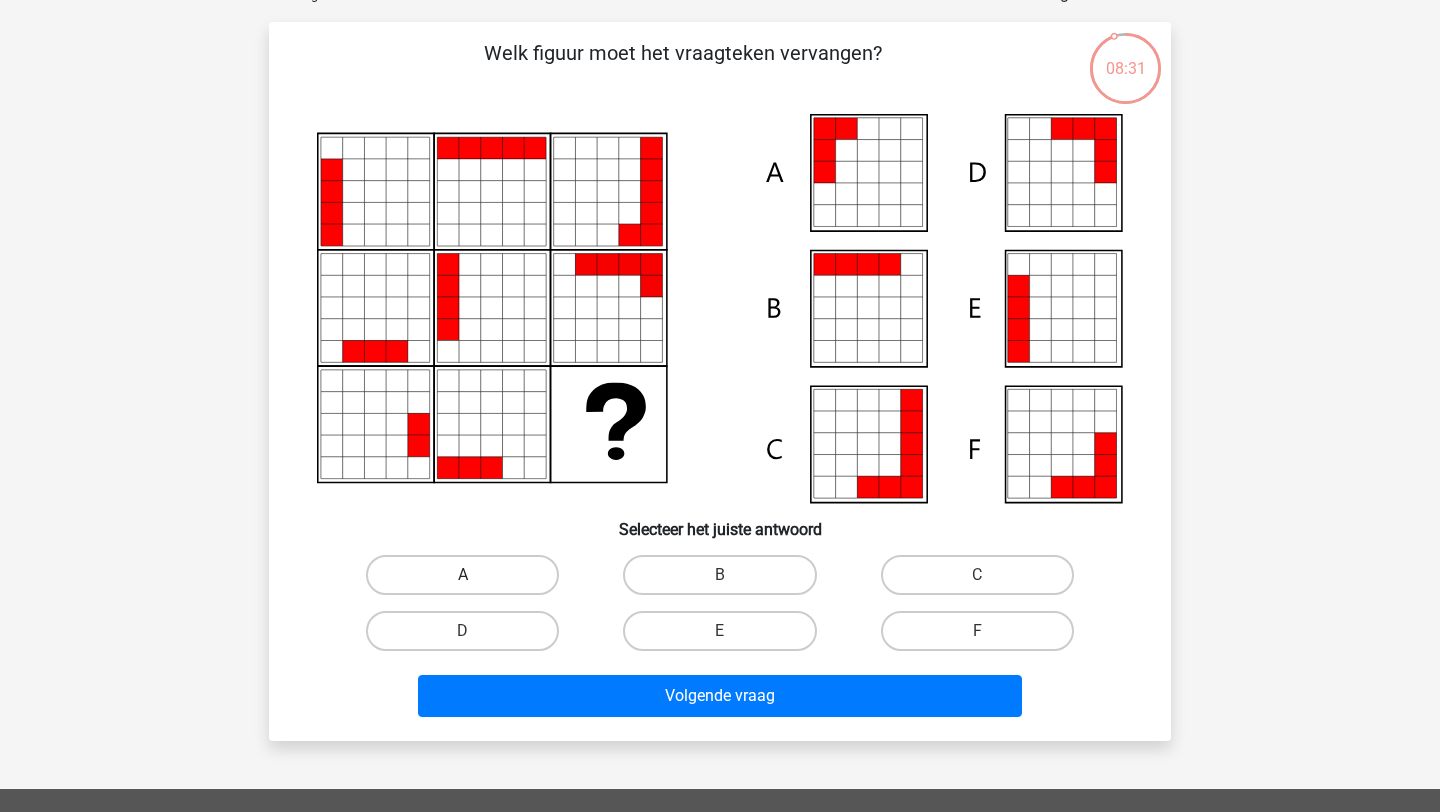 click on "A" at bounding box center (462, 575) 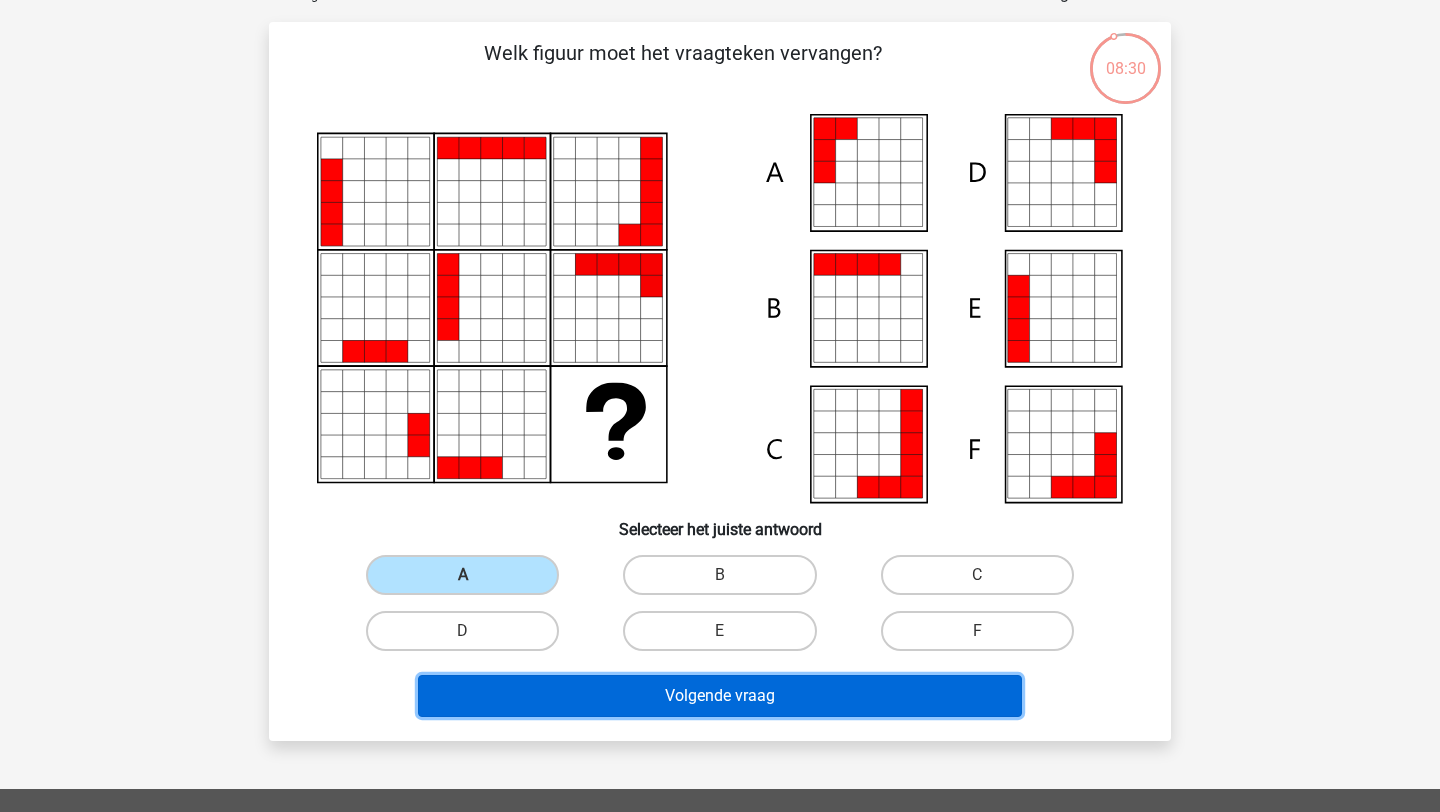 click on "Volgende vraag" at bounding box center (720, 696) 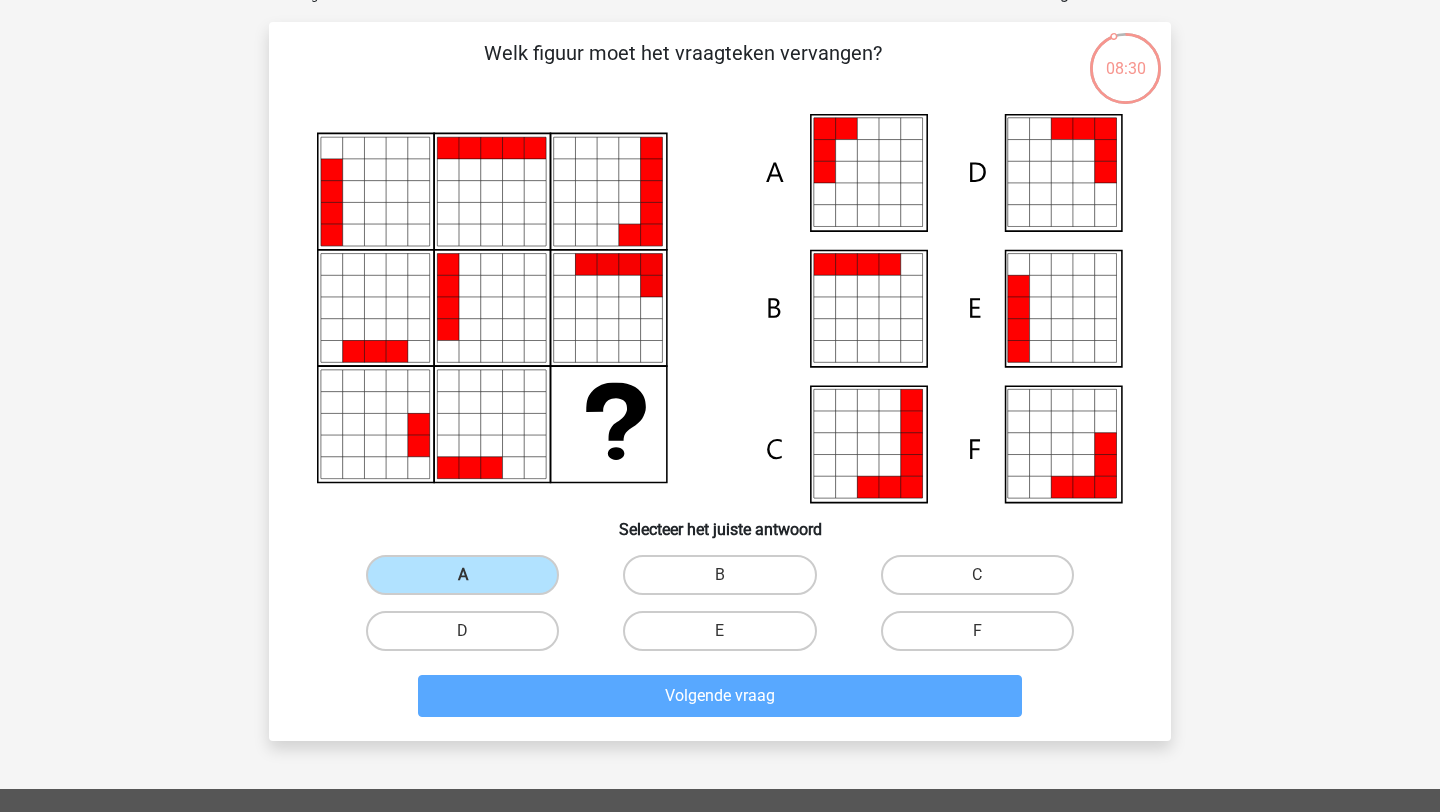 scroll, scrollTop: 100, scrollLeft: 0, axis: vertical 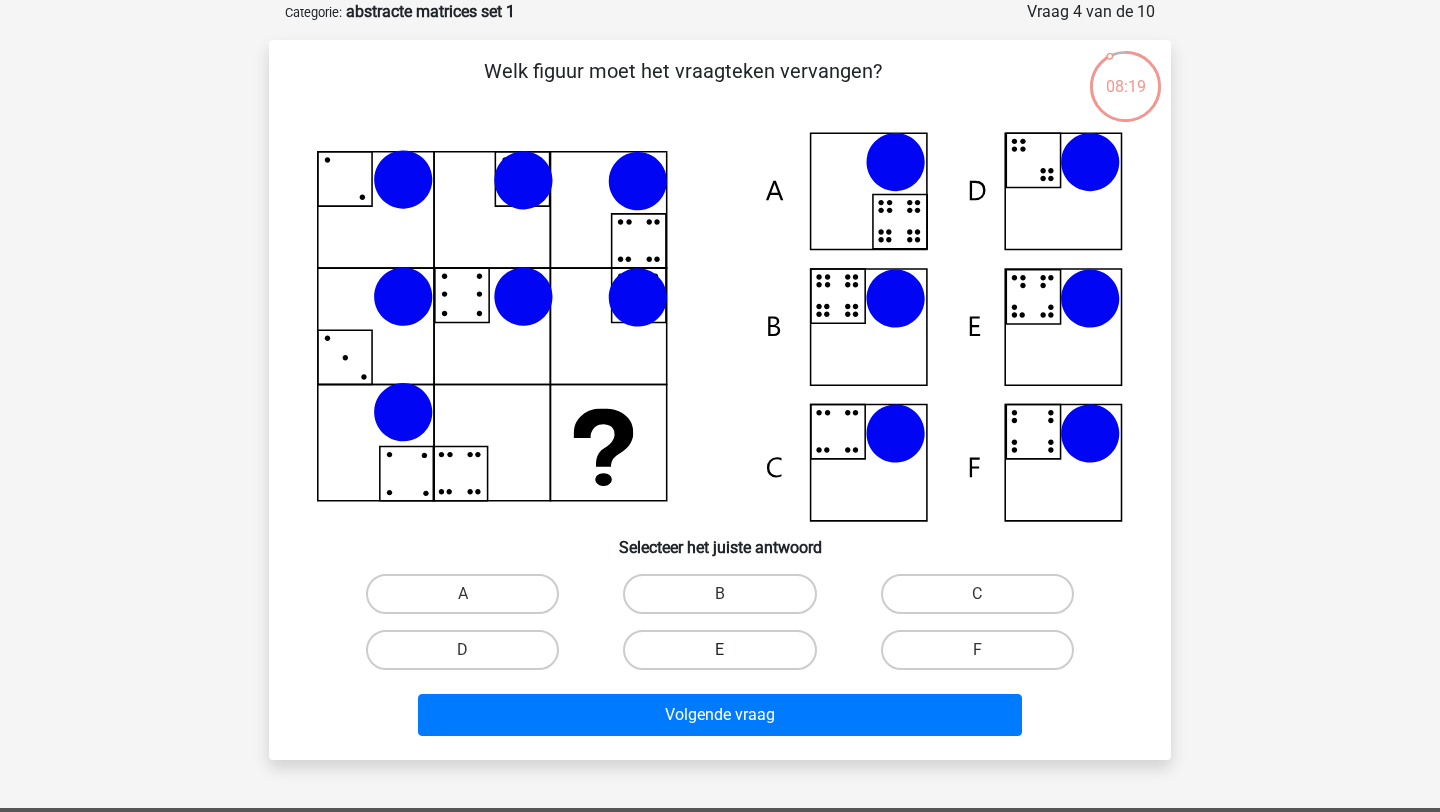 click on "E" at bounding box center [719, 650] 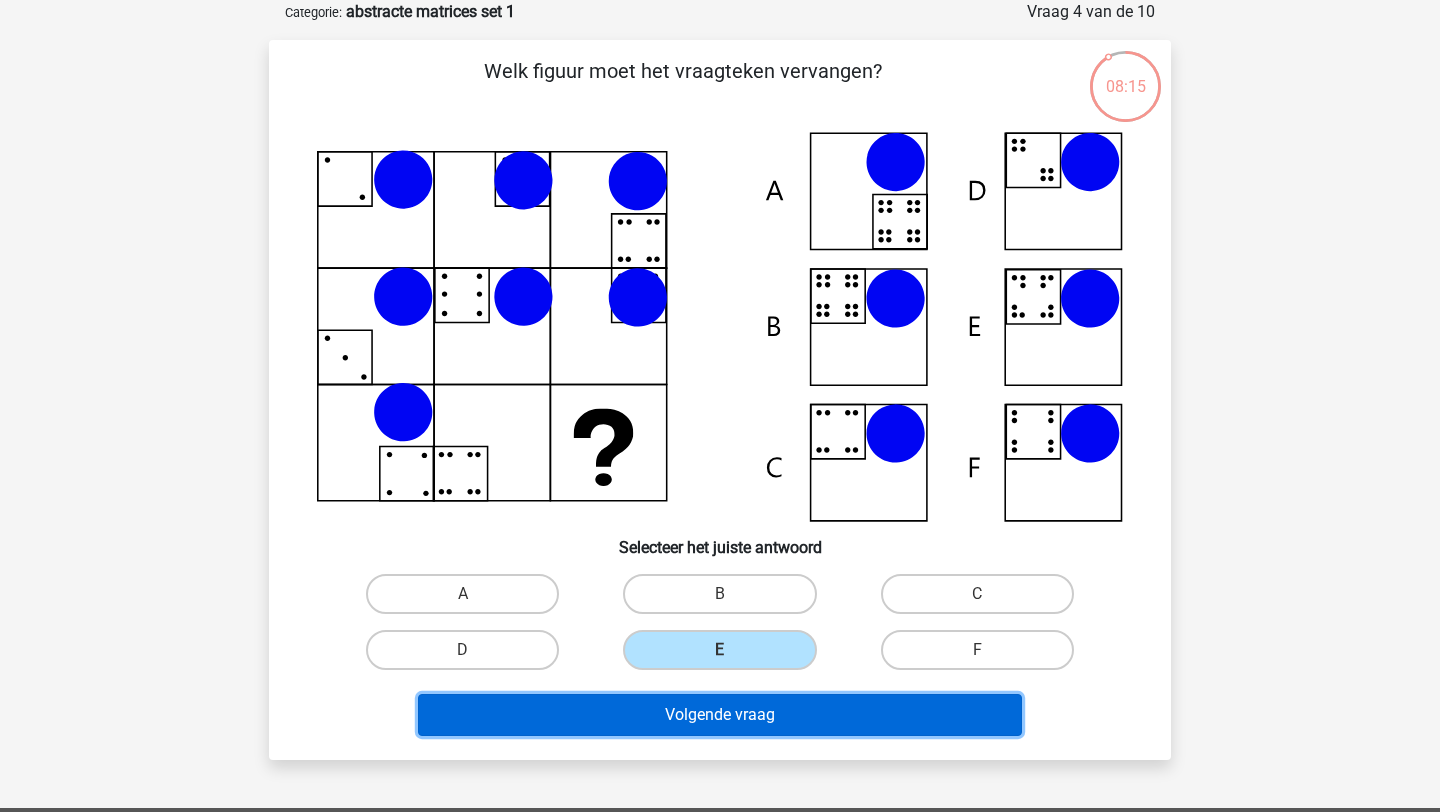 click on "Volgende vraag" at bounding box center (720, 715) 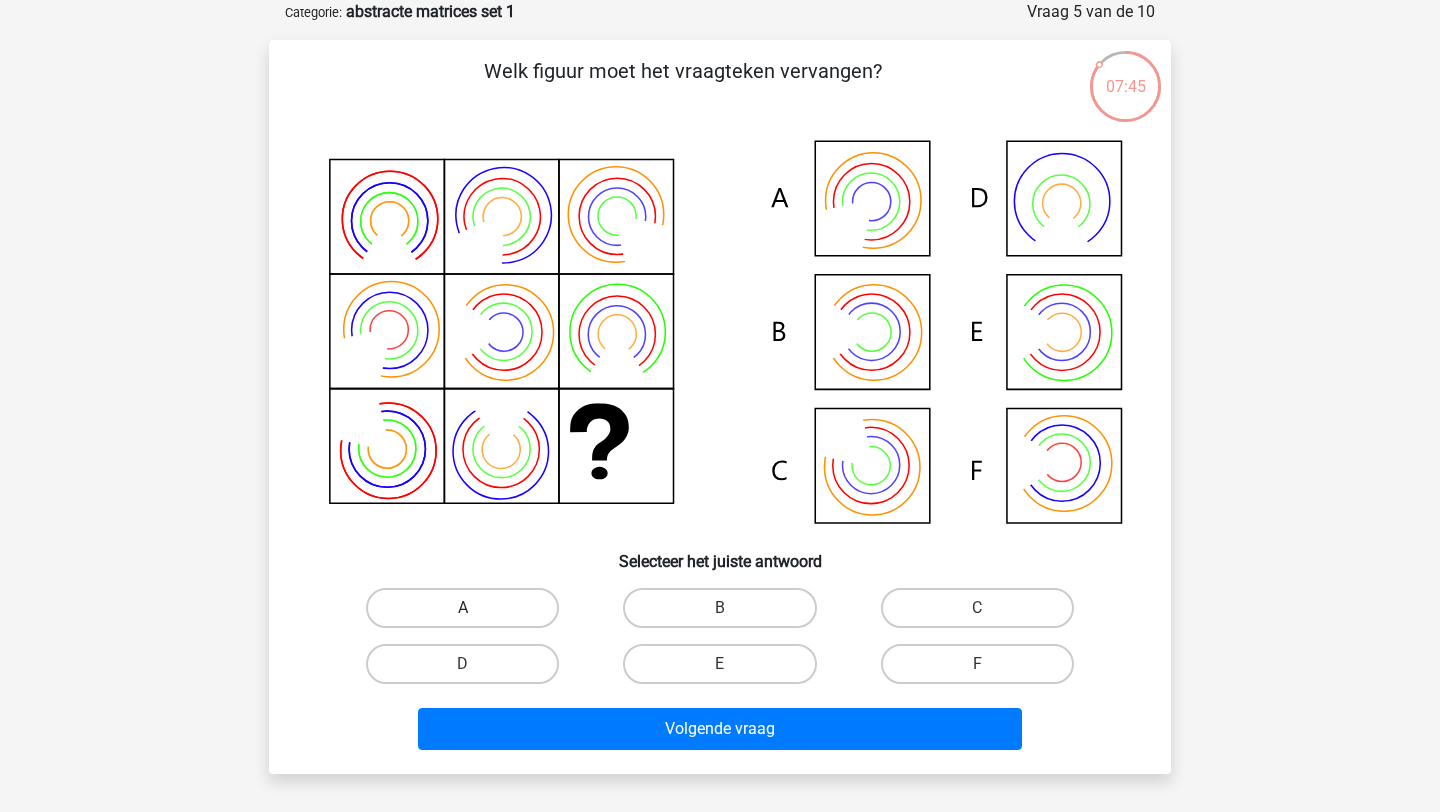 click on "A" at bounding box center (462, 608) 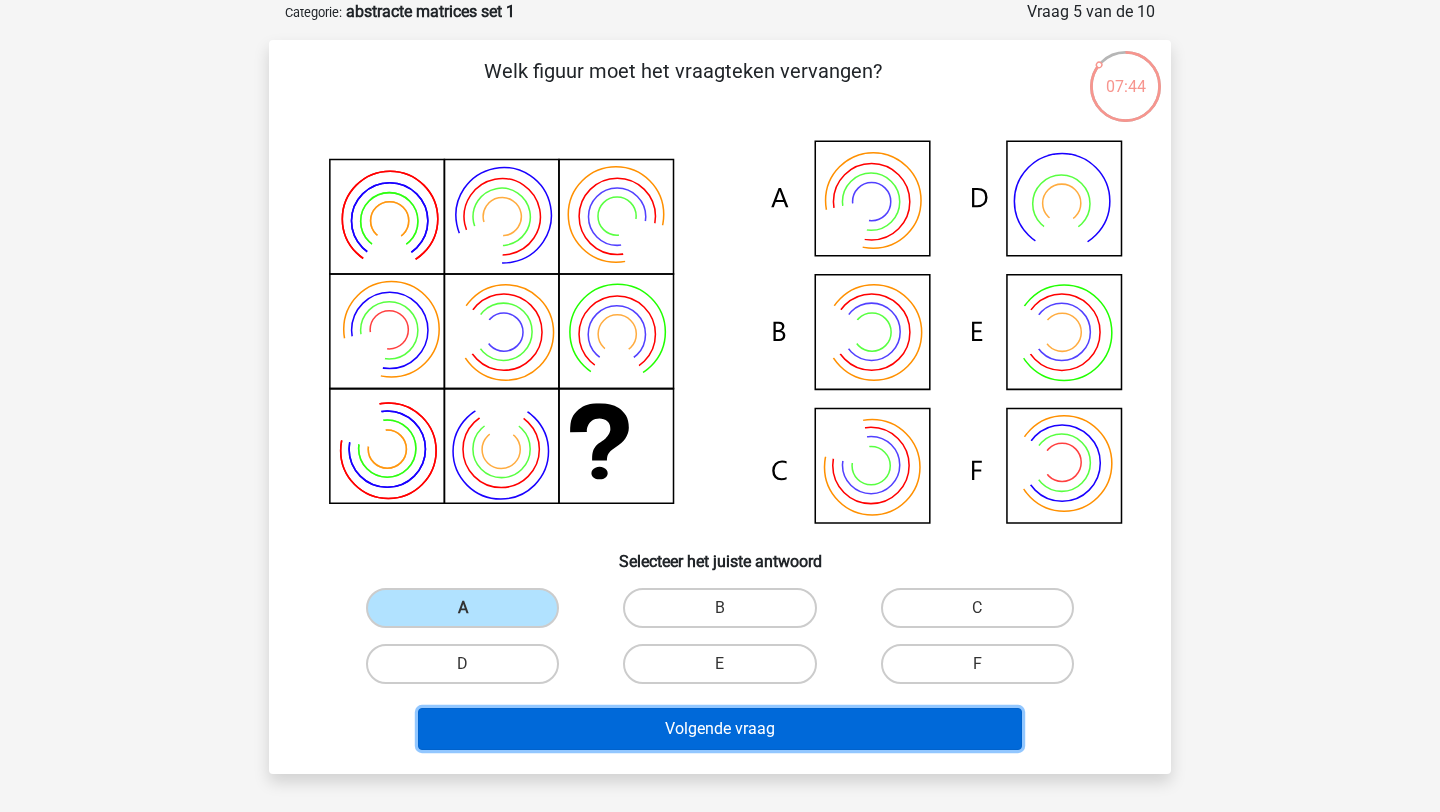 click on "Volgende vraag" at bounding box center (720, 729) 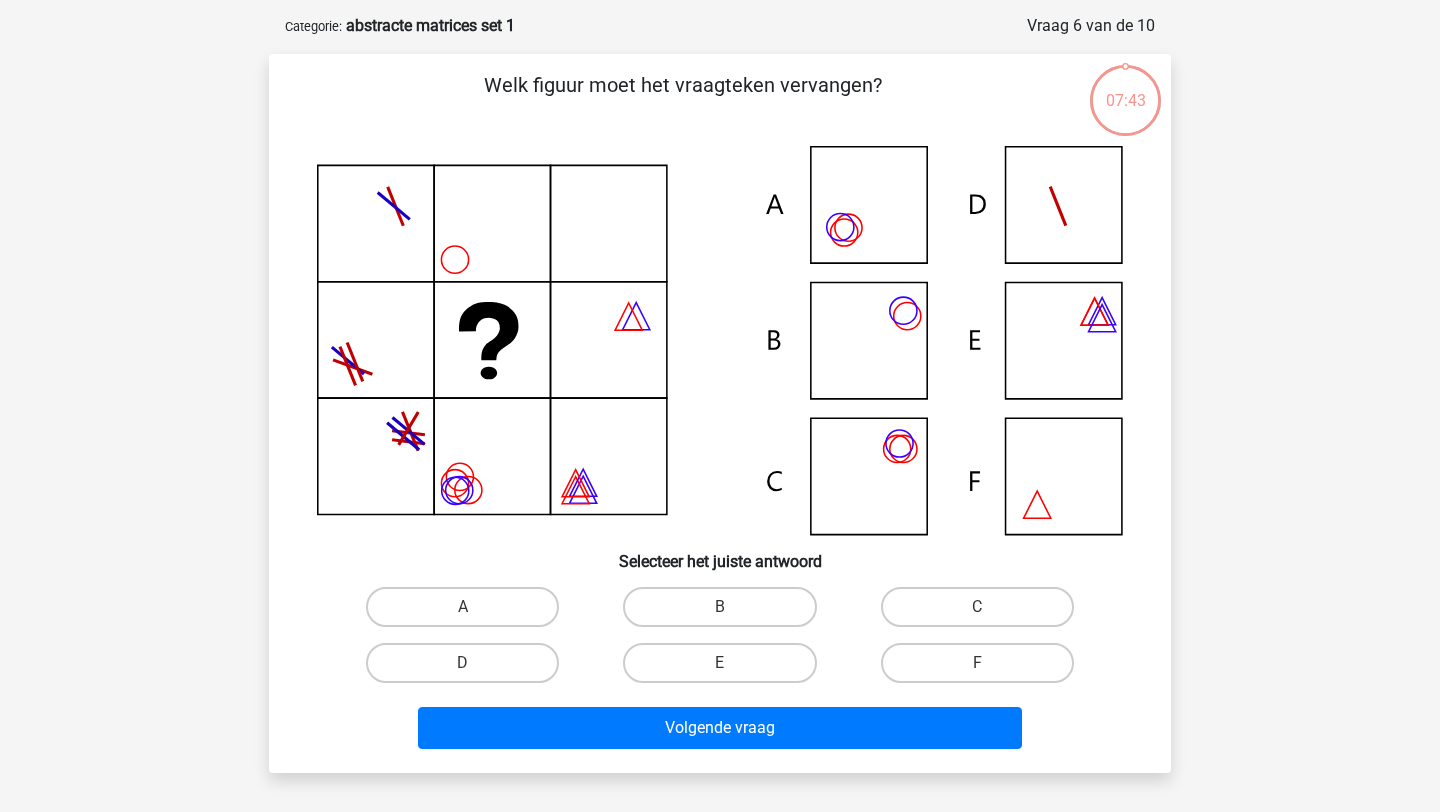 scroll, scrollTop: 87, scrollLeft: 0, axis: vertical 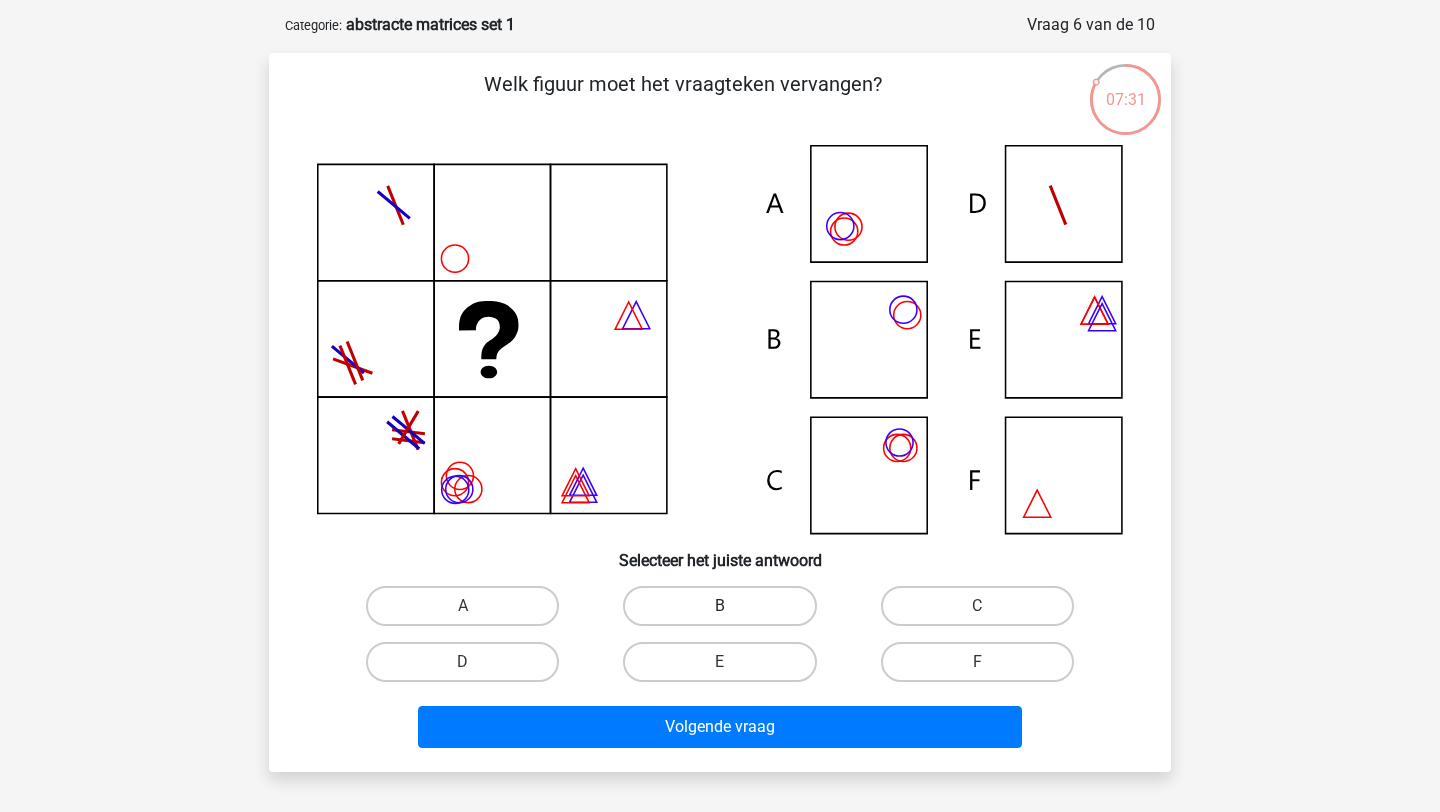 click on "B" at bounding box center (719, 606) 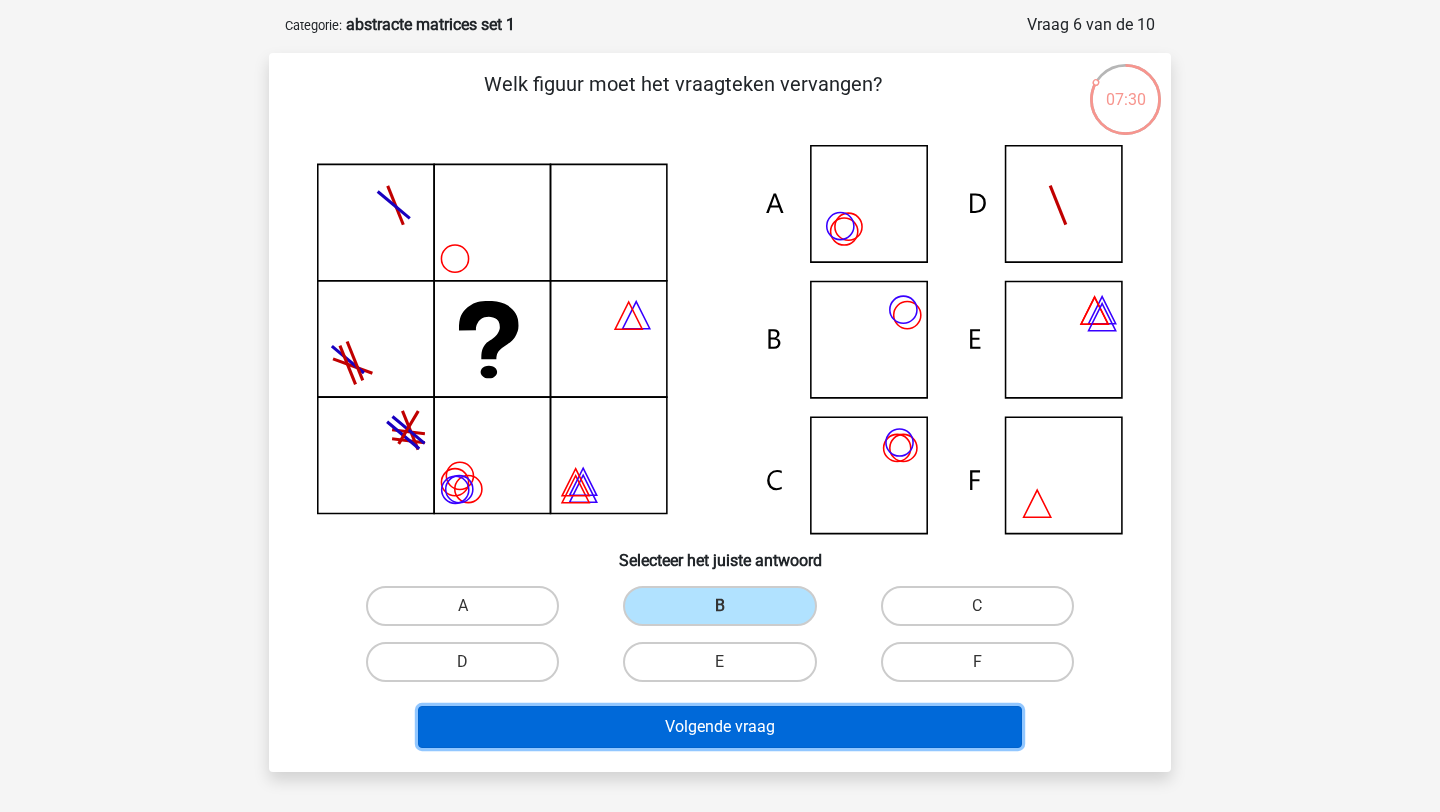 click on "Volgende vraag" at bounding box center (720, 727) 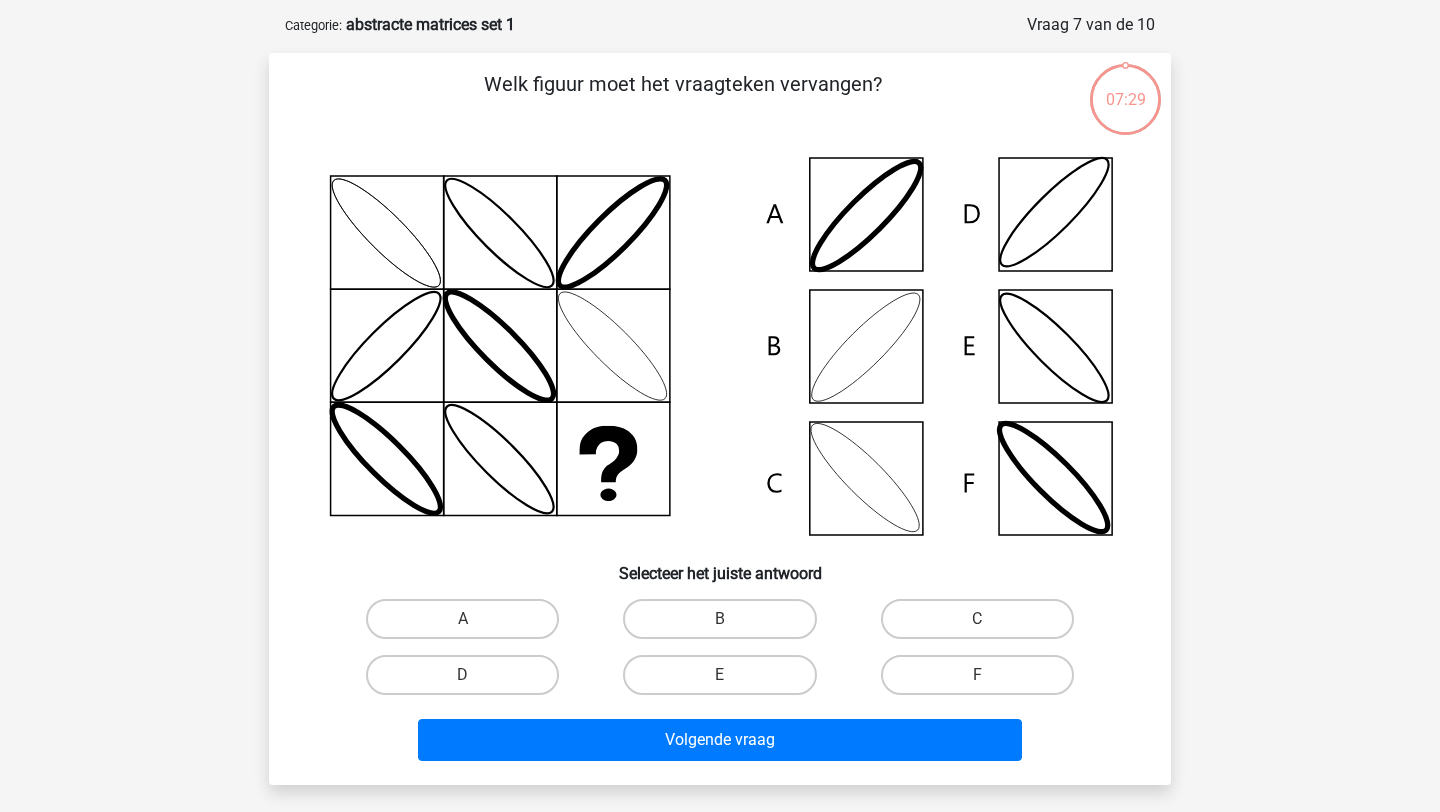 scroll, scrollTop: 100, scrollLeft: 0, axis: vertical 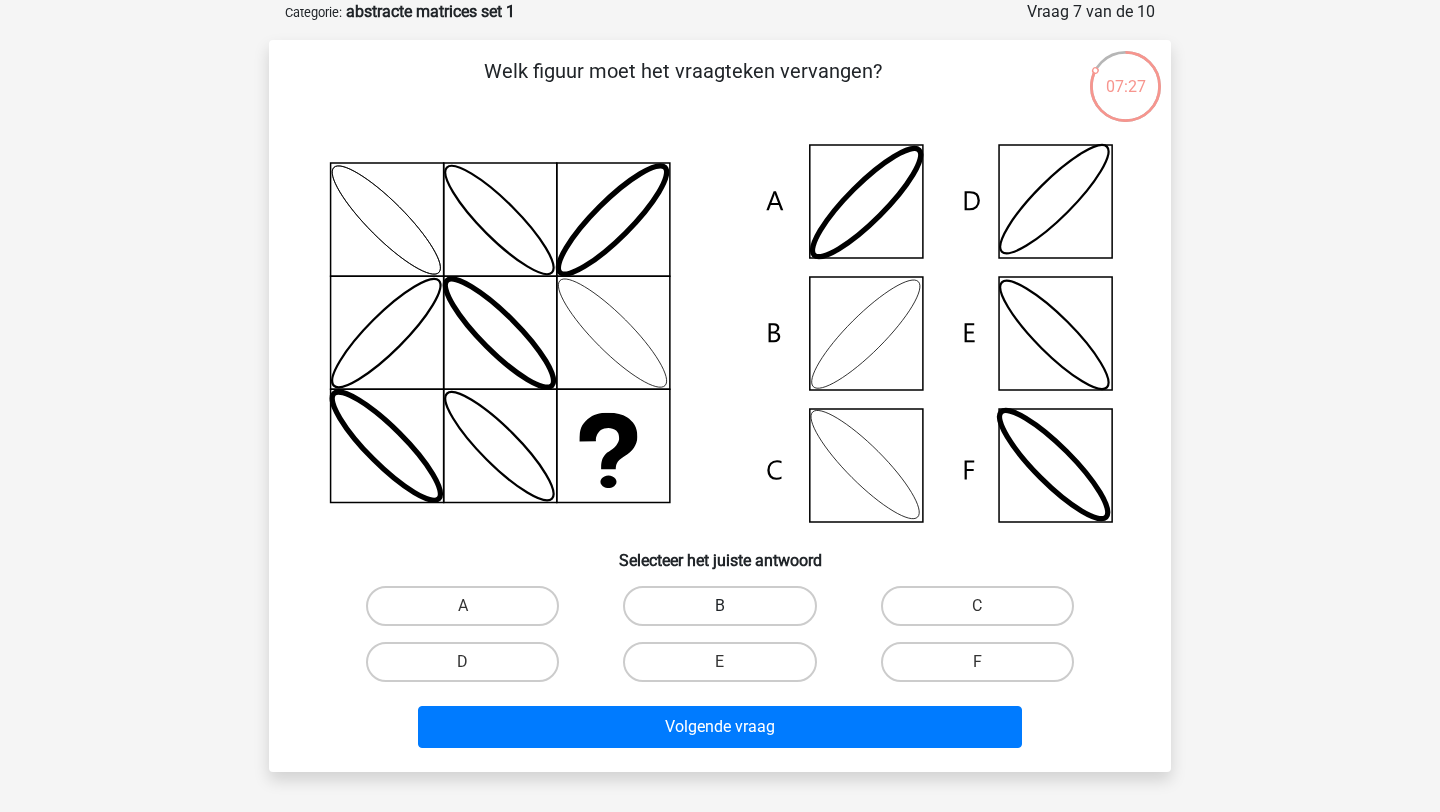 click on "B" at bounding box center [719, 606] 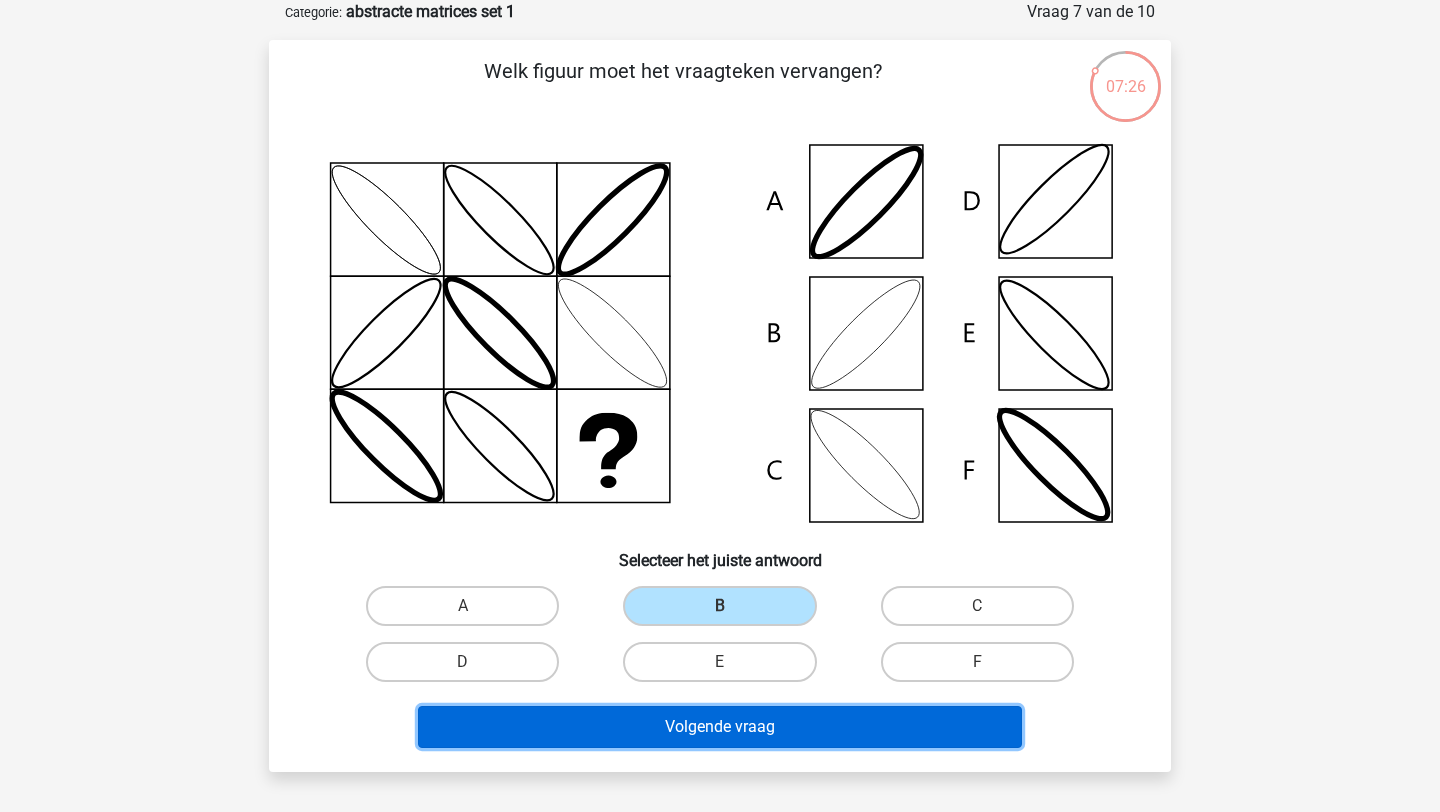 click on "Volgende vraag" at bounding box center [720, 727] 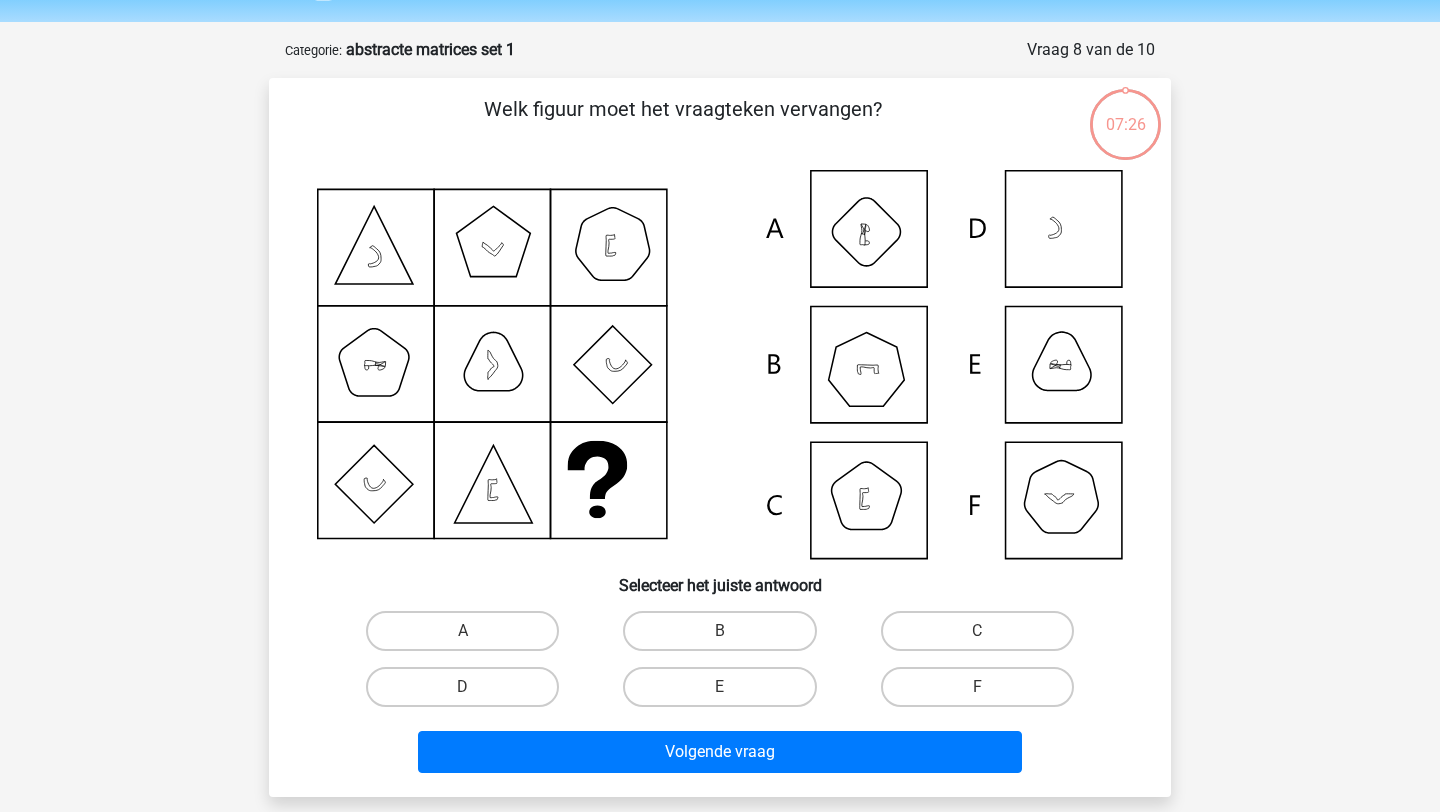 scroll, scrollTop: 59, scrollLeft: 0, axis: vertical 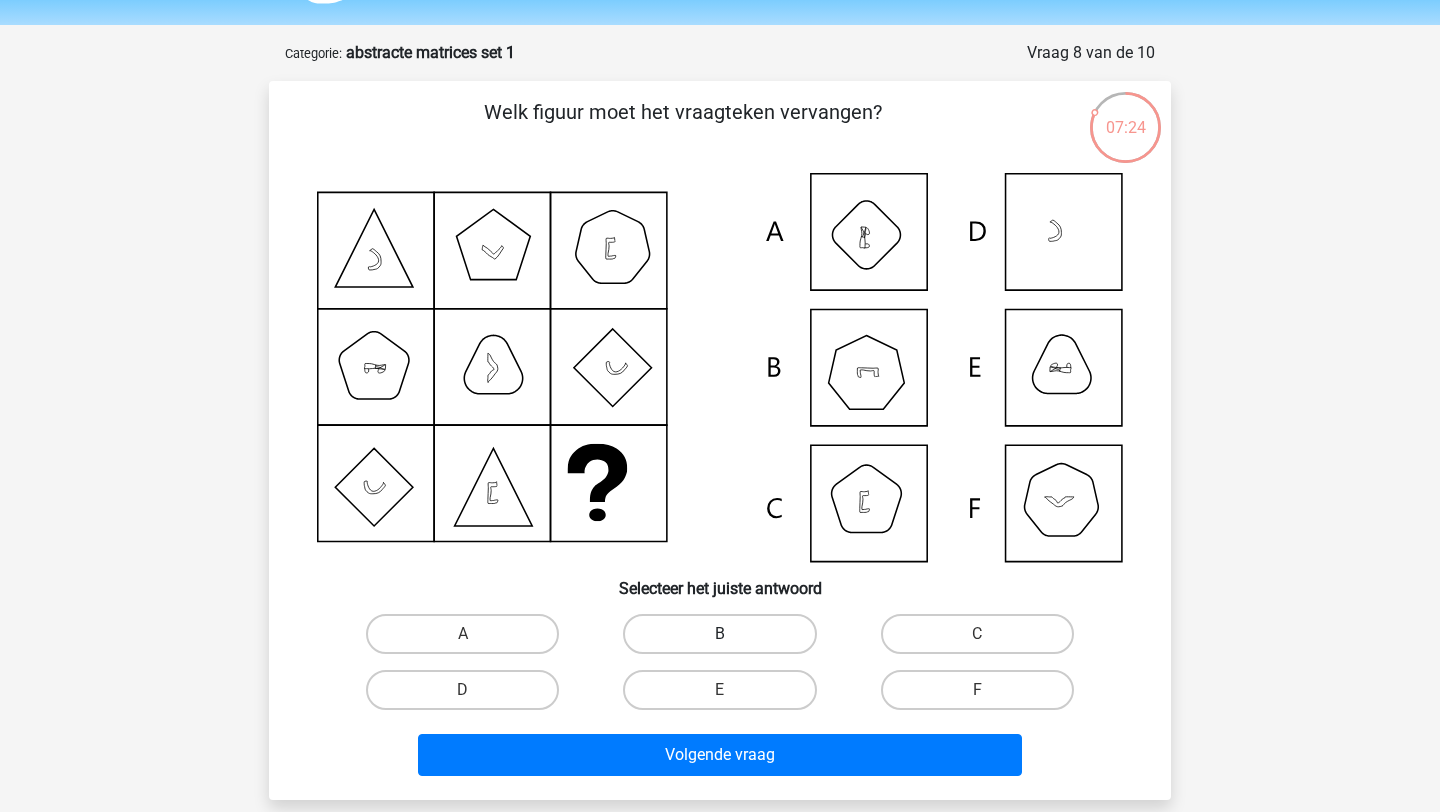 click on "B" at bounding box center [719, 634] 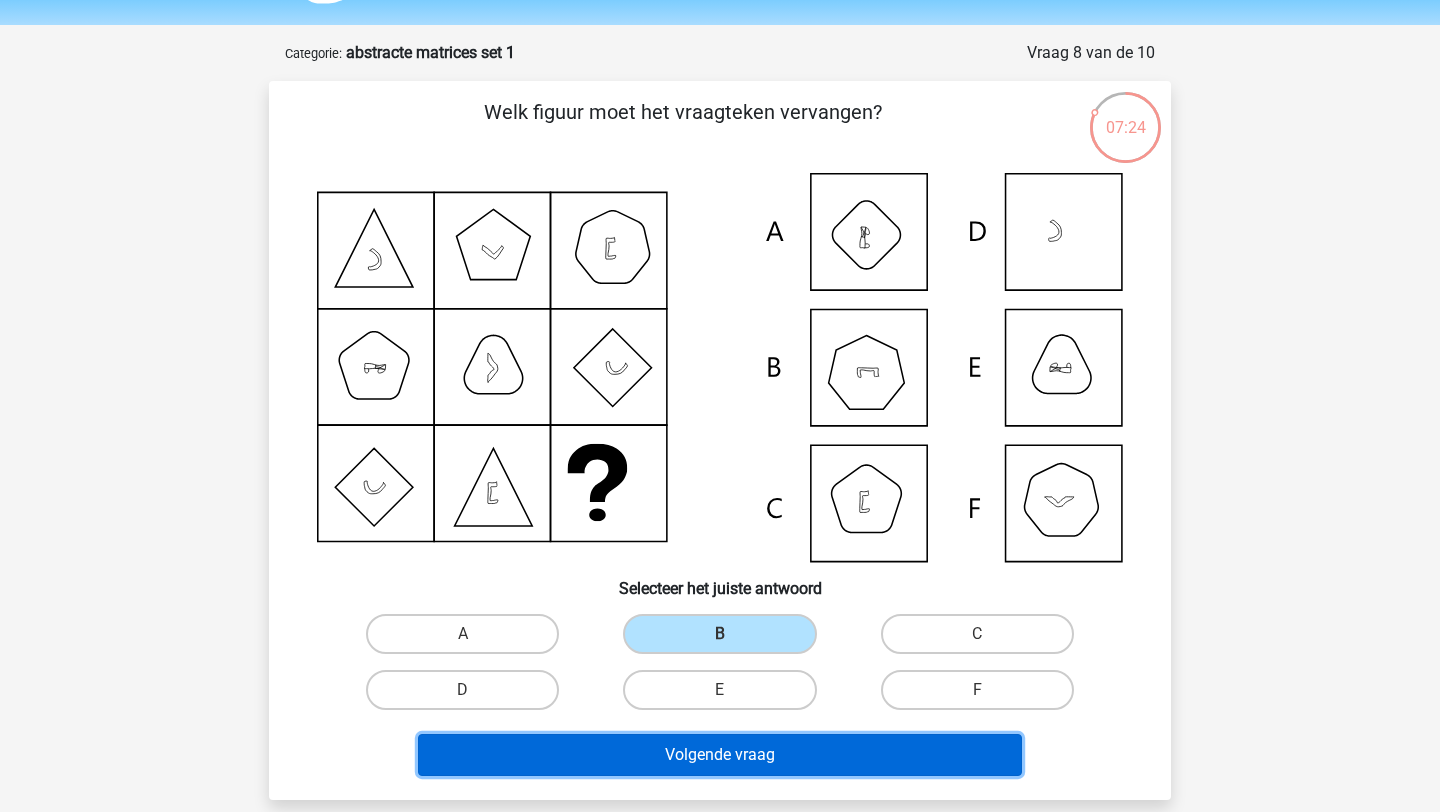 click on "Volgende vraag" at bounding box center (720, 755) 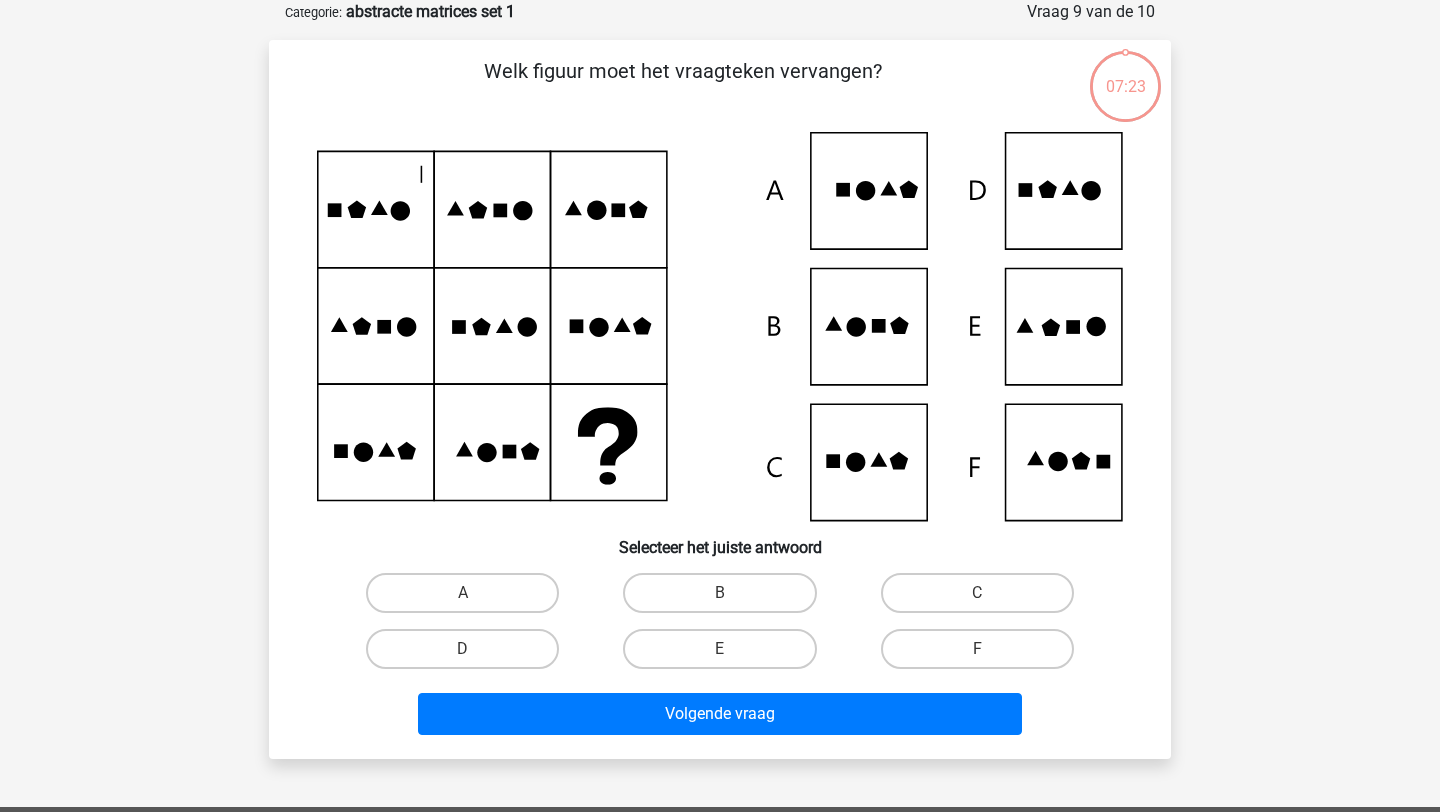 scroll, scrollTop: 79, scrollLeft: 0, axis: vertical 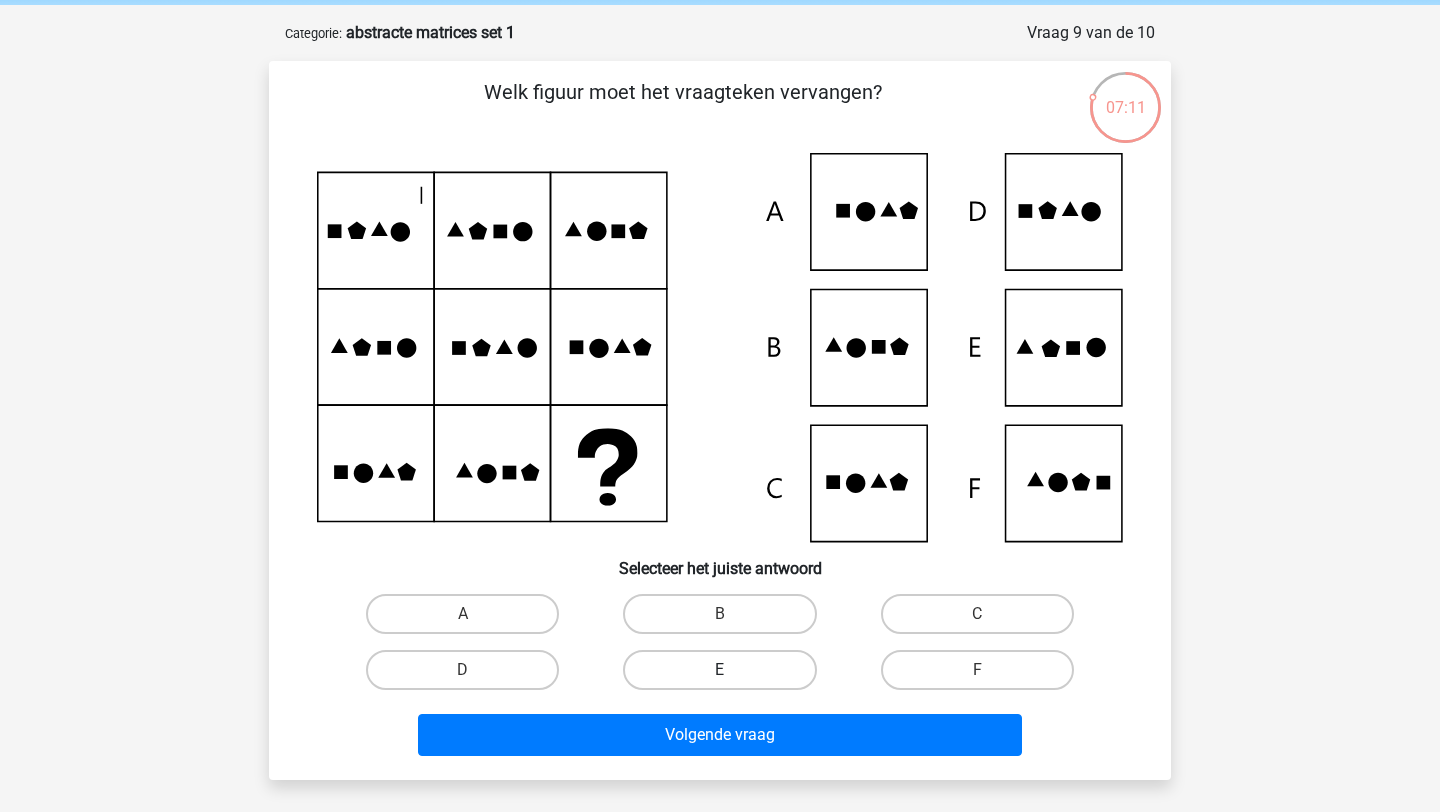 click on "E" at bounding box center (719, 670) 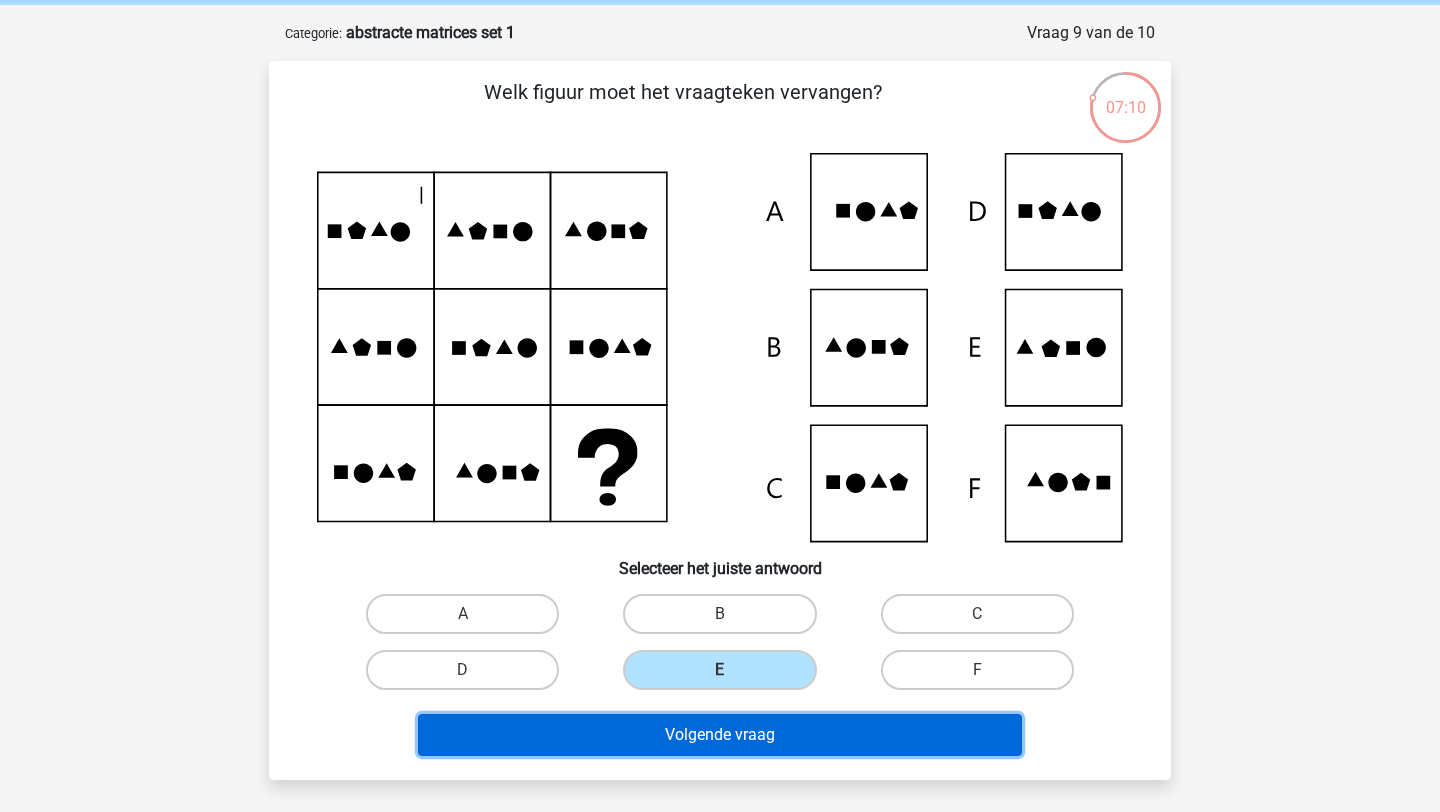 click on "Volgende vraag" at bounding box center [720, 735] 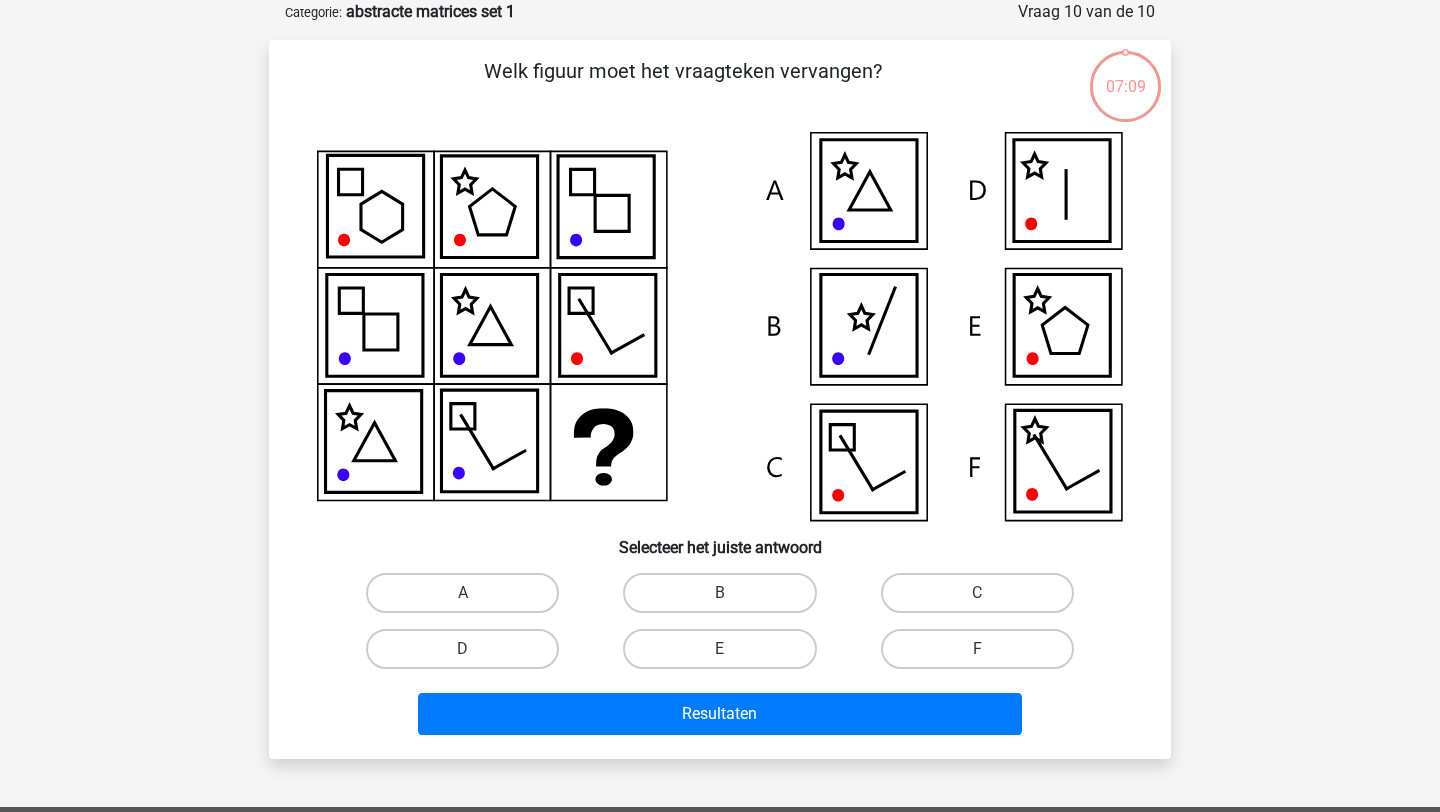 scroll, scrollTop: 81, scrollLeft: 0, axis: vertical 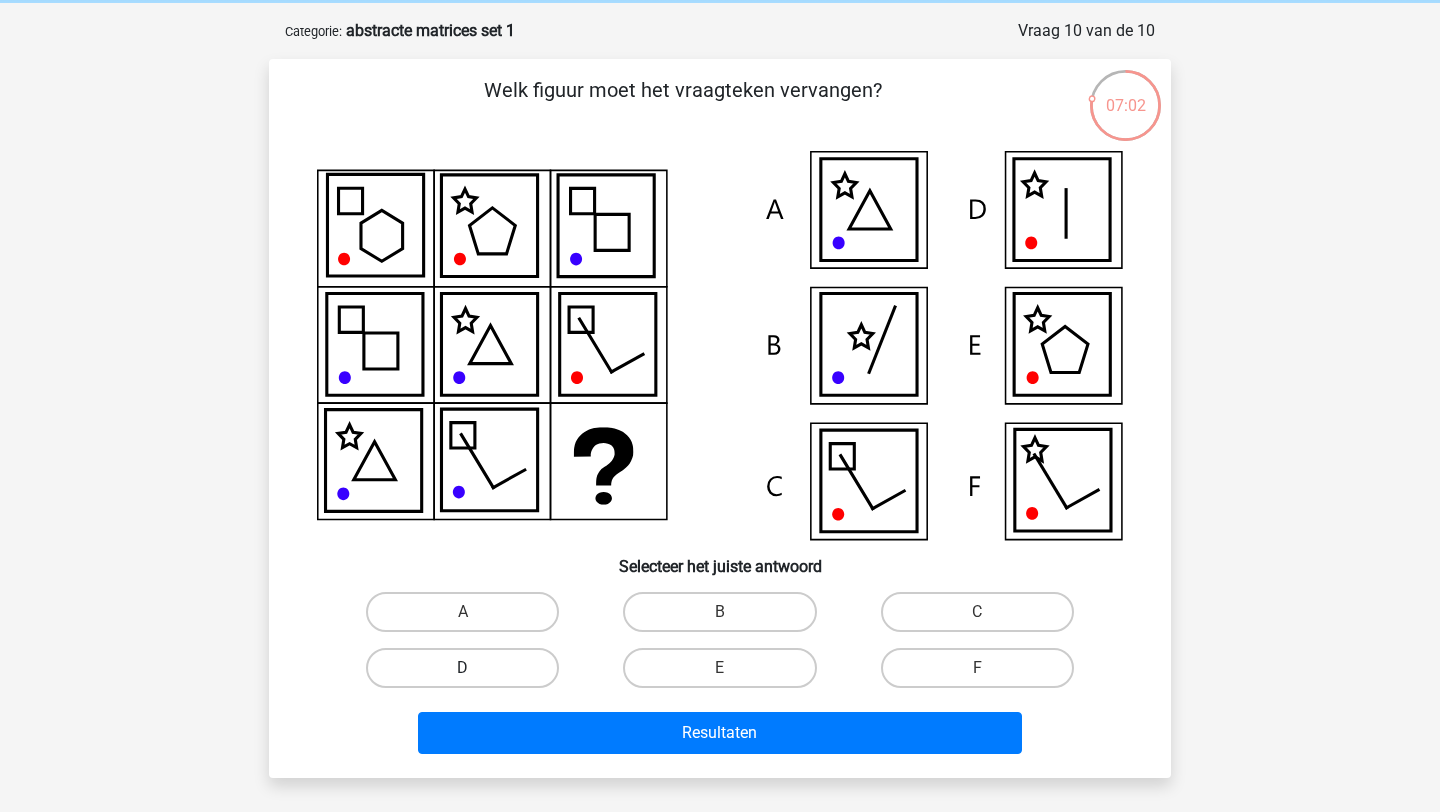 click on "D" at bounding box center [462, 668] 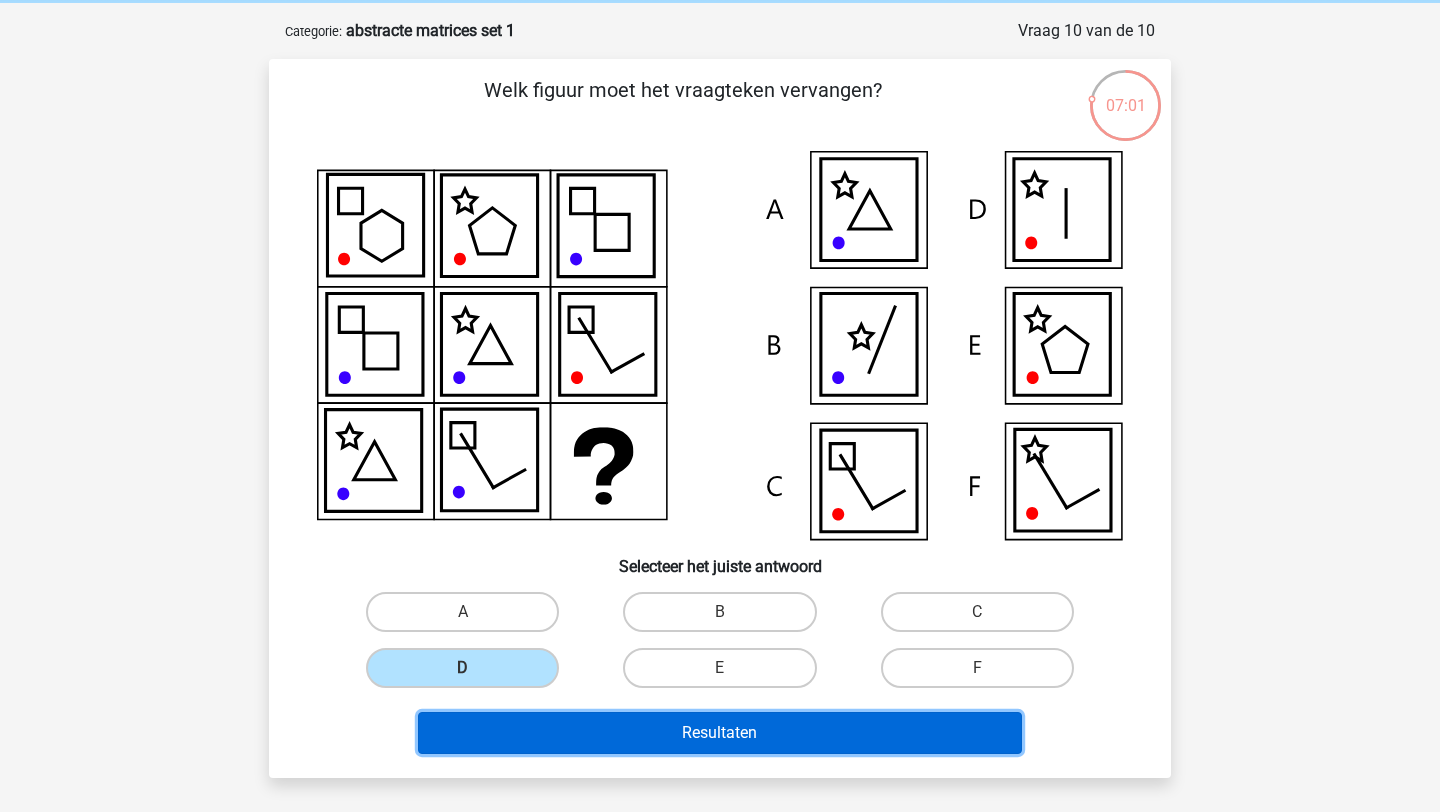 click on "Resultaten" at bounding box center (720, 733) 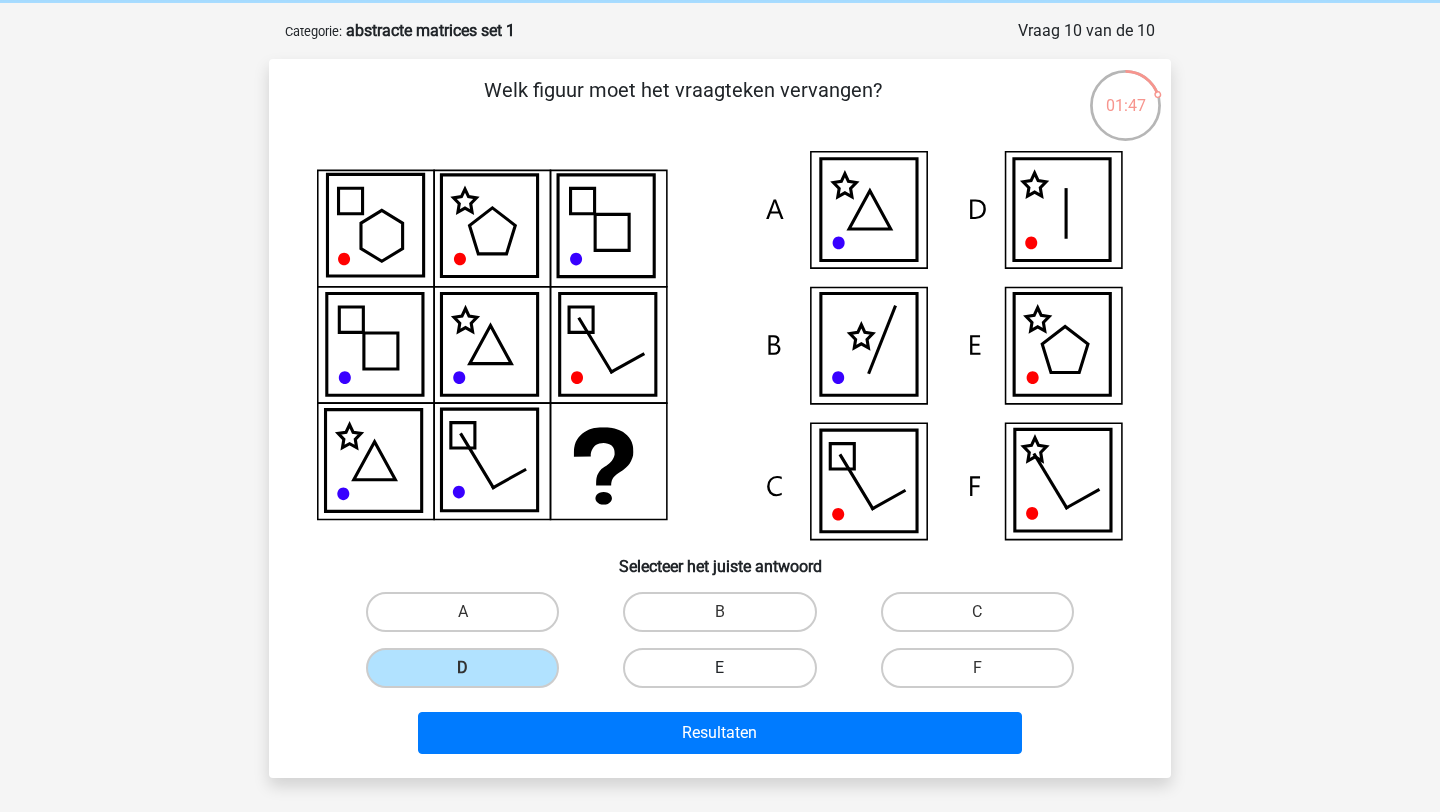 click on "E" at bounding box center (719, 668) 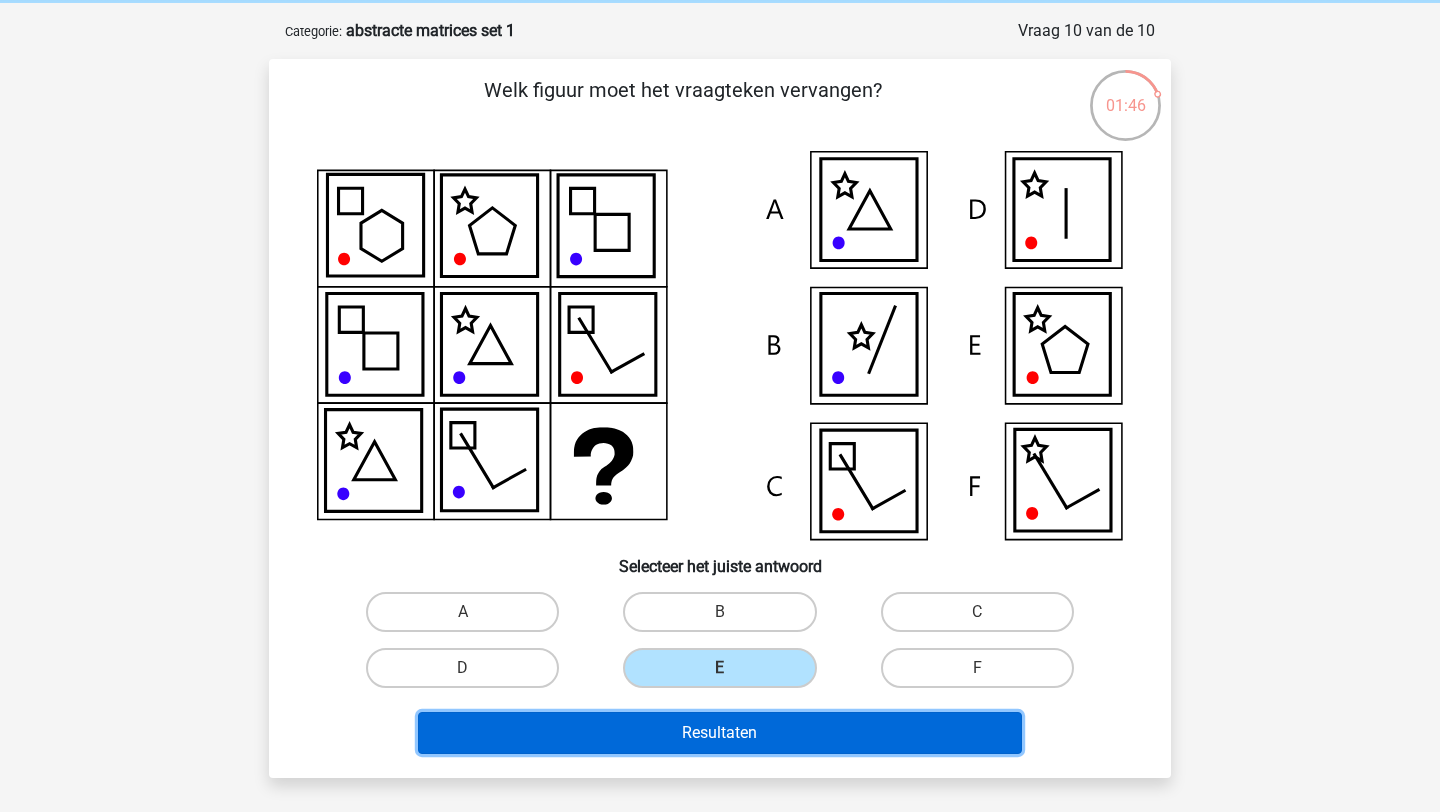 click on "Resultaten" at bounding box center (720, 733) 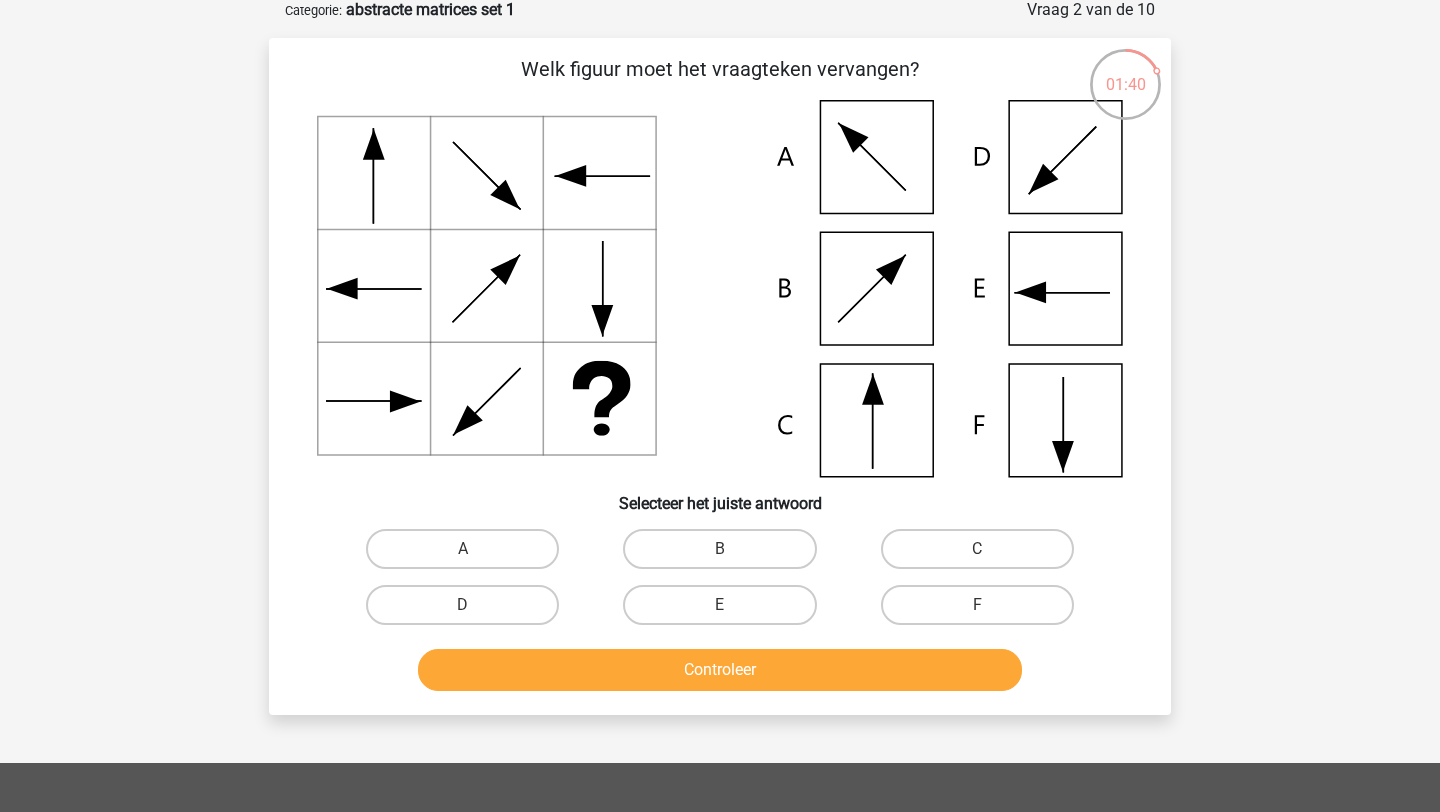 scroll, scrollTop: 105, scrollLeft: 0, axis: vertical 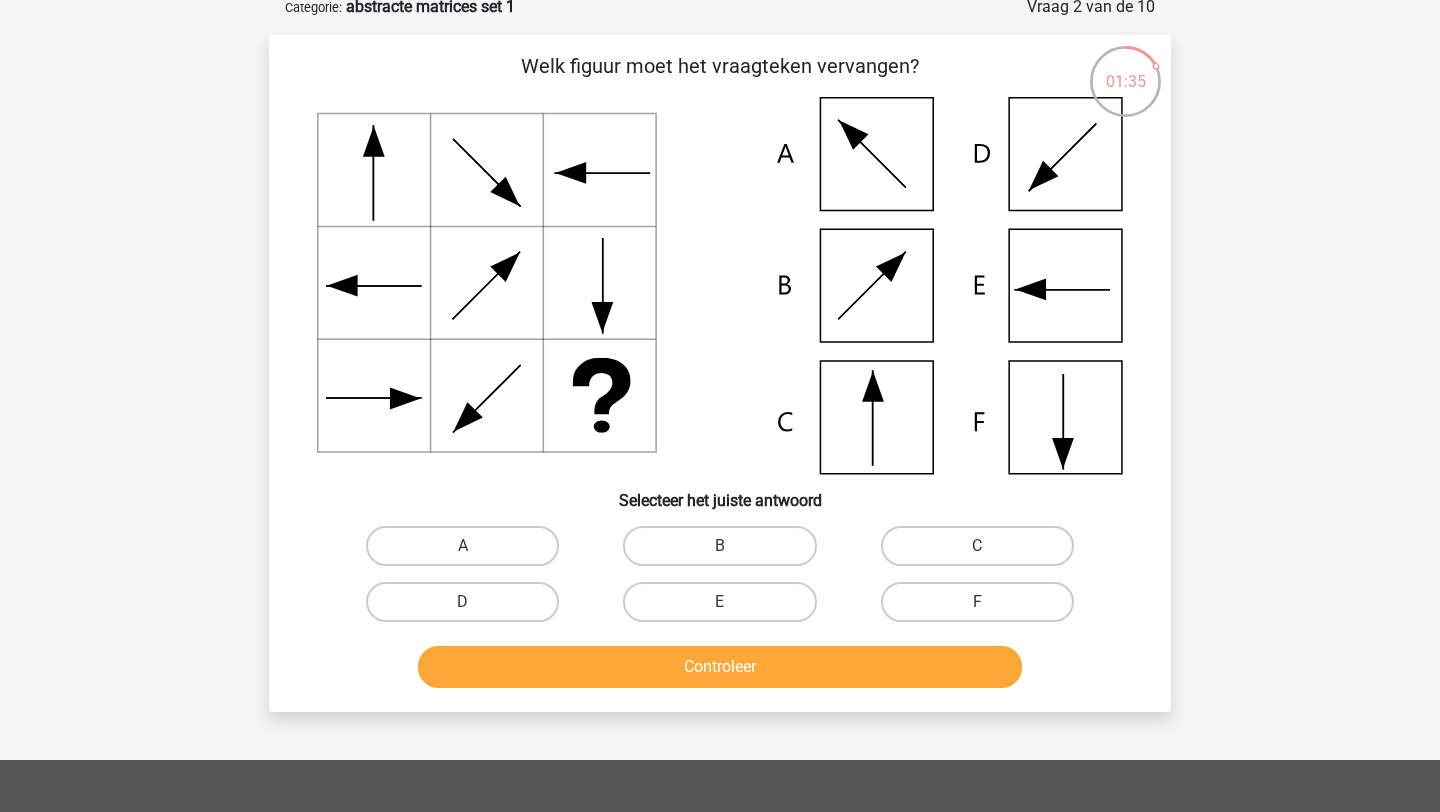 drag, startPoint x: 746, startPoint y: 535, endPoint x: 607, endPoint y: 363, distance: 221.14474 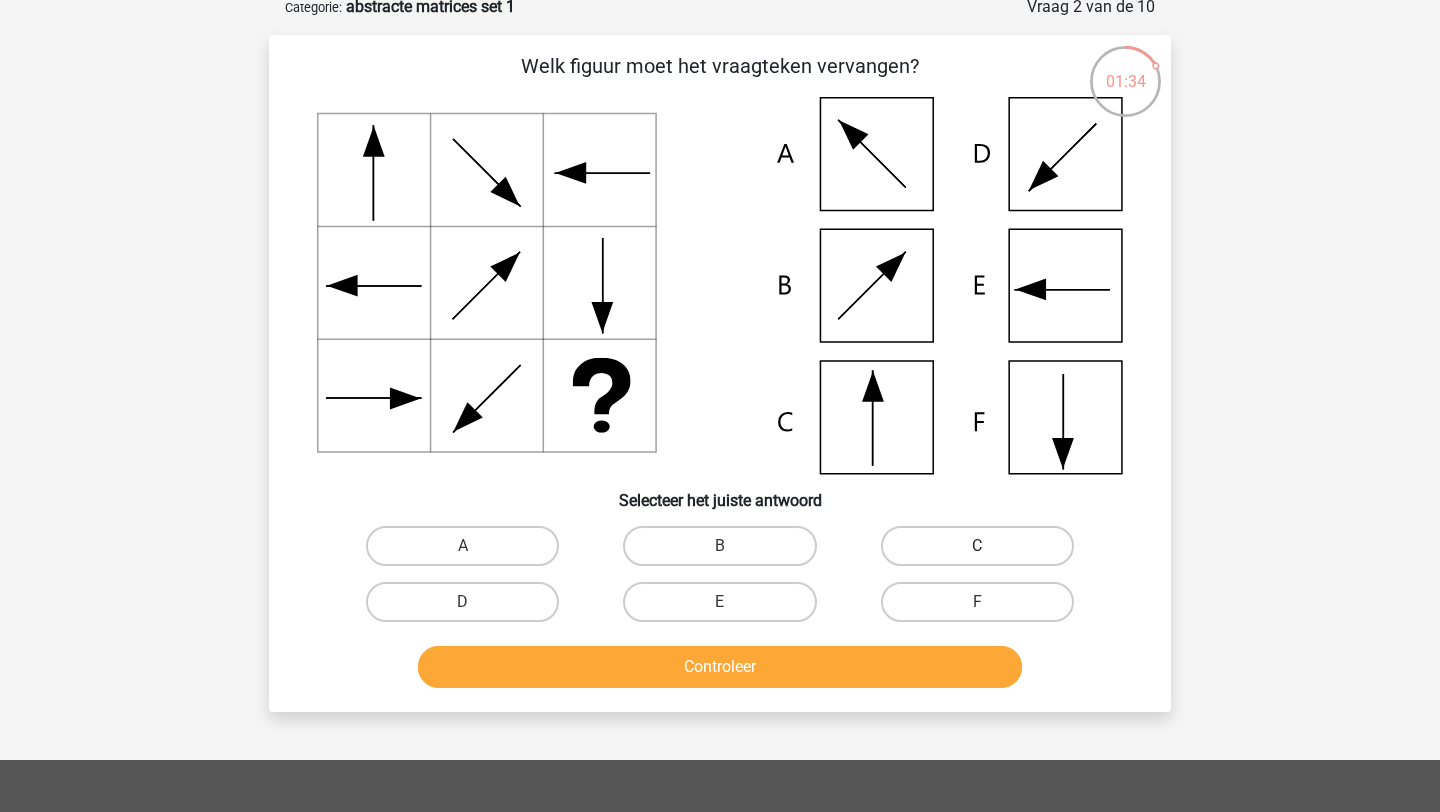 click on "C" at bounding box center [977, 546] 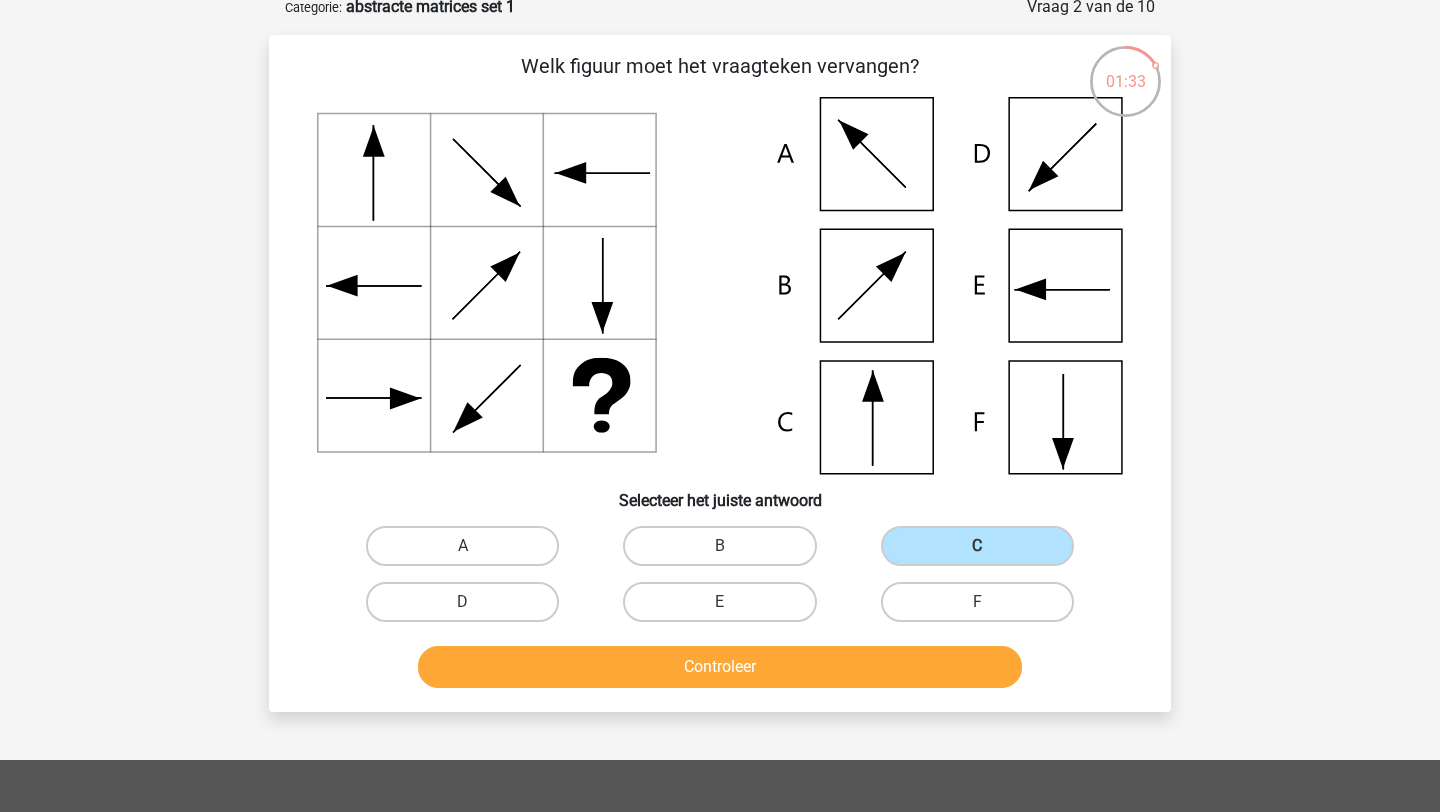 click on "Controleer" at bounding box center [720, 663] 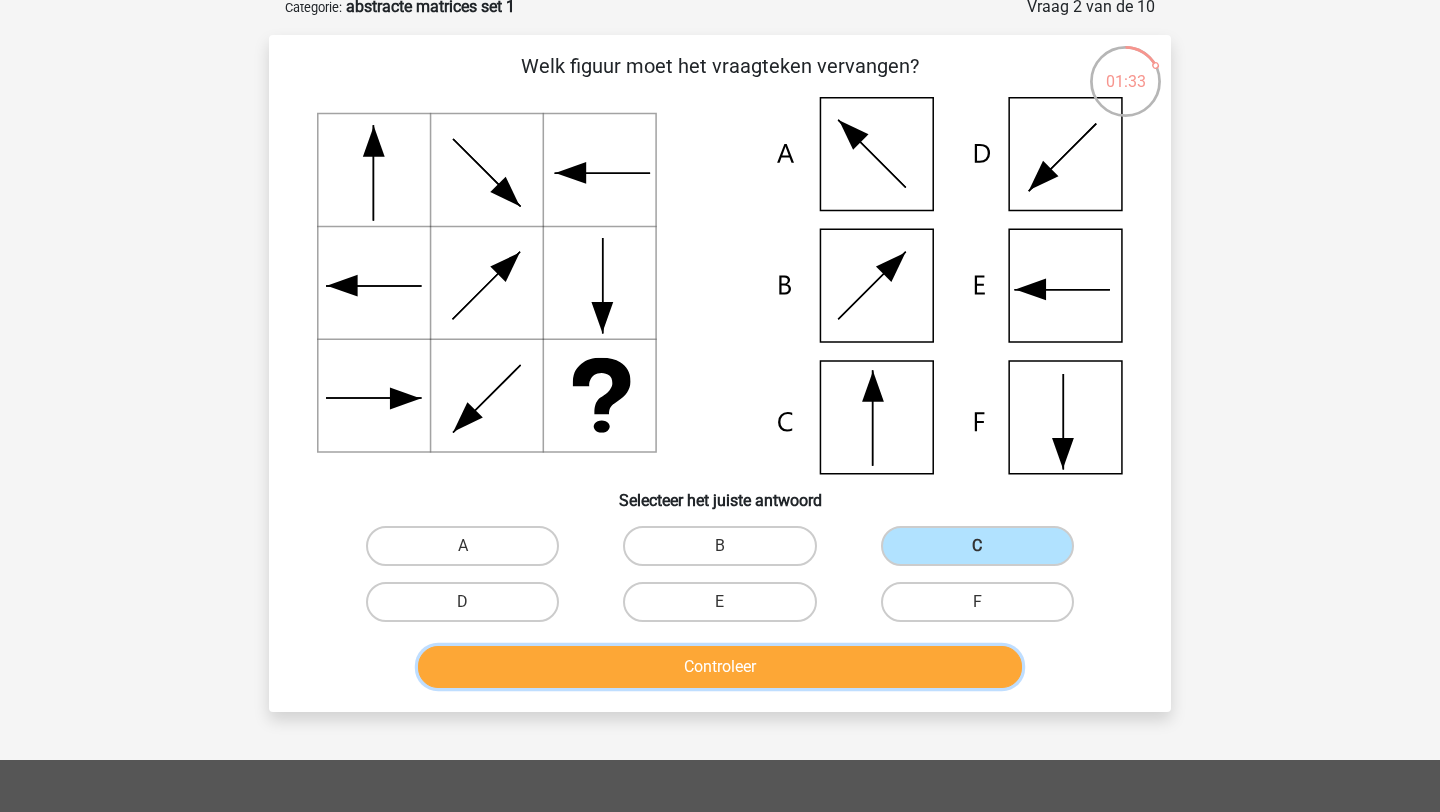 click on "Controleer" at bounding box center [720, 667] 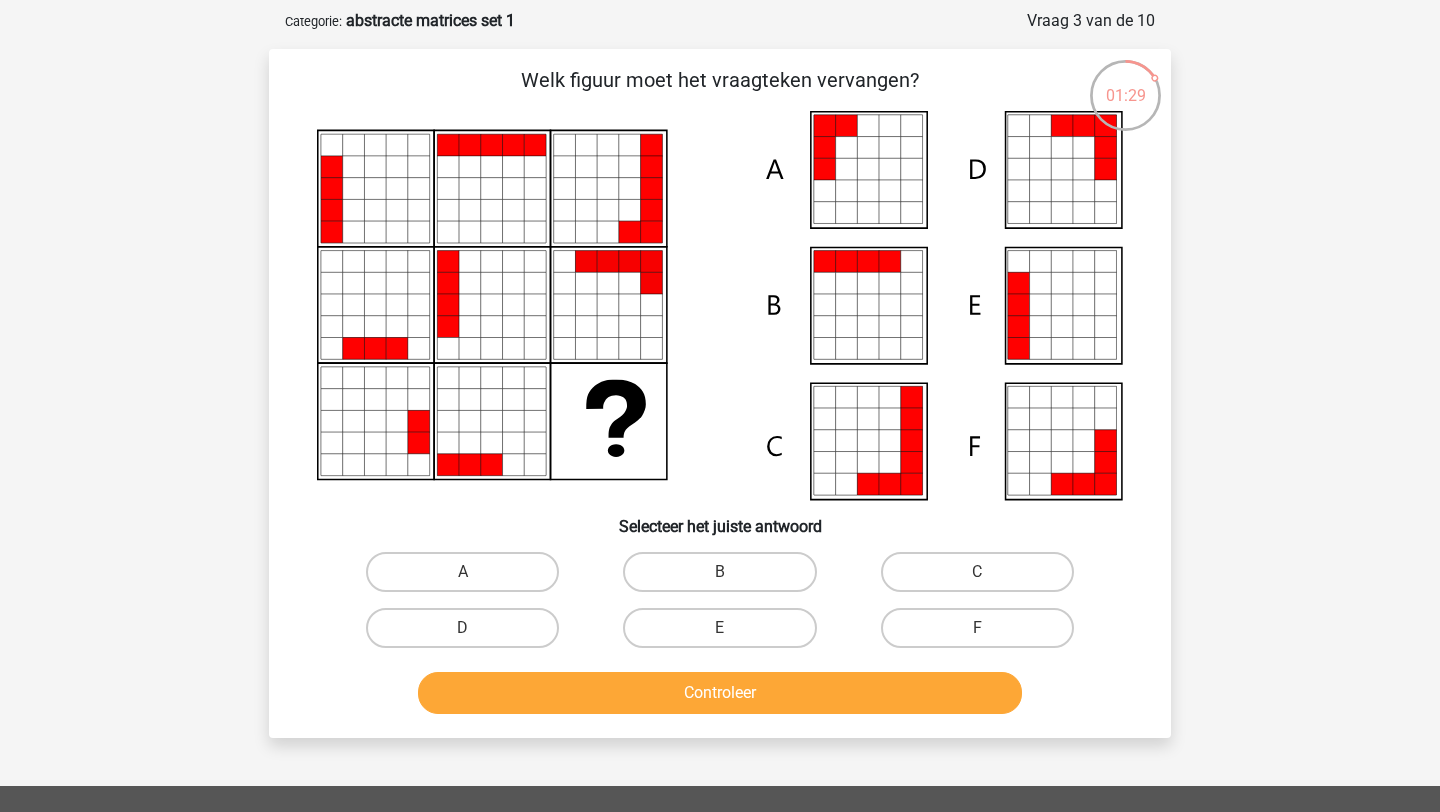 scroll, scrollTop: 99, scrollLeft: 0, axis: vertical 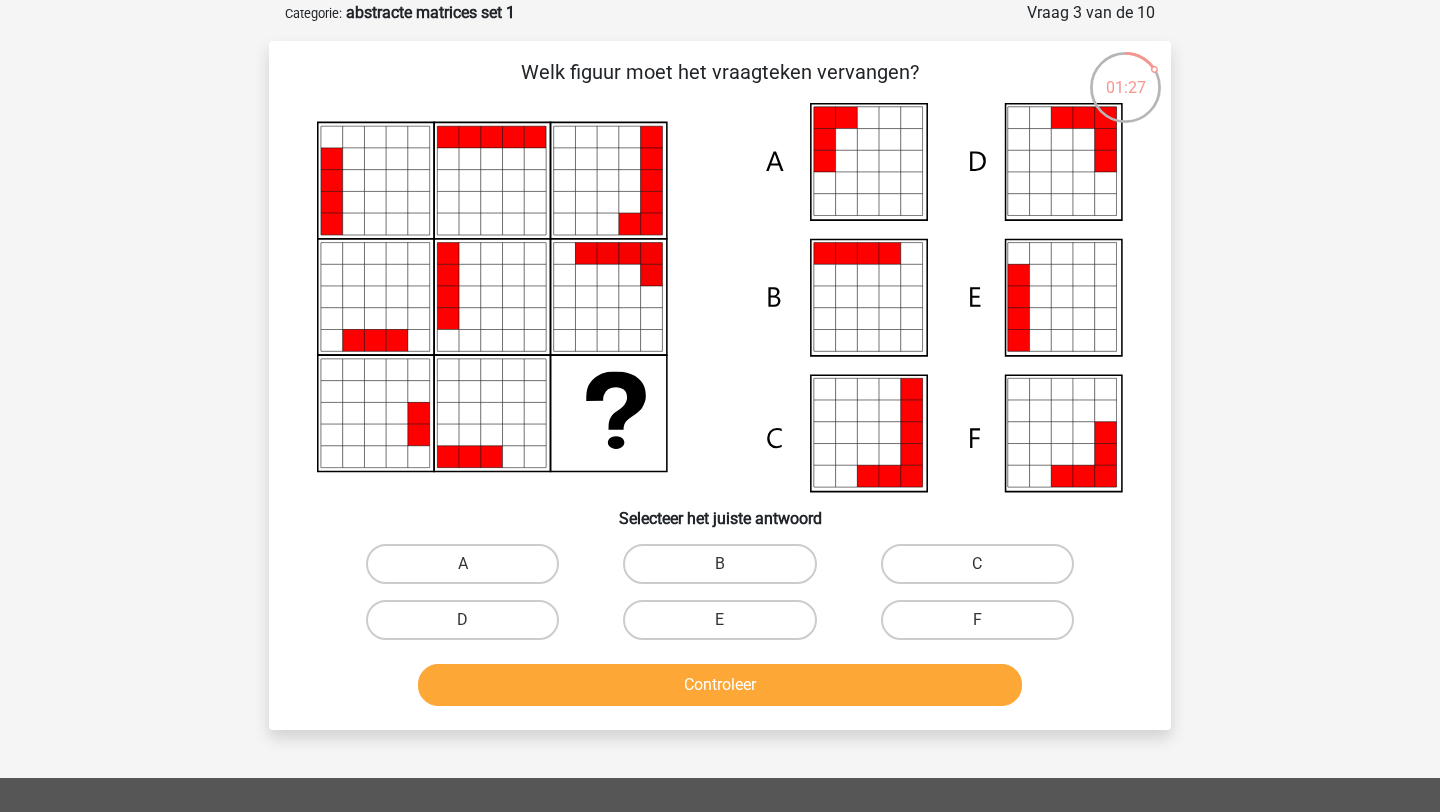 click on "B" at bounding box center (726, 570) 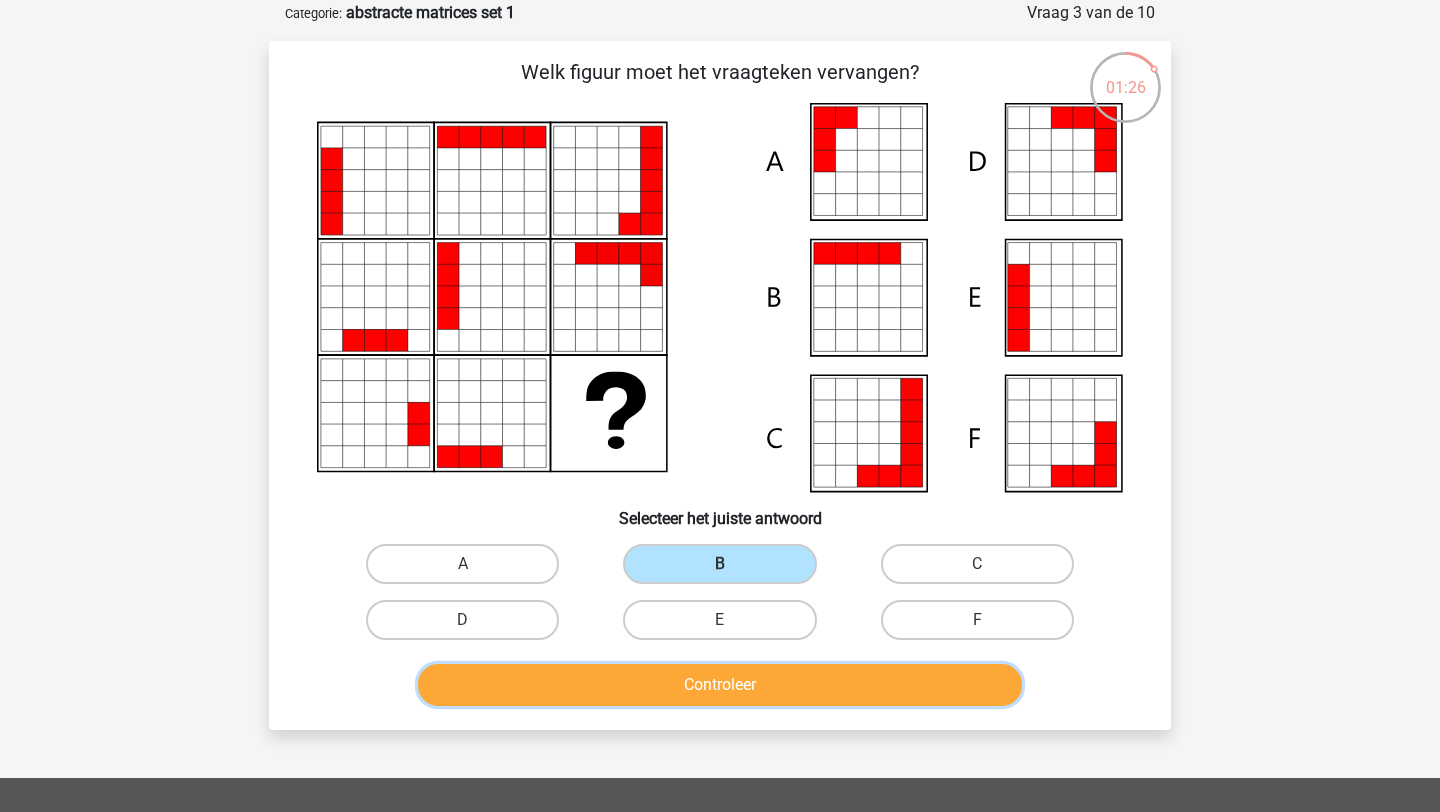 click on "Controleer" at bounding box center [720, 685] 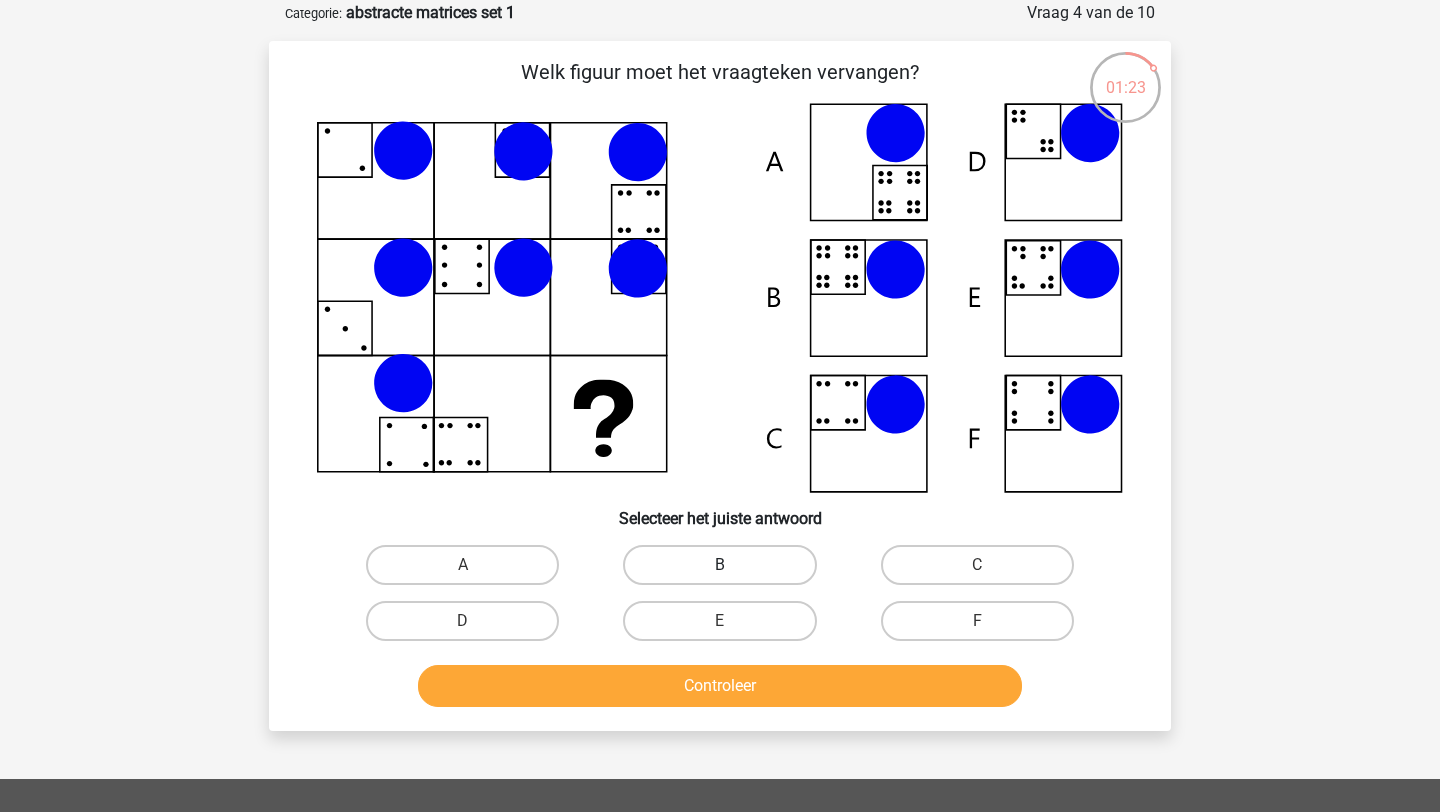click on "B" at bounding box center (719, 565) 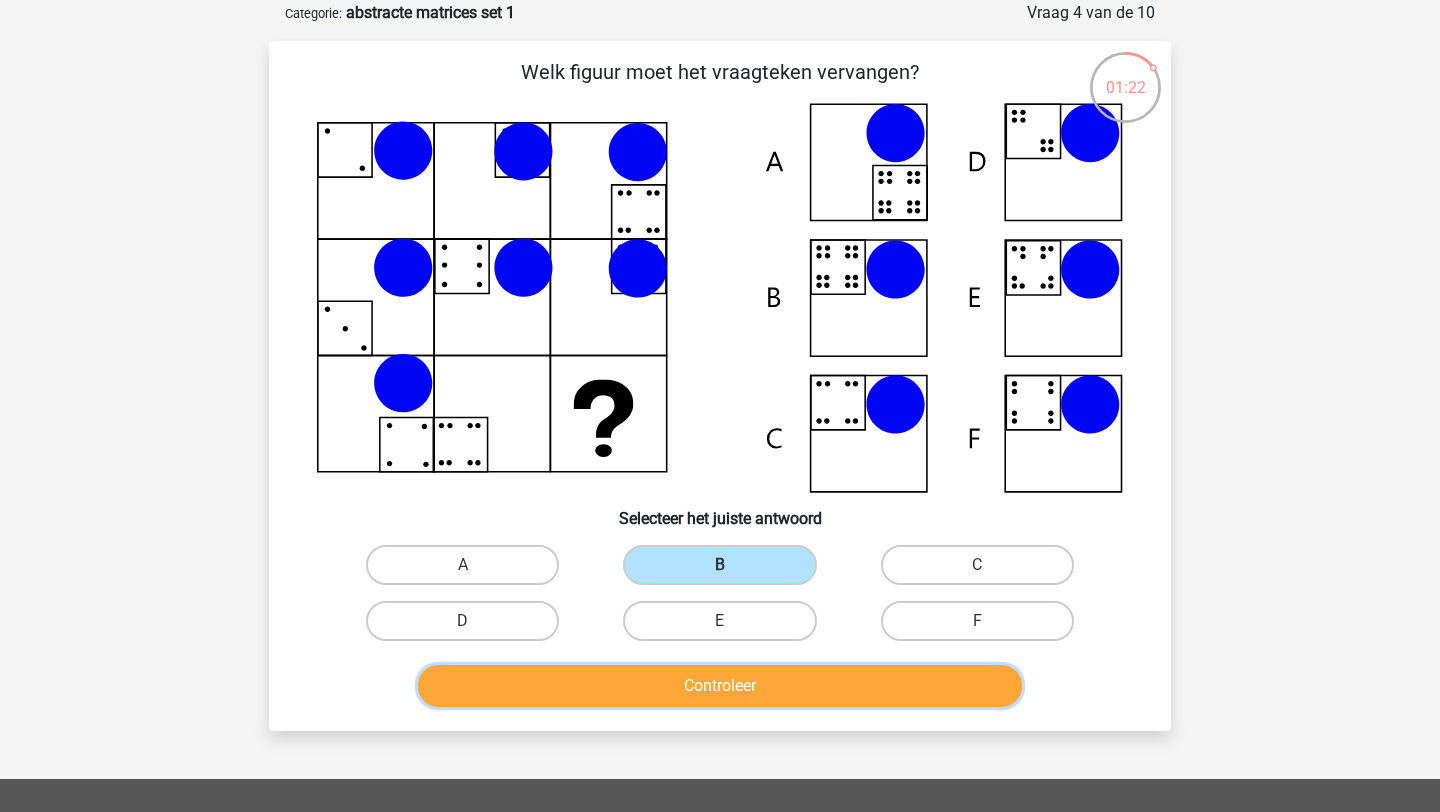 click on "Controleer" at bounding box center (720, 686) 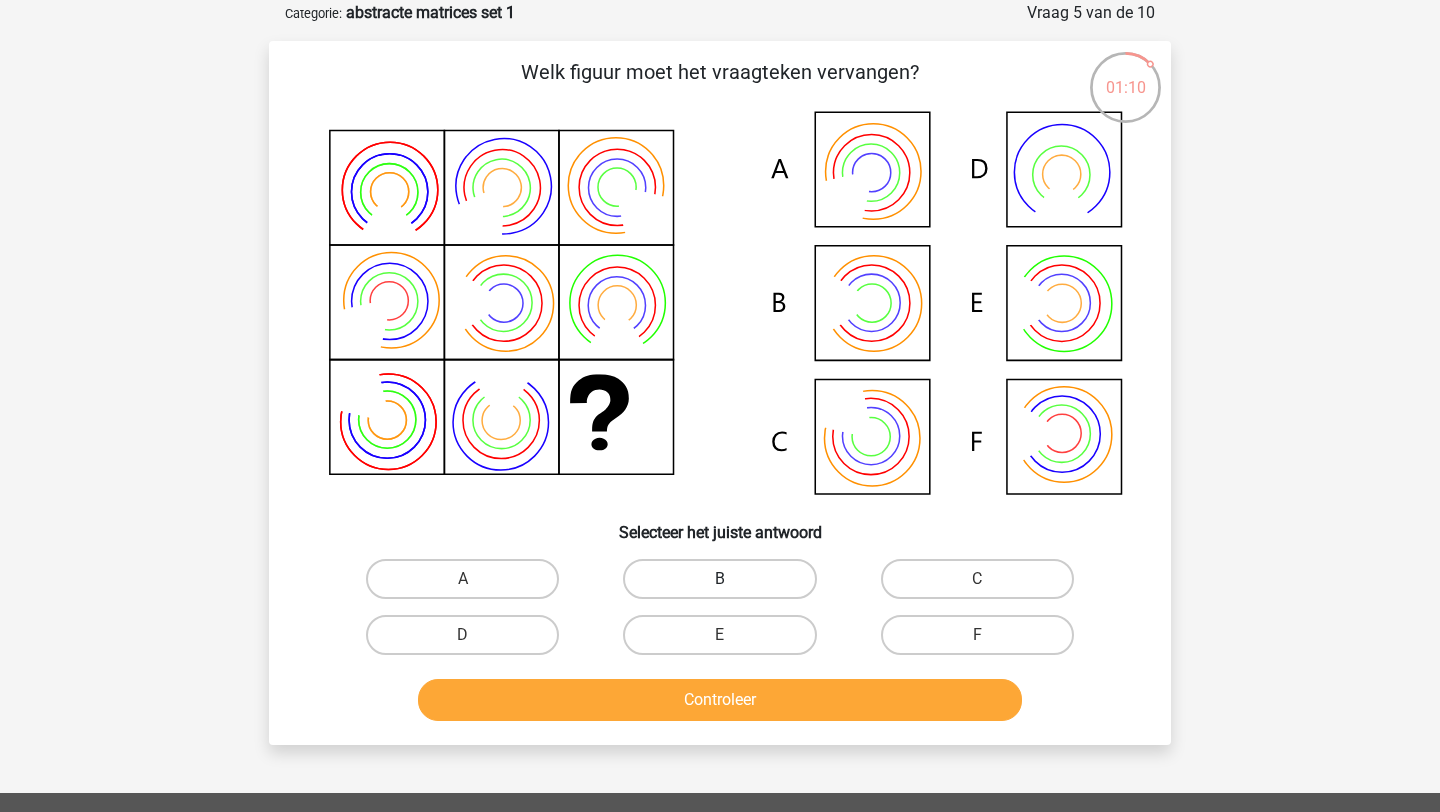 click on "B" at bounding box center [719, 579] 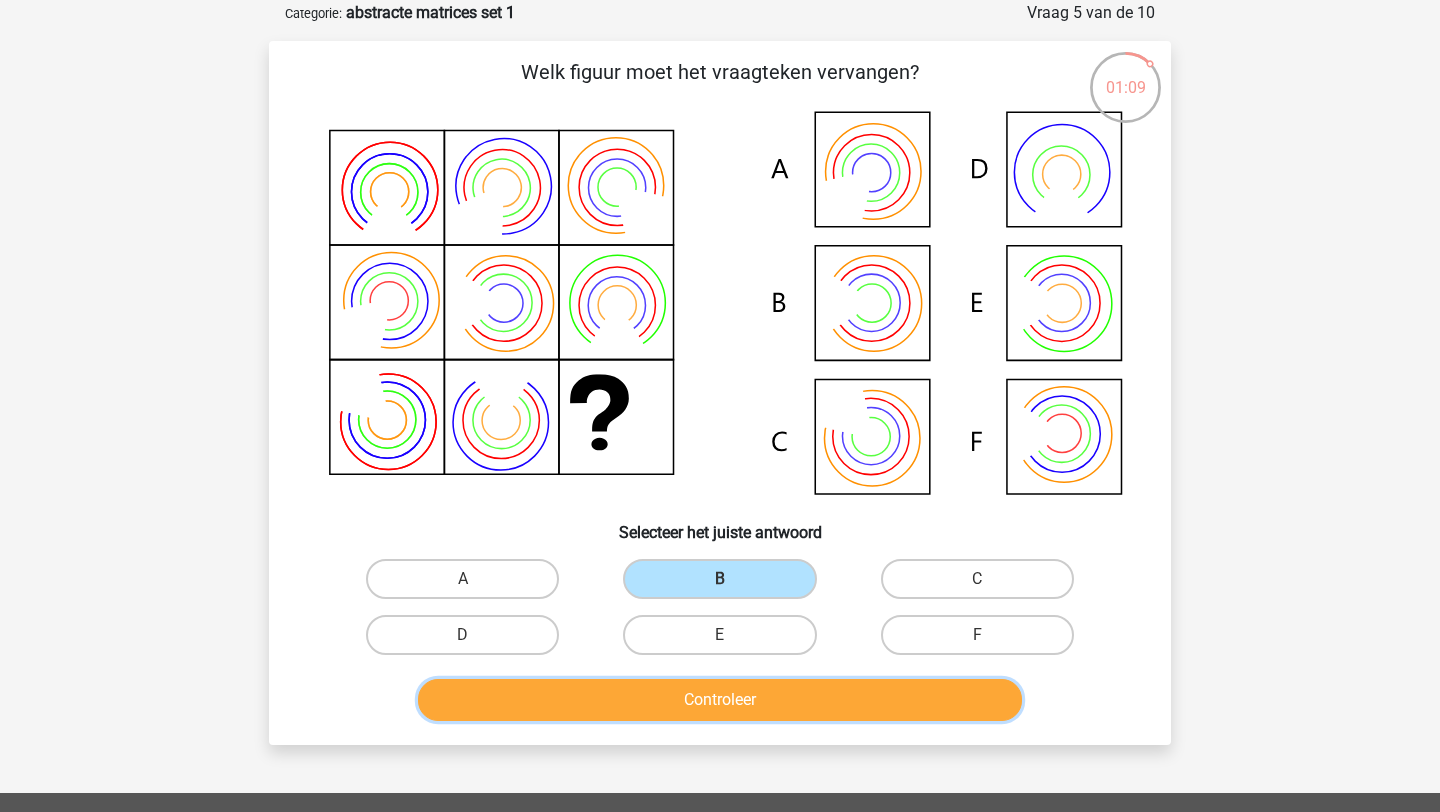 click on "Controleer" at bounding box center [720, 700] 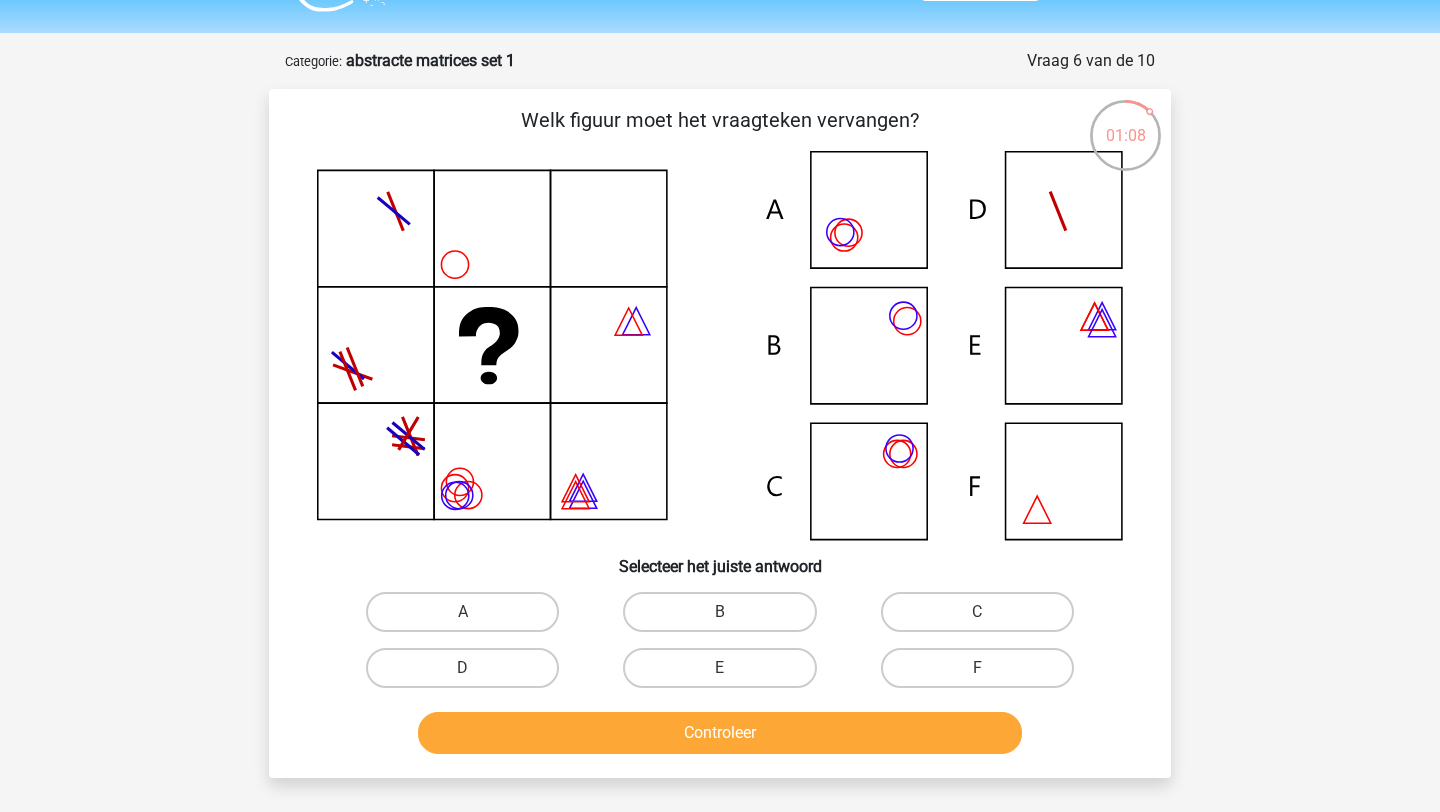 scroll, scrollTop: 53, scrollLeft: 0, axis: vertical 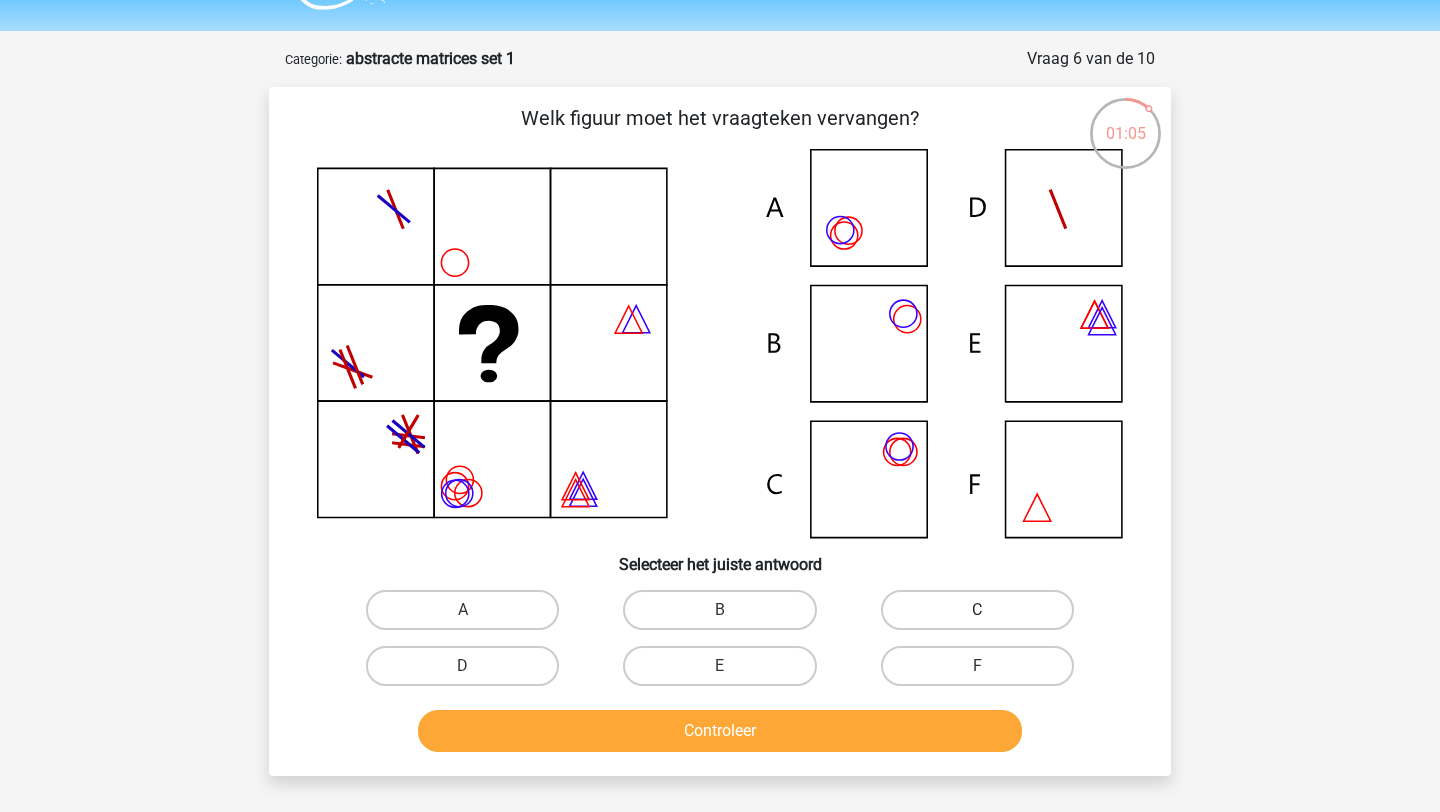 click on "C" at bounding box center [977, 610] 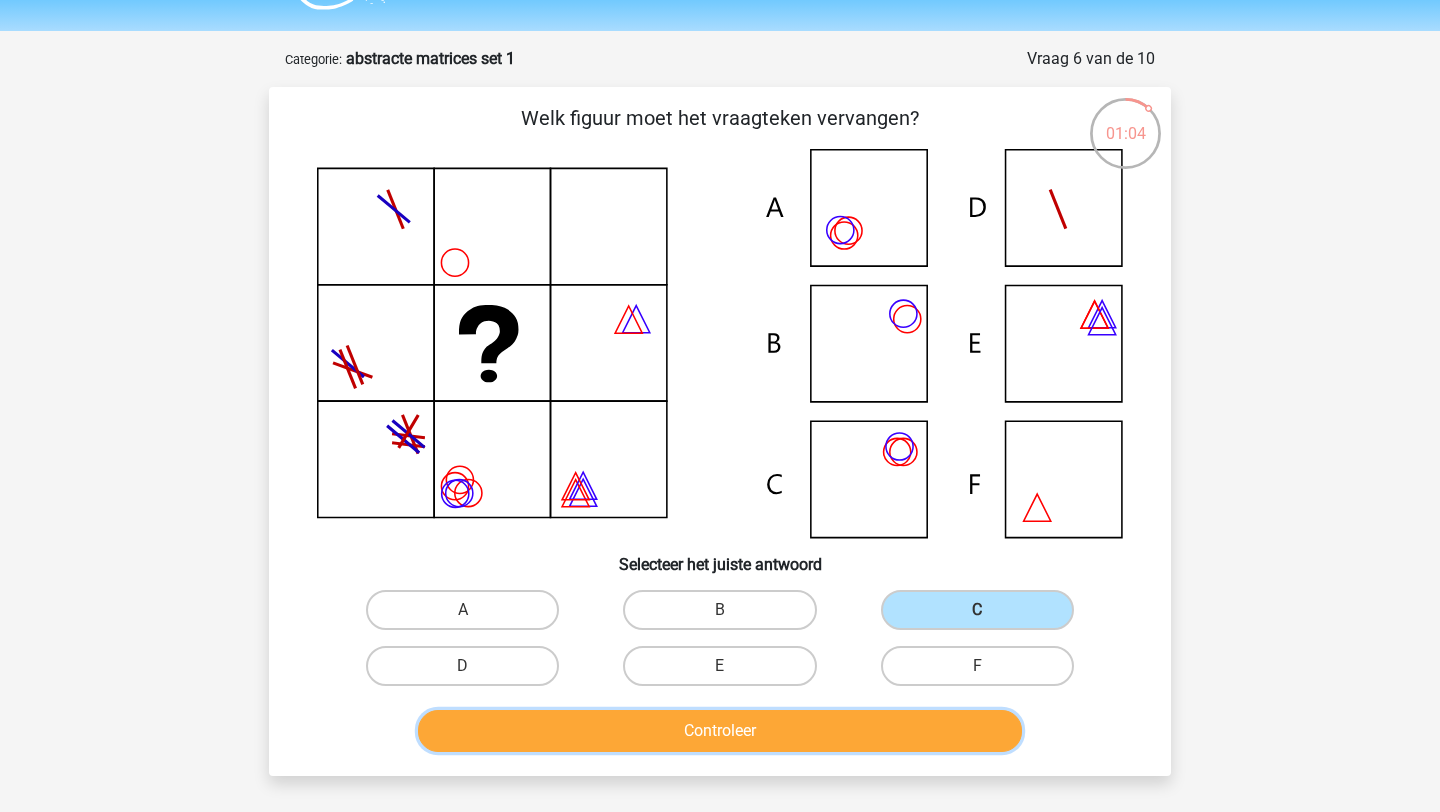 click on "Controleer" at bounding box center (720, 731) 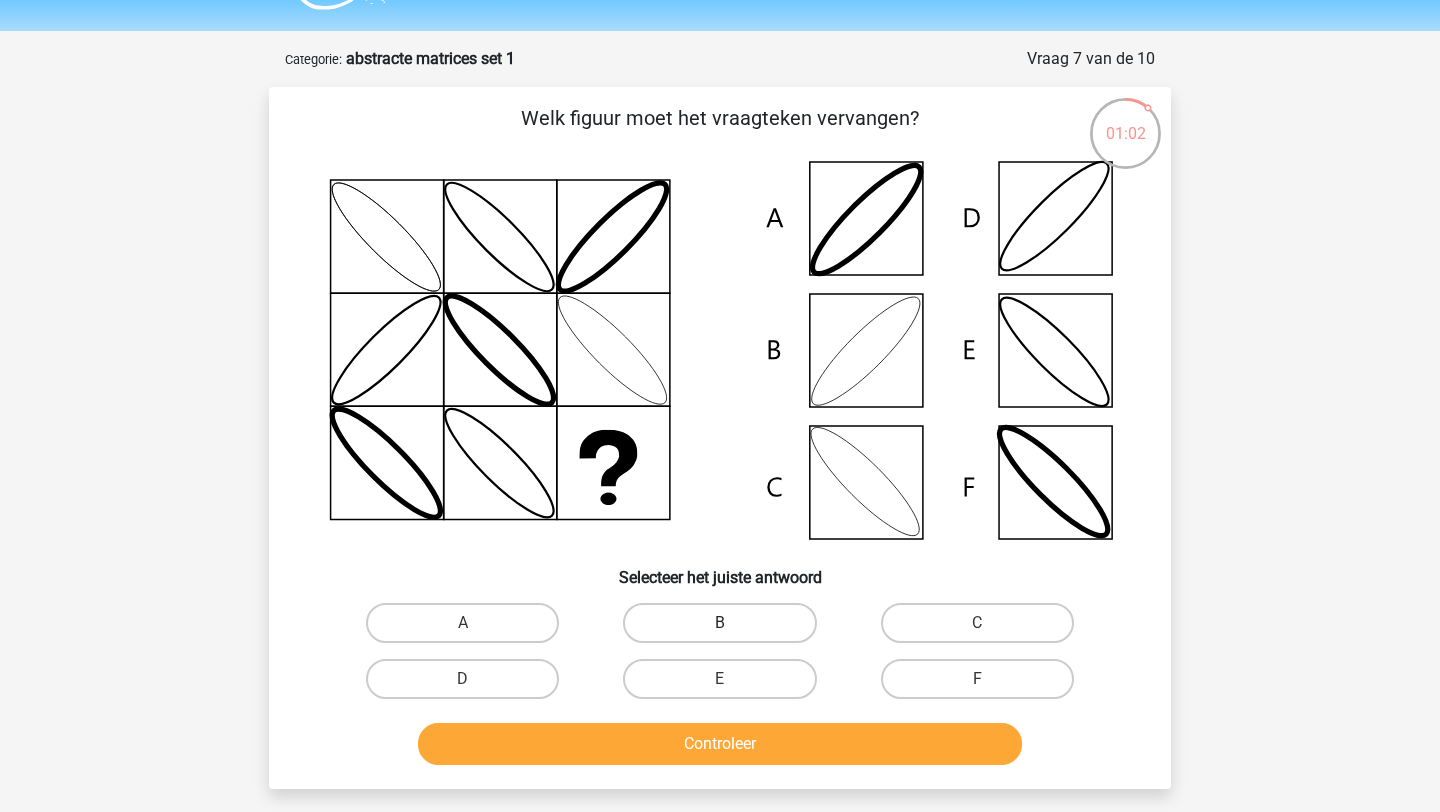 click on "B" at bounding box center (719, 623) 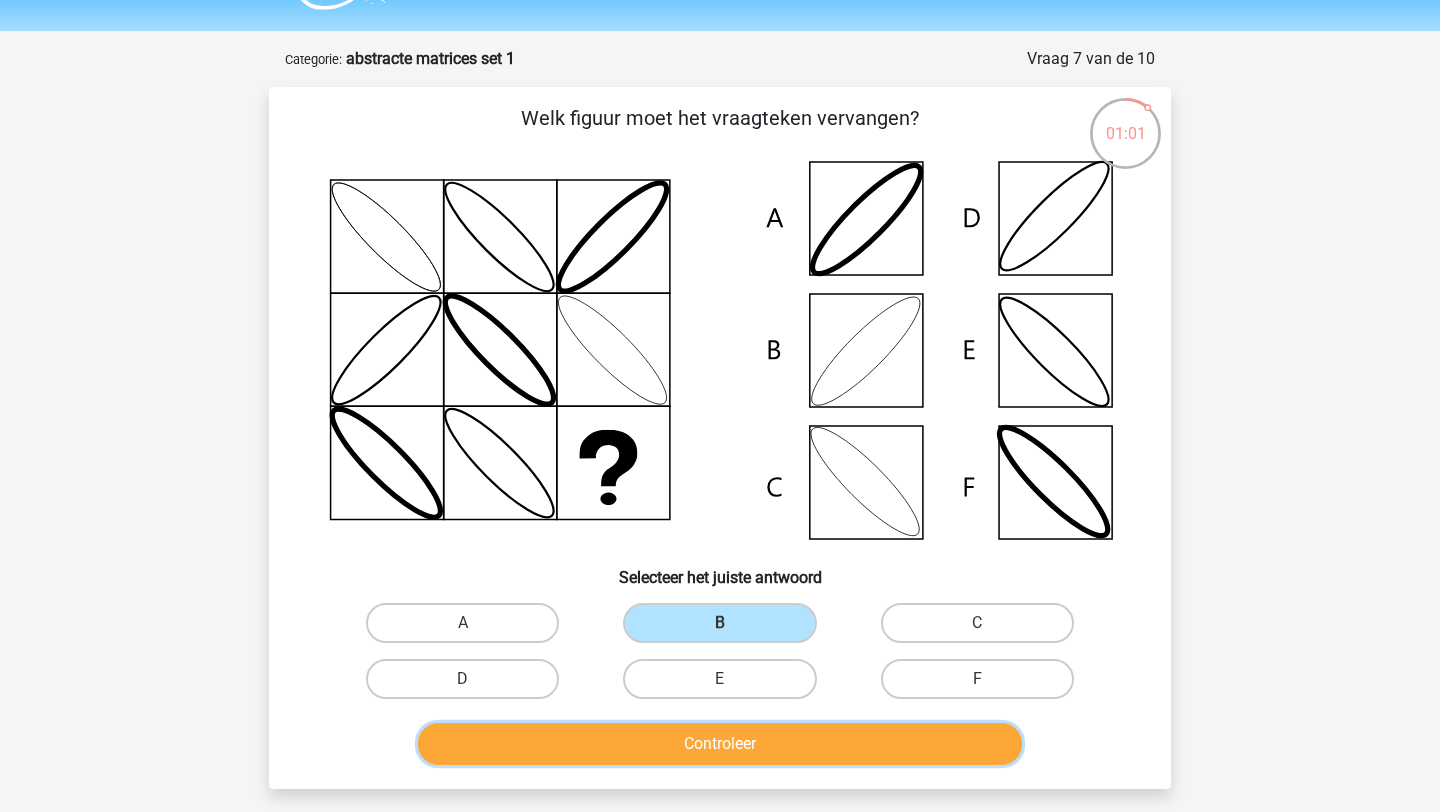 click on "Controleer" at bounding box center (720, 744) 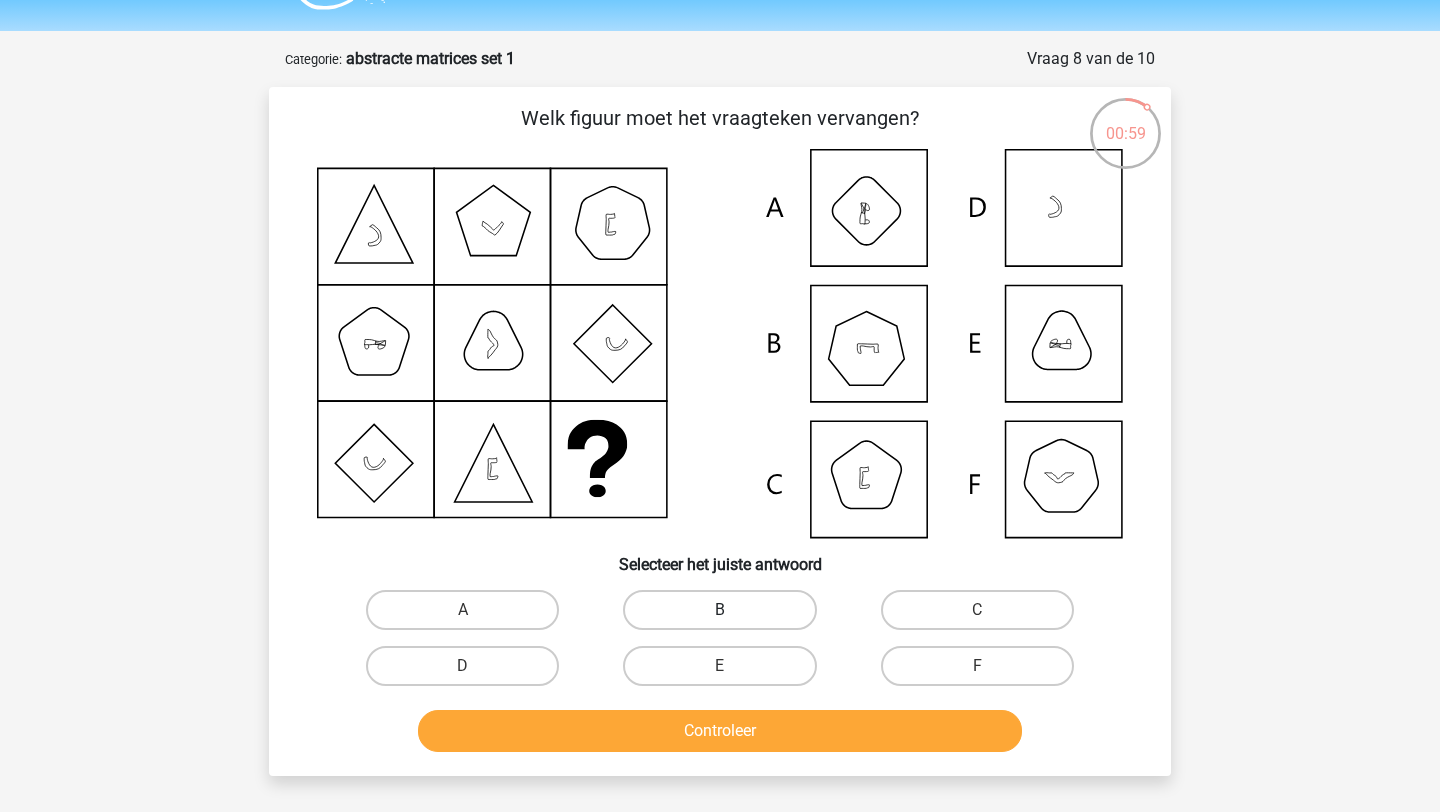 click on "B" at bounding box center [719, 610] 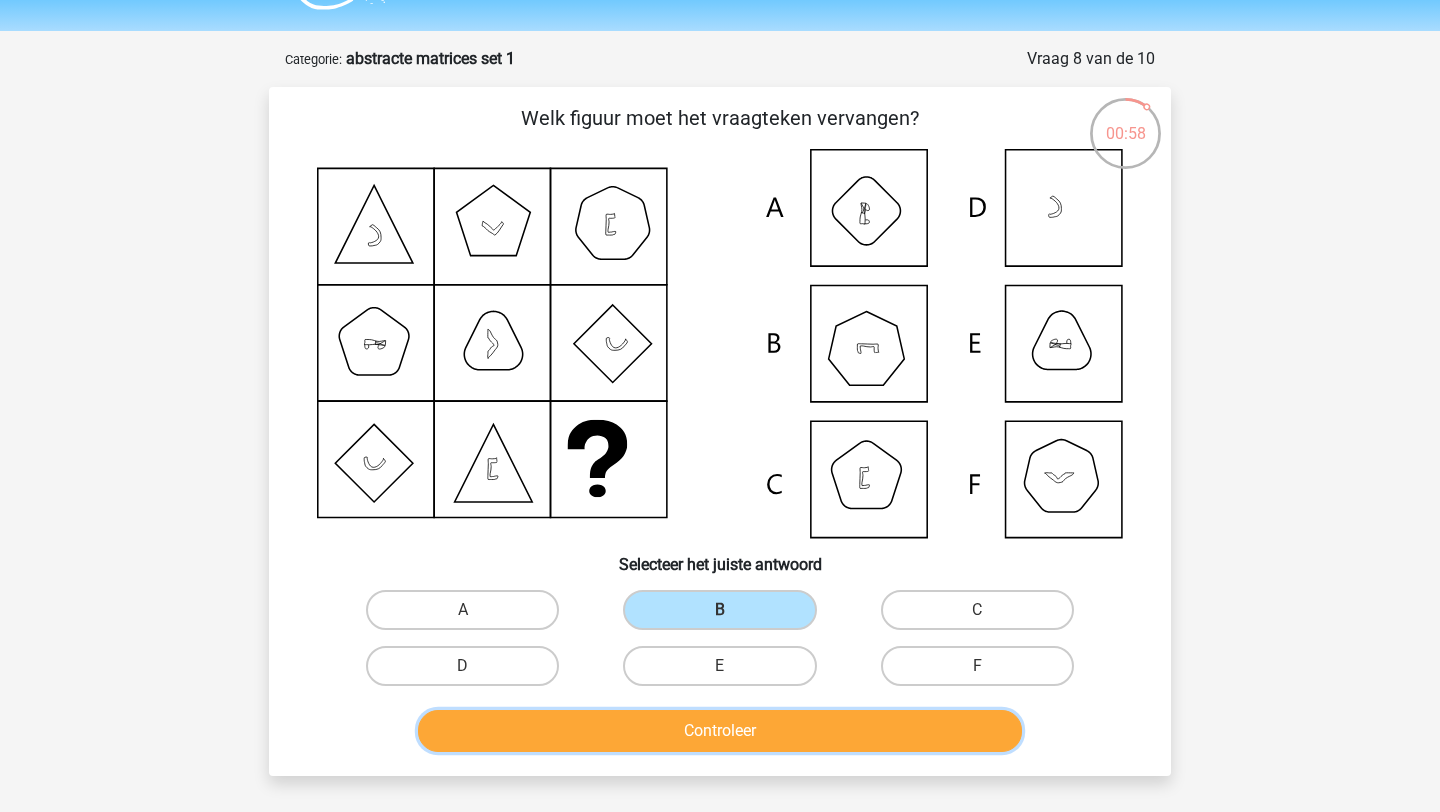 click on "Controleer" at bounding box center (720, 731) 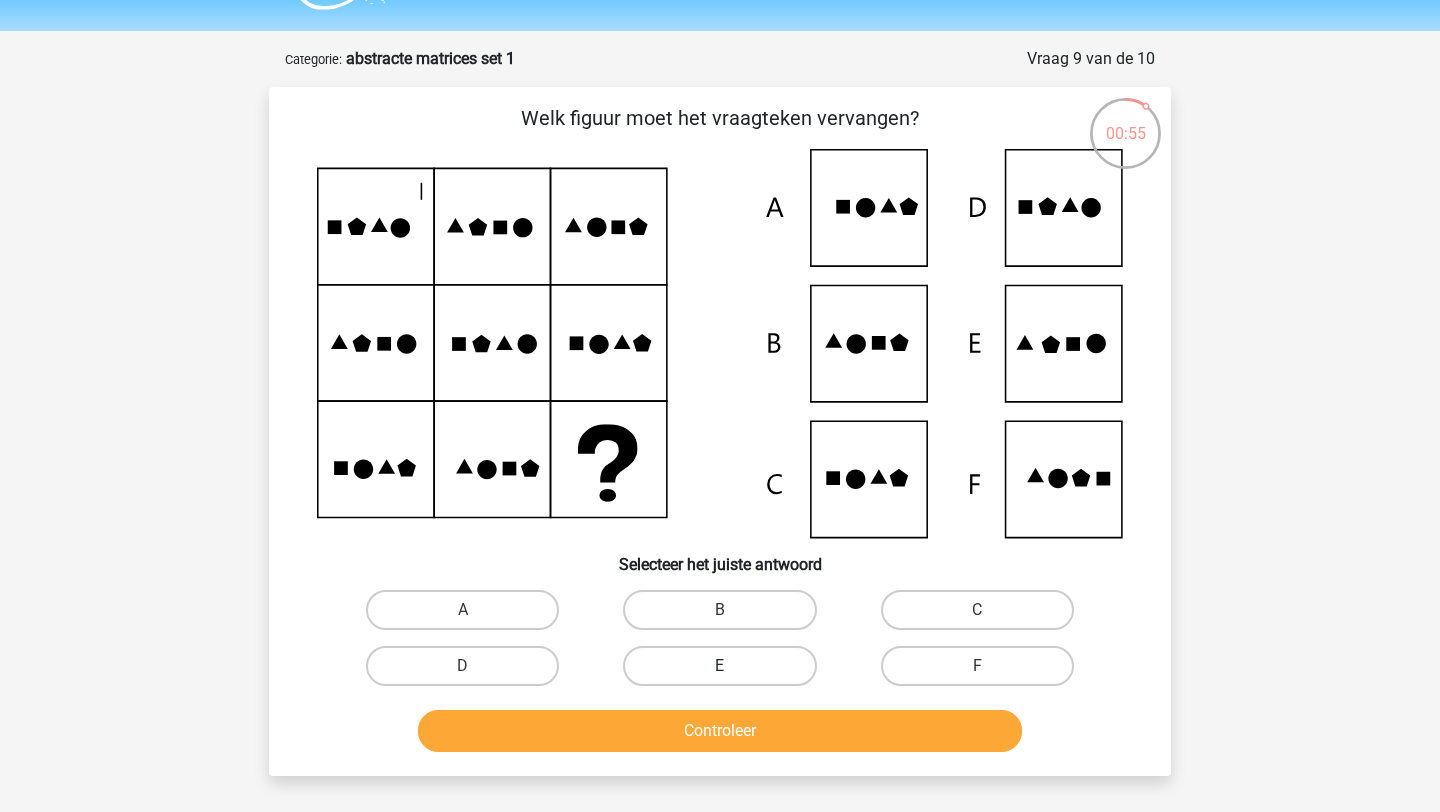 click on "E" at bounding box center [719, 666] 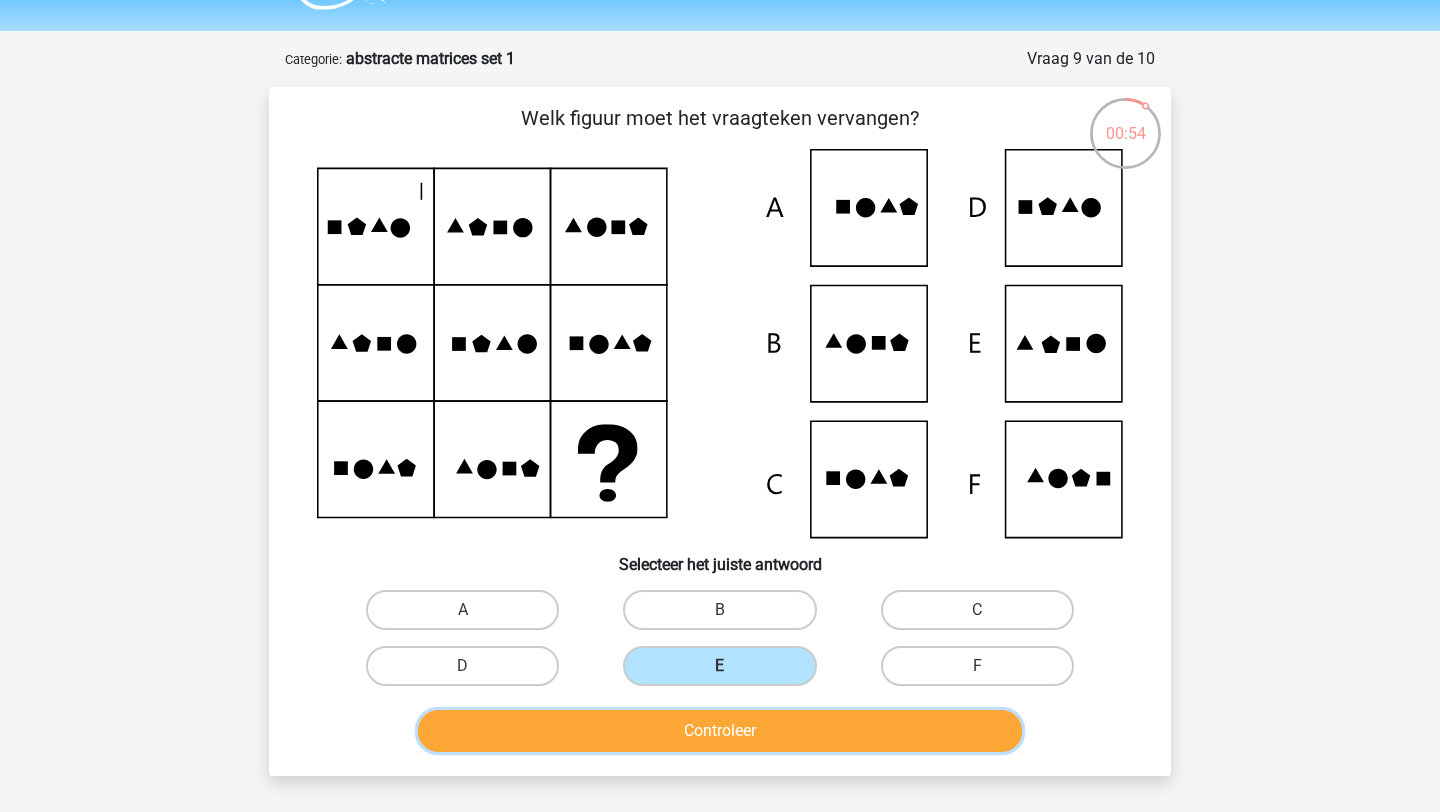 click on "Controleer" at bounding box center [720, 731] 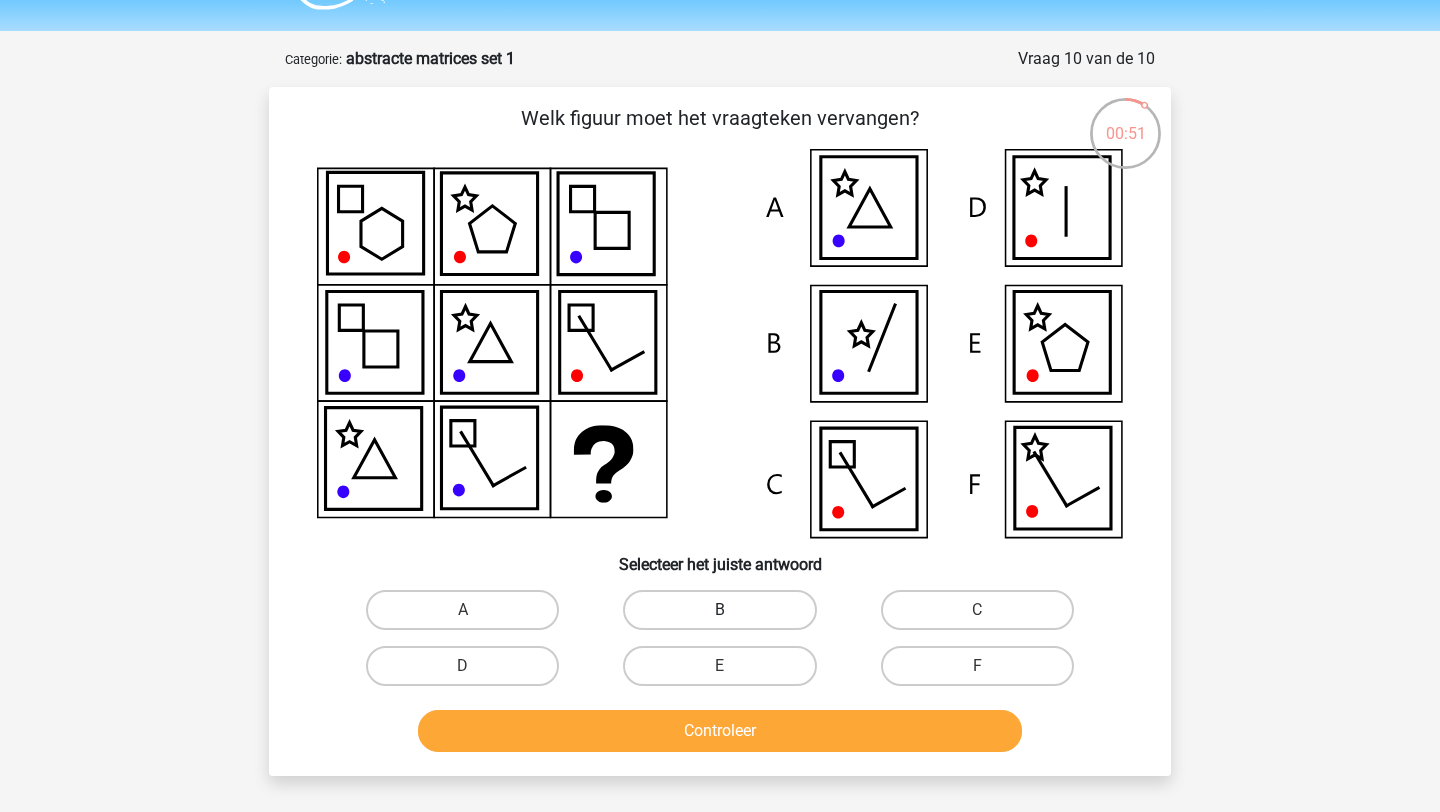 click on "B" at bounding box center (719, 610) 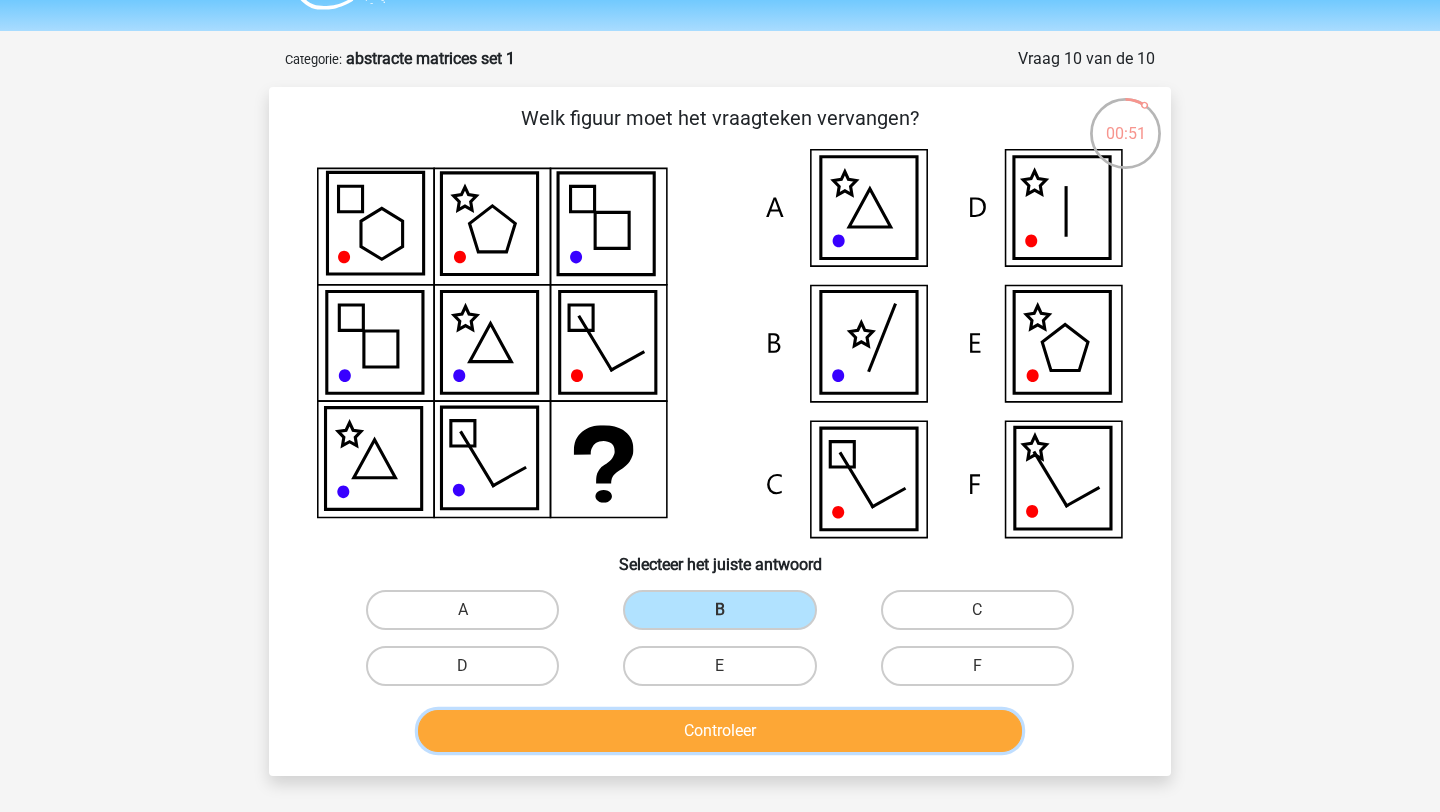 click on "Controleer" at bounding box center (720, 731) 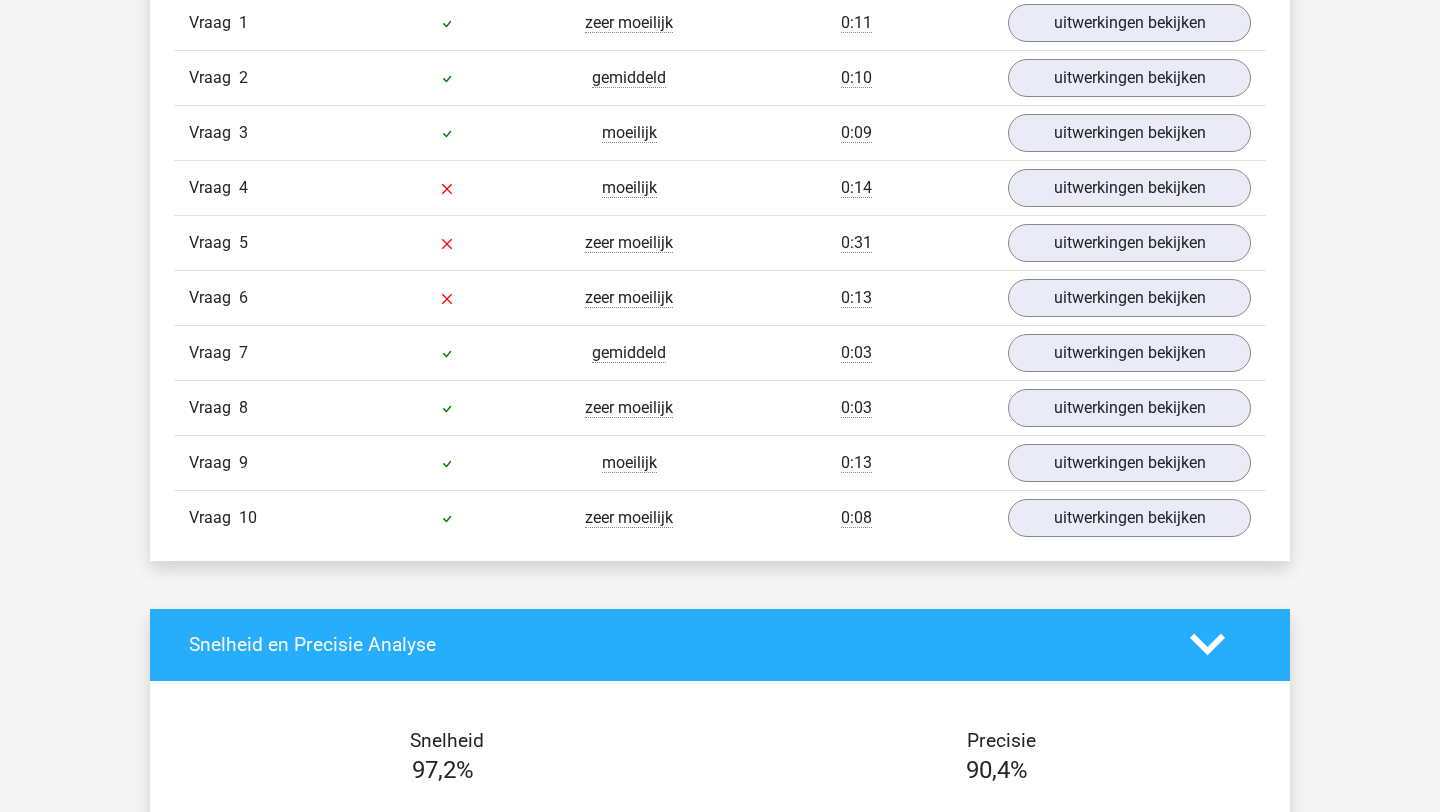 scroll, scrollTop: 1670, scrollLeft: 0, axis: vertical 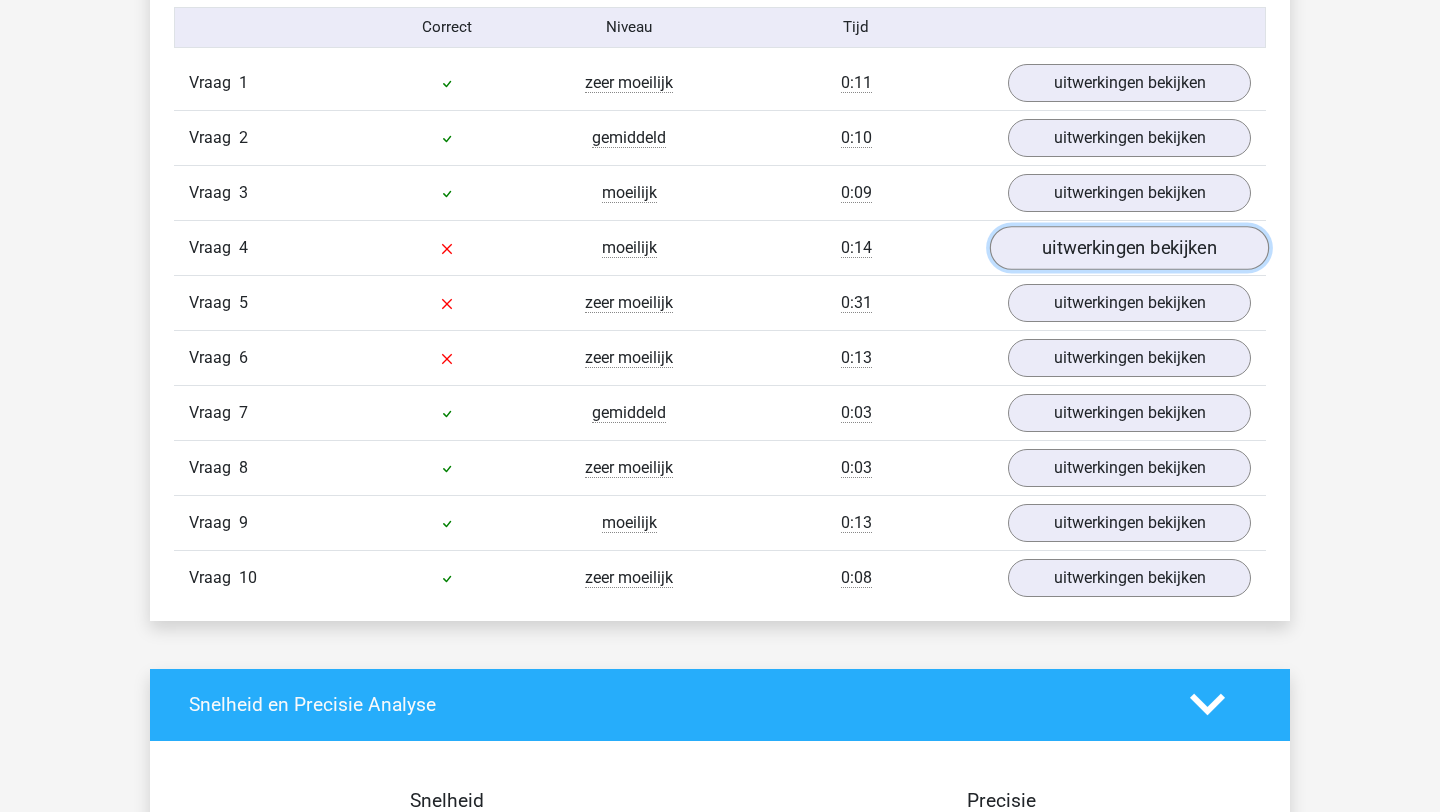 click on "uitwerkingen bekijken" at bounding box center (1129, 248) 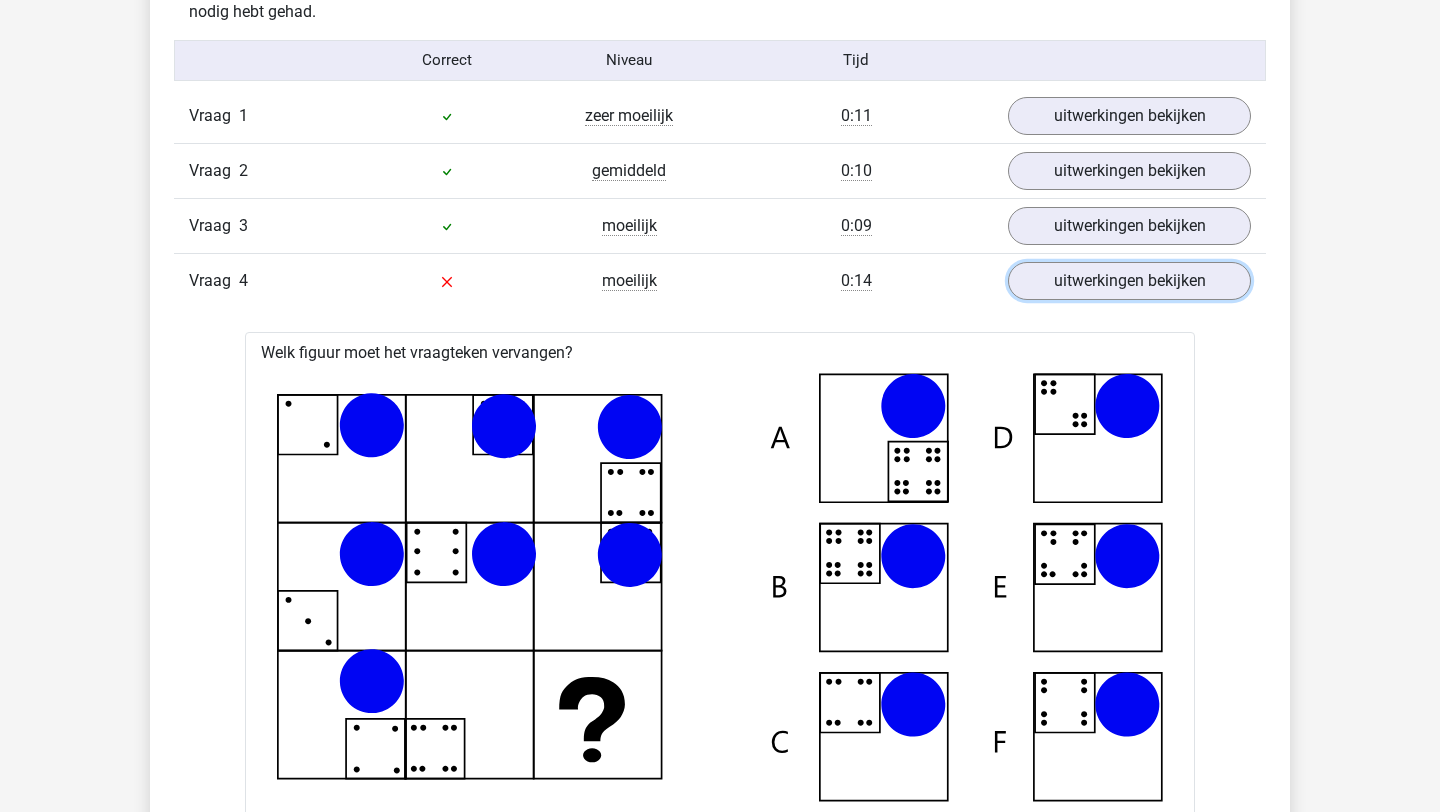 scroll, scrollTop: 1595, scrollLeft: 0, axis: vertical 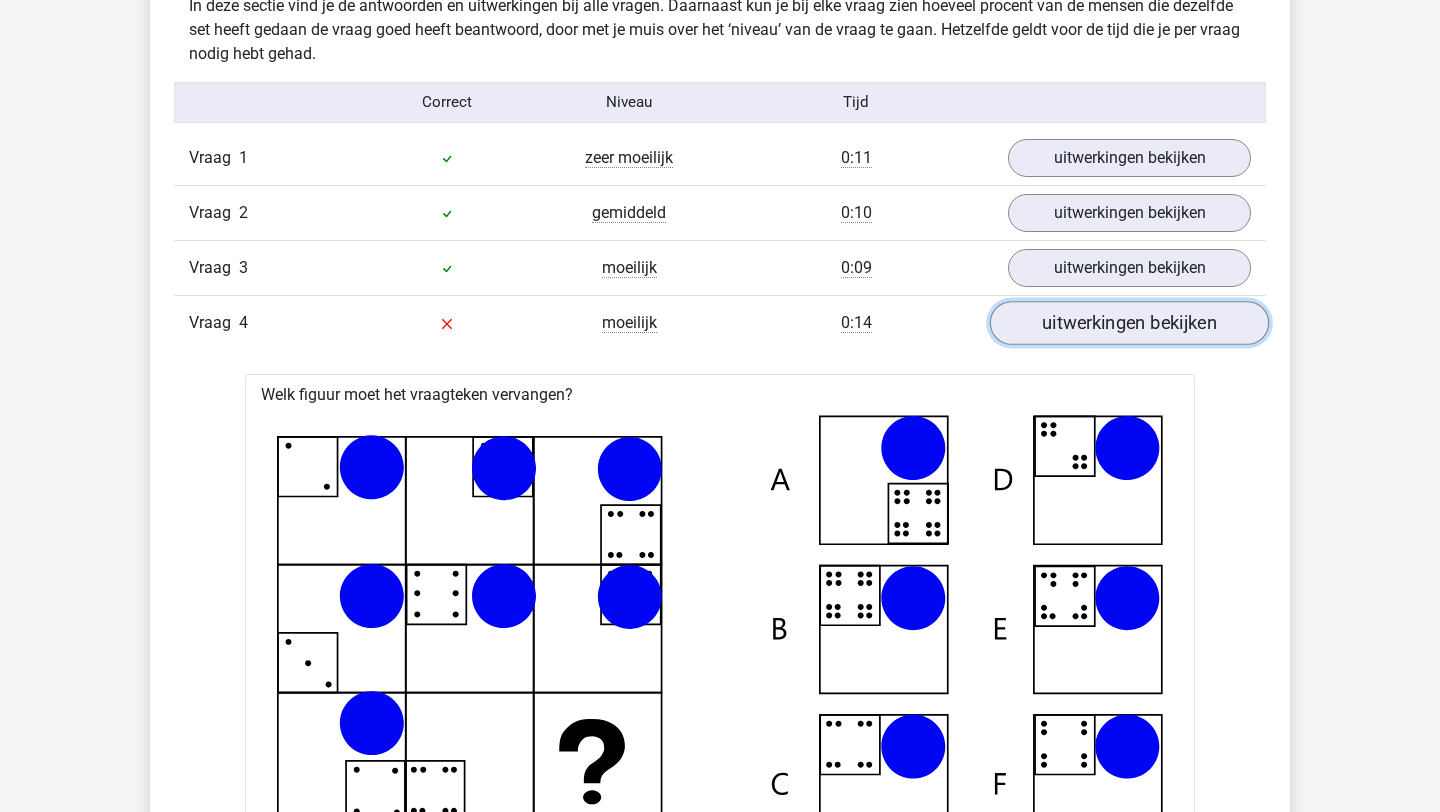 click on "uitwerkingen bekijken" at bounding box center (1129, 323) 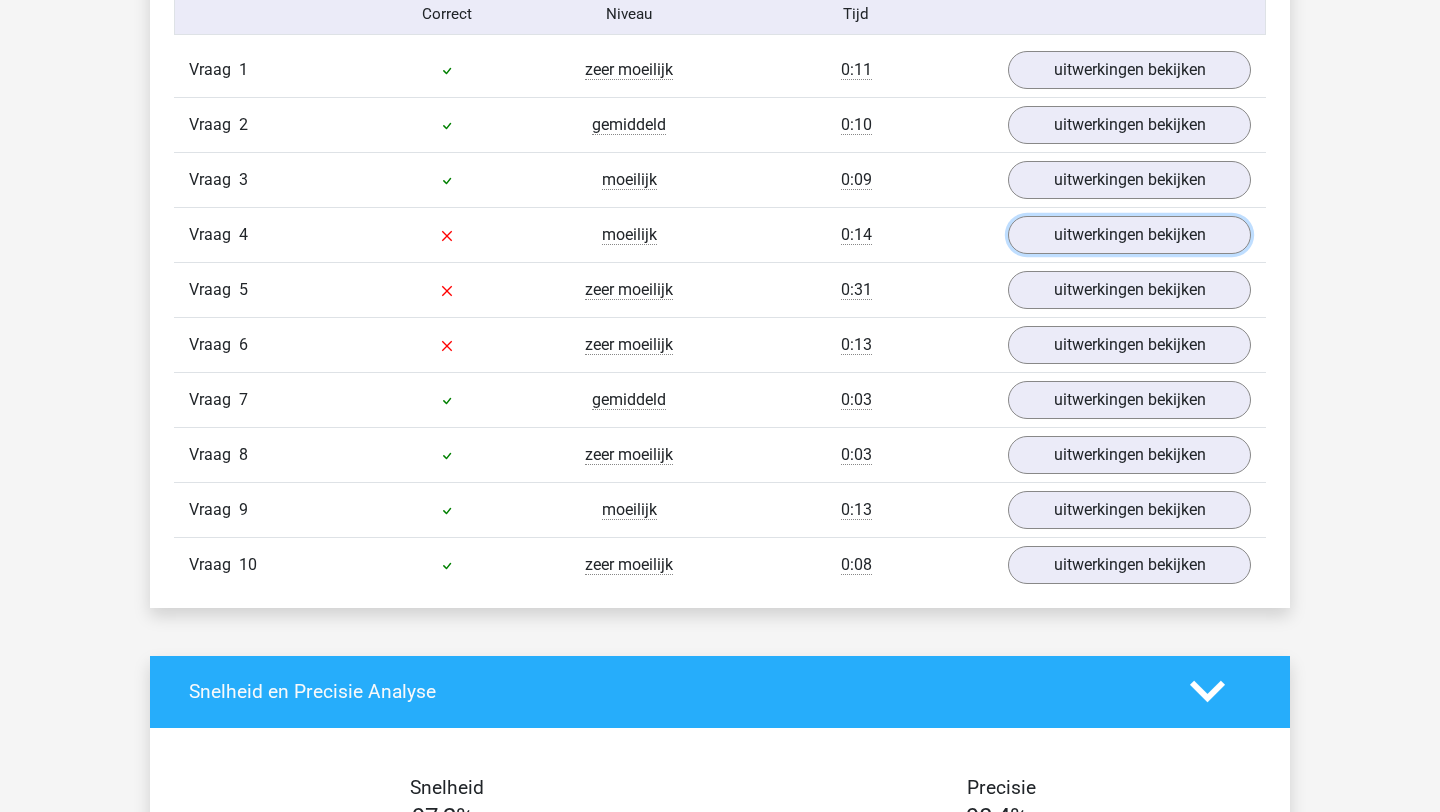 scroll, scrollTop: 1682, scrollLeft: 0, axis: vertical 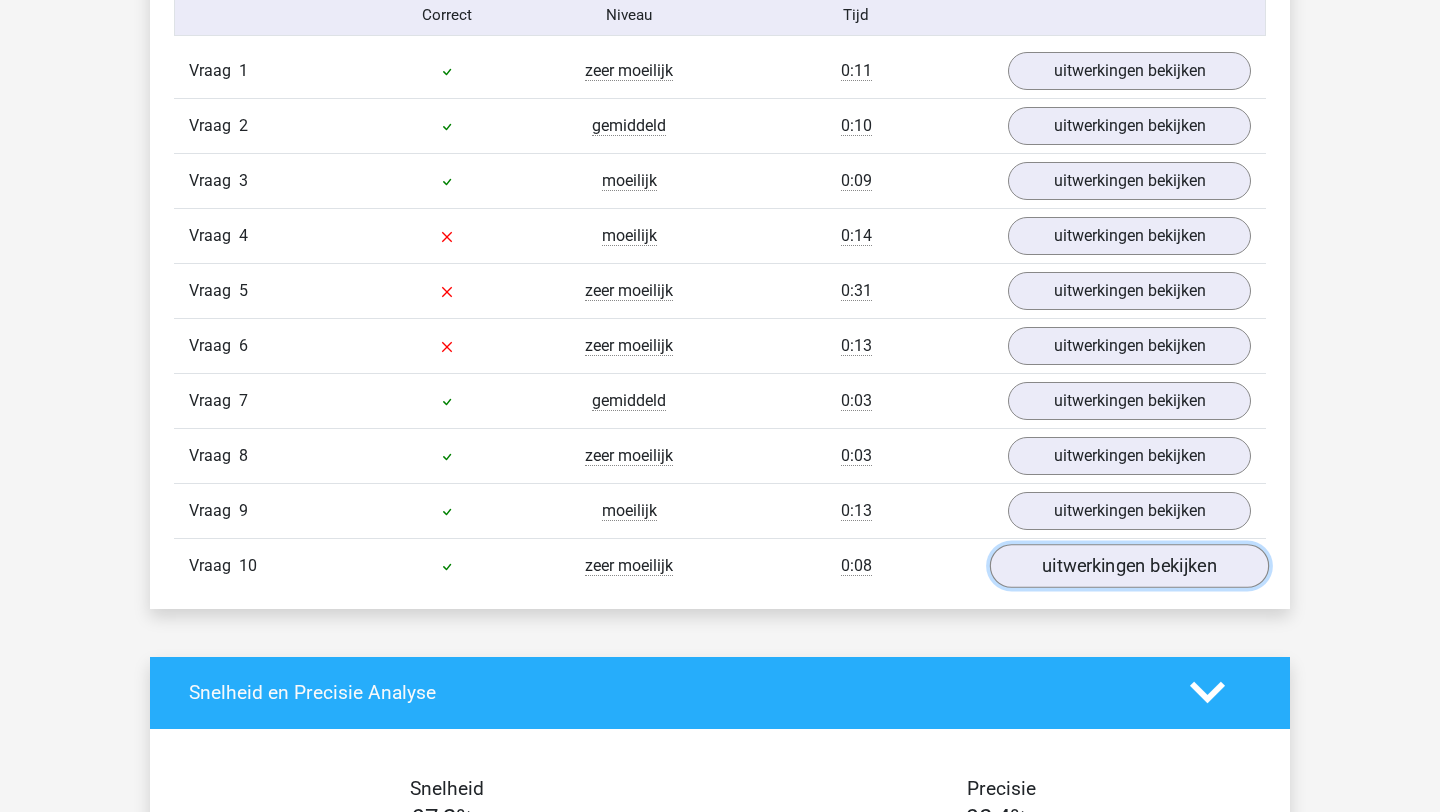 click on "uitwerkingen bekijken" at bounding box center (1129, 566) 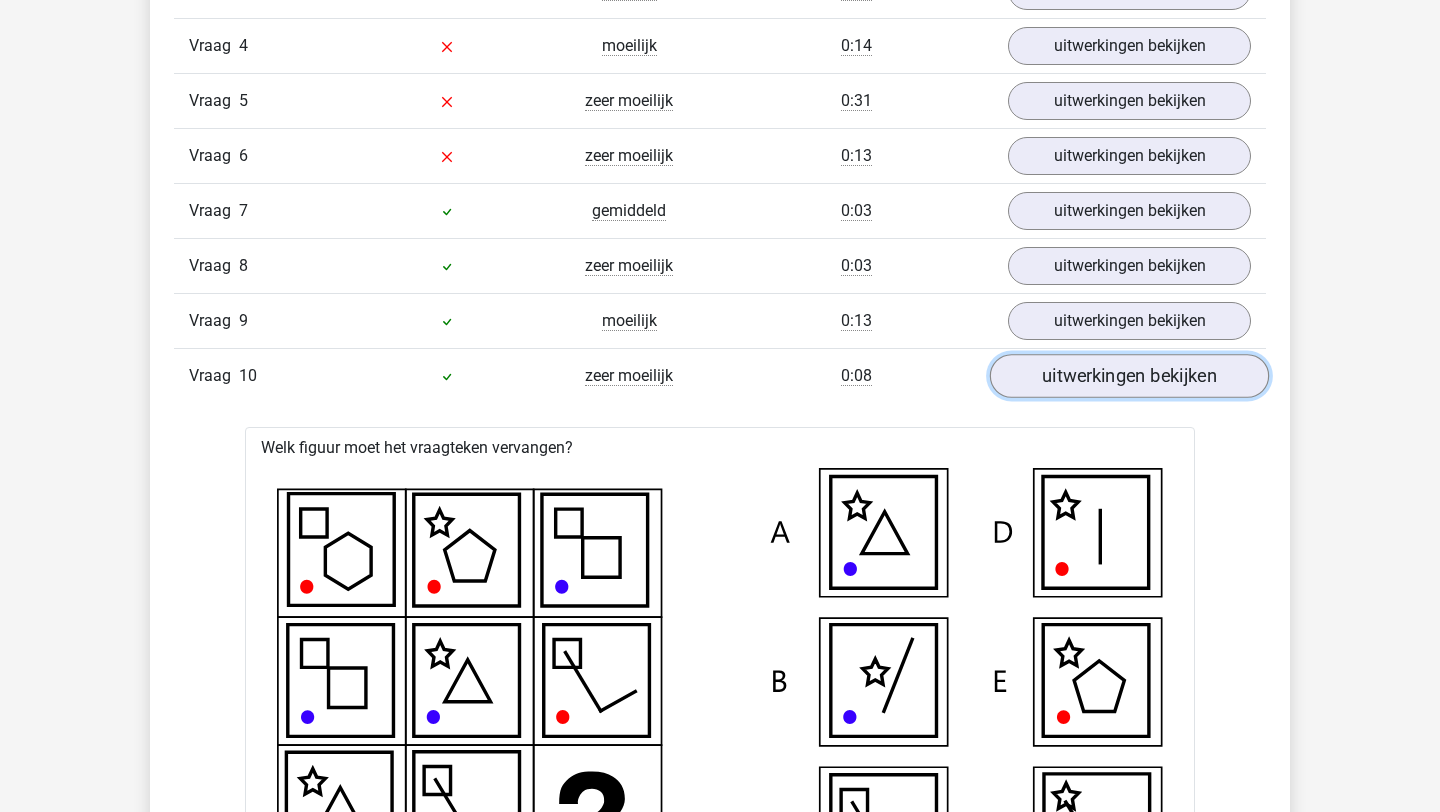 scroll, scrollTop: 1823, scrollLeft: 0, axis: vertical 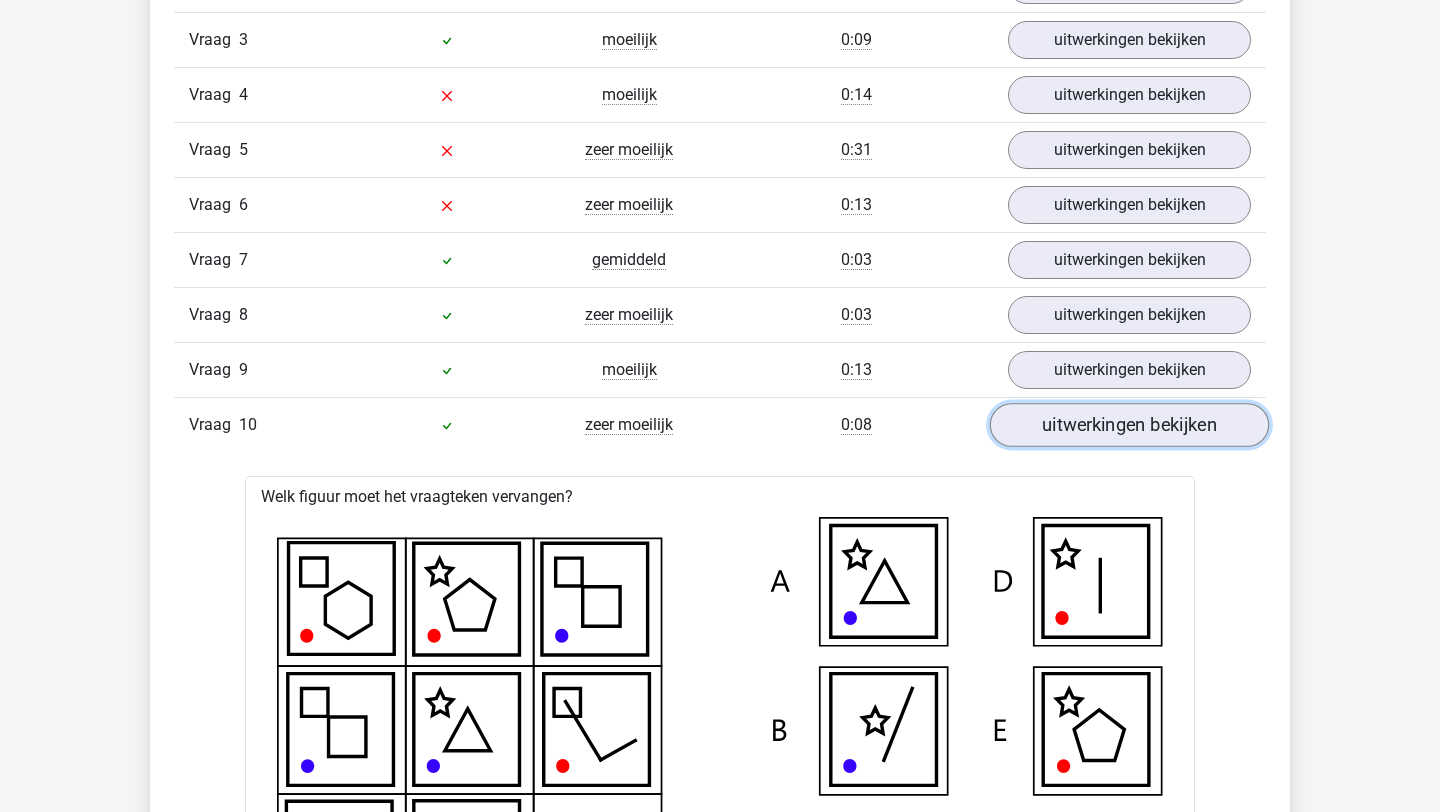 click on "uitwerkingen bekijken" at bounding box center (1129, 425) 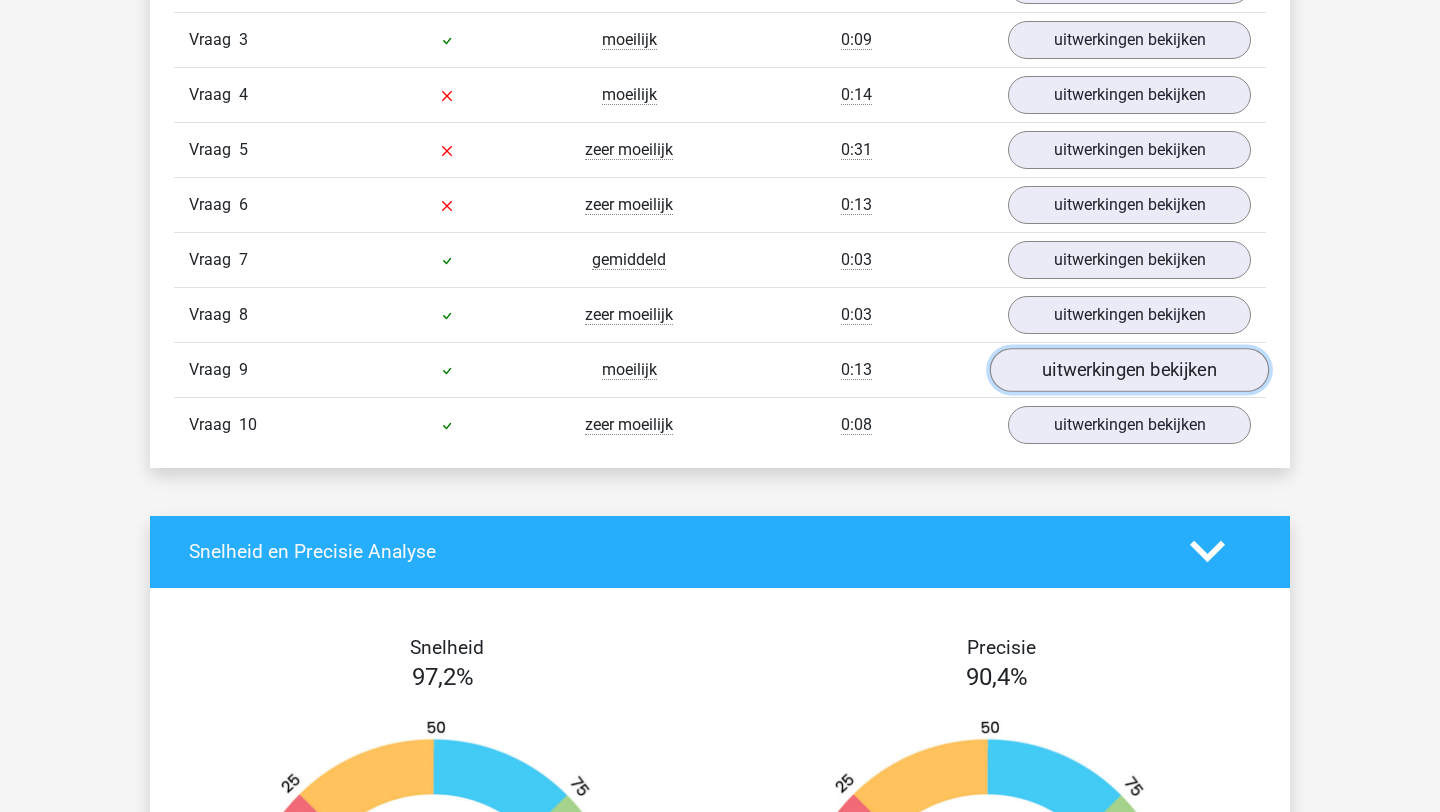 click on "uitwerkingen bekijken" at bounding box center [1129, 370] 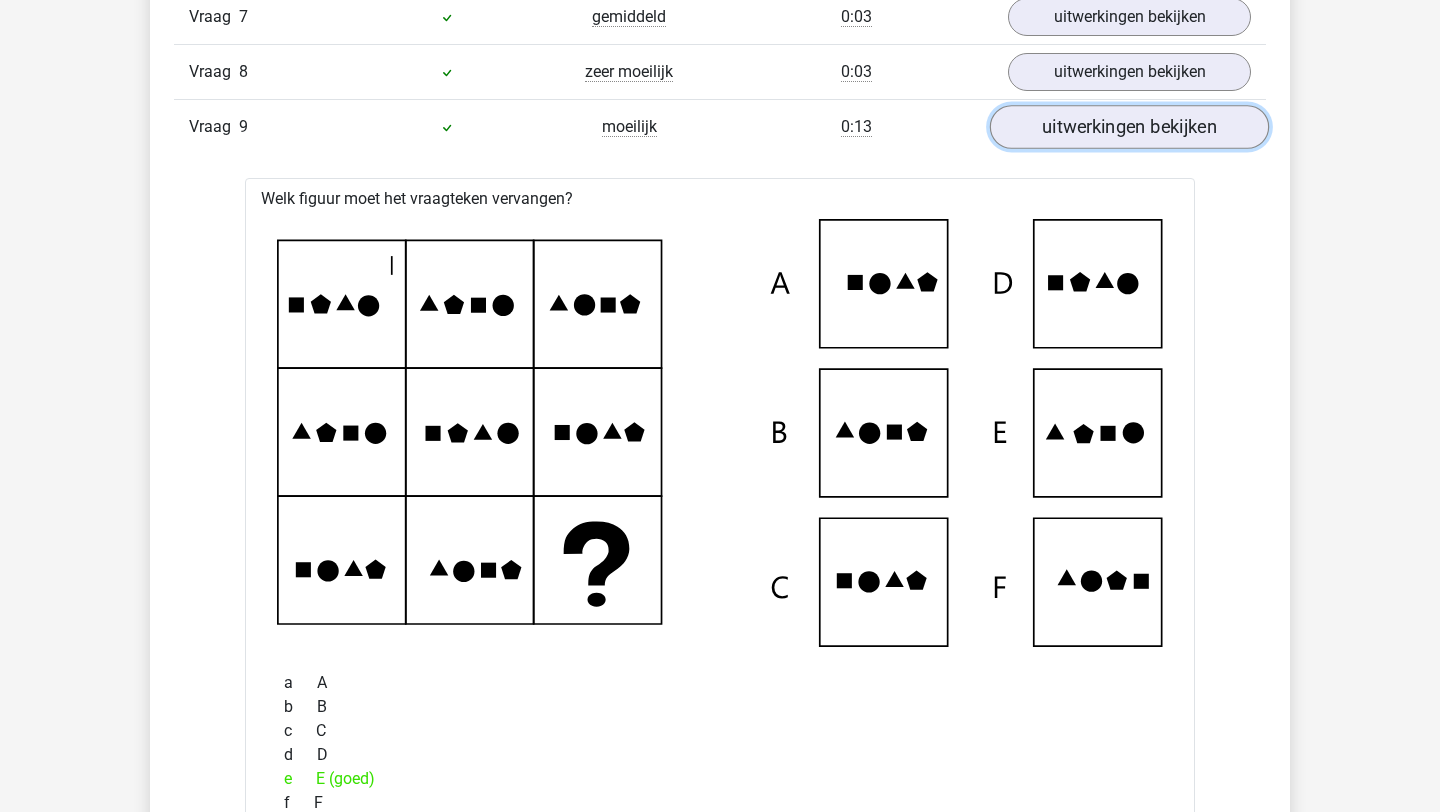 scroll, scrollTop: 2037, scrollLeft: 0, axis: vertical 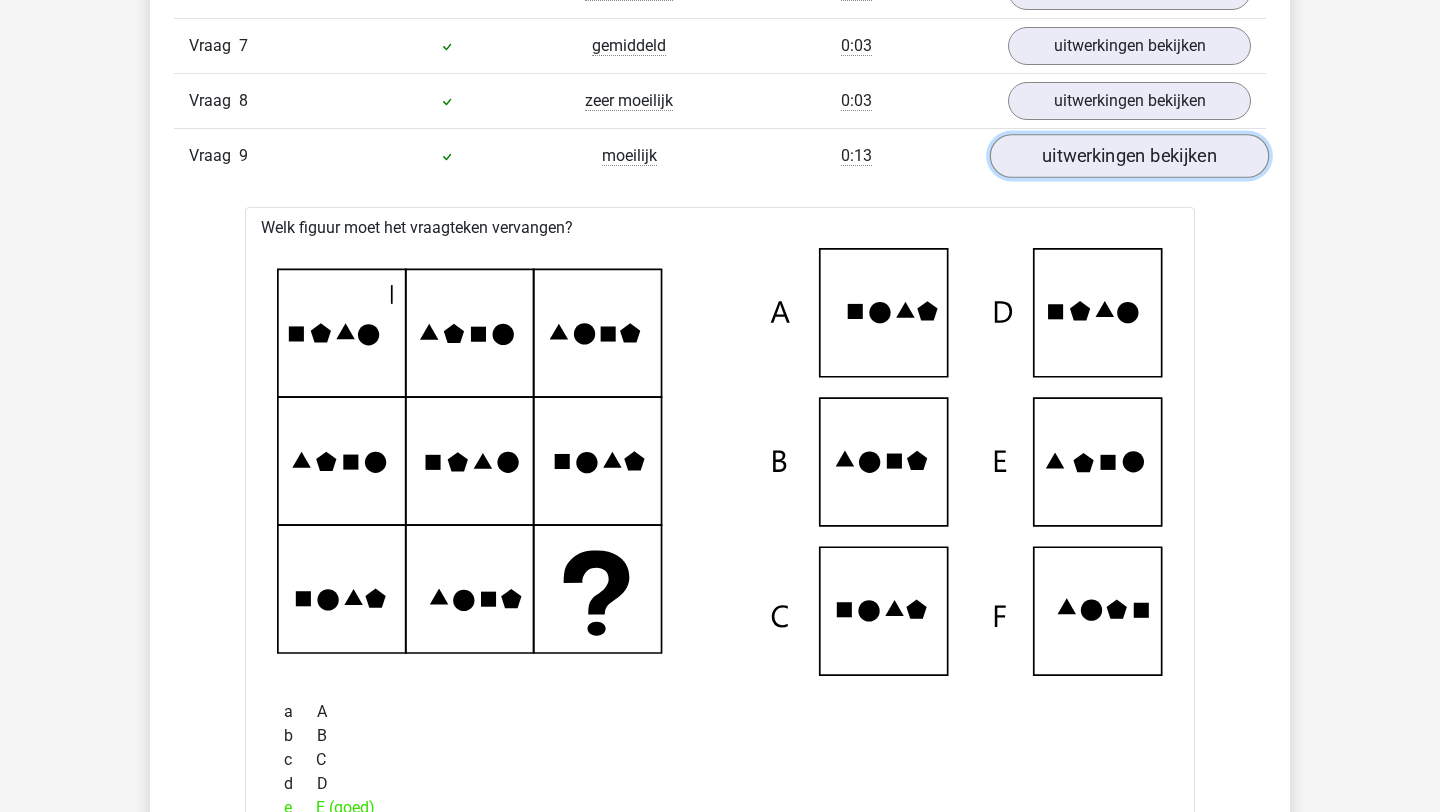 click on "uitwerkingen bekijken" at bounding box center [1129, 156] 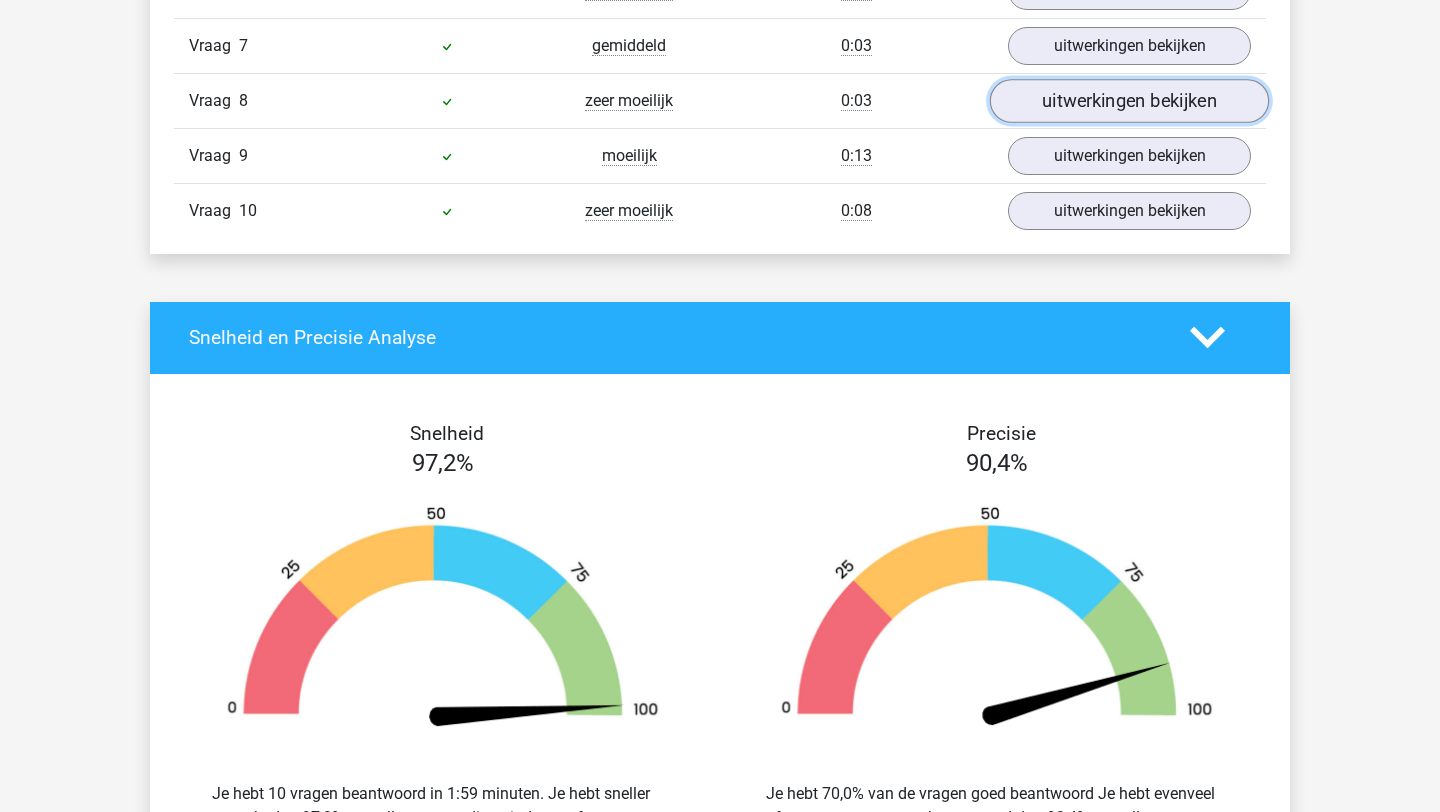 click on "uitwerkingen bekijken" at bounding box center [1129, 101] 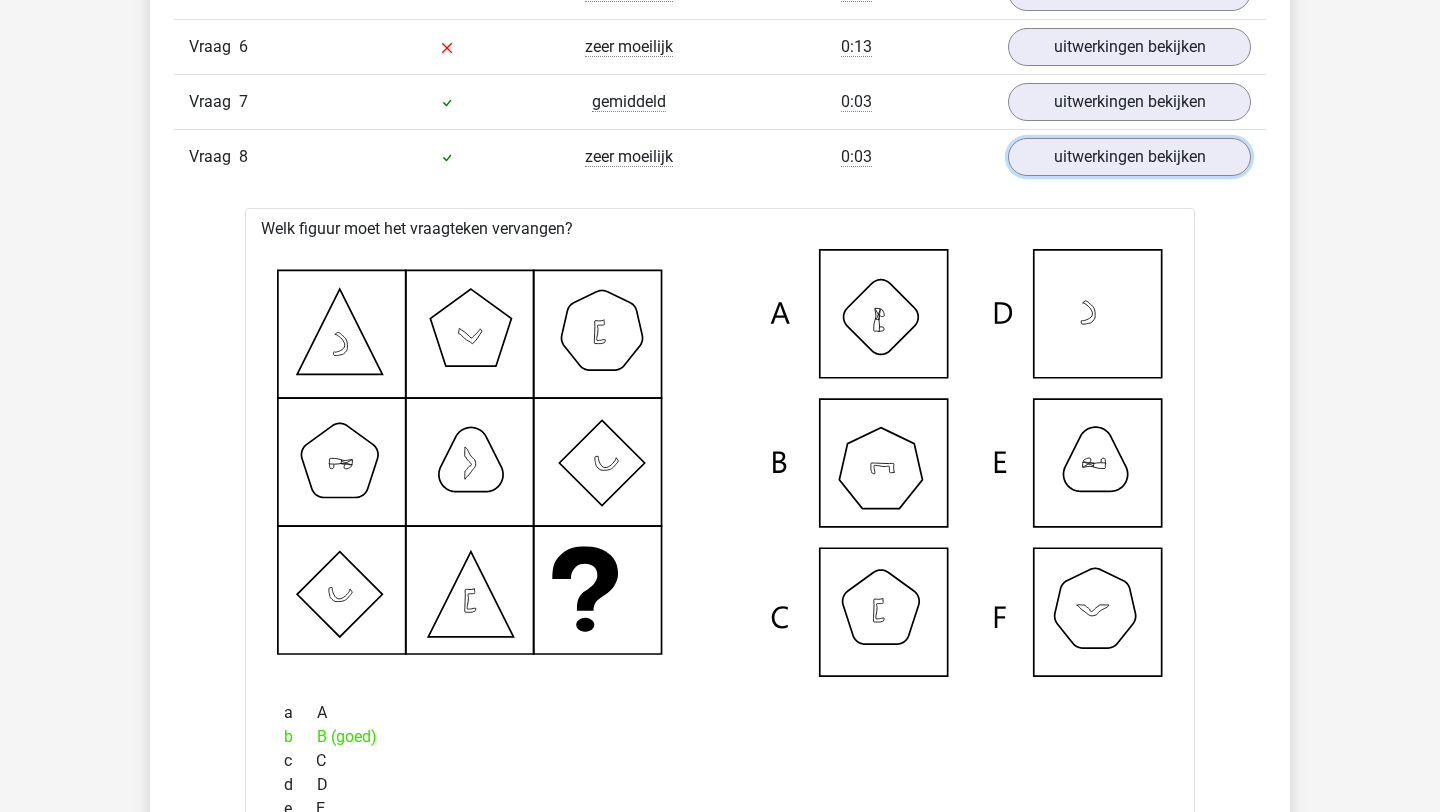 scroll, scrollTop: 1918, scrollLeft: 0, axis: vertical 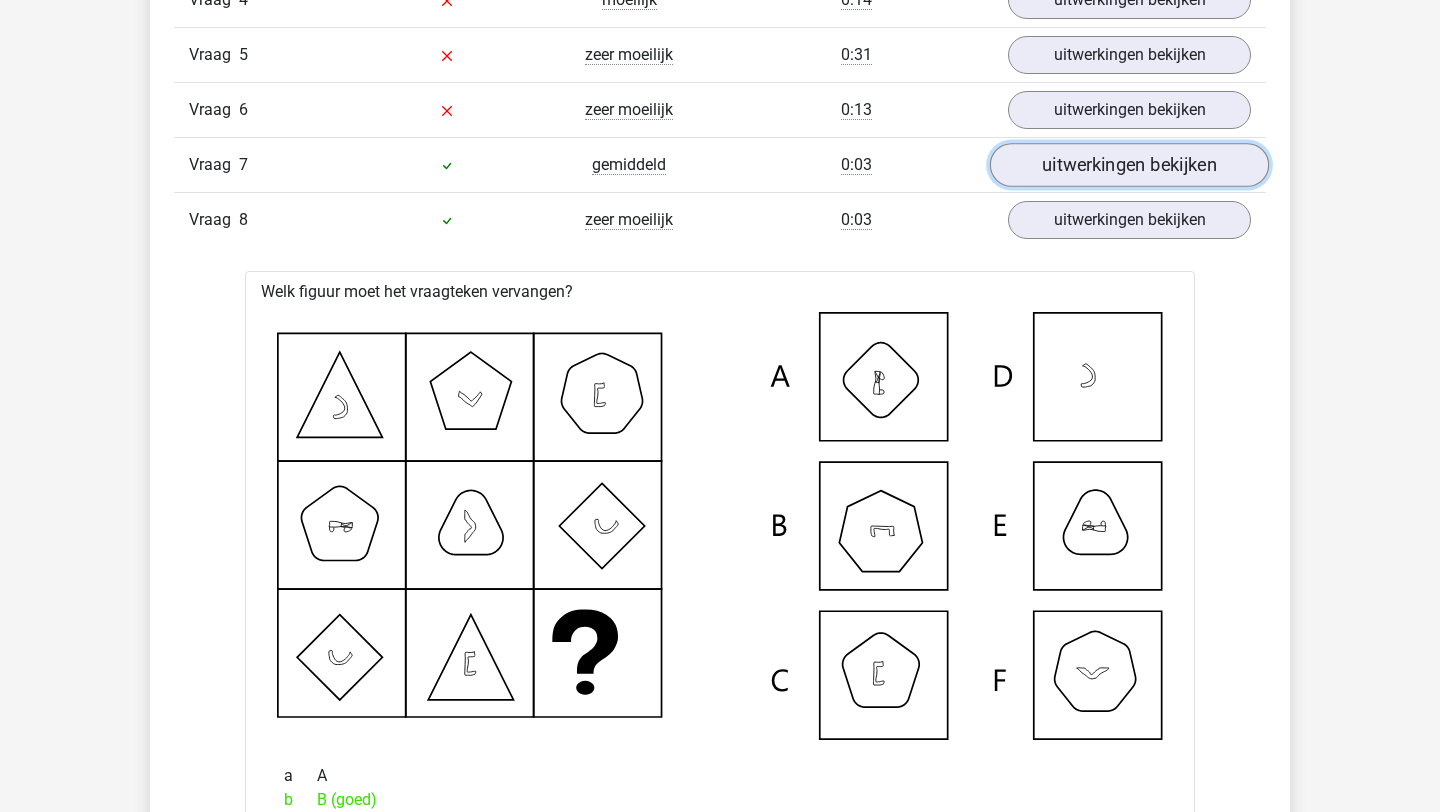 click on "uitwerkingen bekijken" at bounding box center [1129, 165] 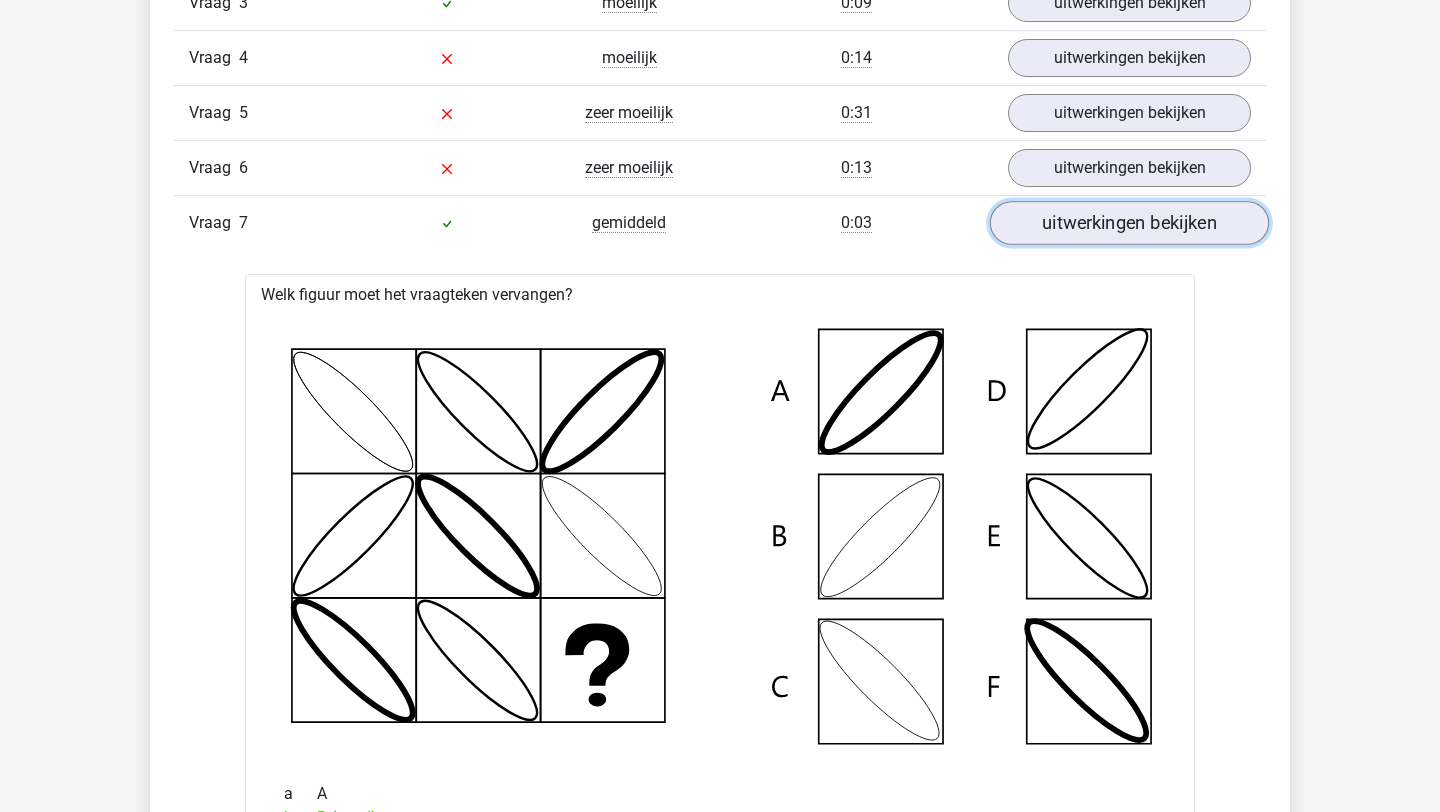 scroll, scrollTop: 1856, scrollLeft: 0, axis: vertical 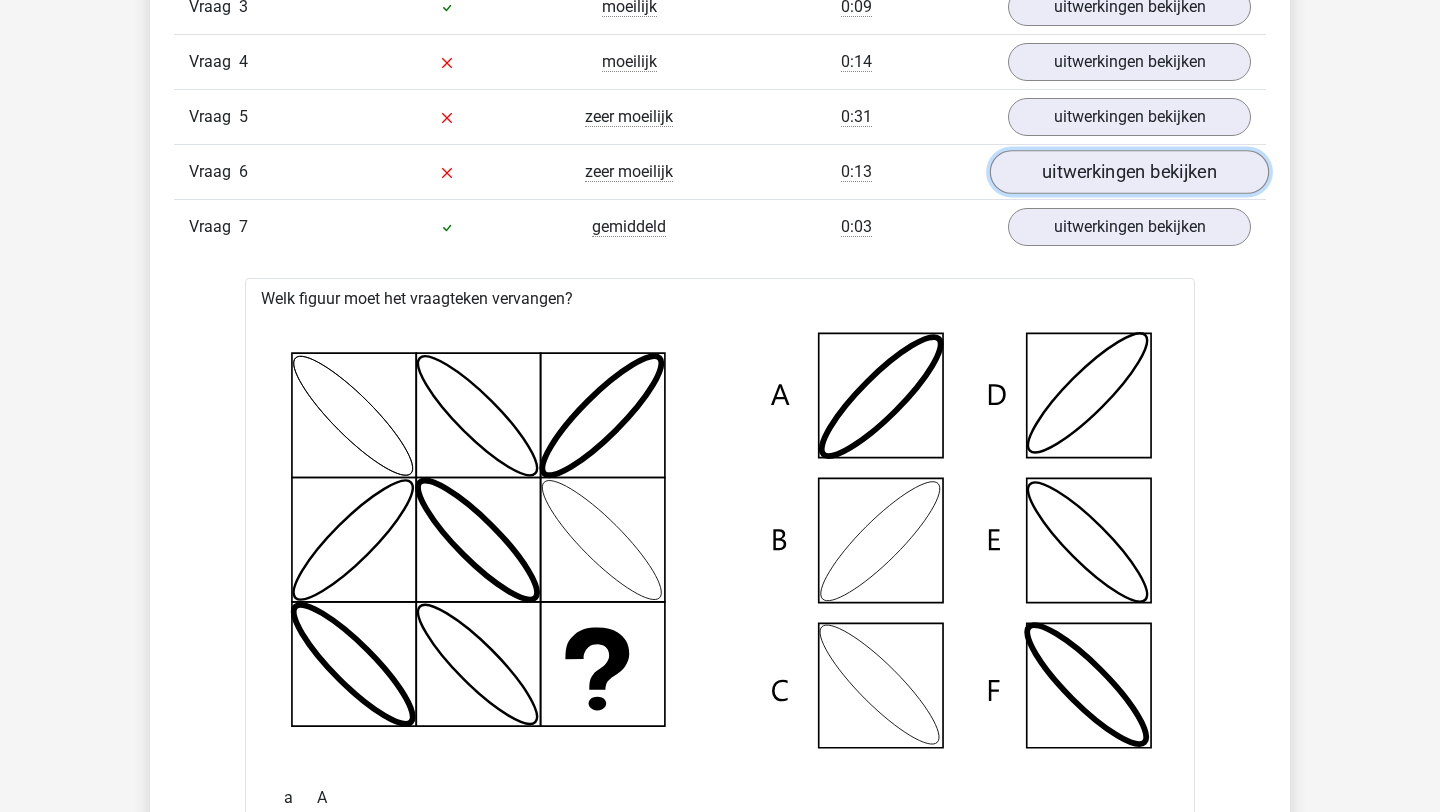 click on "uitwerkingen bekijken" at bounding box center (1129, 172) 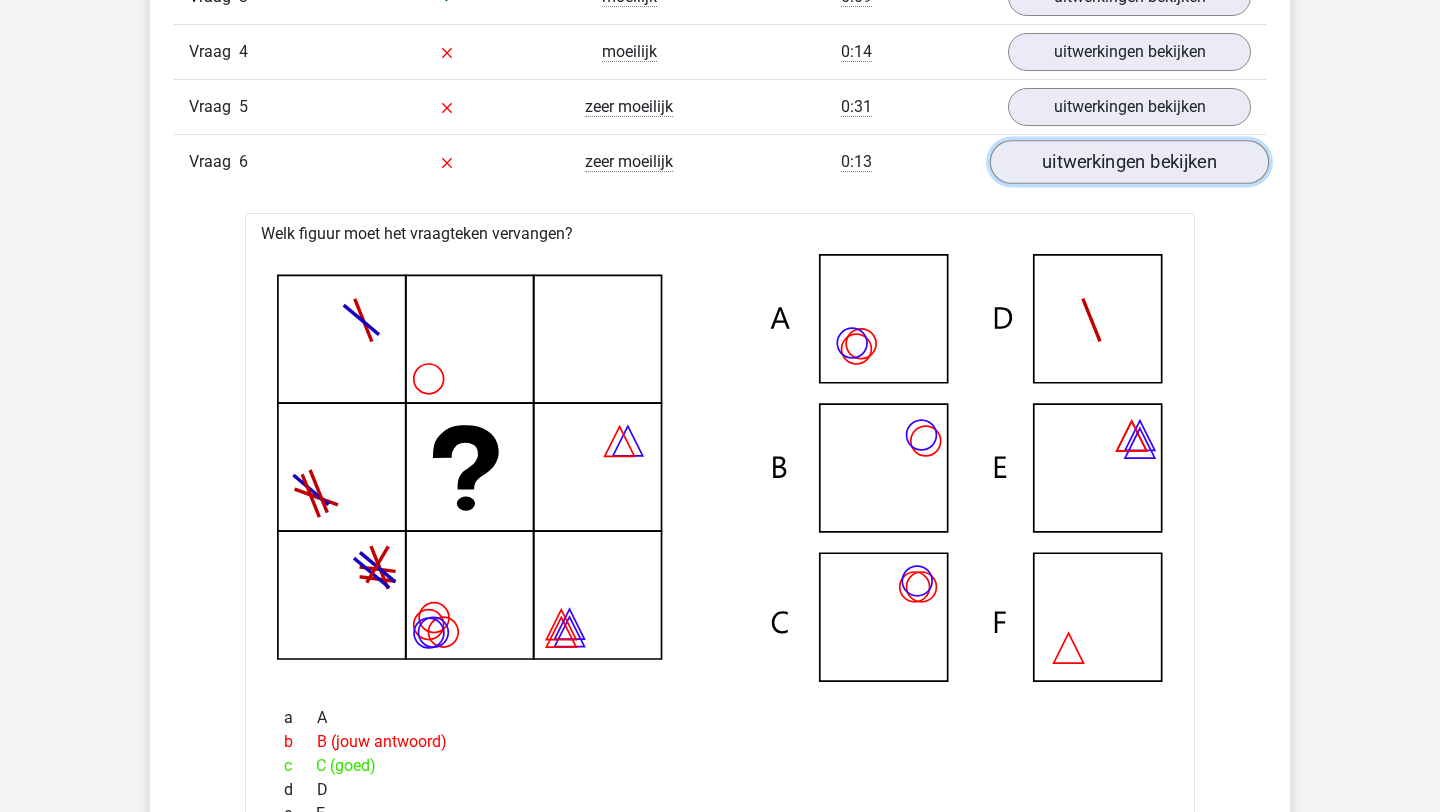 scroll, scrollTop: 1854, scrollLeft: 0, axis: vertical 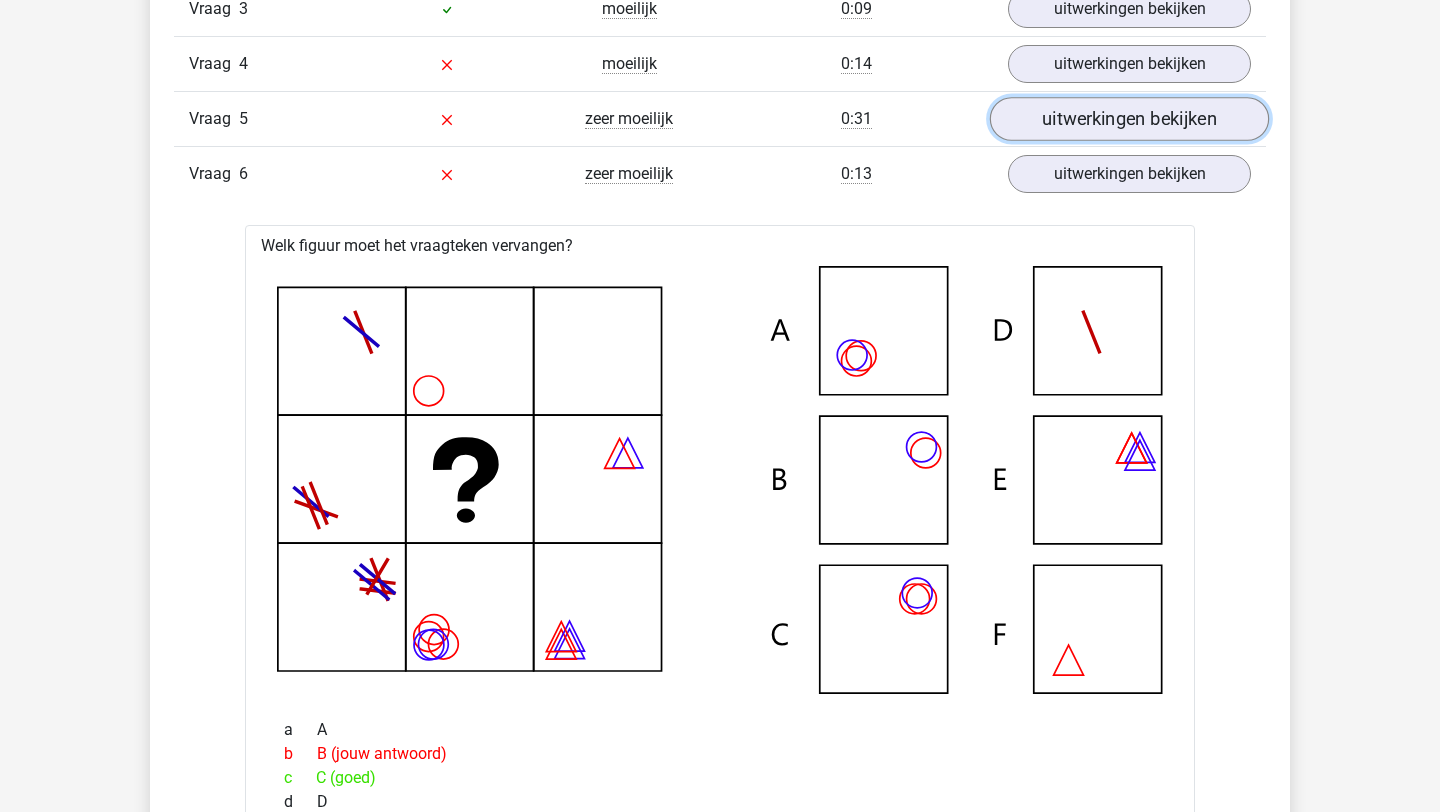 click on "uitwerkingen bekijken" at bounding box center (1129, 119) 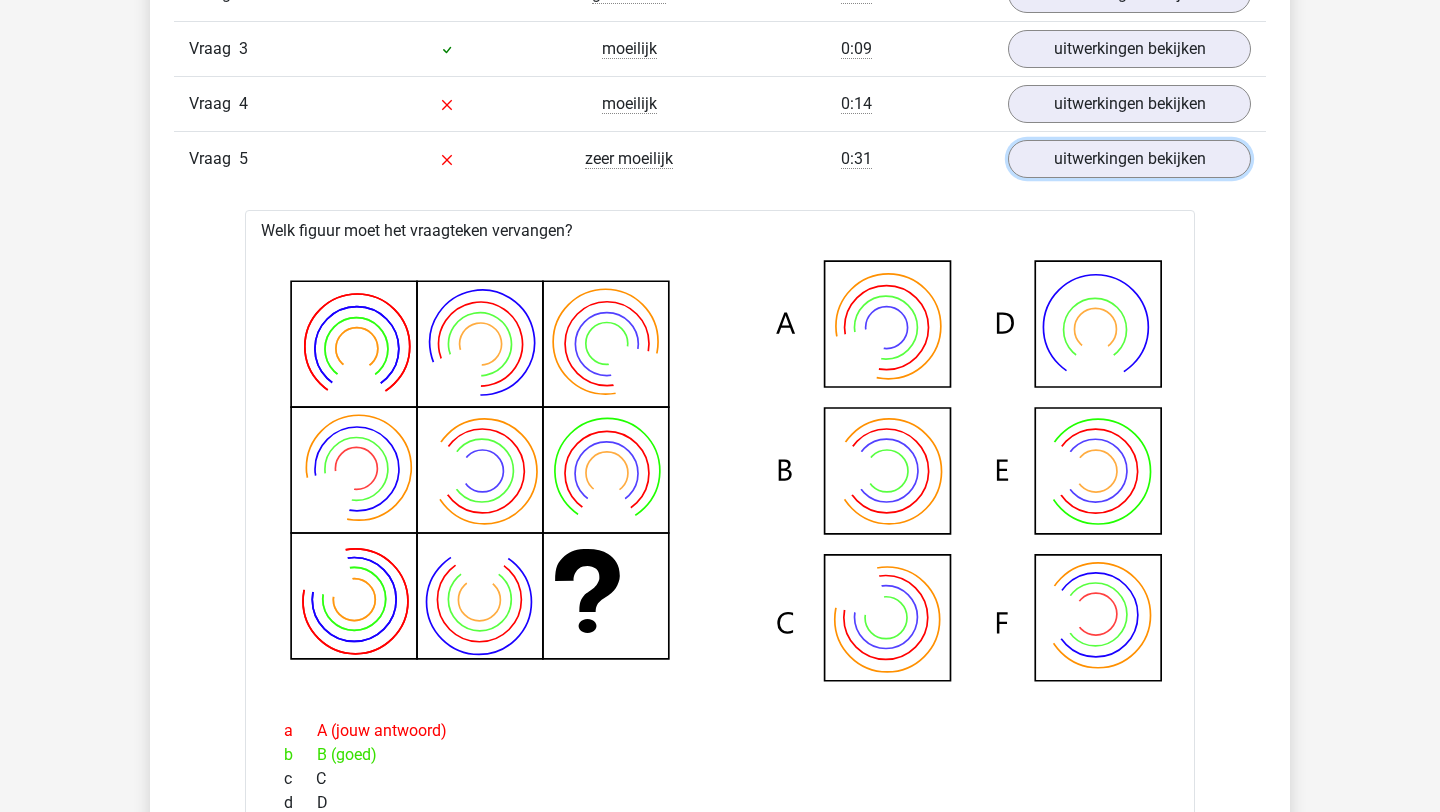 scroll, scrollTop: 1778, scrollLeft: 0, axis: vertical 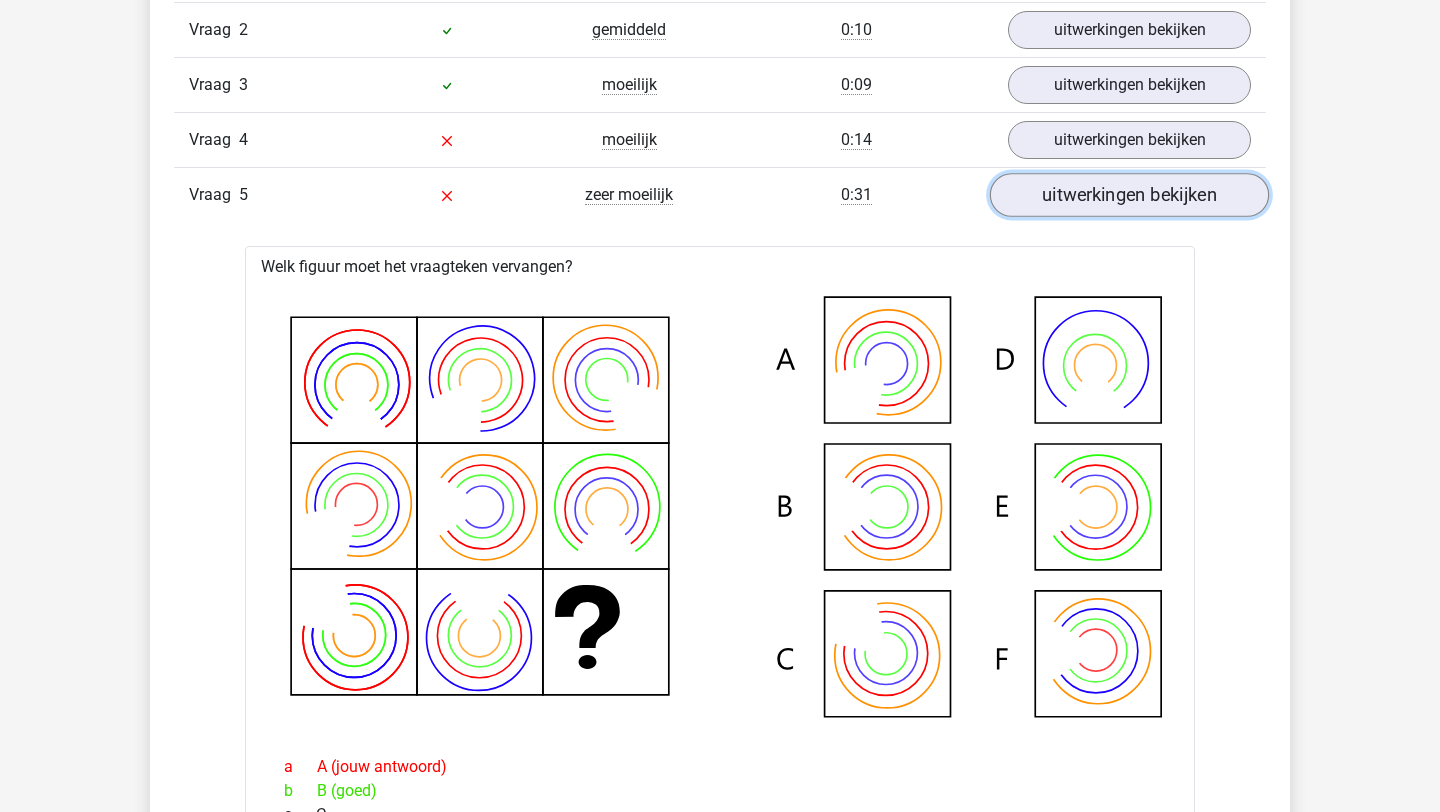 click on "uitwerkingen bekijken" at bounding box center [1129, 195] 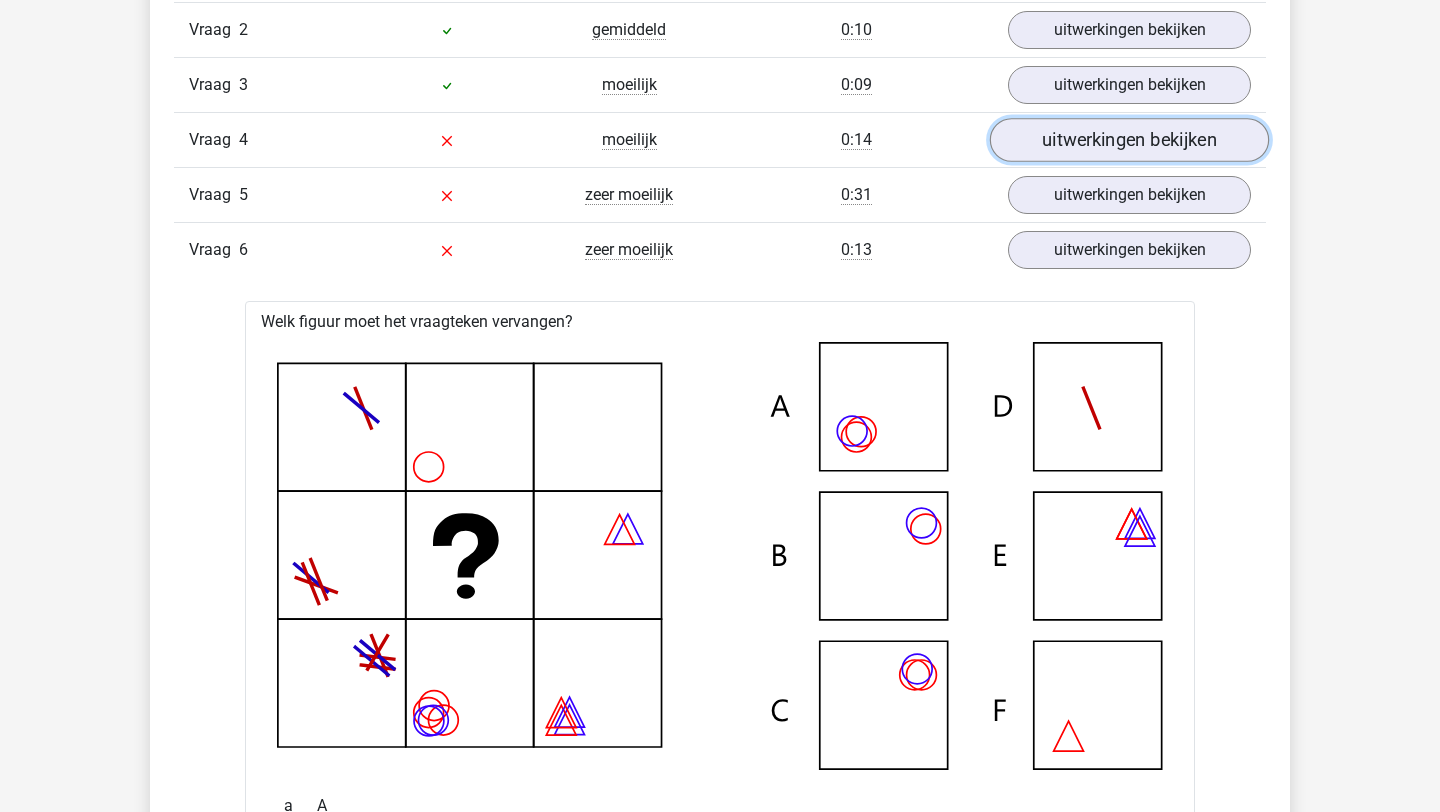 click on "uitwerkingen bekijken" at bounding box center [1129, 140] 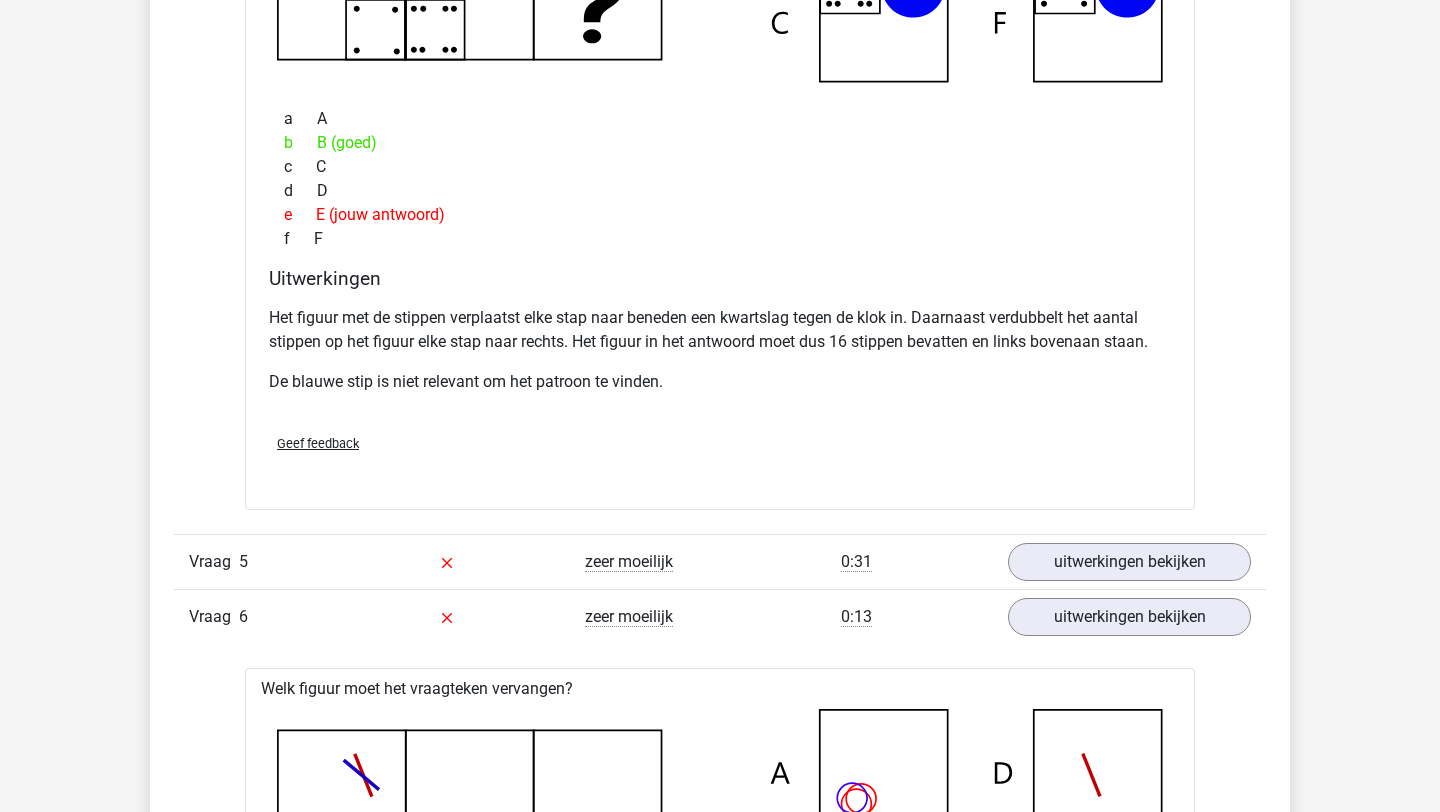 scroll, scrollTop: 2367, scrollLeft: 0, axis: vertical 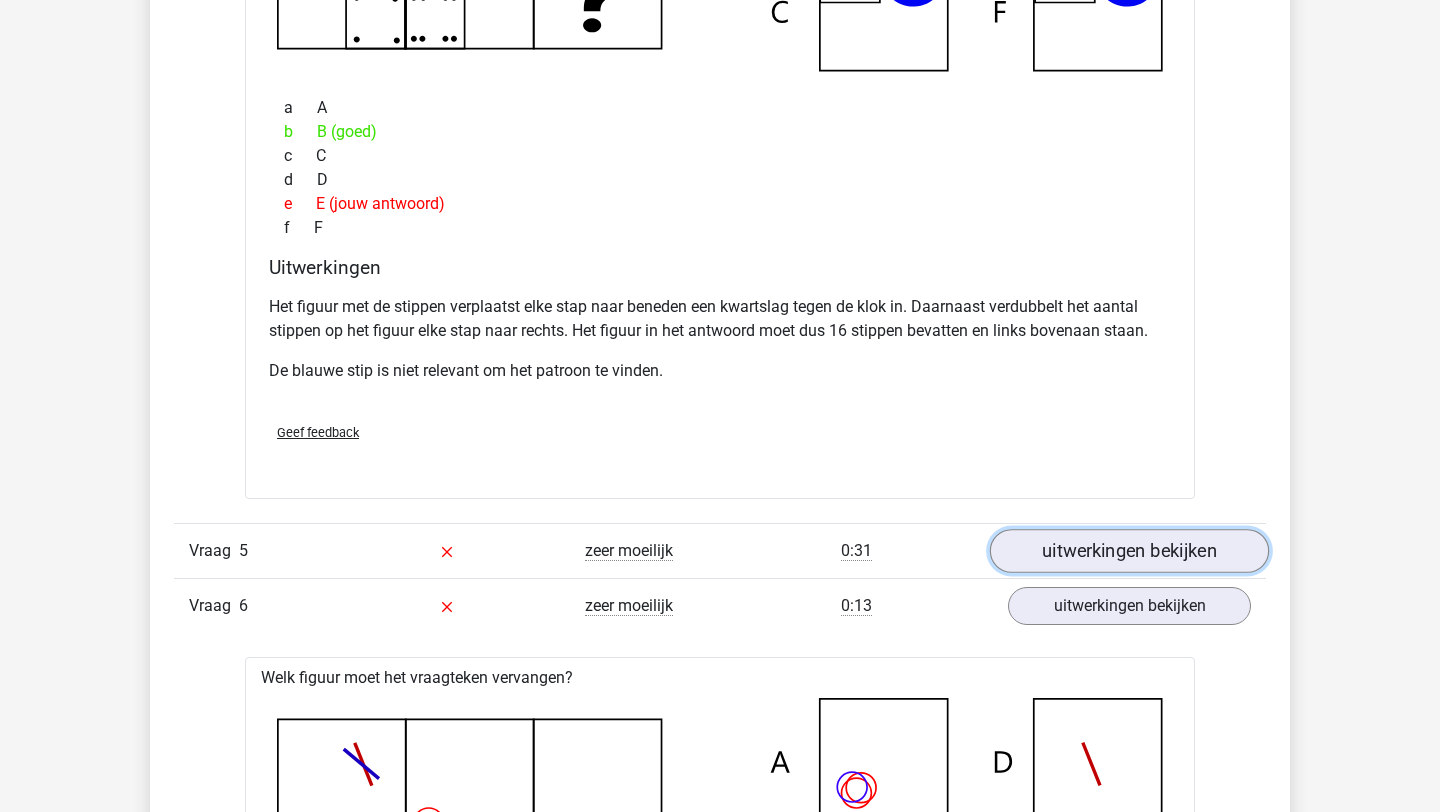click on "uitwerkingen bekijken" at bounding box center (1129, 551) 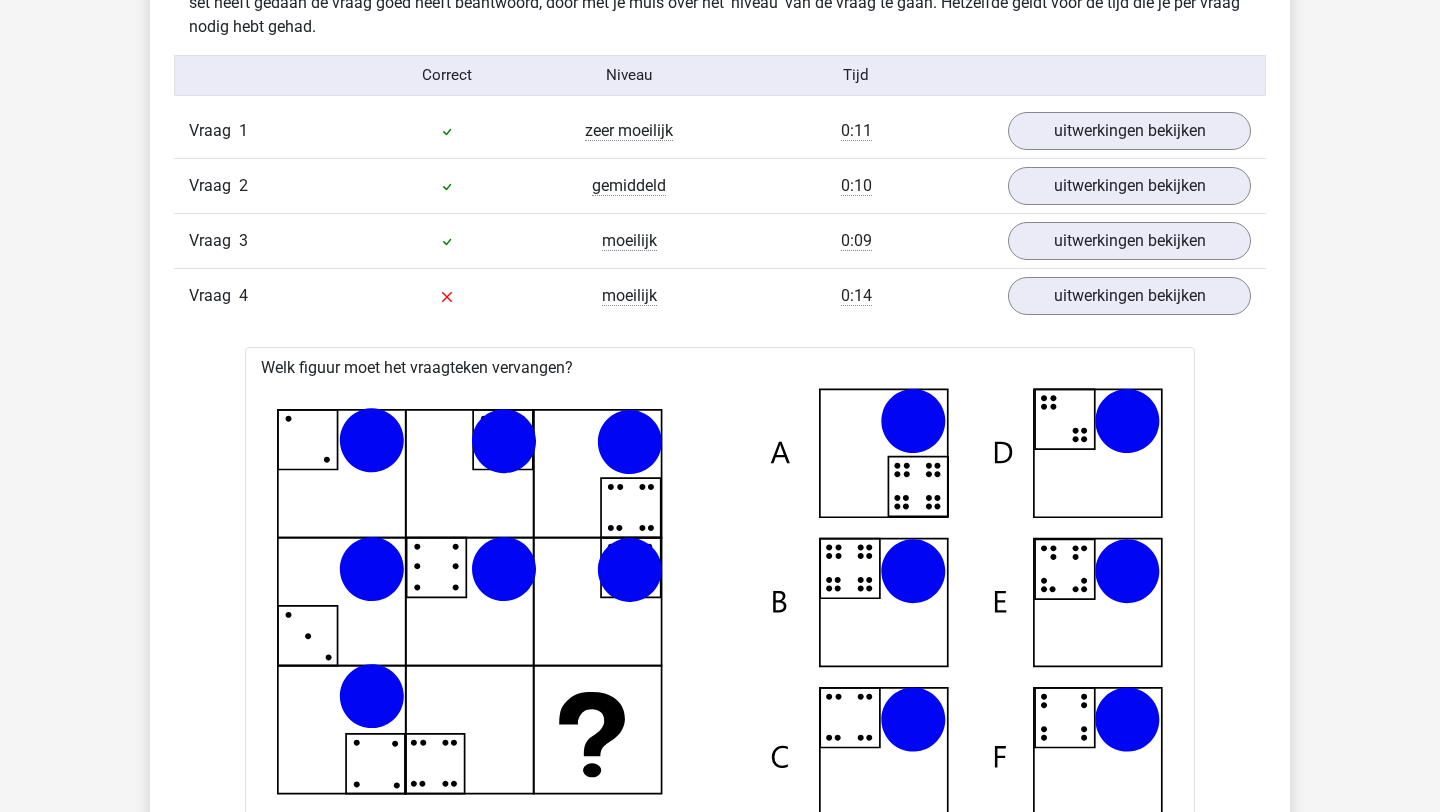 scroll, scrollTop: 1556, scrollLeft: 0, axis: vertical 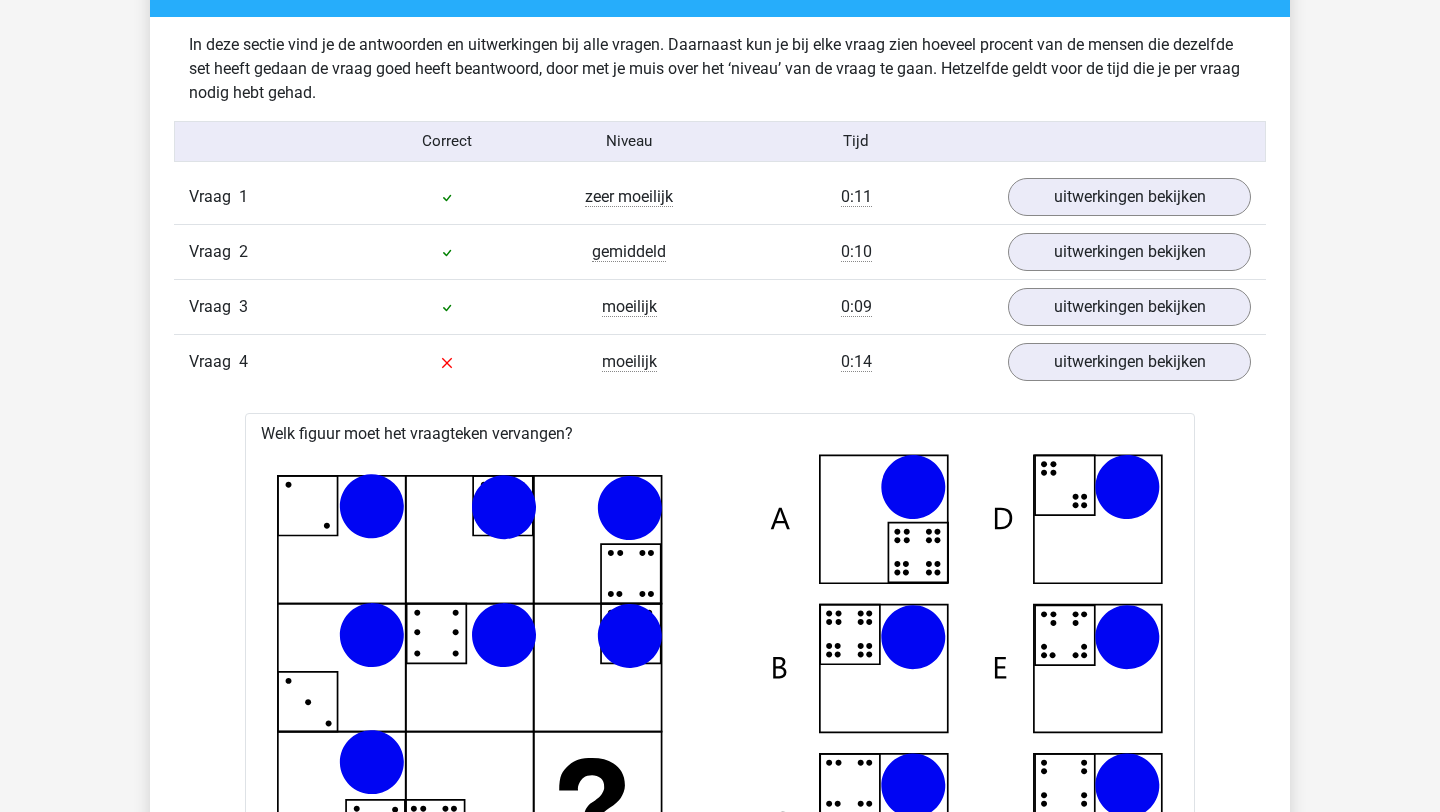 click on "Vraag
4
moeilijk
0:14
uitwerkingen bekijken" at bounding box center [720, 361] 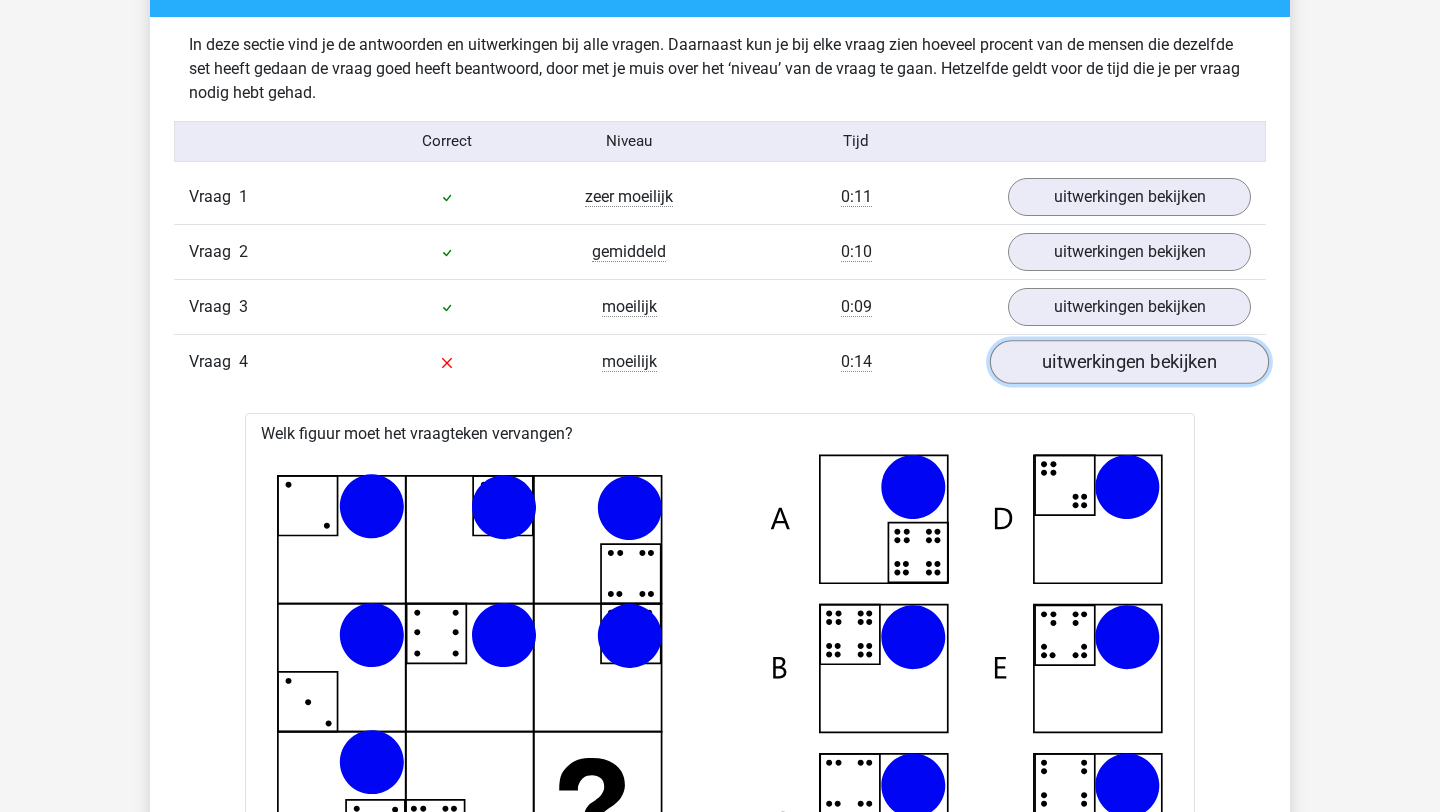 click on "uitwerkingen bekijken" at bounding box center [1129, 362] 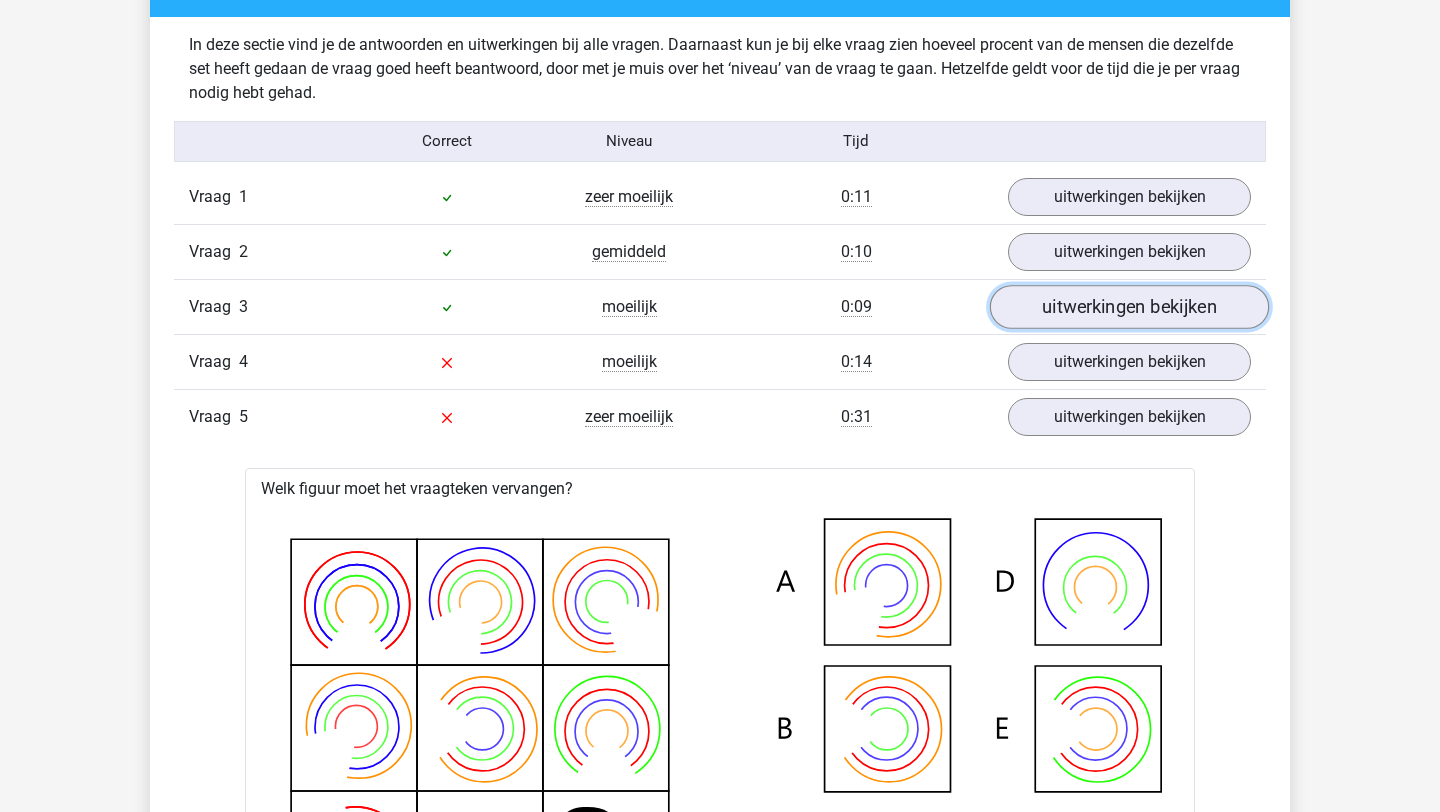 click on "uitwerkingen bekijken" at bounding box center [1129, 307] 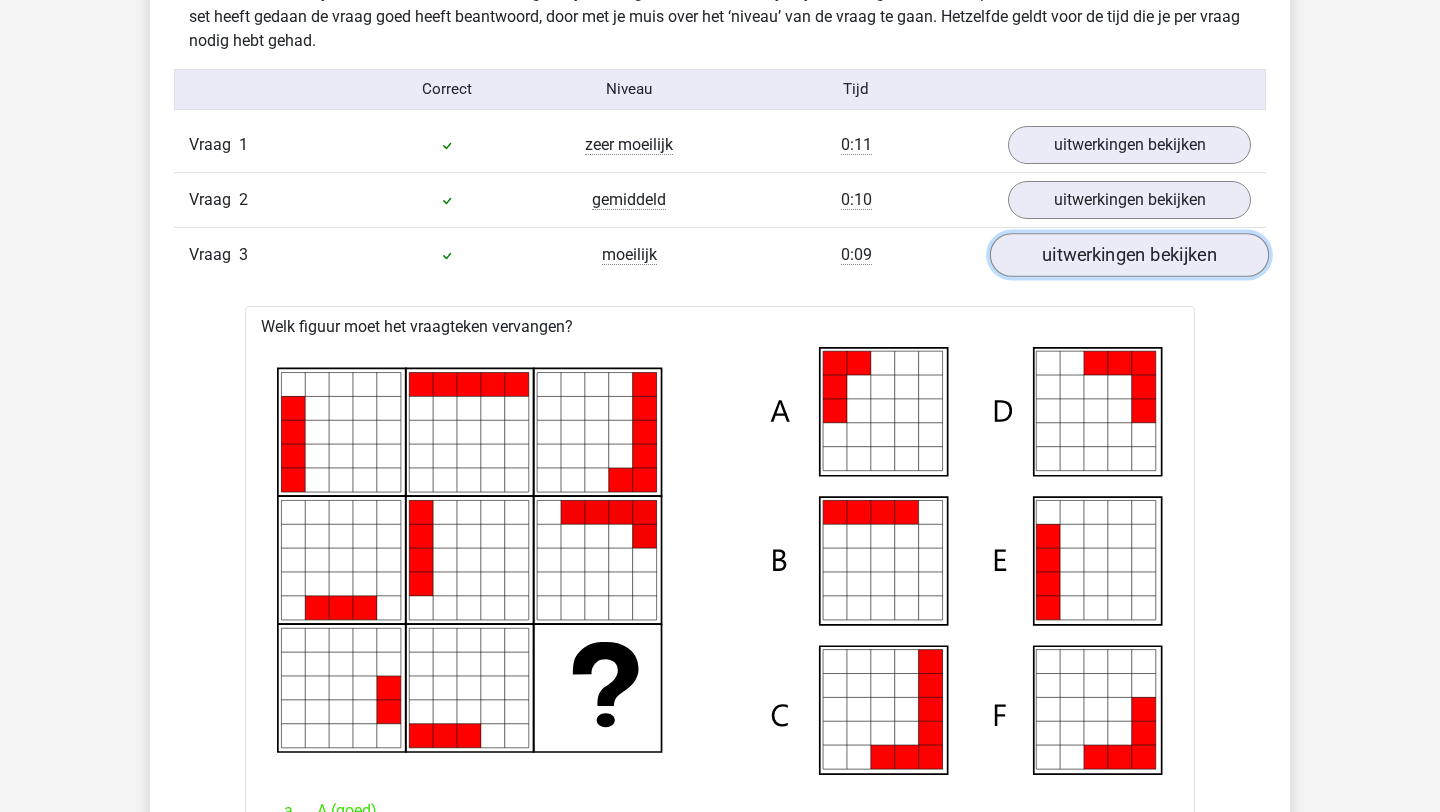scroll, scrollTop: 1596, scrollLeft: 0, axis: vertical 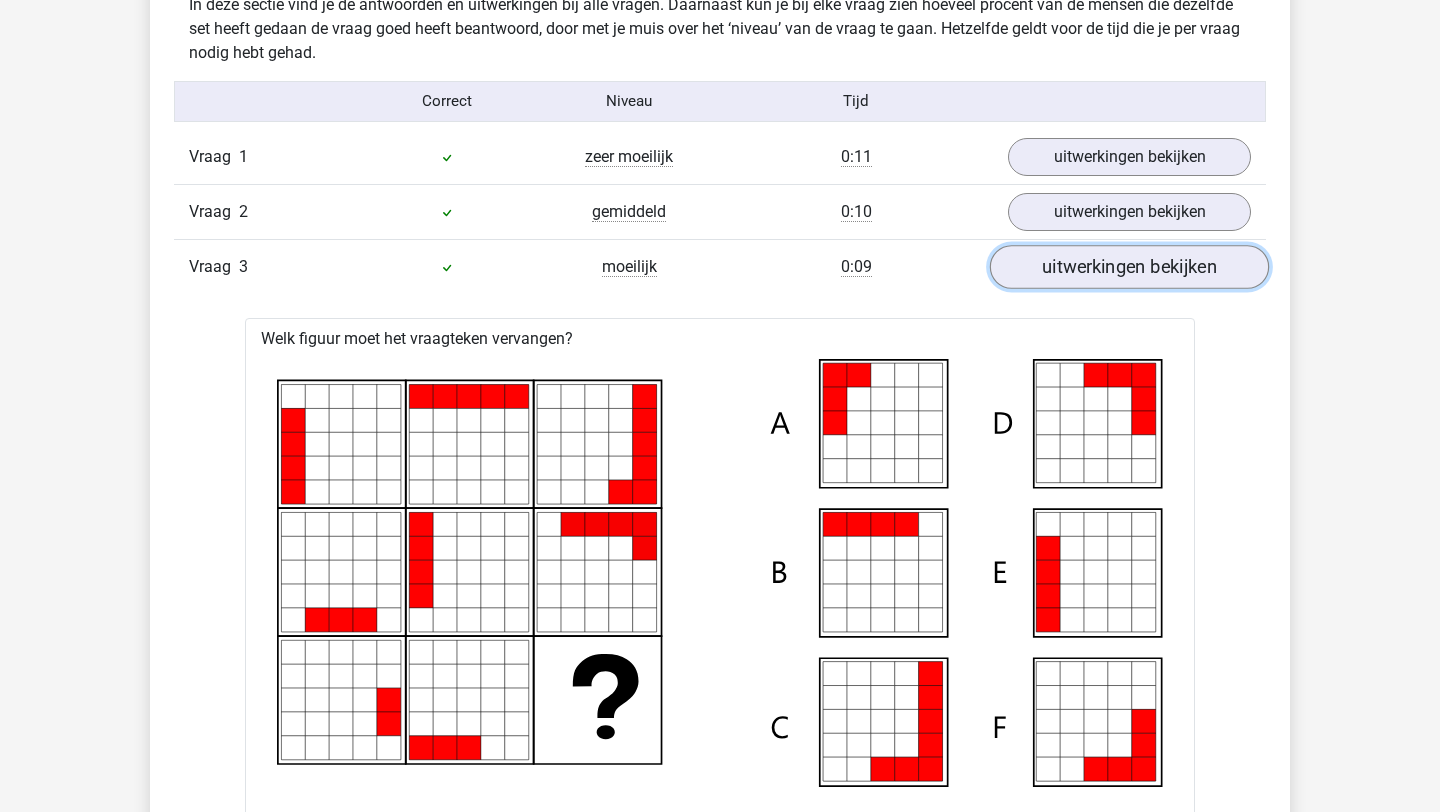 click on "uitwerkingen bekijken" at bounding box center (1129, 267) 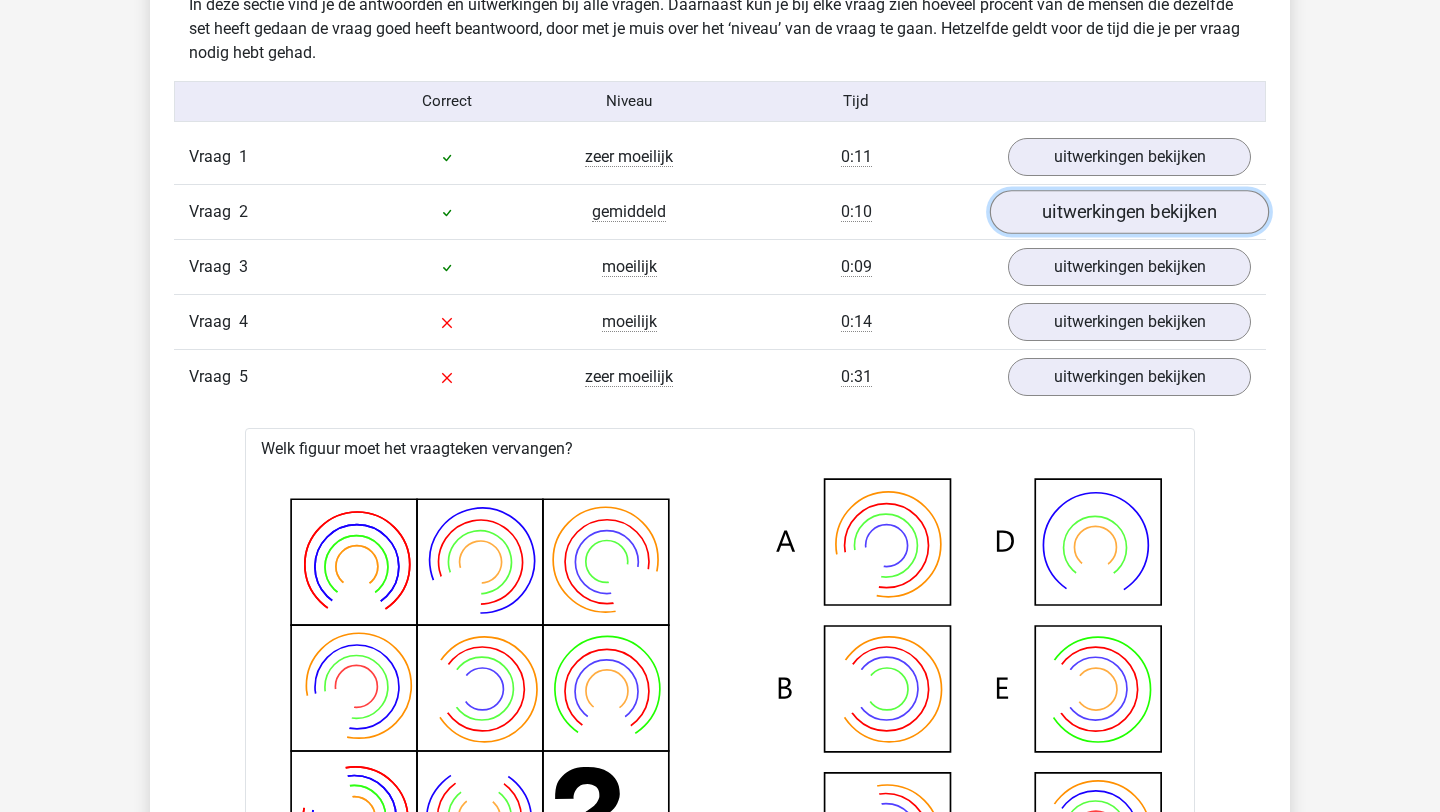 click on "uitwerkingen bekijken" at bounding box center (1129, 212) 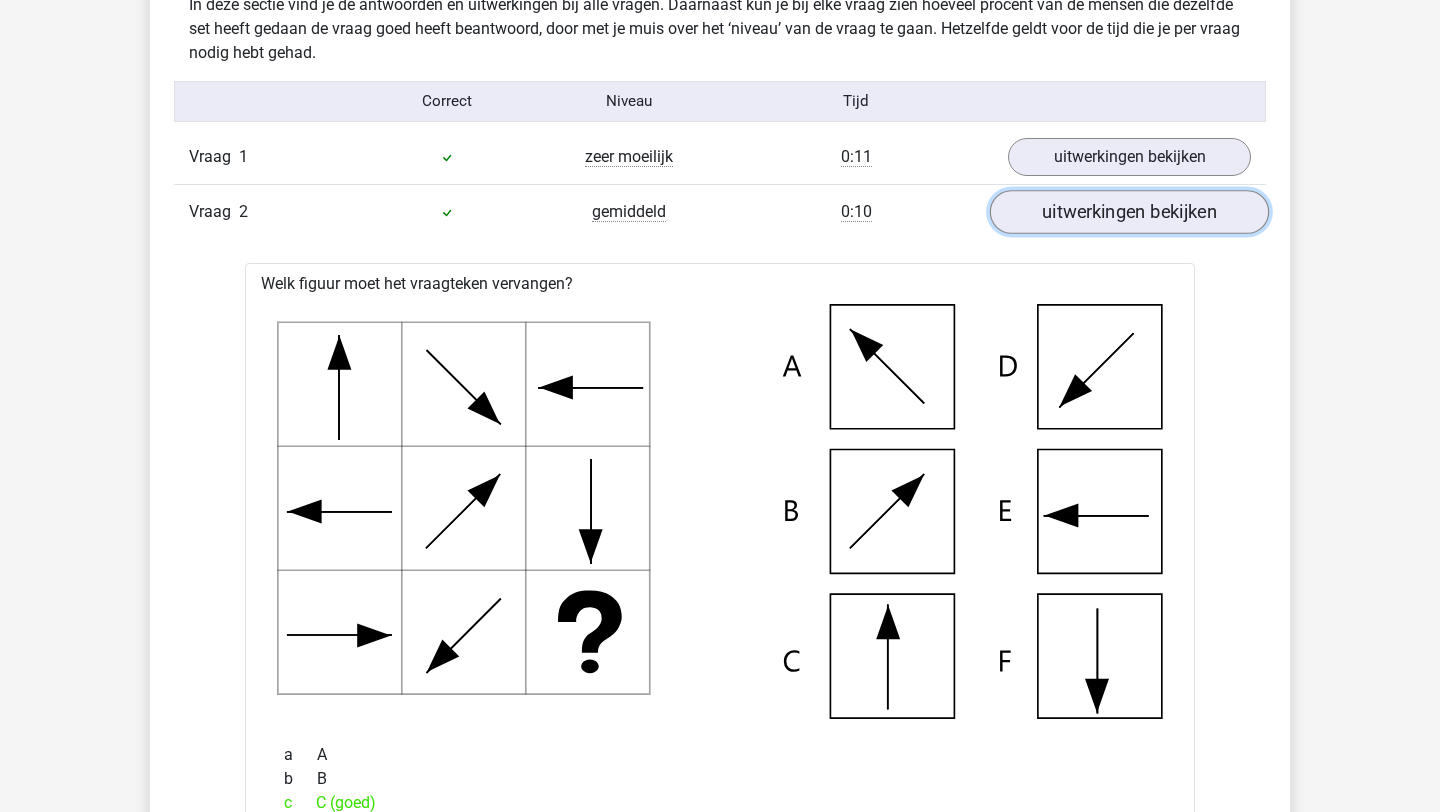 click on "uitwerkingen bekijken" at bounding box center (1129, 212) 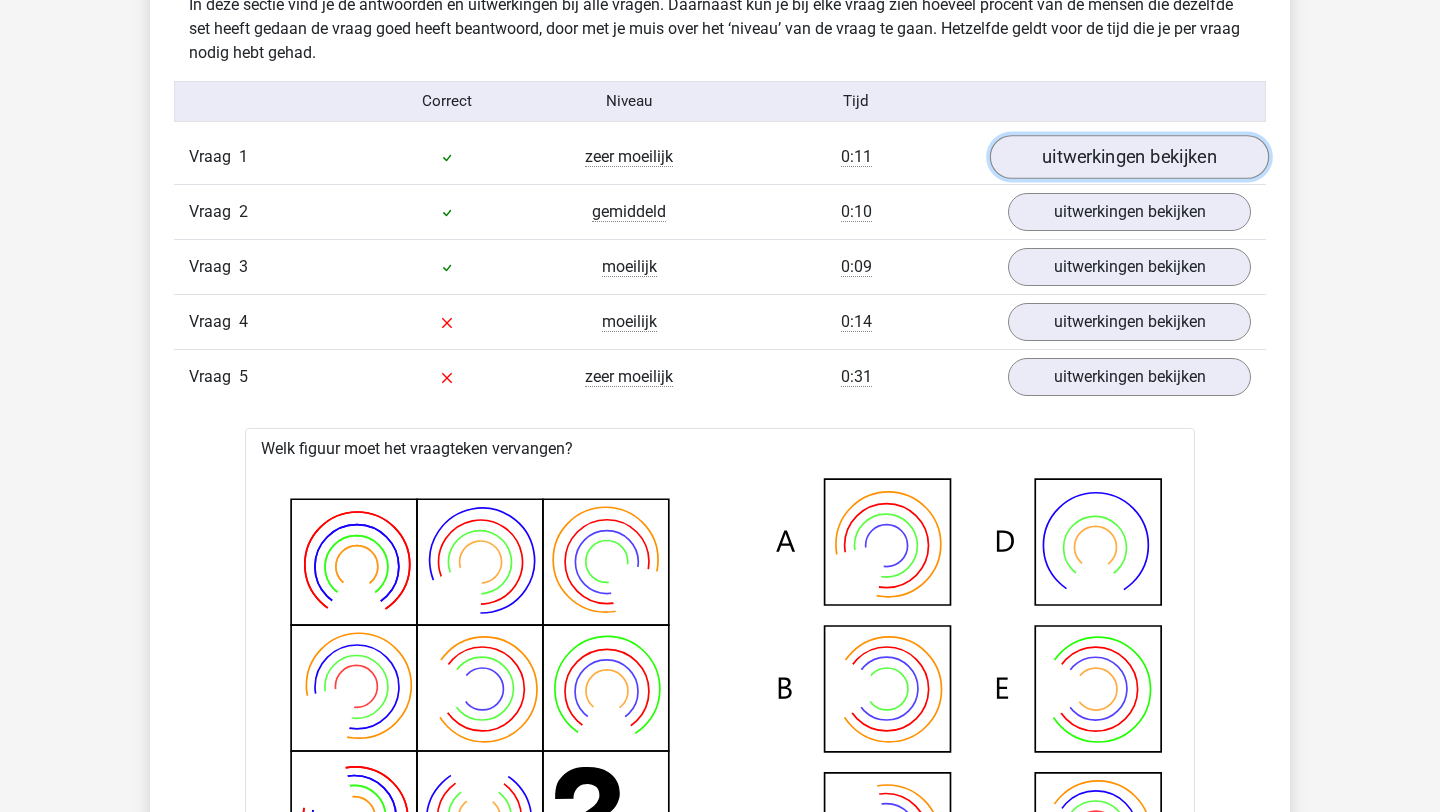 click on "uitwerkingen bekijken" at bounding box center (1129, 157) 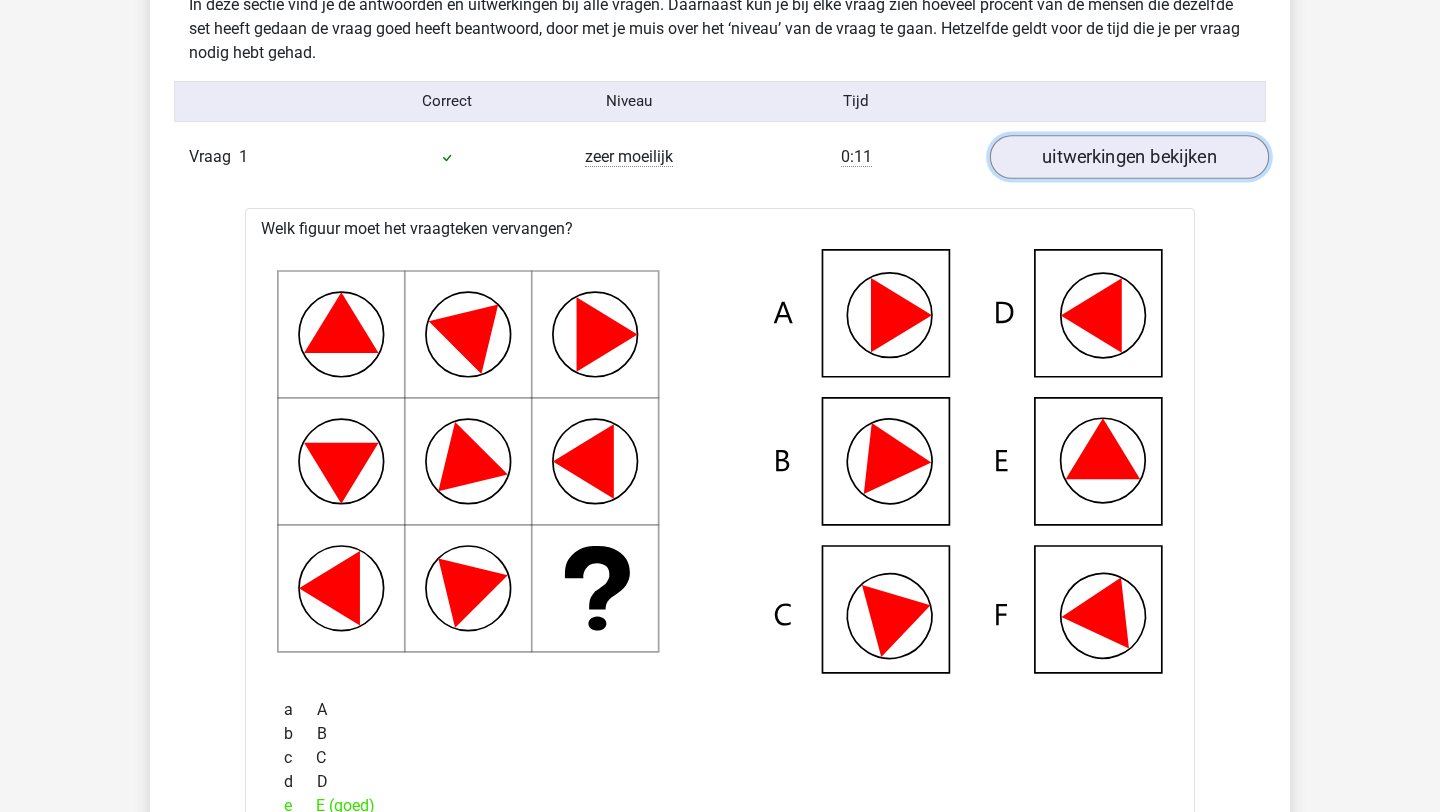 click on "uitwerkingen bekijken" at bounding box center (1129, 157) 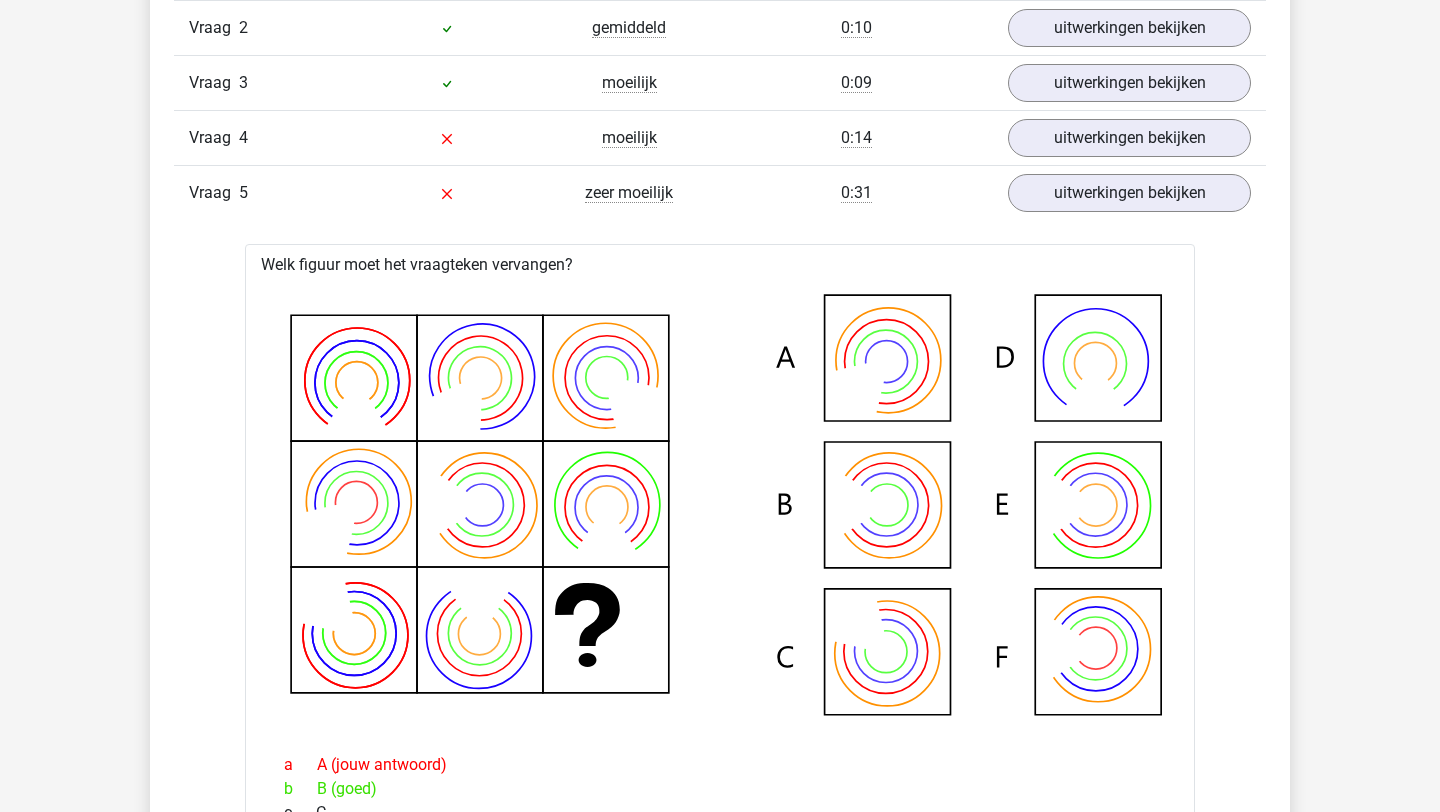 scroll, scrollTop: 1785, scrollLeft: 0, axis: vertical 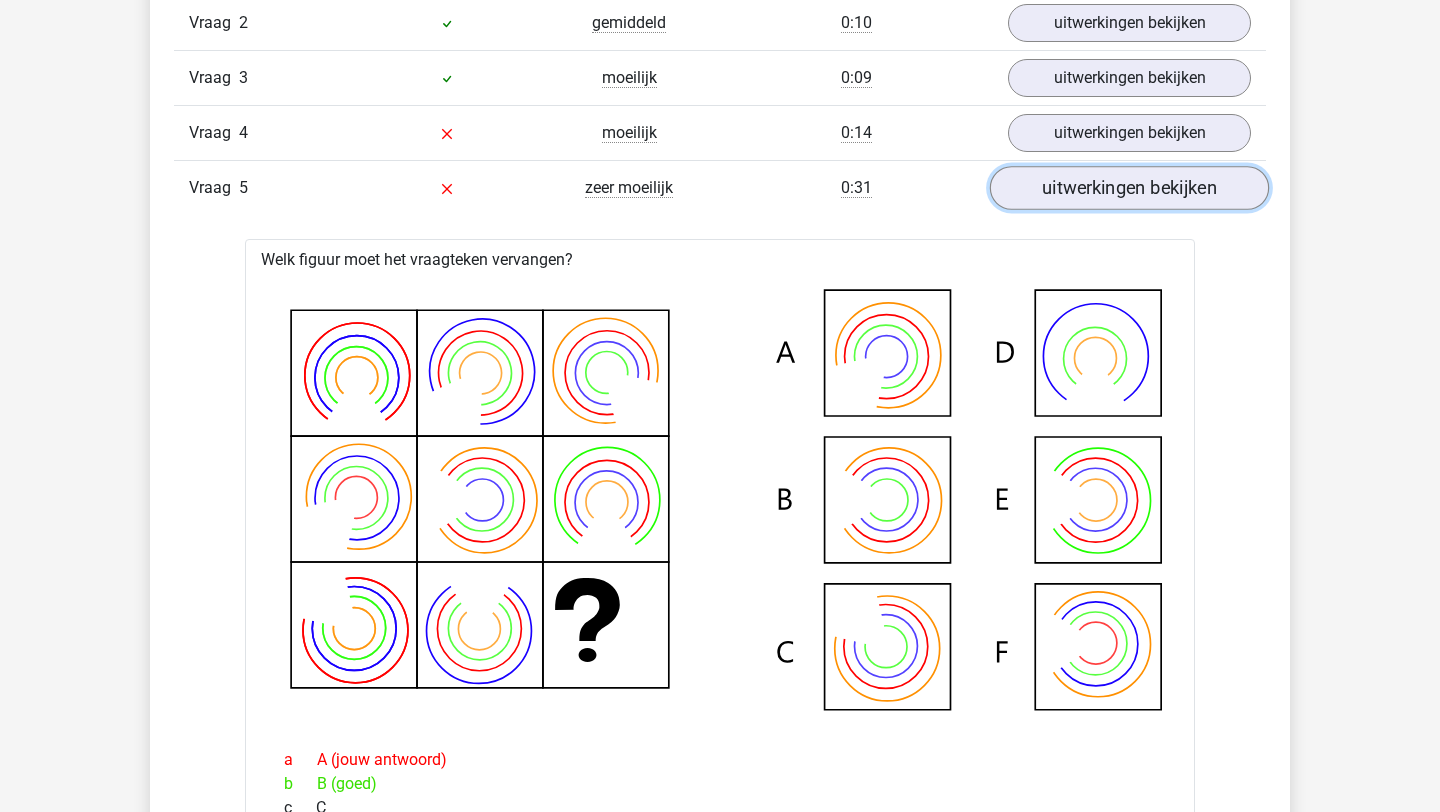 click on "uitwerkingen bekijken" at bounding box center [1129, 188] 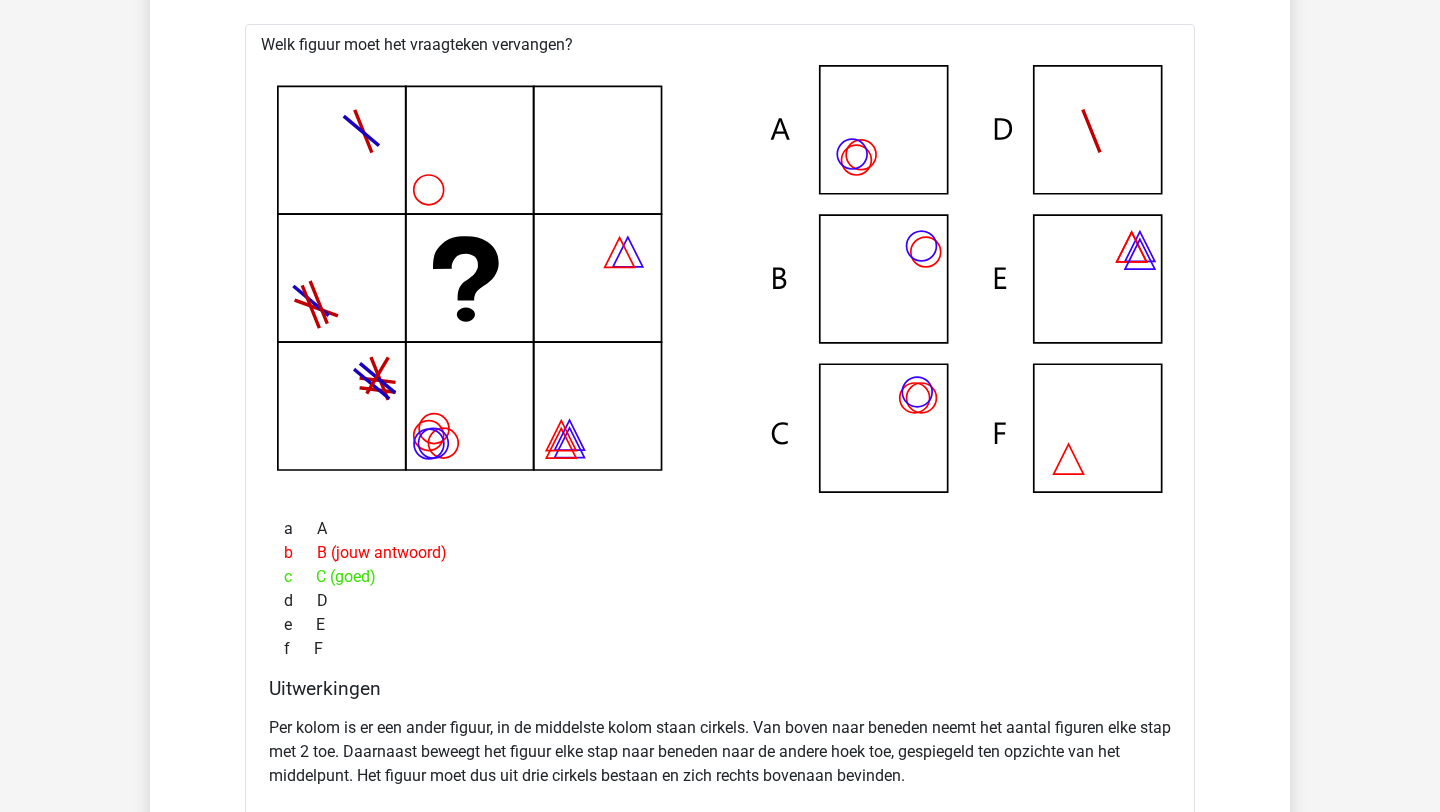 scroll, scrollTop: 1833, scrollLeft: 0, axis: vertical 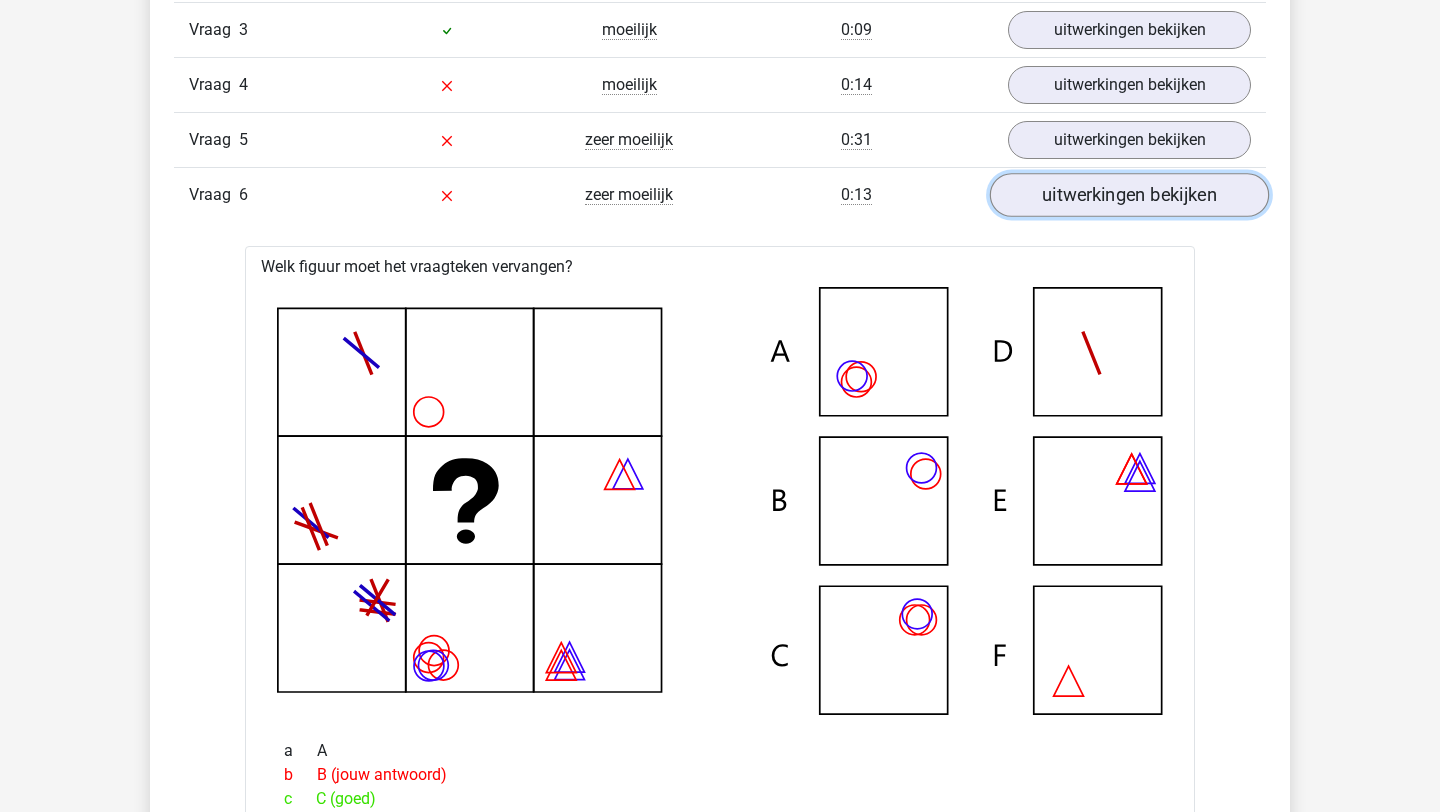 click on "uitwerkingen bekijken" at bounding box center [1129, 195] 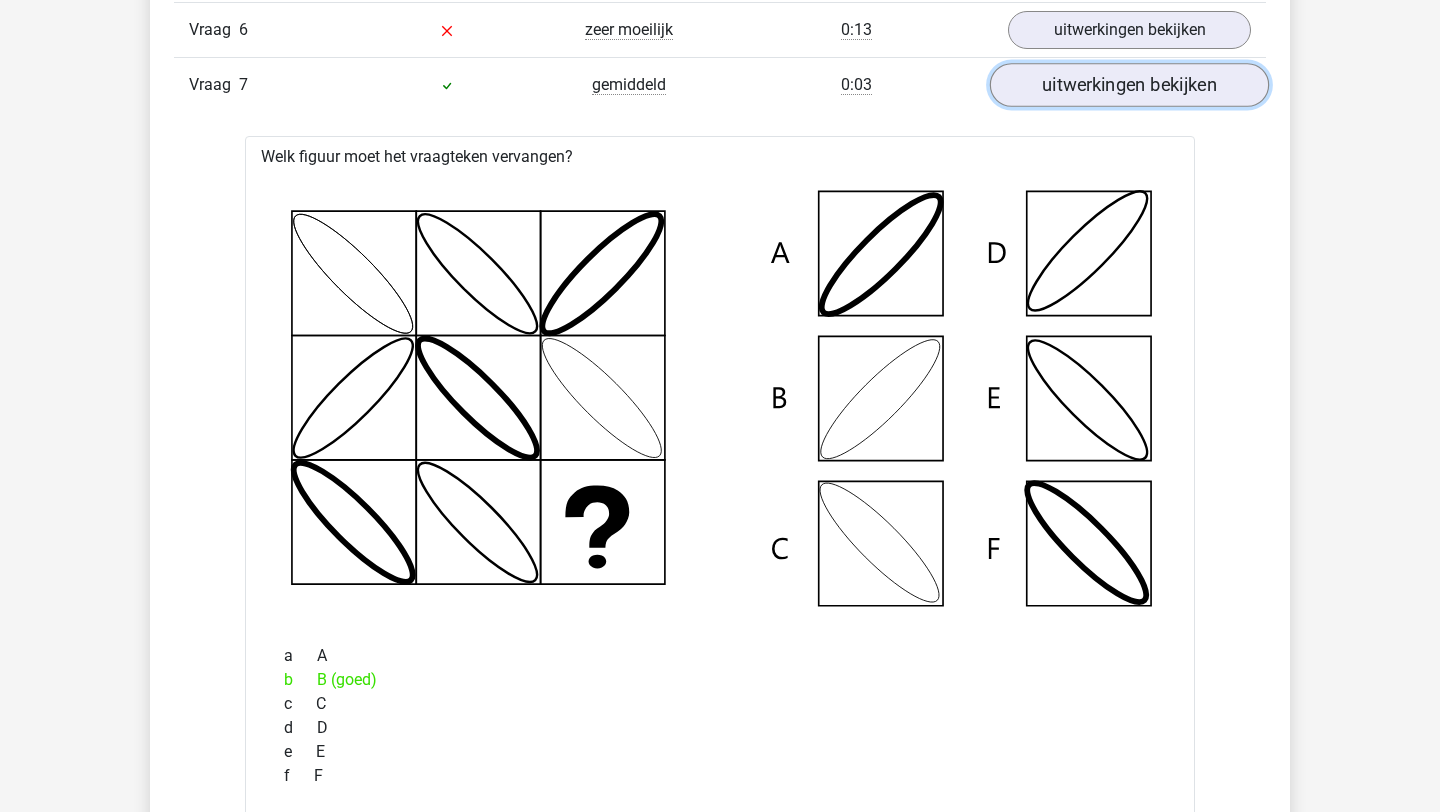 click on "uitwerkingen bekijken" at bounding box center [1129, 85] 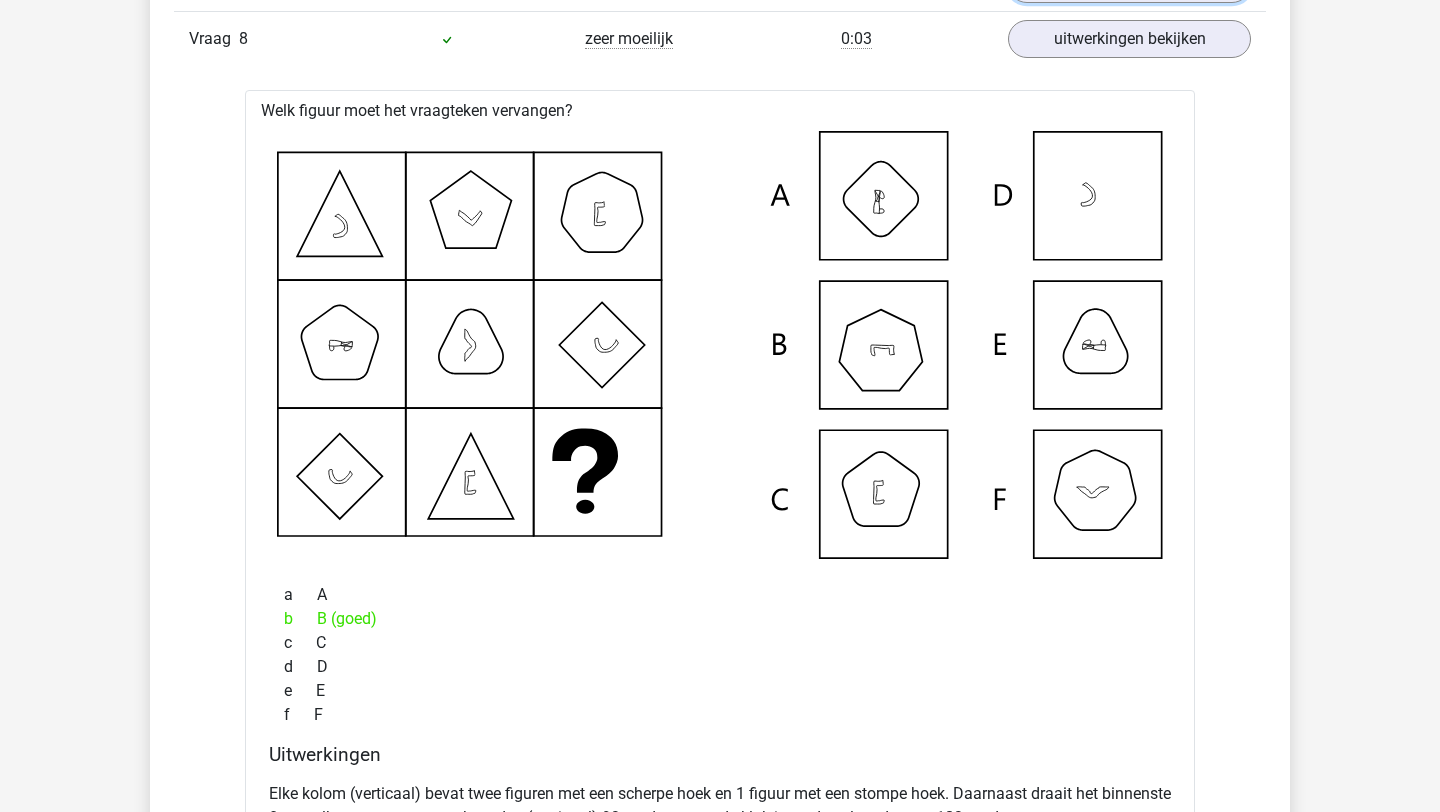 scroll, scrollTop: 2058, scrollLeft: 0, axis: vertical 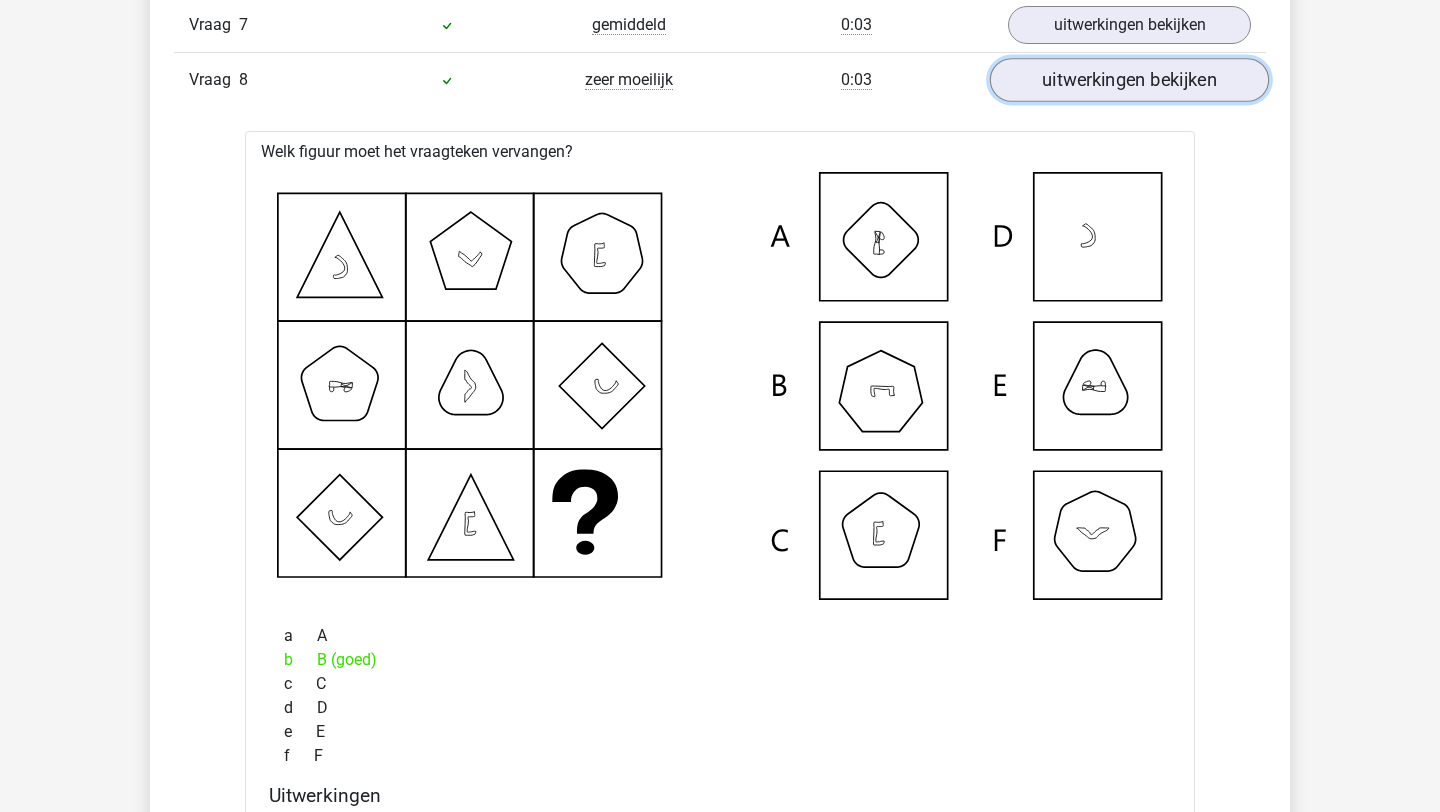 click on "uitwerkingen bekijken" at bounding box center (1129, 80) 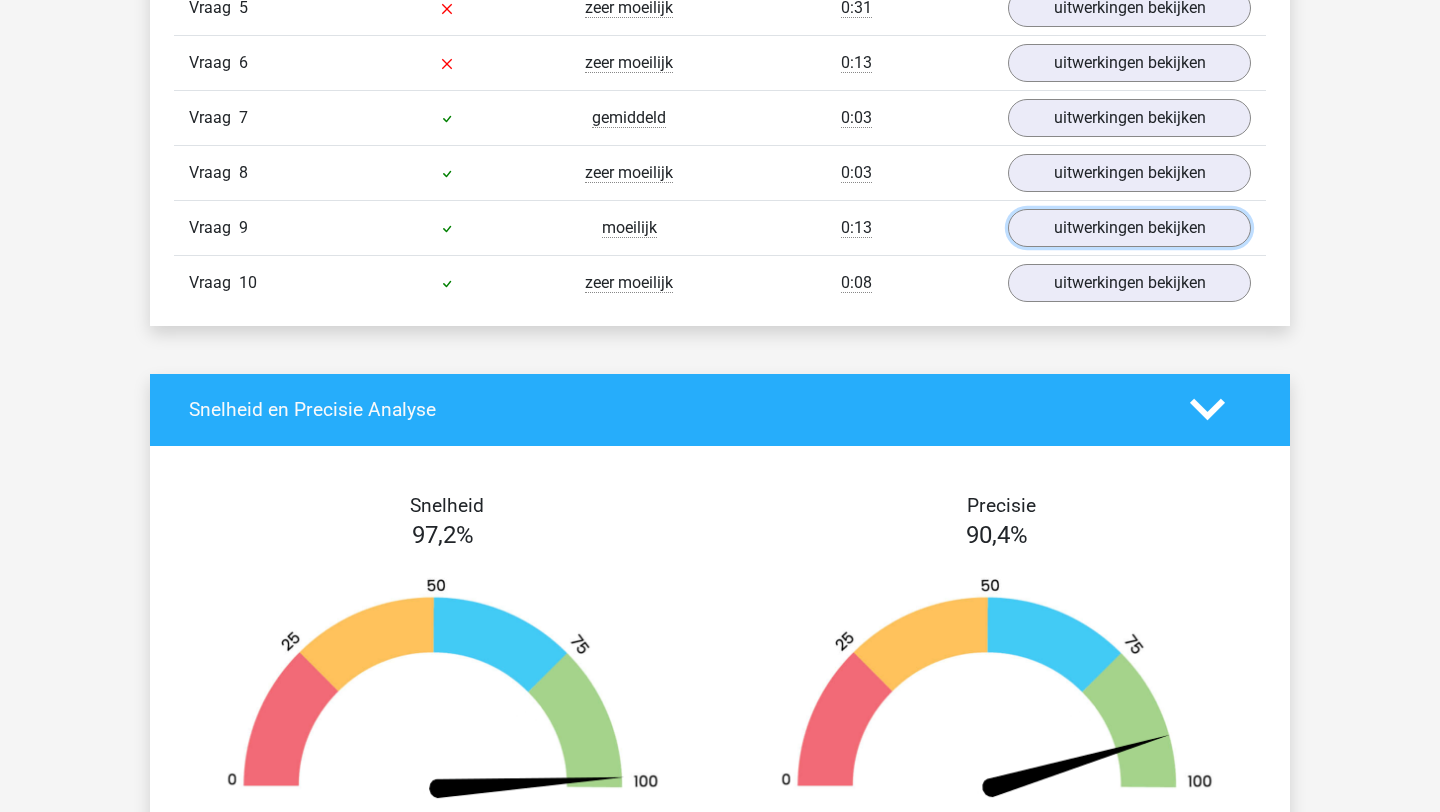 click on "uitwerkingen bekijken" at bounding box center [1129, 228] 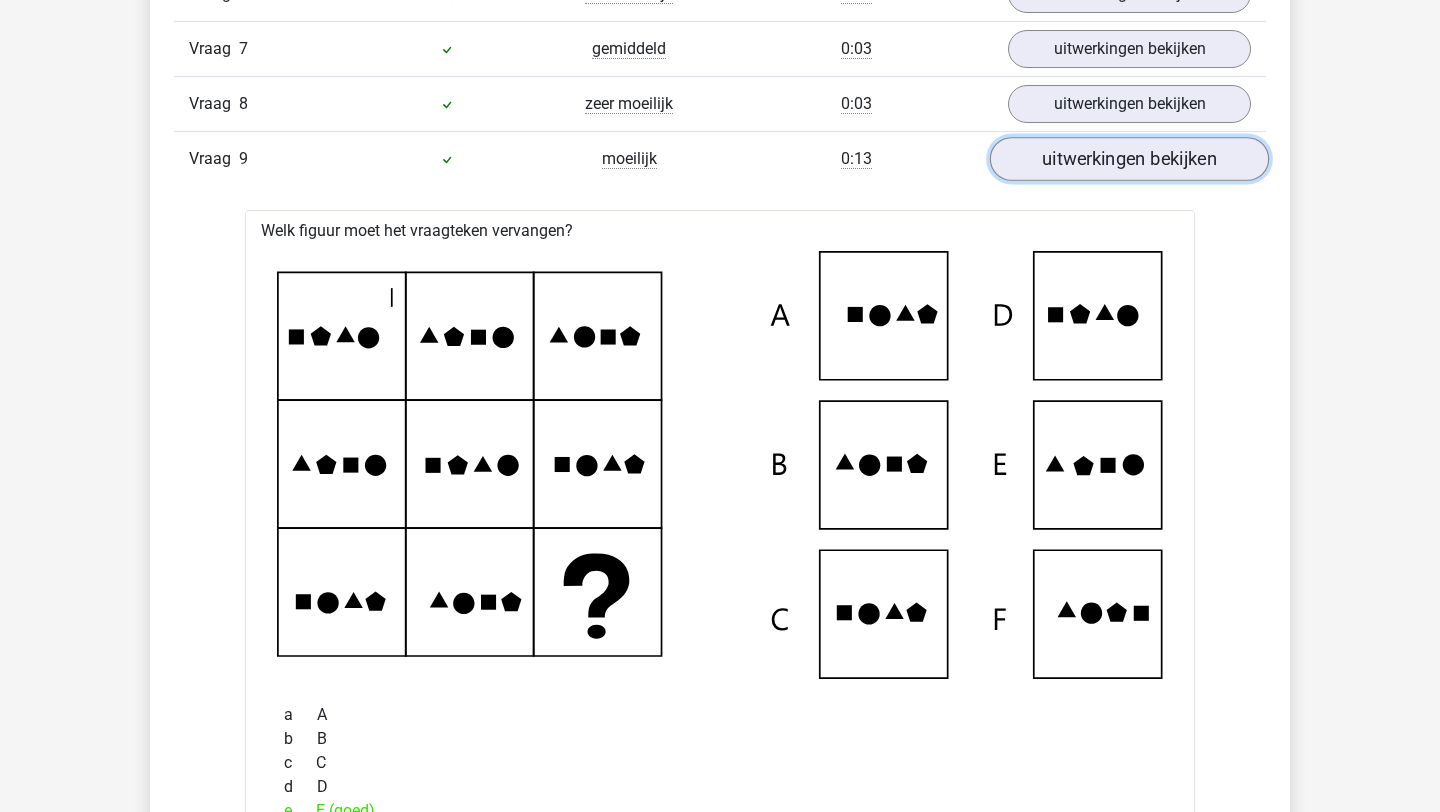scroll, scrollTop: 2036, scrollLeft: 0, axis: vertical 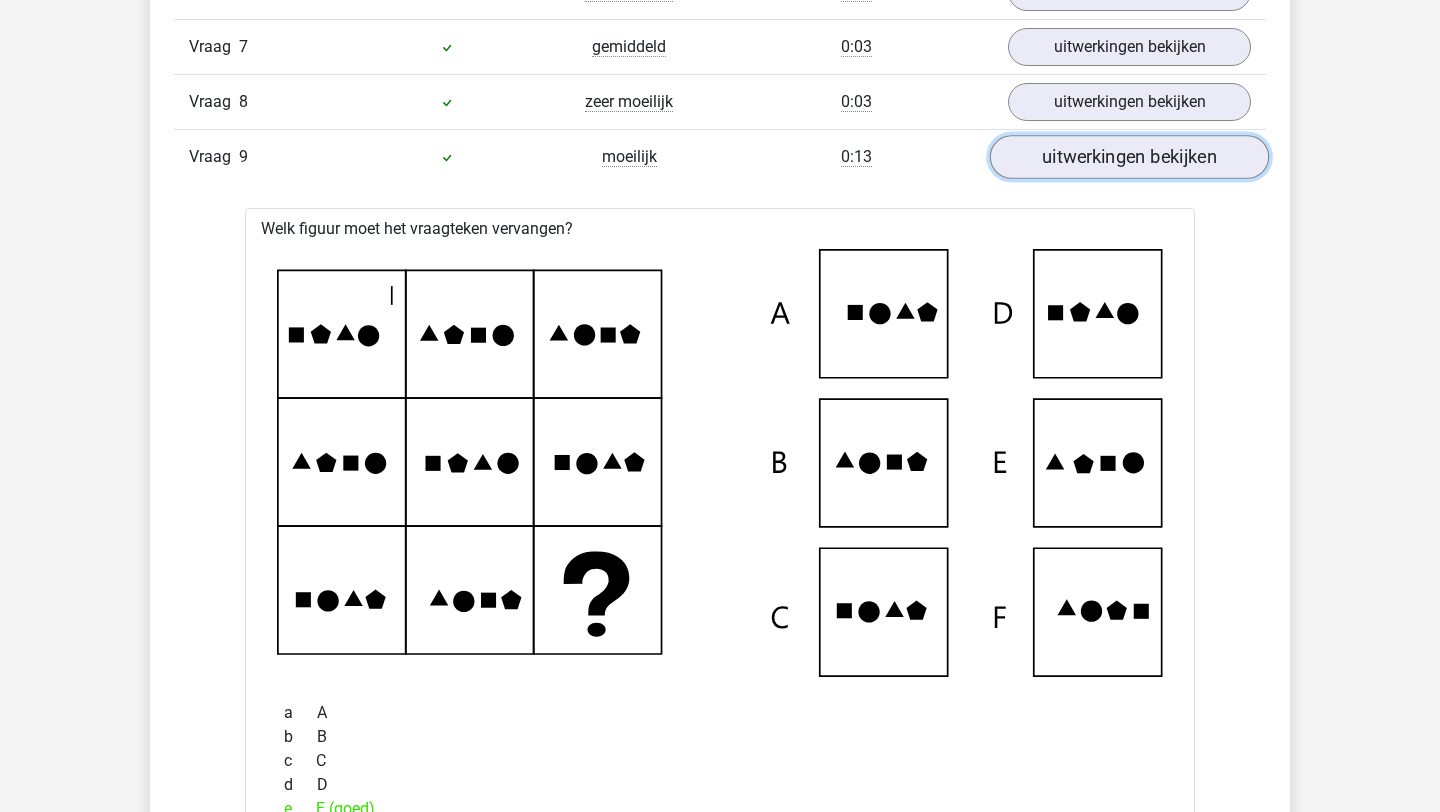 click on "uitwerkingen bekijken" at bounding box center (1129, 157) 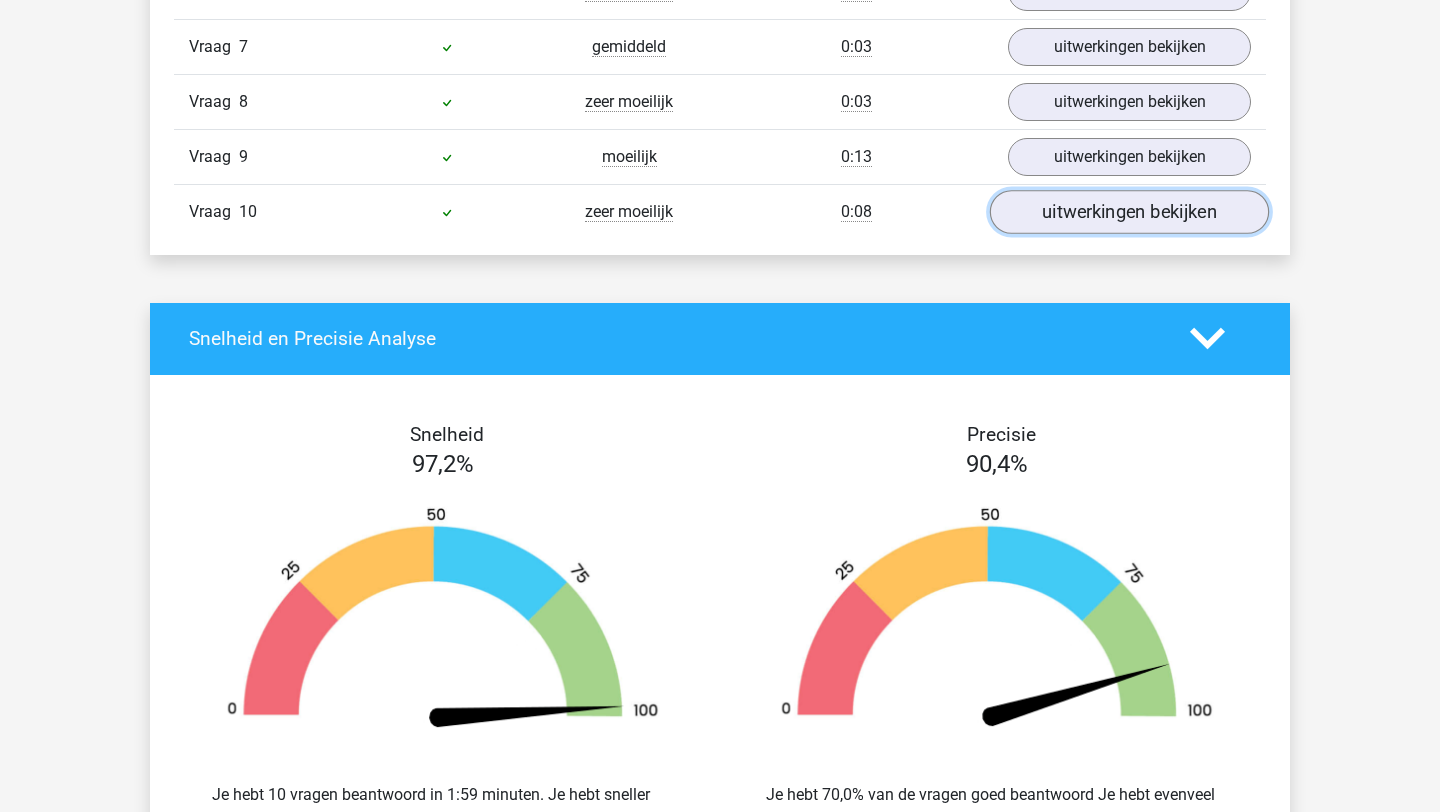 click on "uitwerkingen bekijken" at bounding box center [1129, 212] 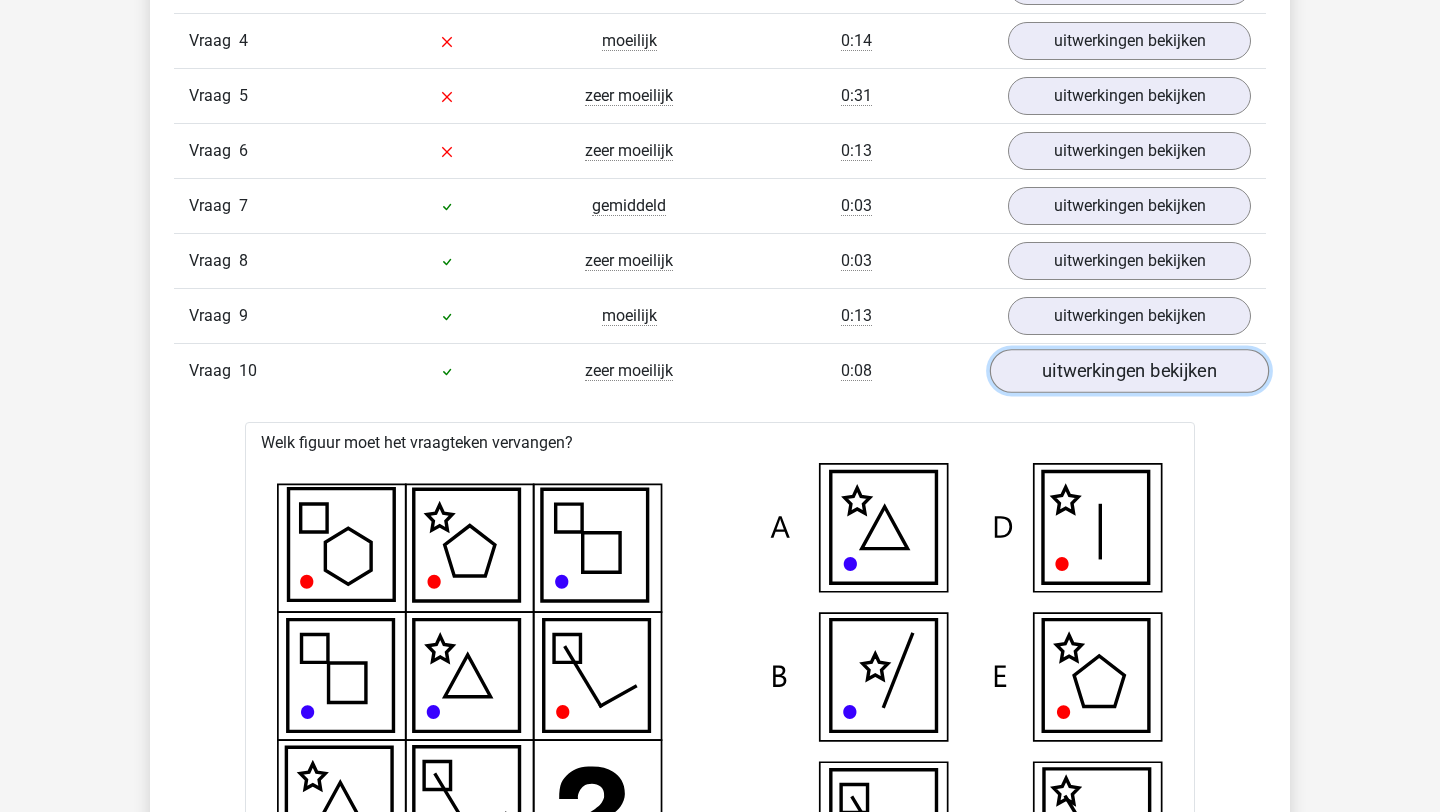 scroll, scrollTop: 1880, scrollLeft: 0, axis: vertical 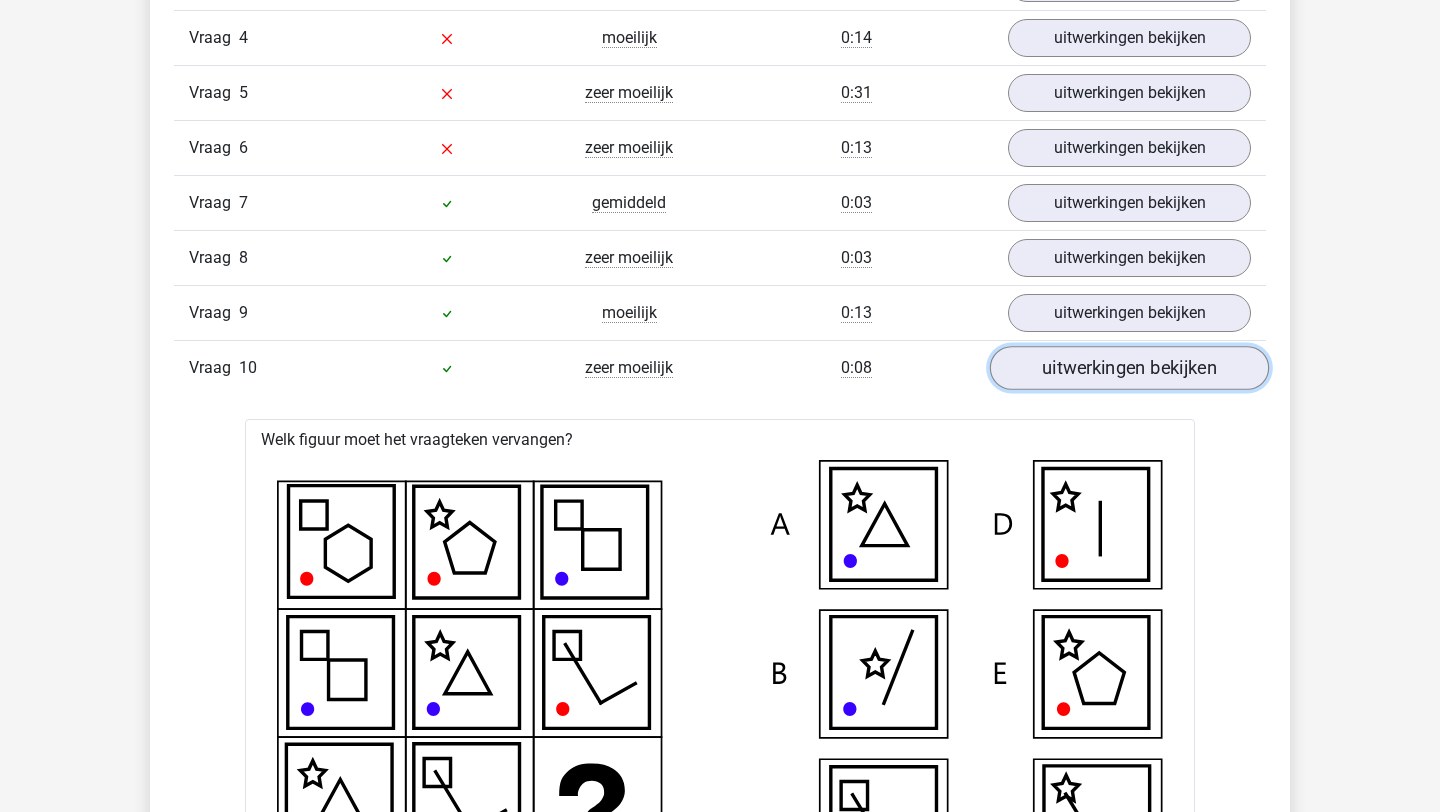 click on "uitwerkingen bekijken" at bounding box center [1129, 368] 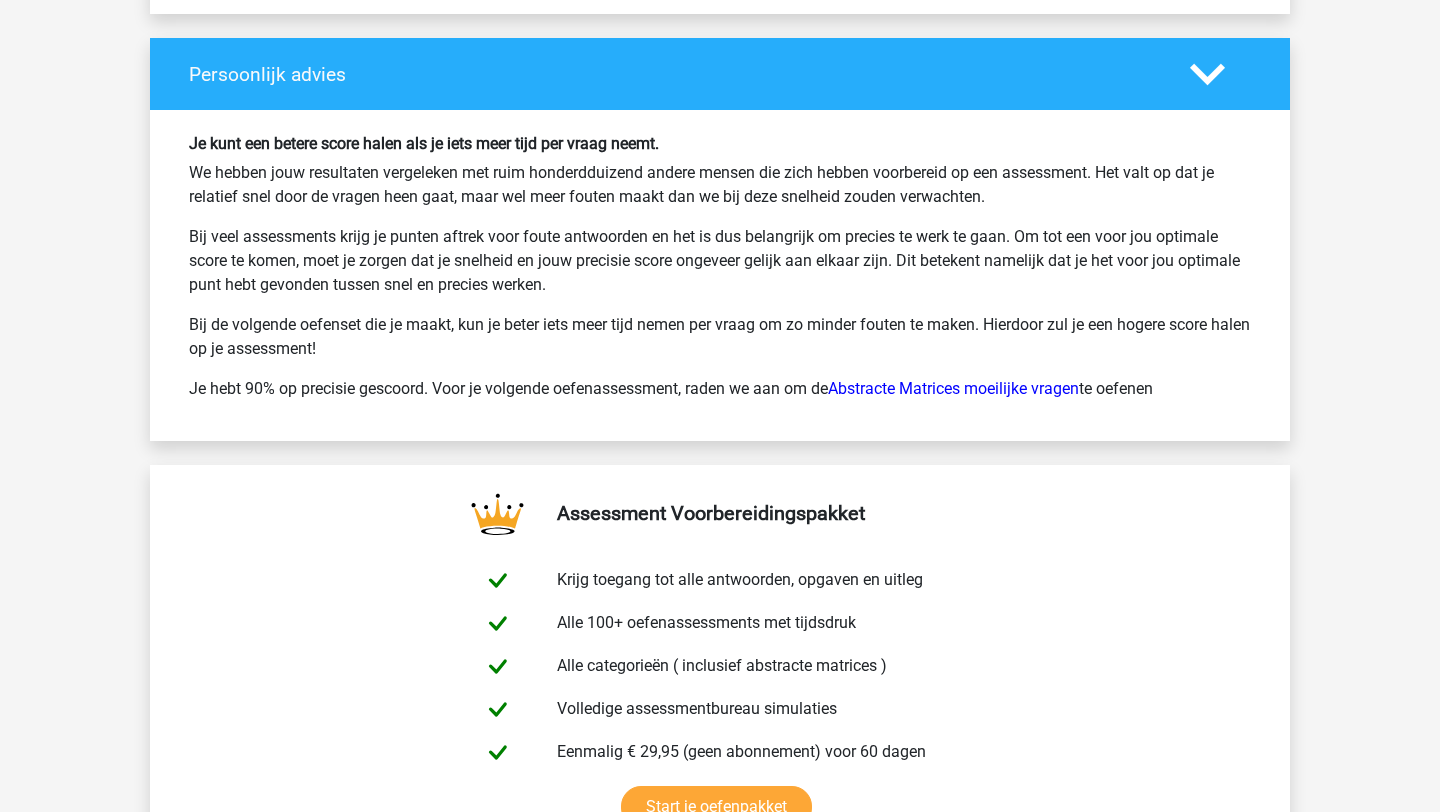 scroll, scrollTop: 2980, scrollLeft: 0, axis: vertical 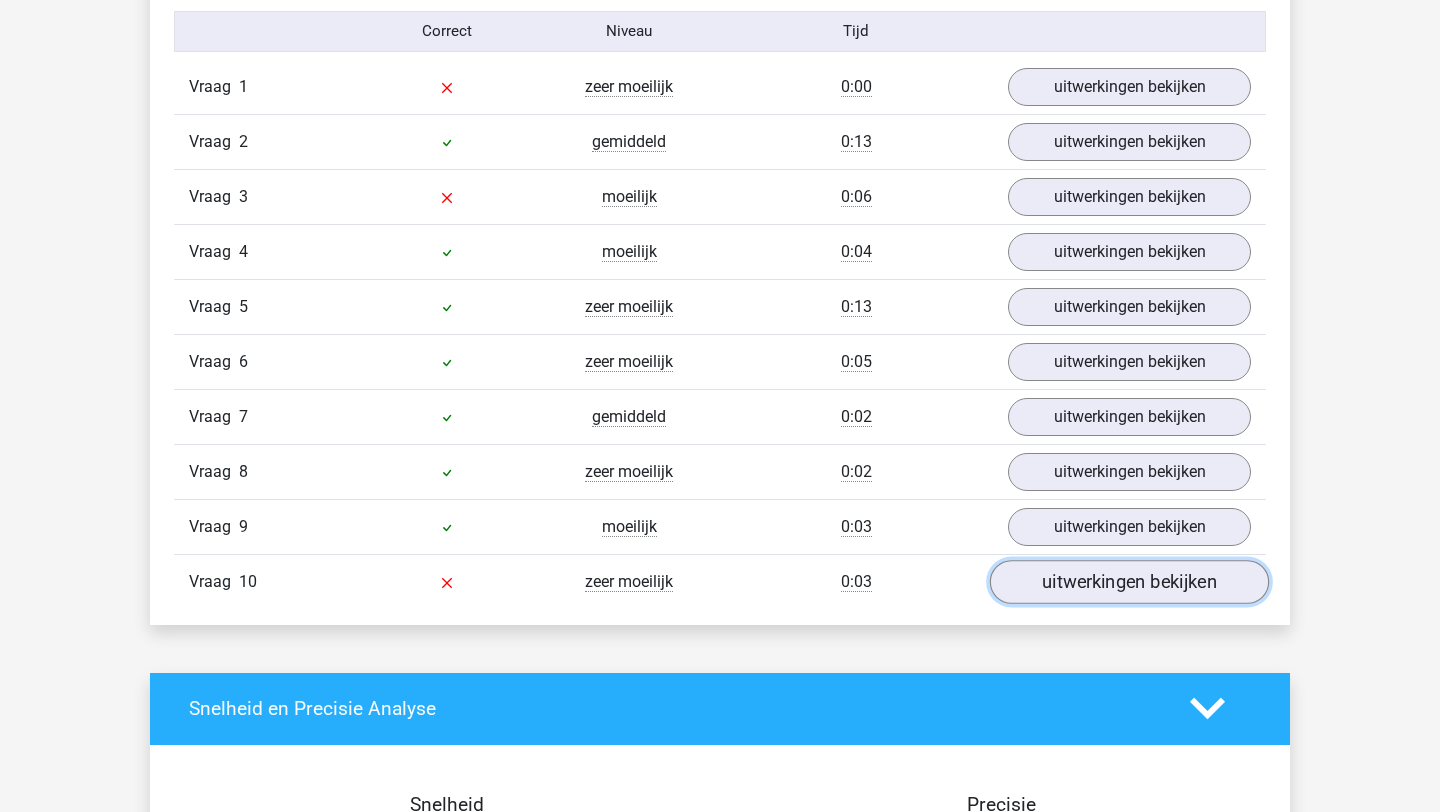 click on "uitwerkingen bekijken" at bounding box center (1129, 582) 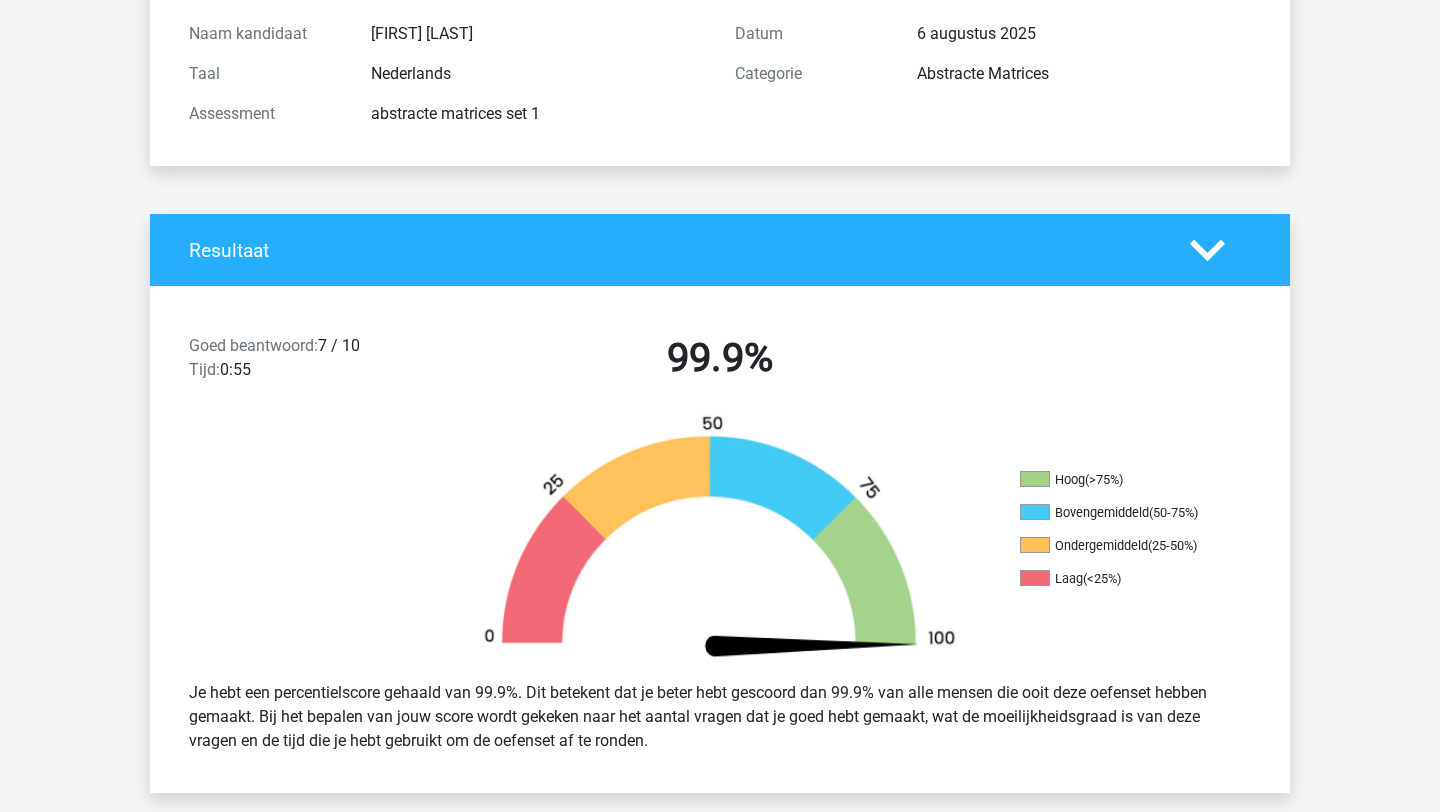 scroll, scrollTop: 0, scrollLeft: 0, axis: both 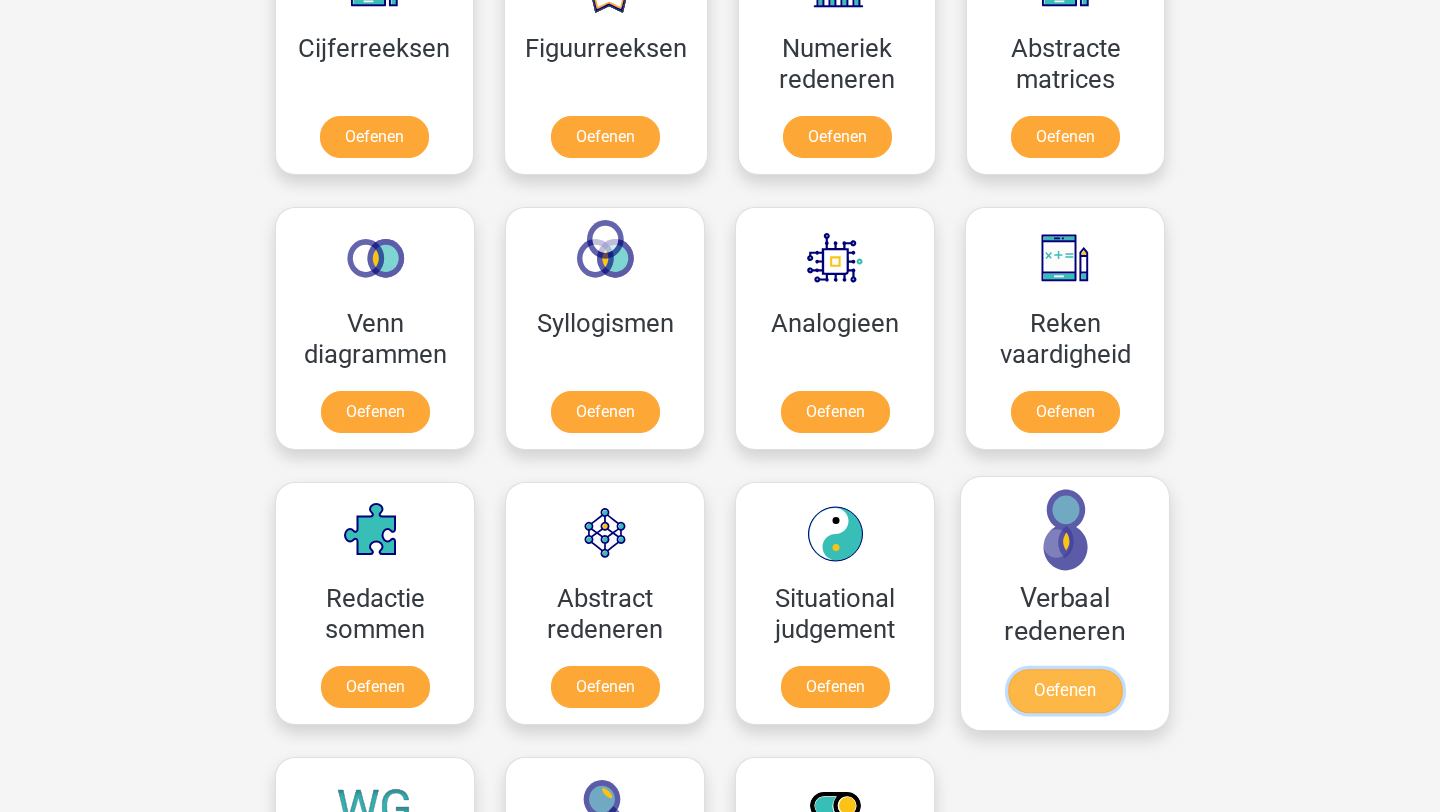 click on "Oefenen" at bounding box center [1065, 691] 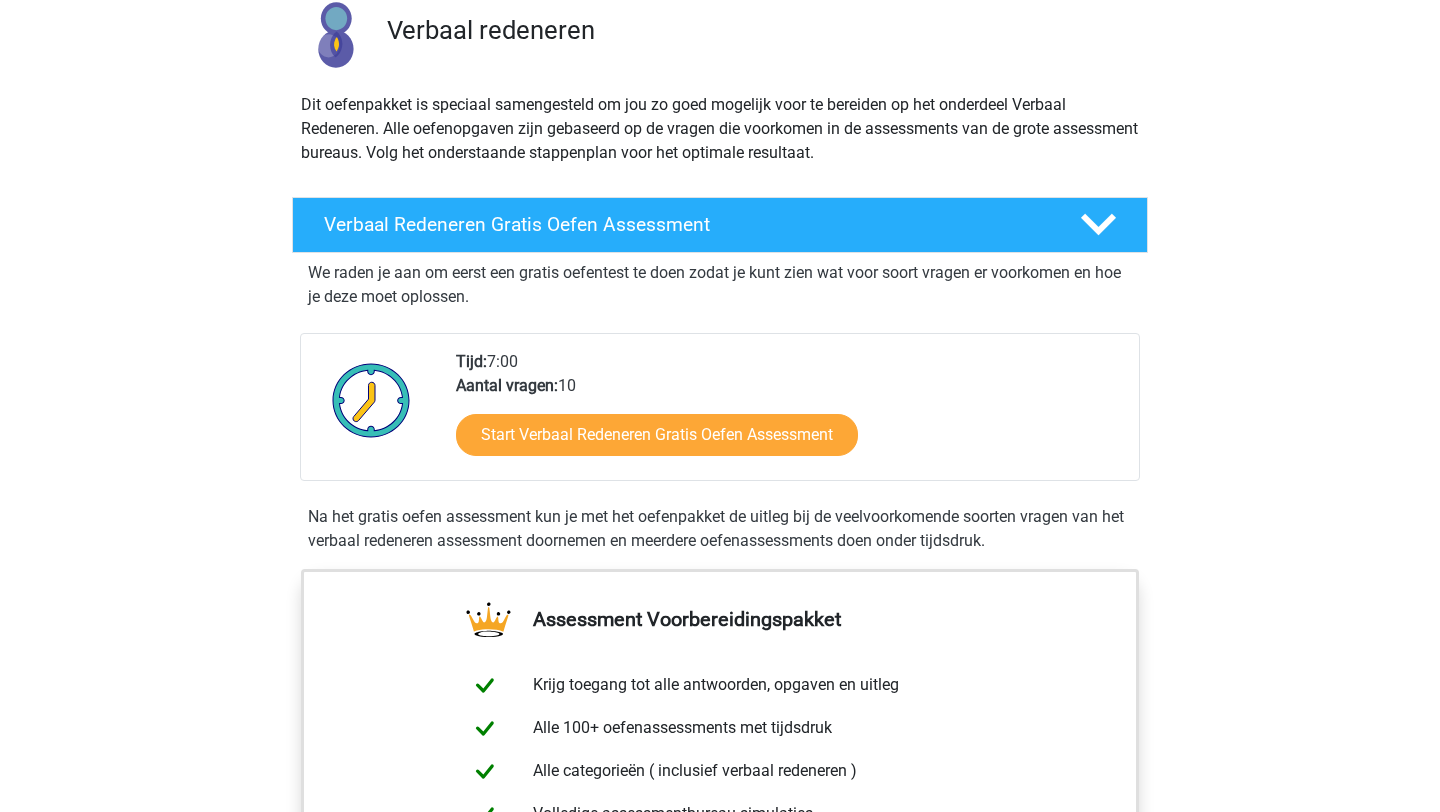 scroll, scrollTop: 155, scrollLeft: 0, axis: vertical 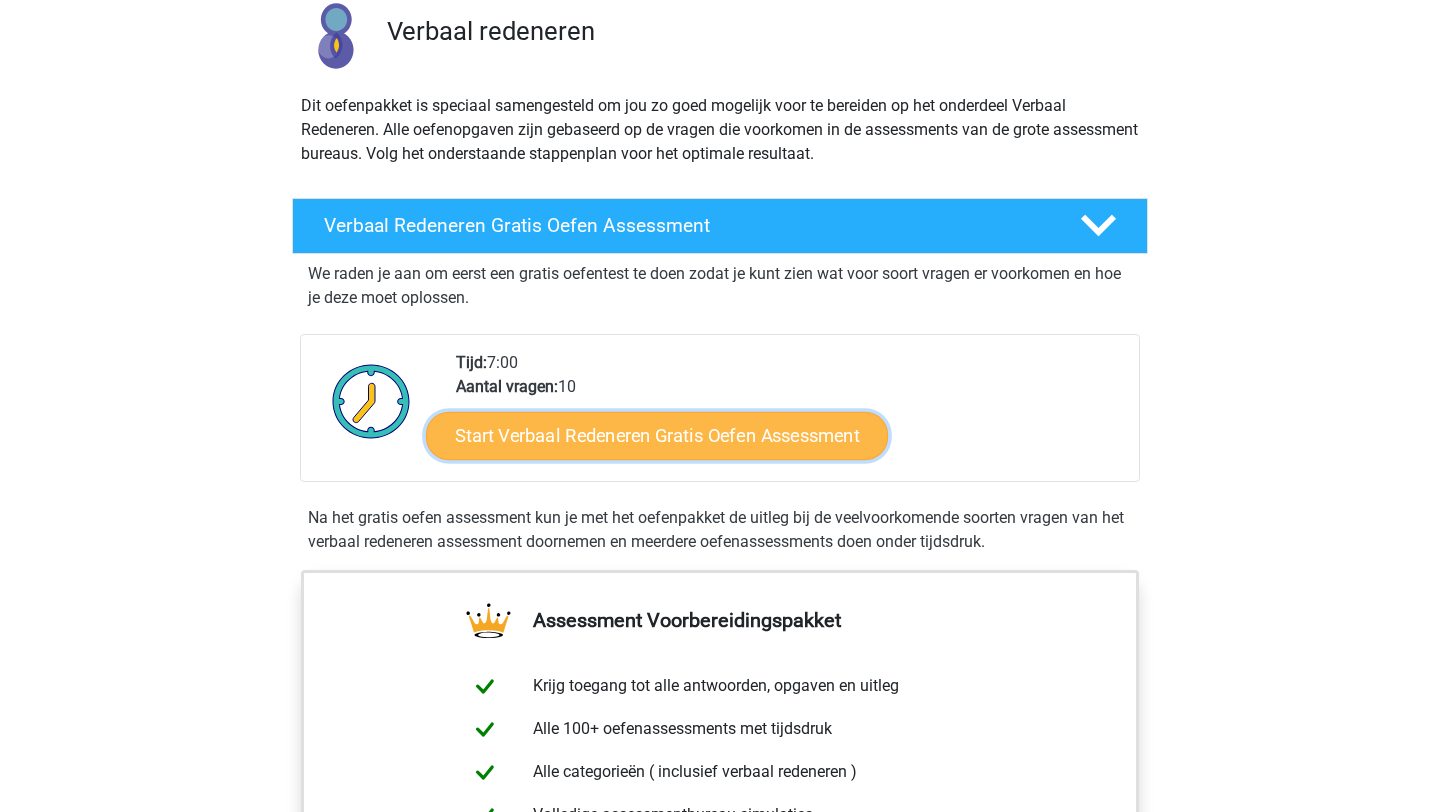 click on "Start Verbaal Redeneren
Gratis Oefen Assessment" at bounding box center (657, 436) 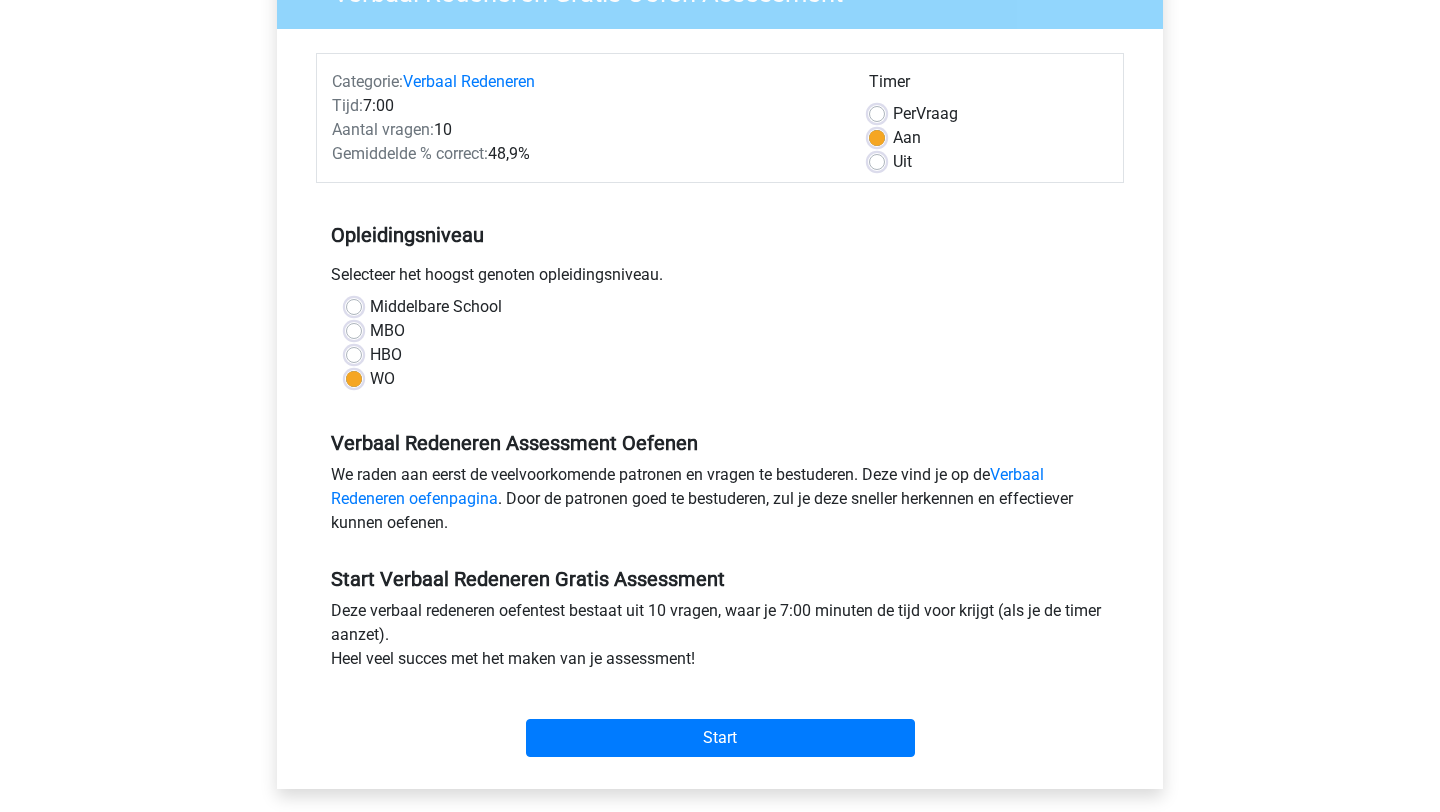 scroll, scrollTop: 211, scrollLeft: 0, axis: vertical 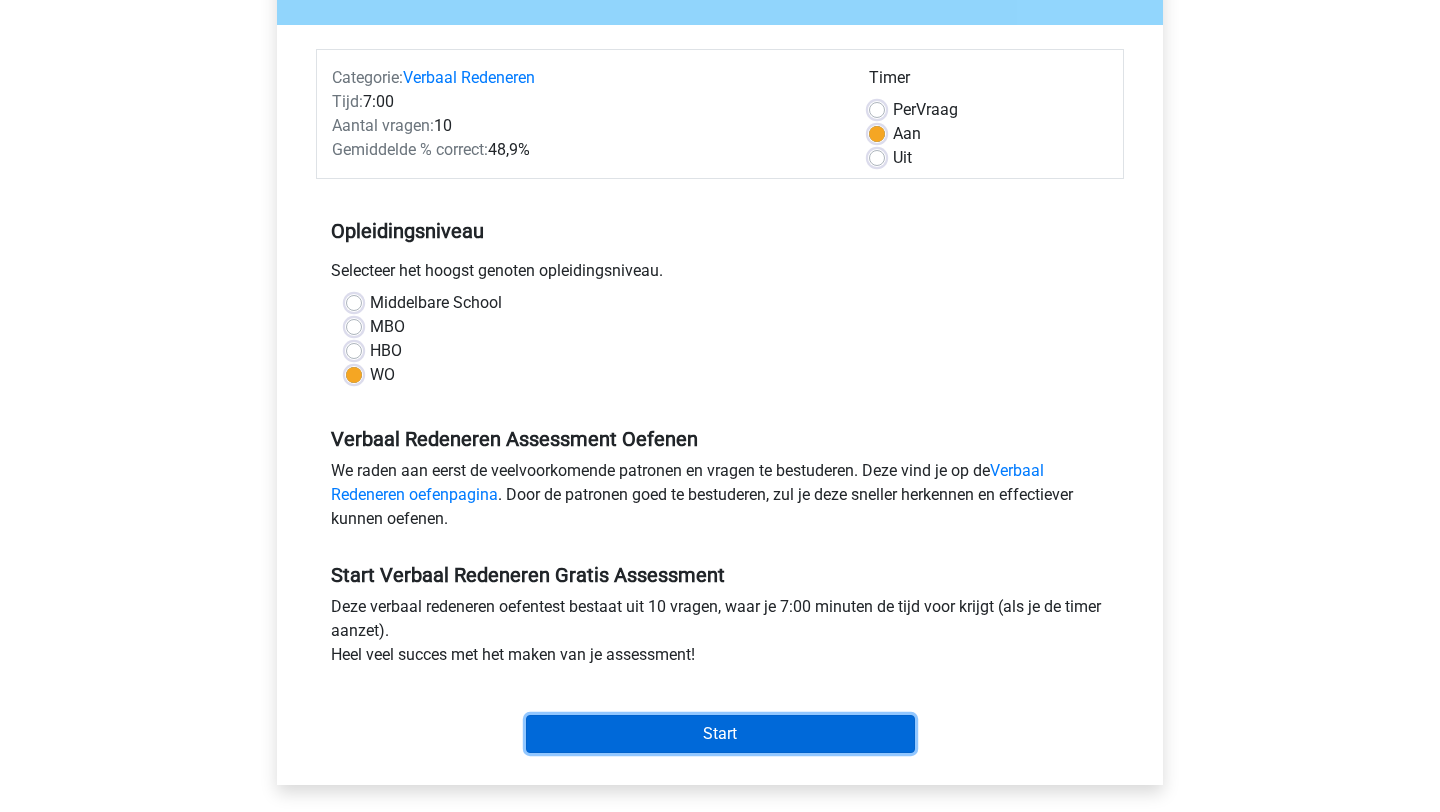 click on "Start" at bounding box center (720, 734) 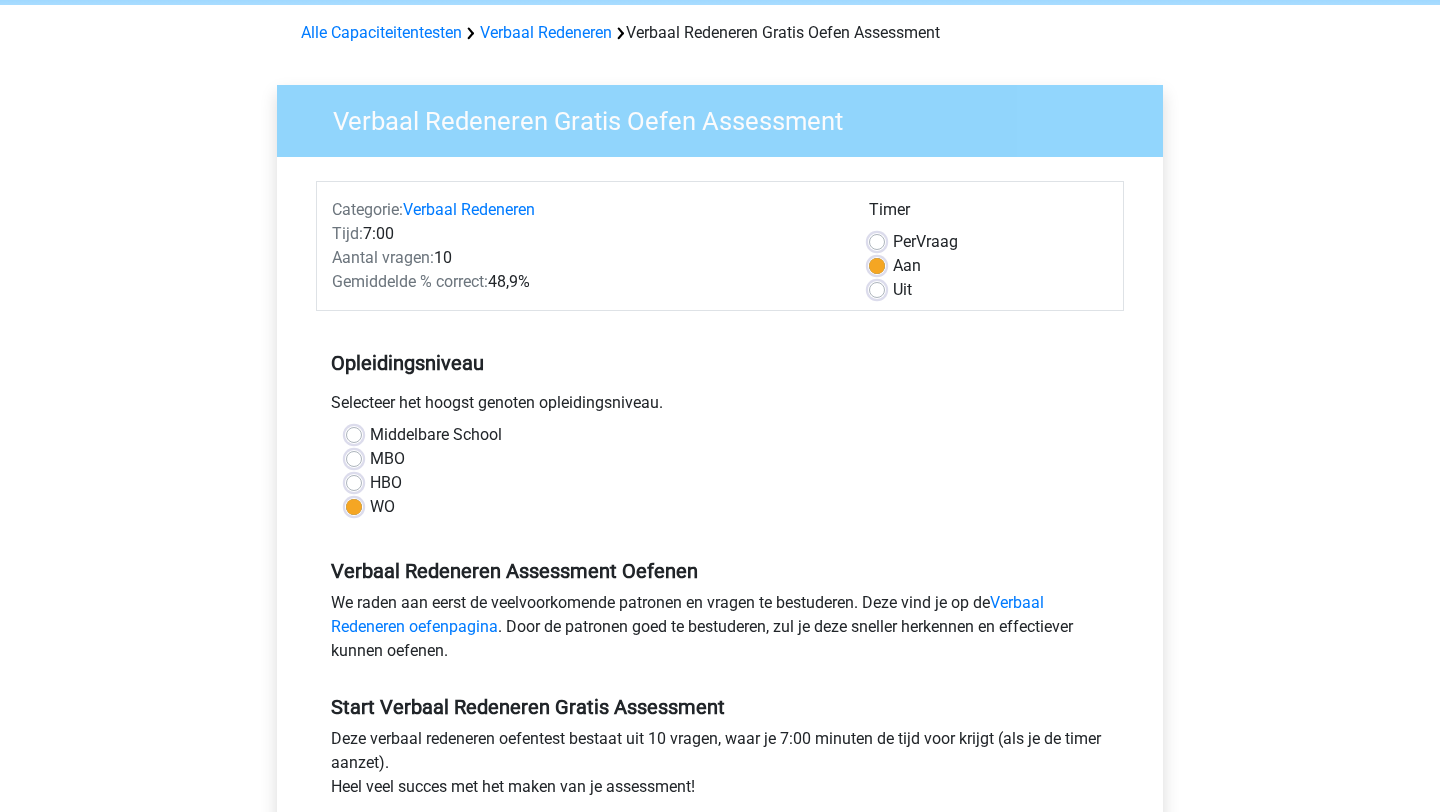 scroll, scrollTop: 0, scrollLeft: 0, axis: both 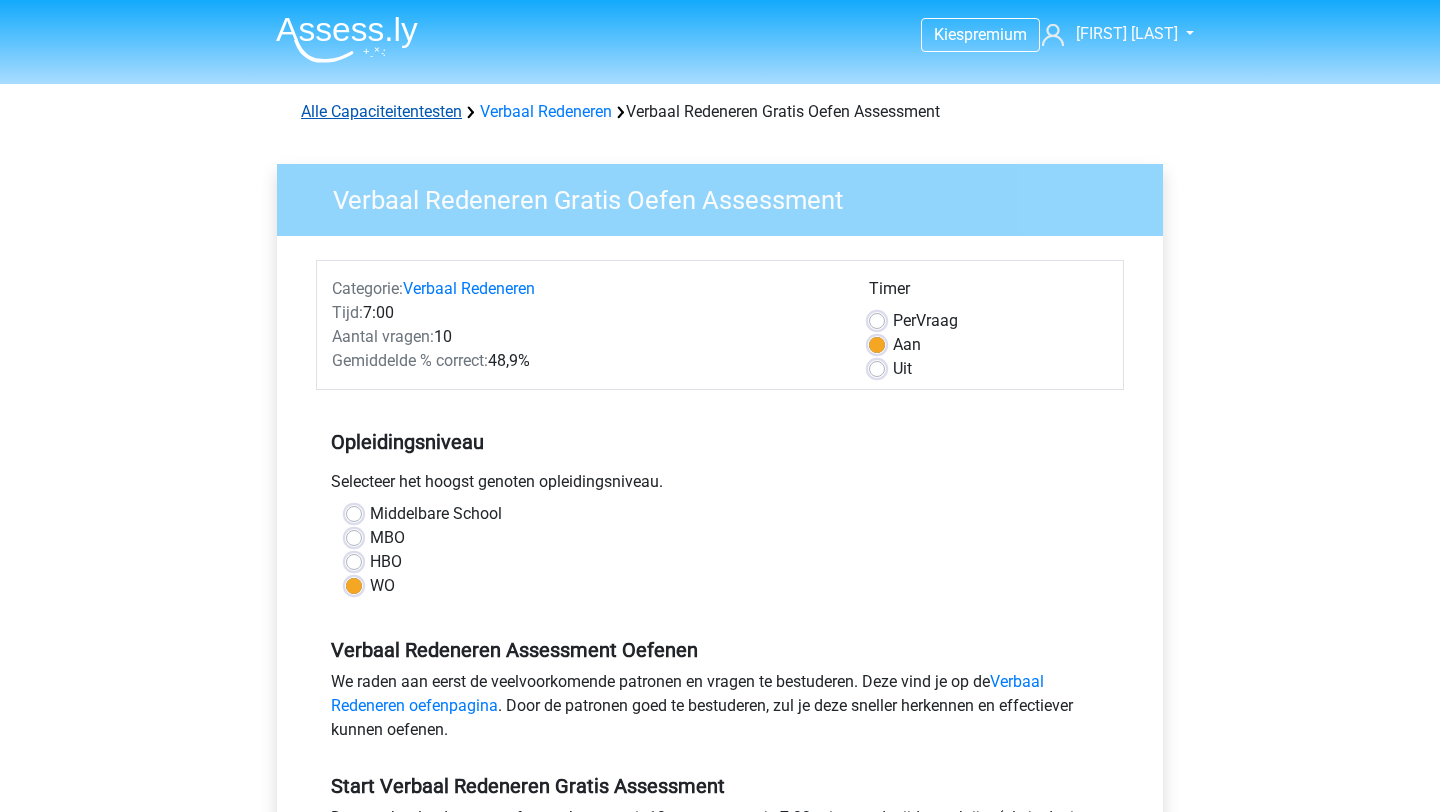 click on "Alle Capaciteitentesten" at bounding box center [381, 111] 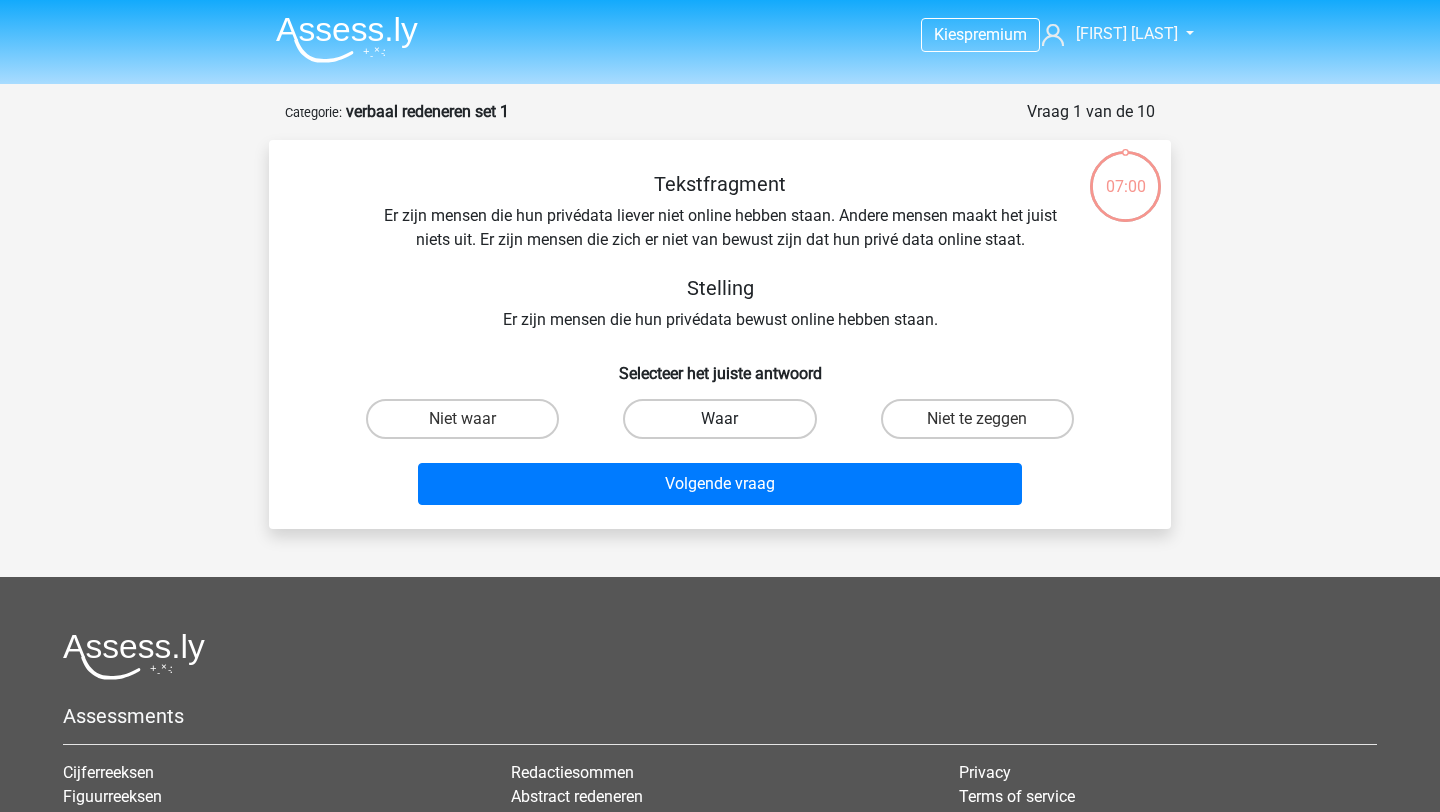 scroll, scrollTop: 0, scrollLeft: 0, axis: both 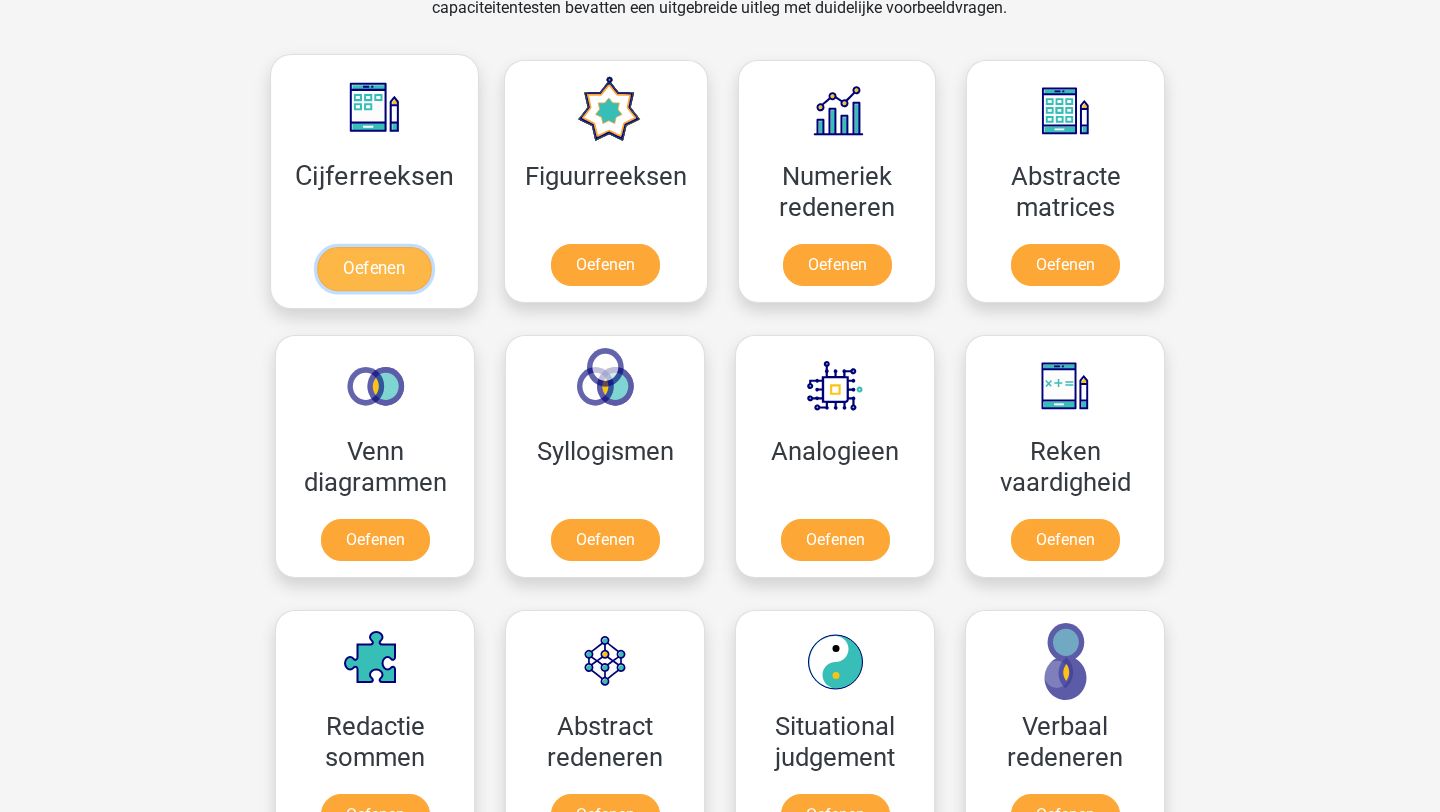 click on "Oefenen" at bounding box center [374, 269] 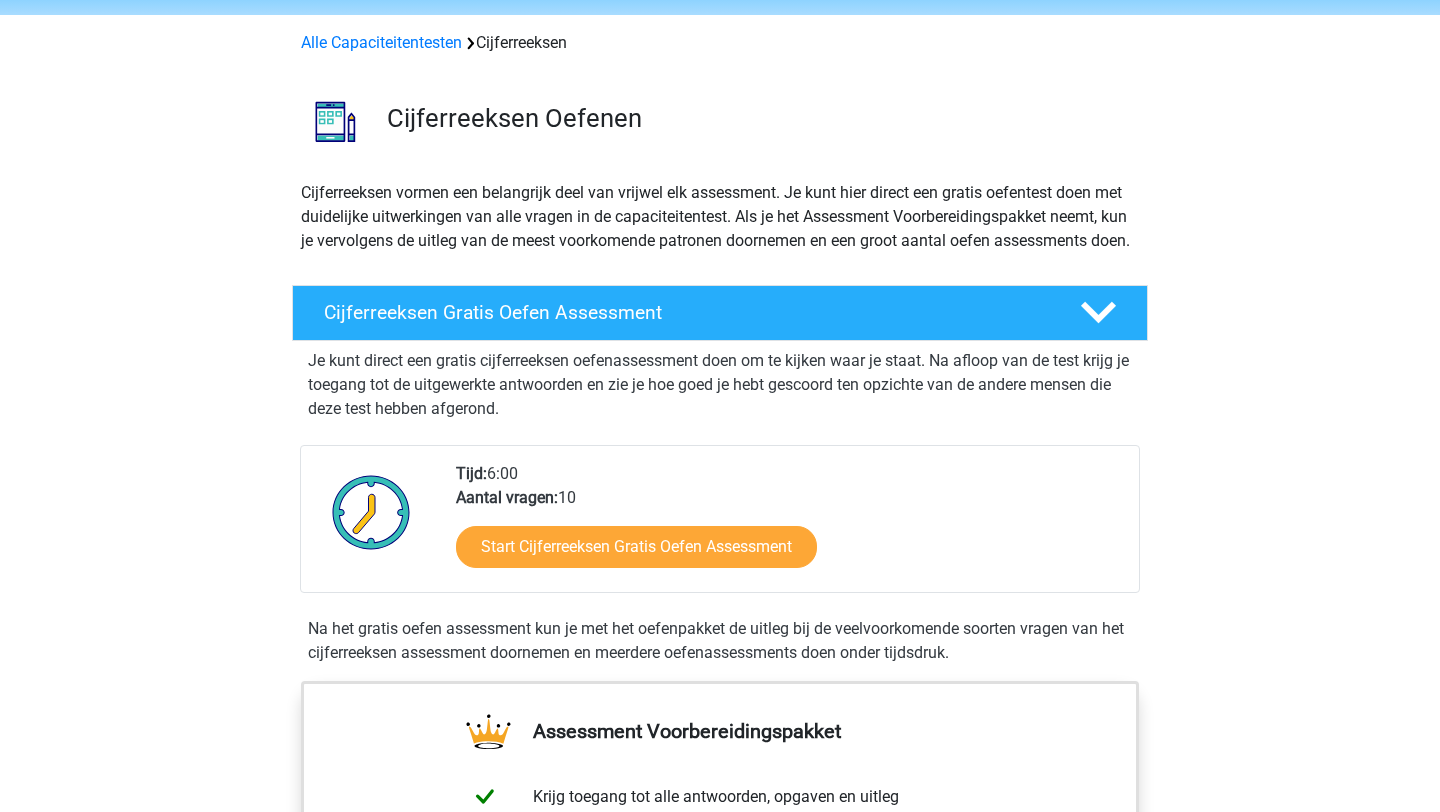 scroll, scrollTop: 78, scrollLeft: 0, axis: vertical 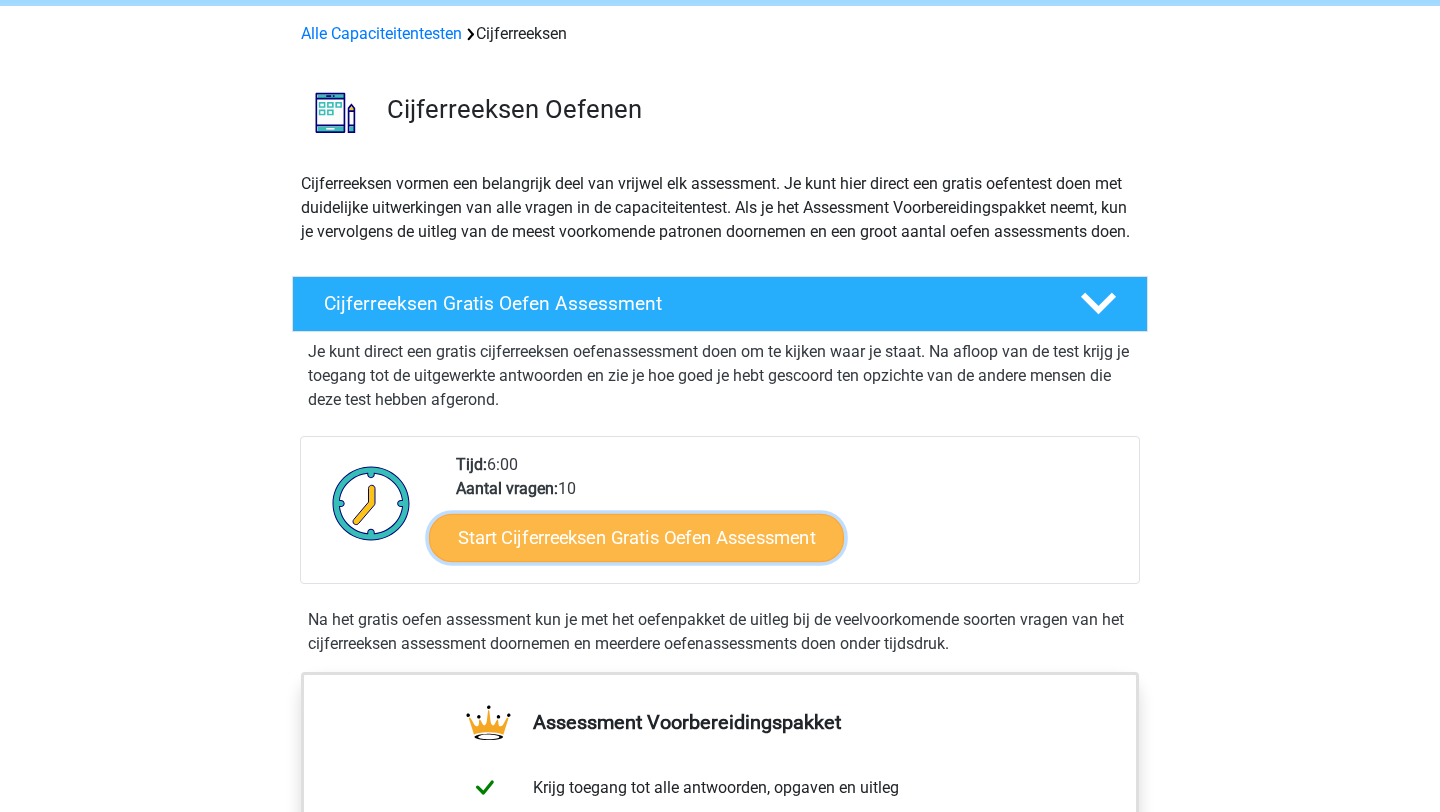 click on "Start Cijferreeksen
Gratis Oefen Assessment" at bounding box center [636, 537] 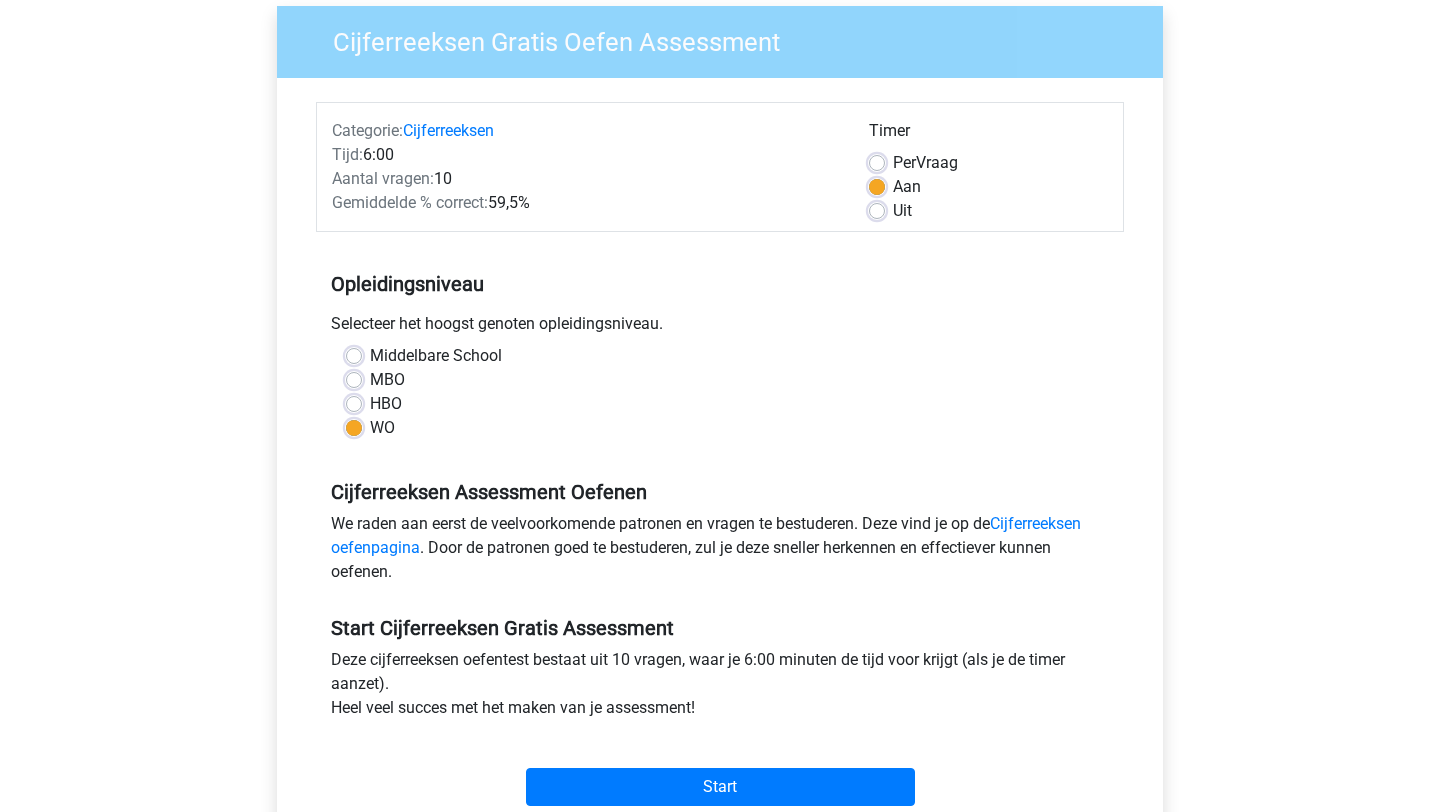 scroll, scrollTop: 164, scrollLeft: 0, axis: vertical 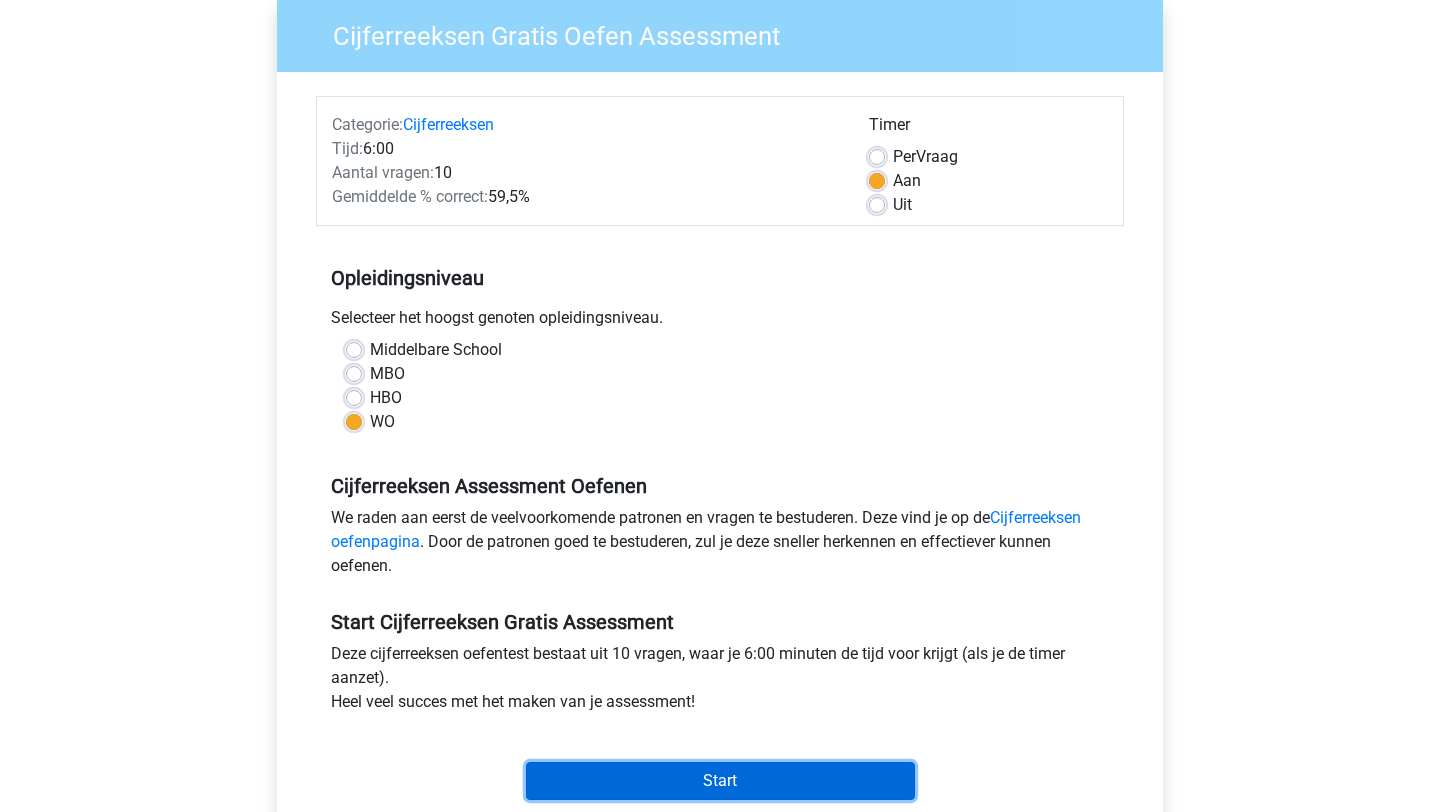 click on "Start" at bounding box center (720, 781) 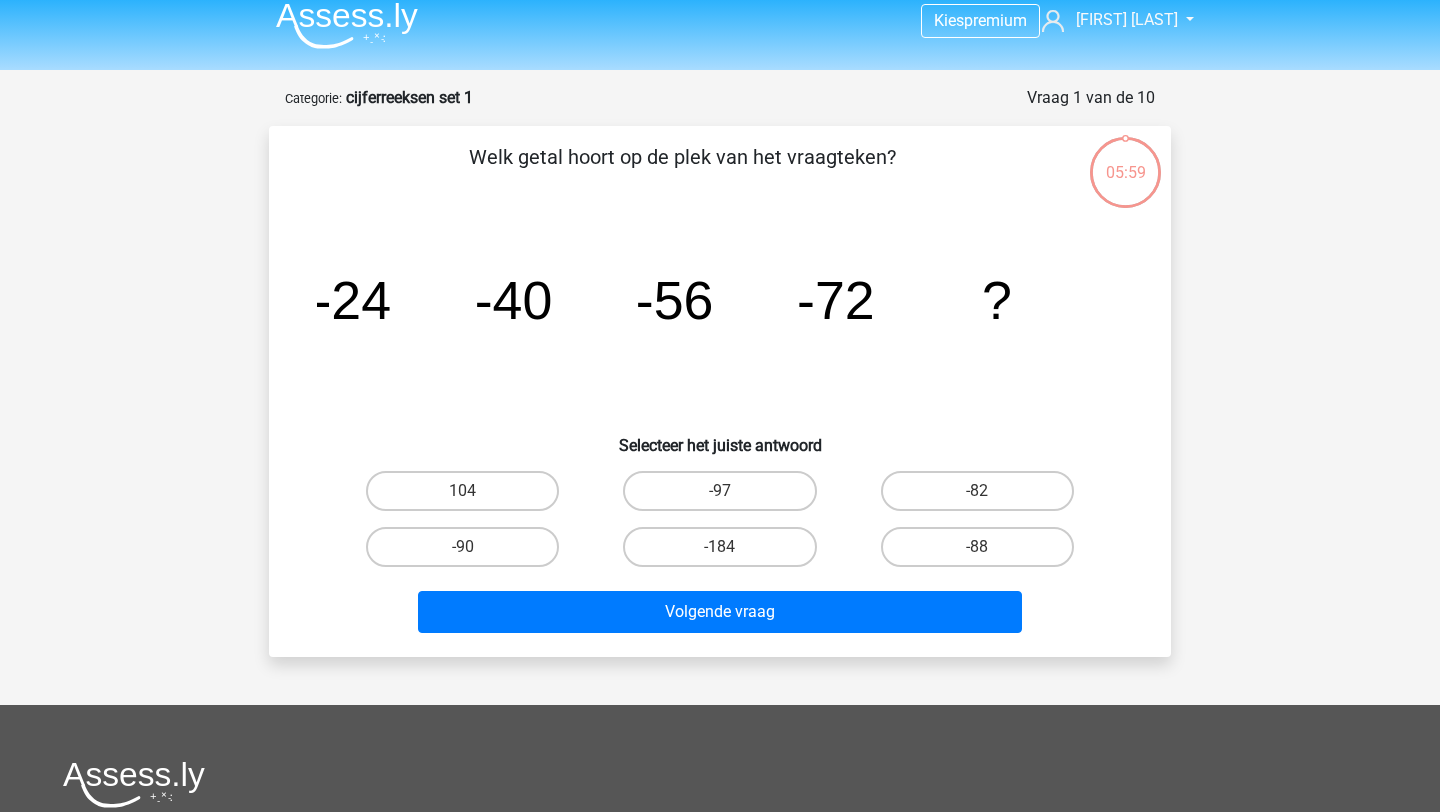 scroll, scrollTop: 24, scrollLeft: 0, axis: vertical 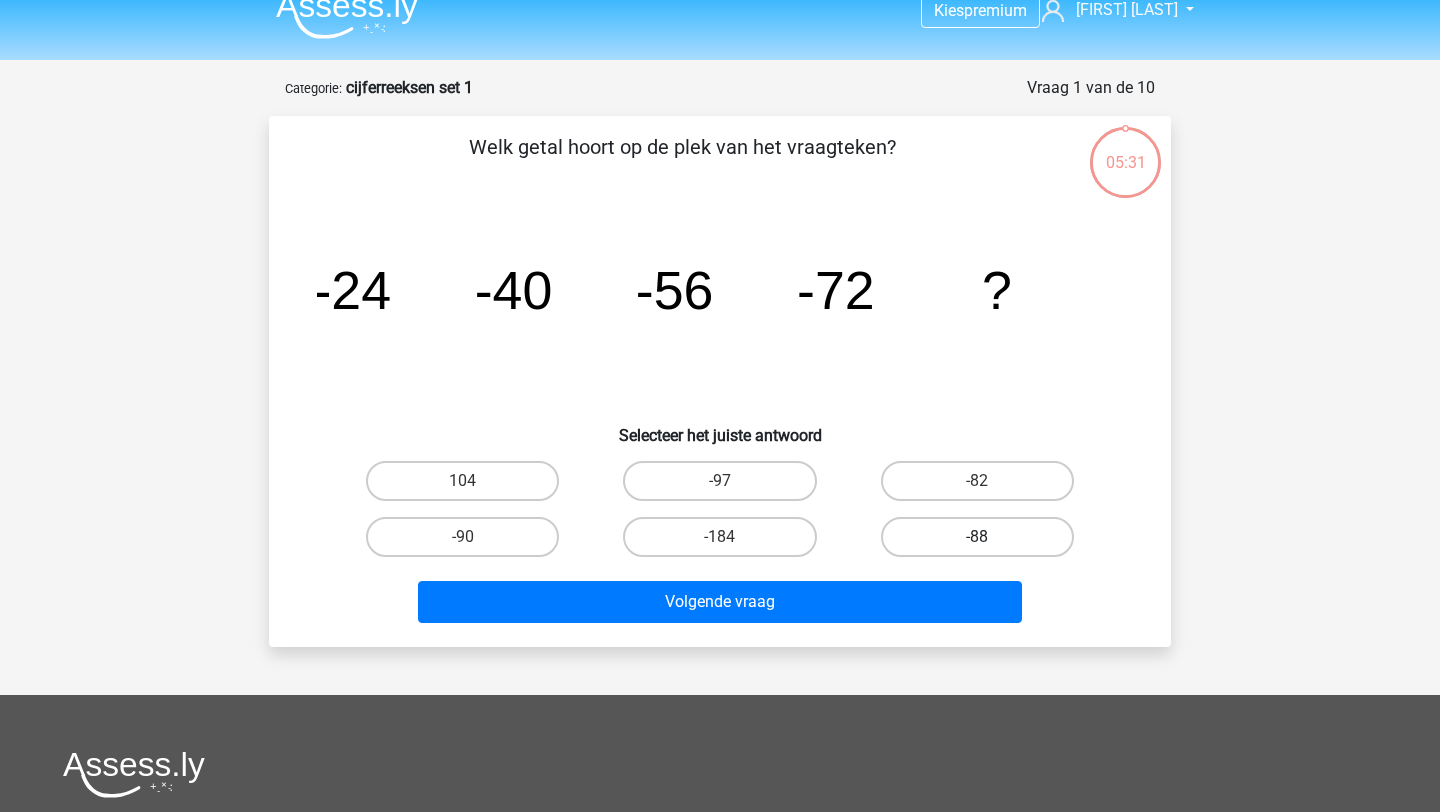 click on "-88" at bounding box center (977, 537) 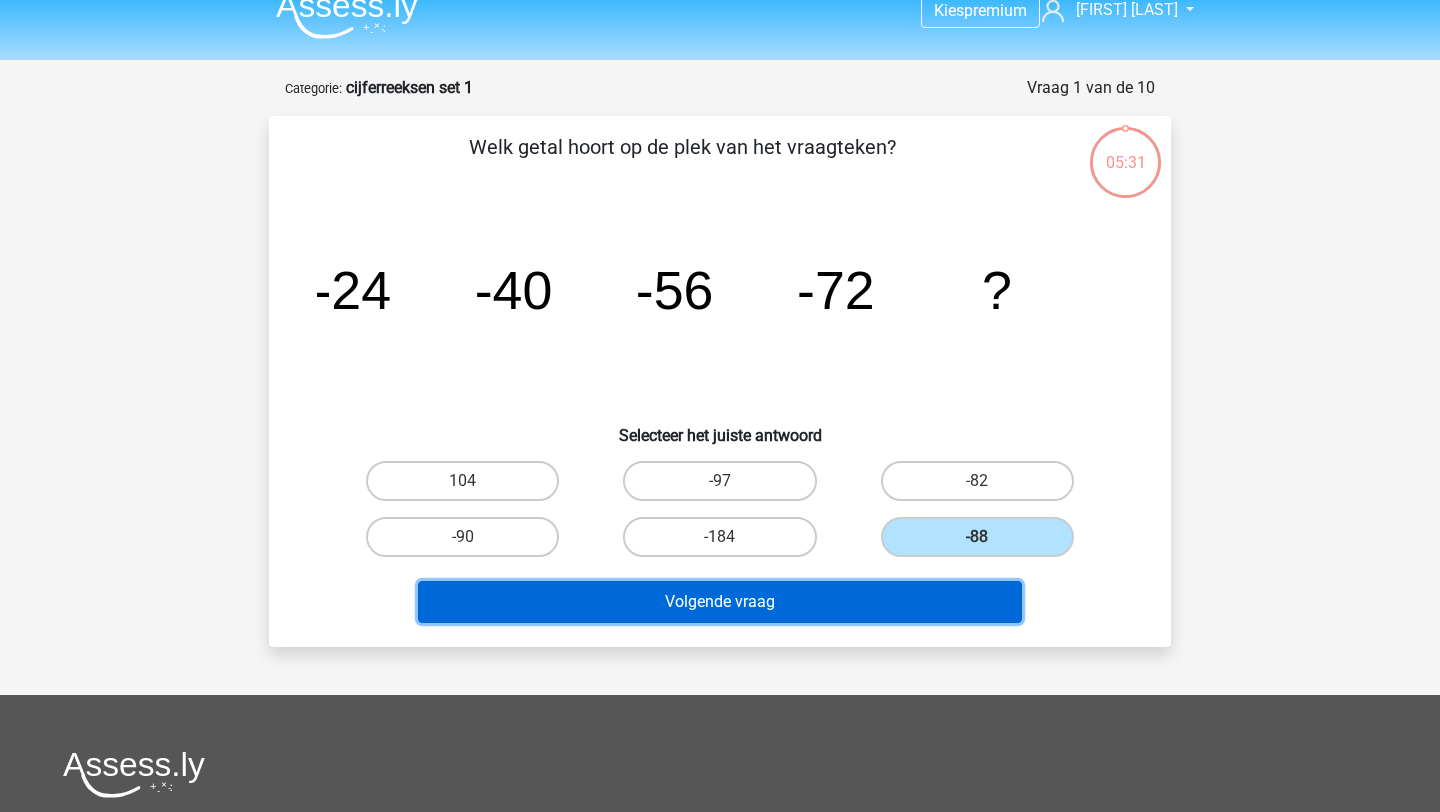 click on "Volgende vraag" at bounding box center (720, 602) 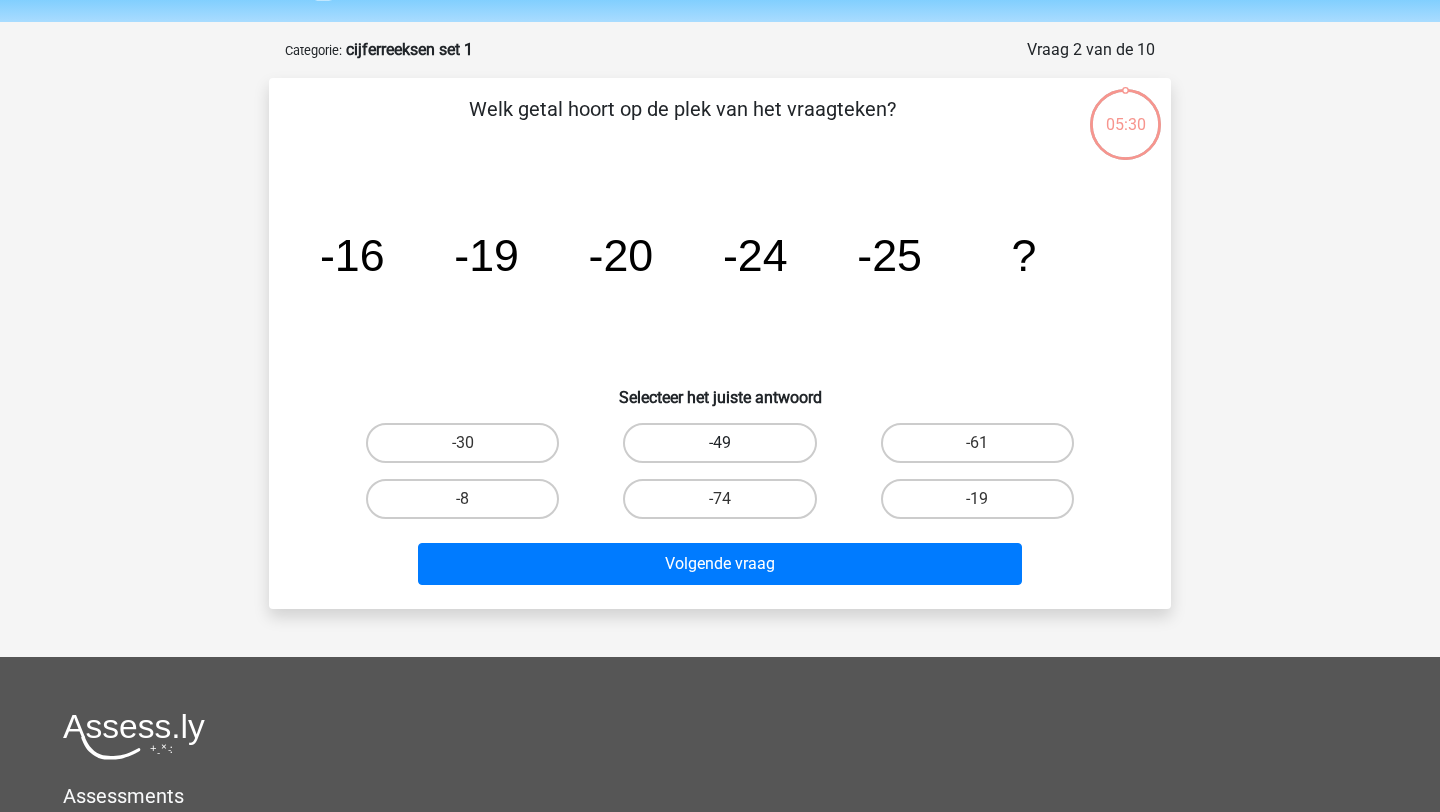 scroll, scrollTop: 46, scrollLeft: 0, axis: vertical 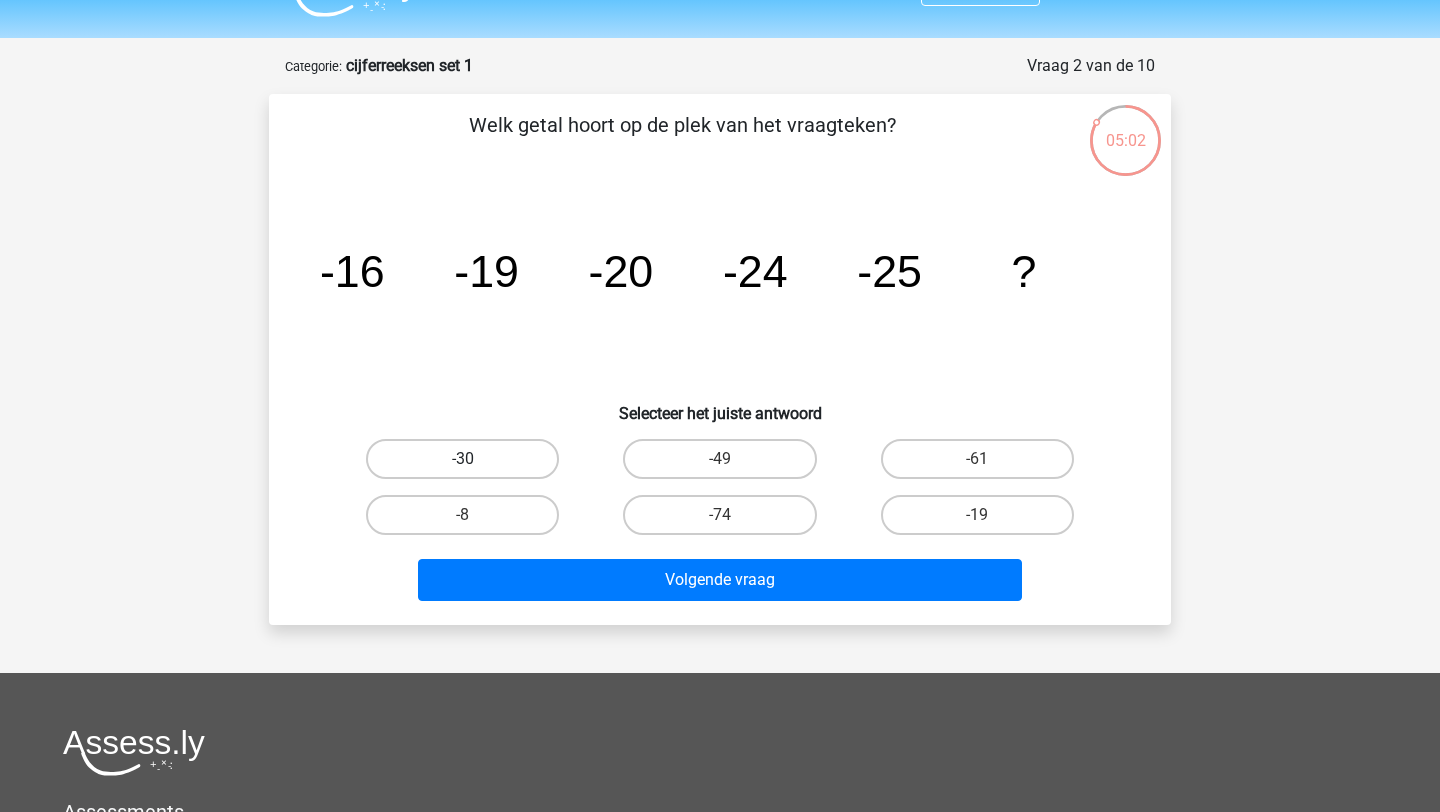 click on "-30" at bounding box center (462, 459) 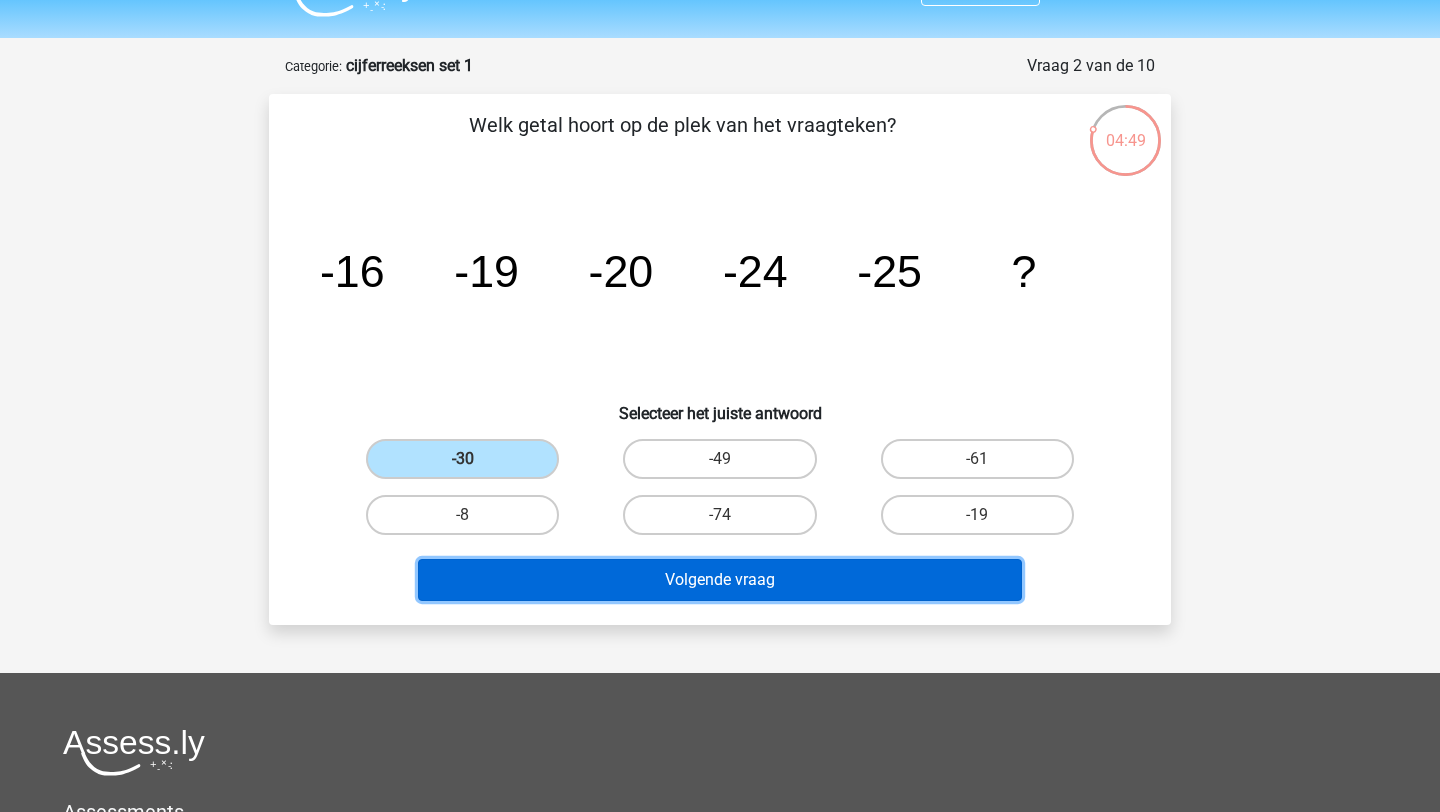click on "Volgende vraag" at bounding box center (720, 580) 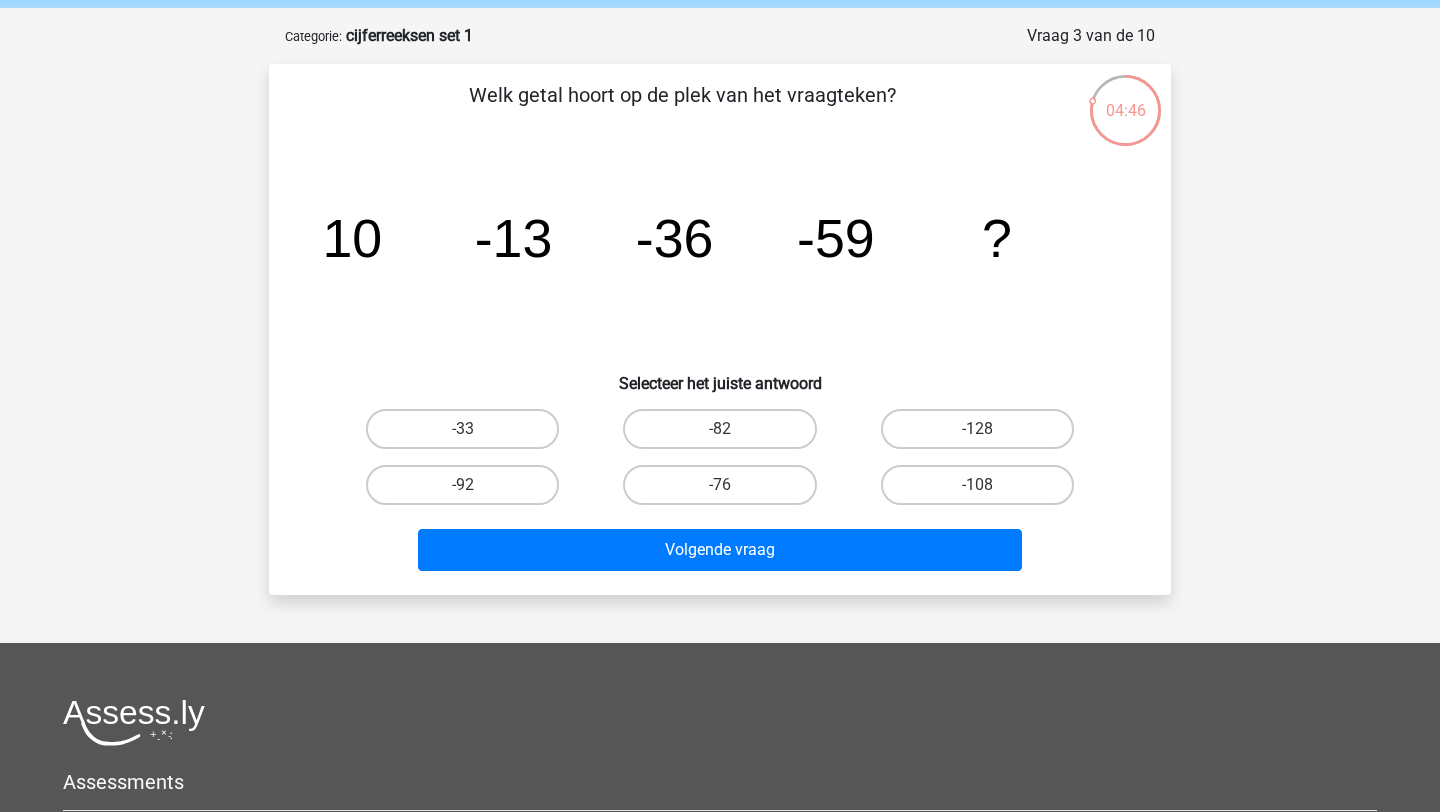scroll, scrollTop: 64, scrollLeft: 0, axis: vertical 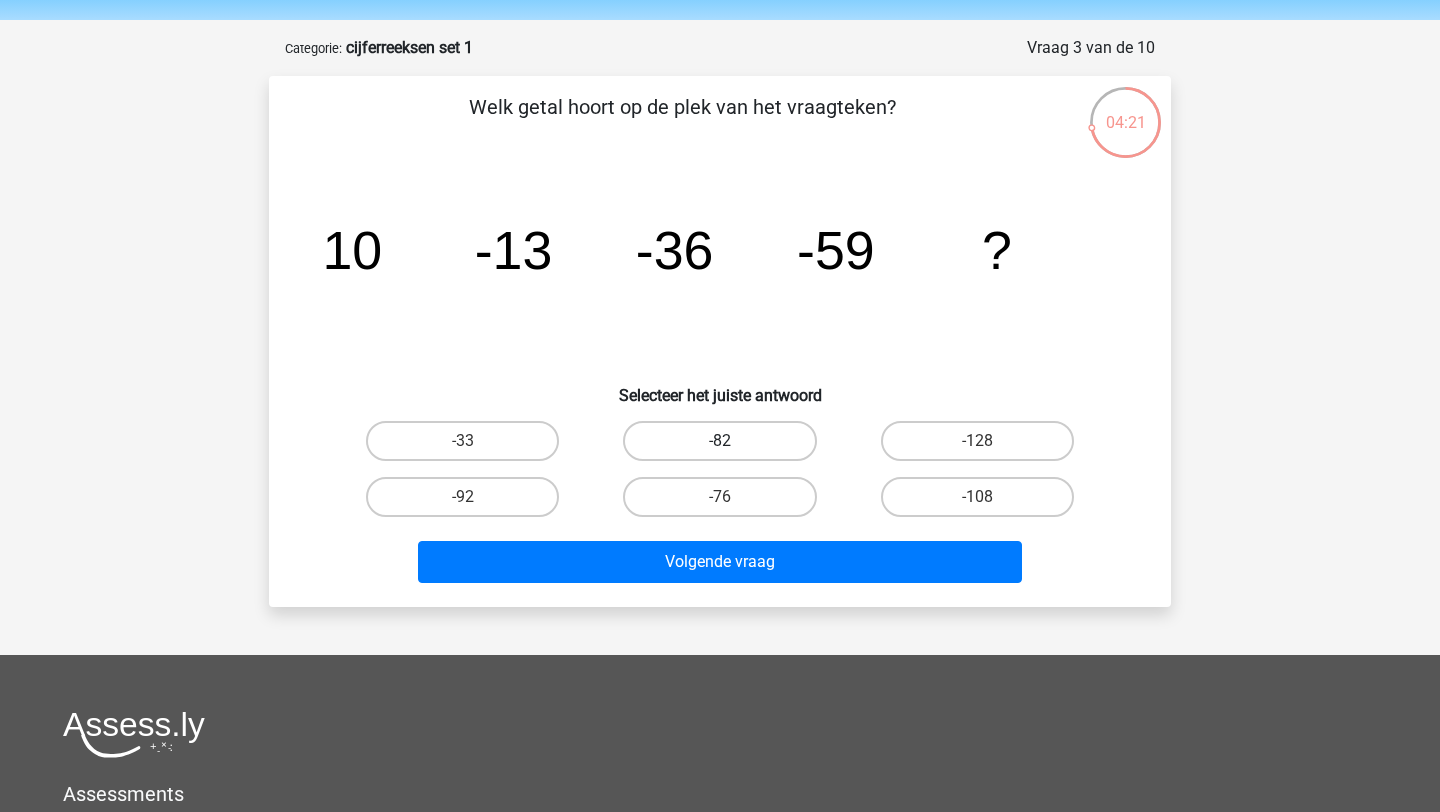 click on "-82" at bounding box center [719, 441] 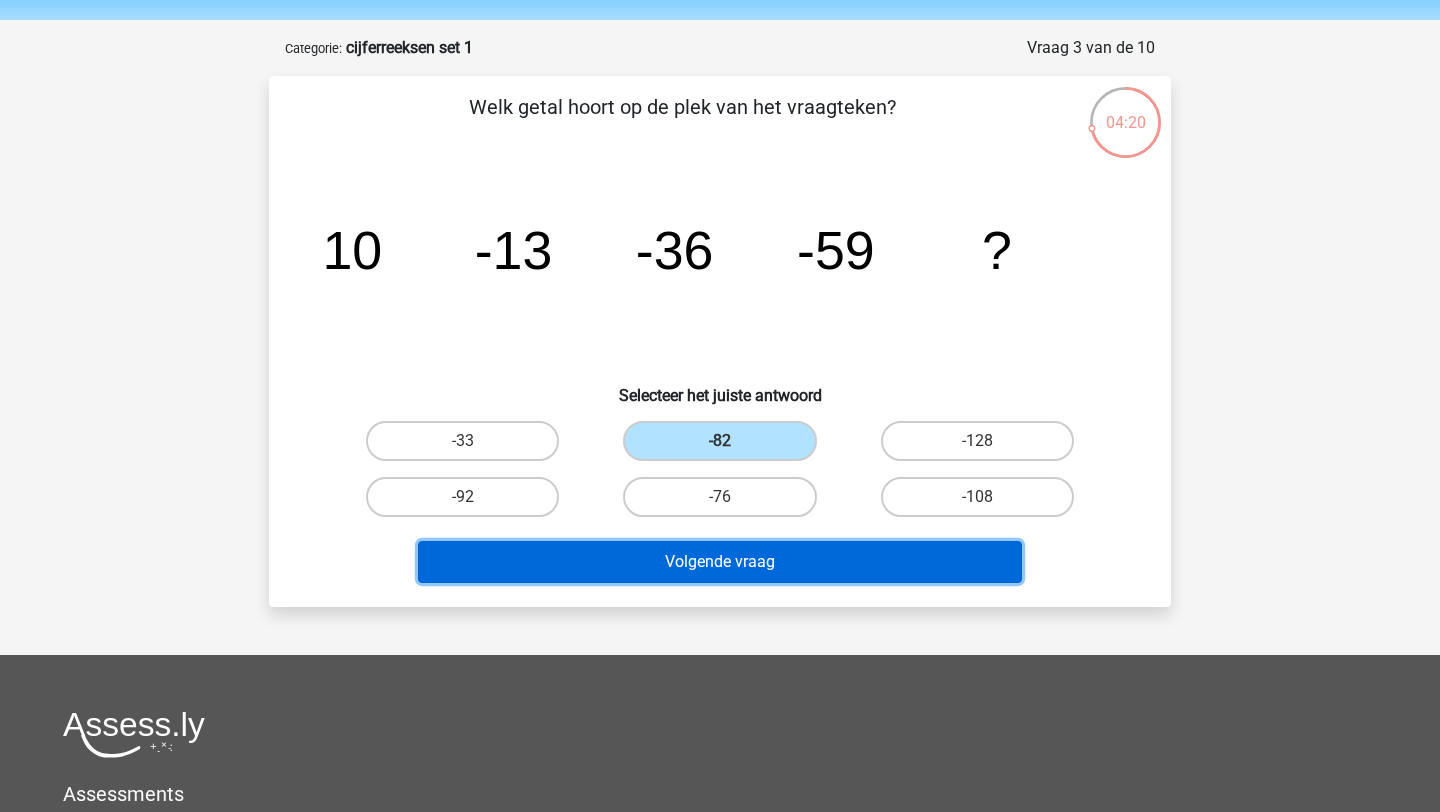click on "Volgende vraag" at bounding box center [720, 562] 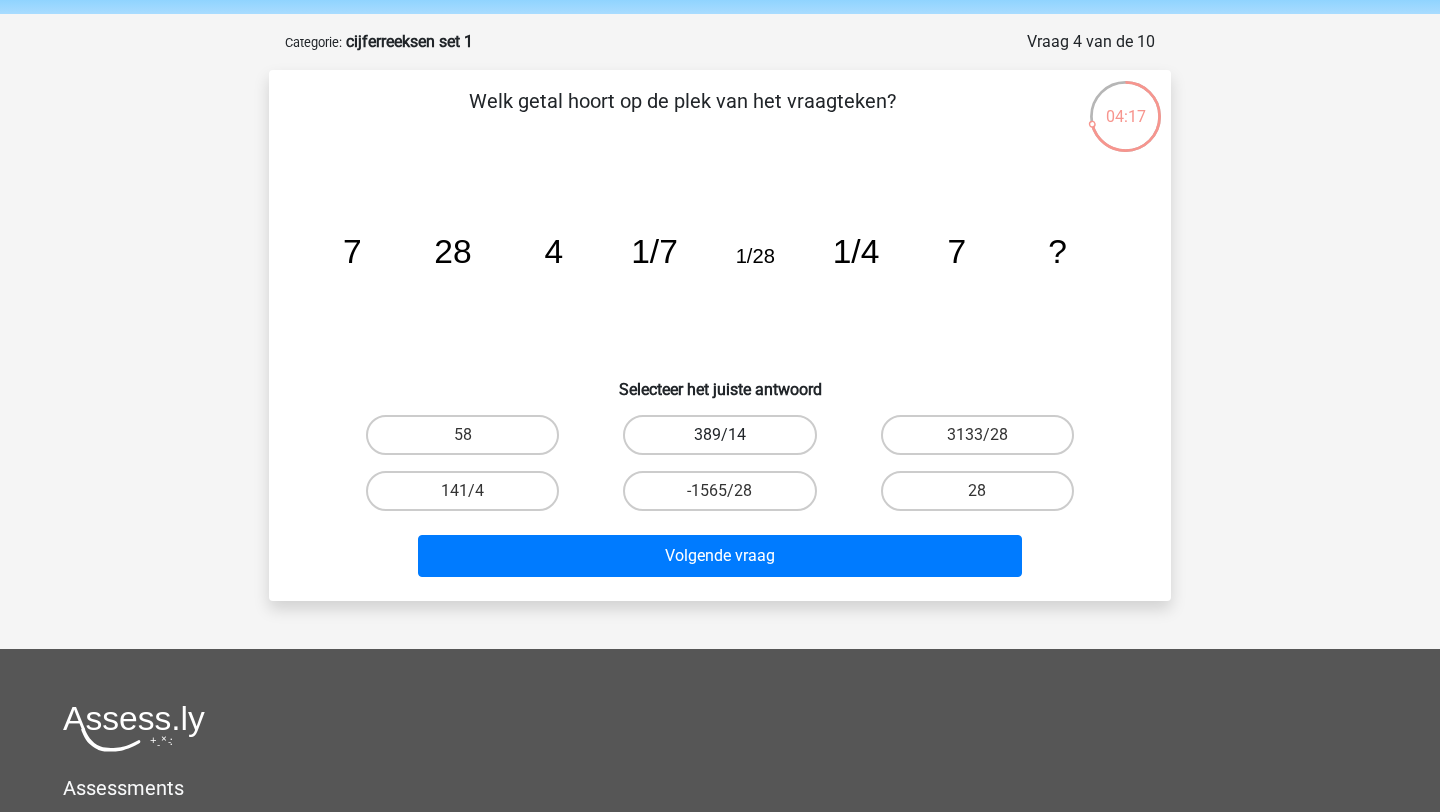 scroll, scrollTop: 73, scrollLeft: 0, axis: vertical 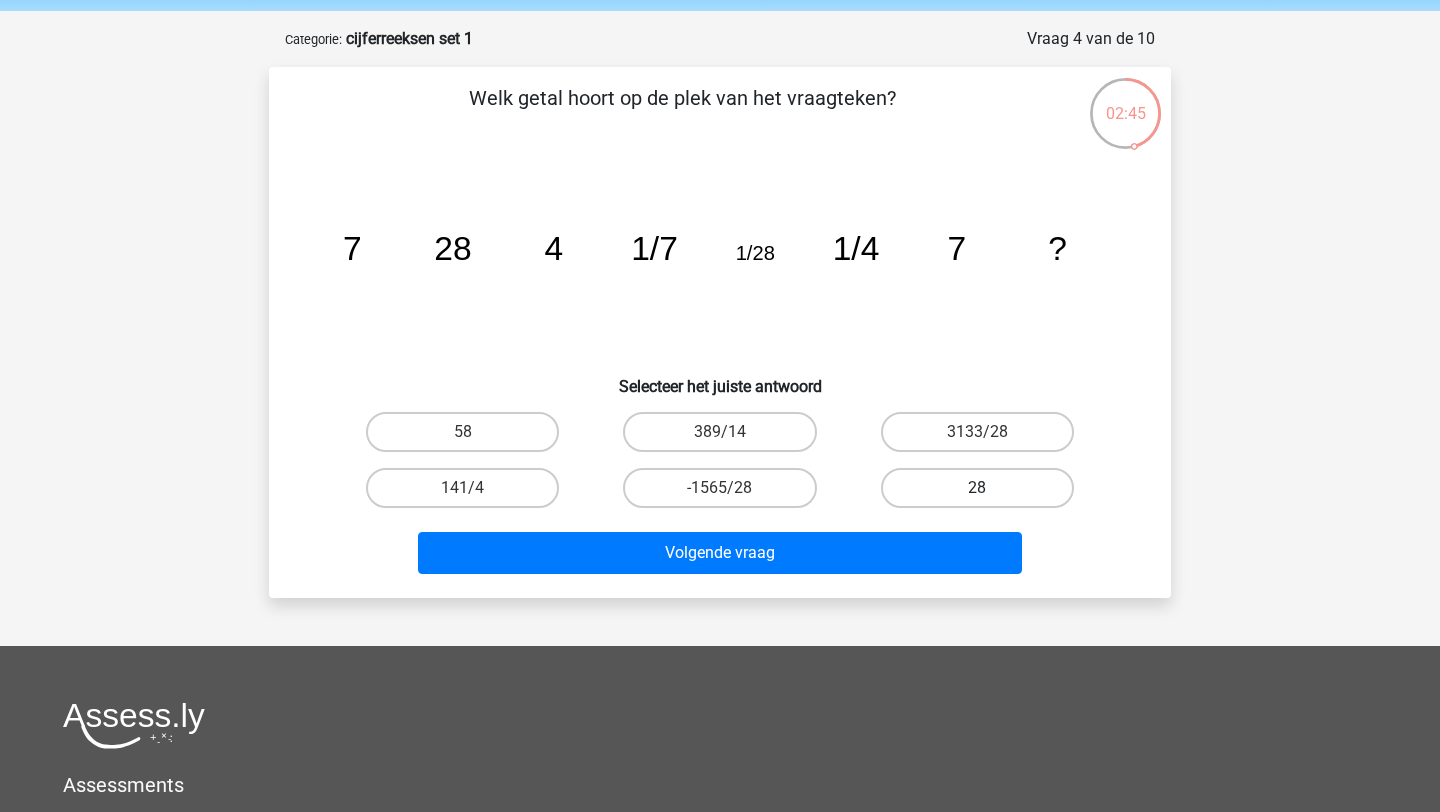 click on "28" at bounding box center (977, 488) 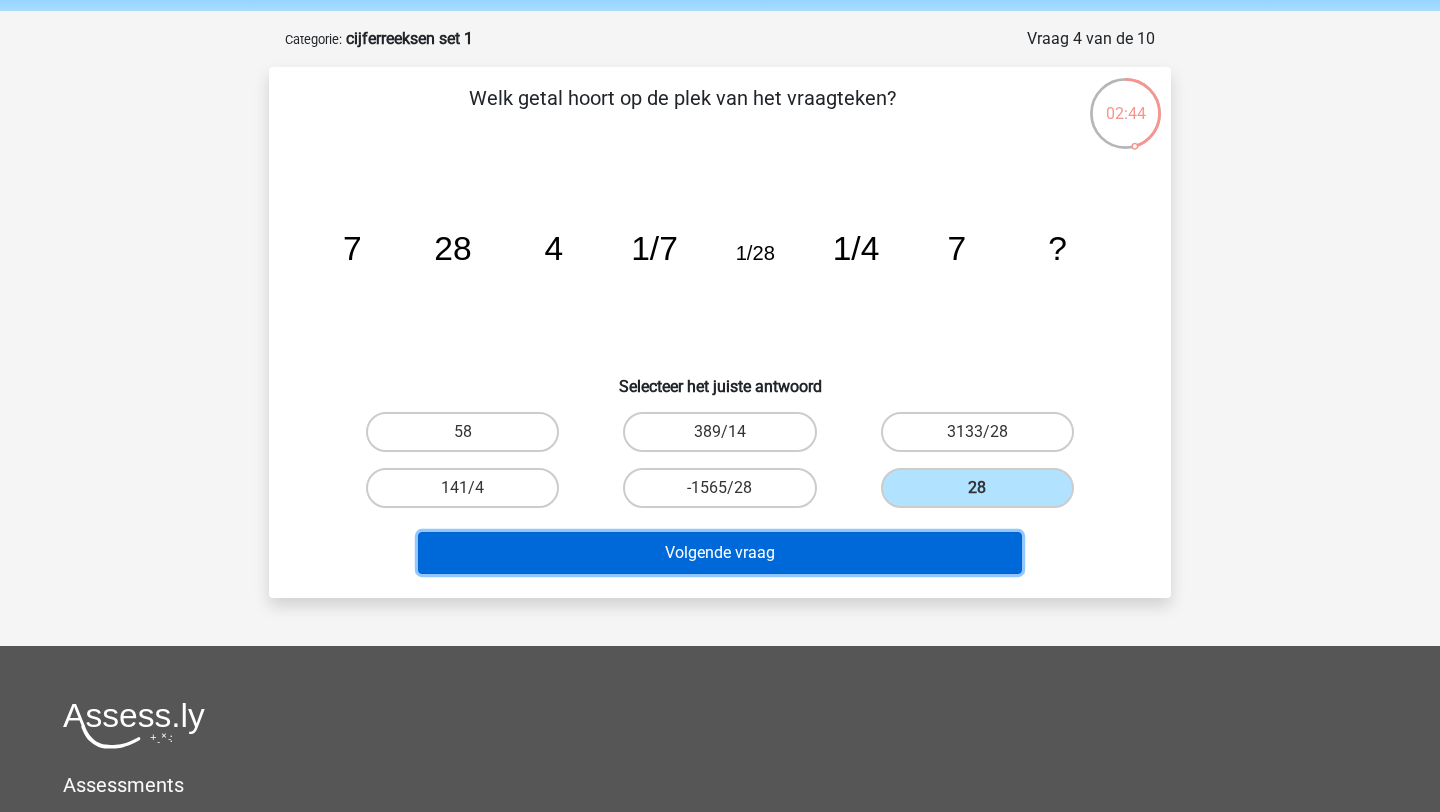 click on "Volgende vraag" at bounding box center (720, 553) 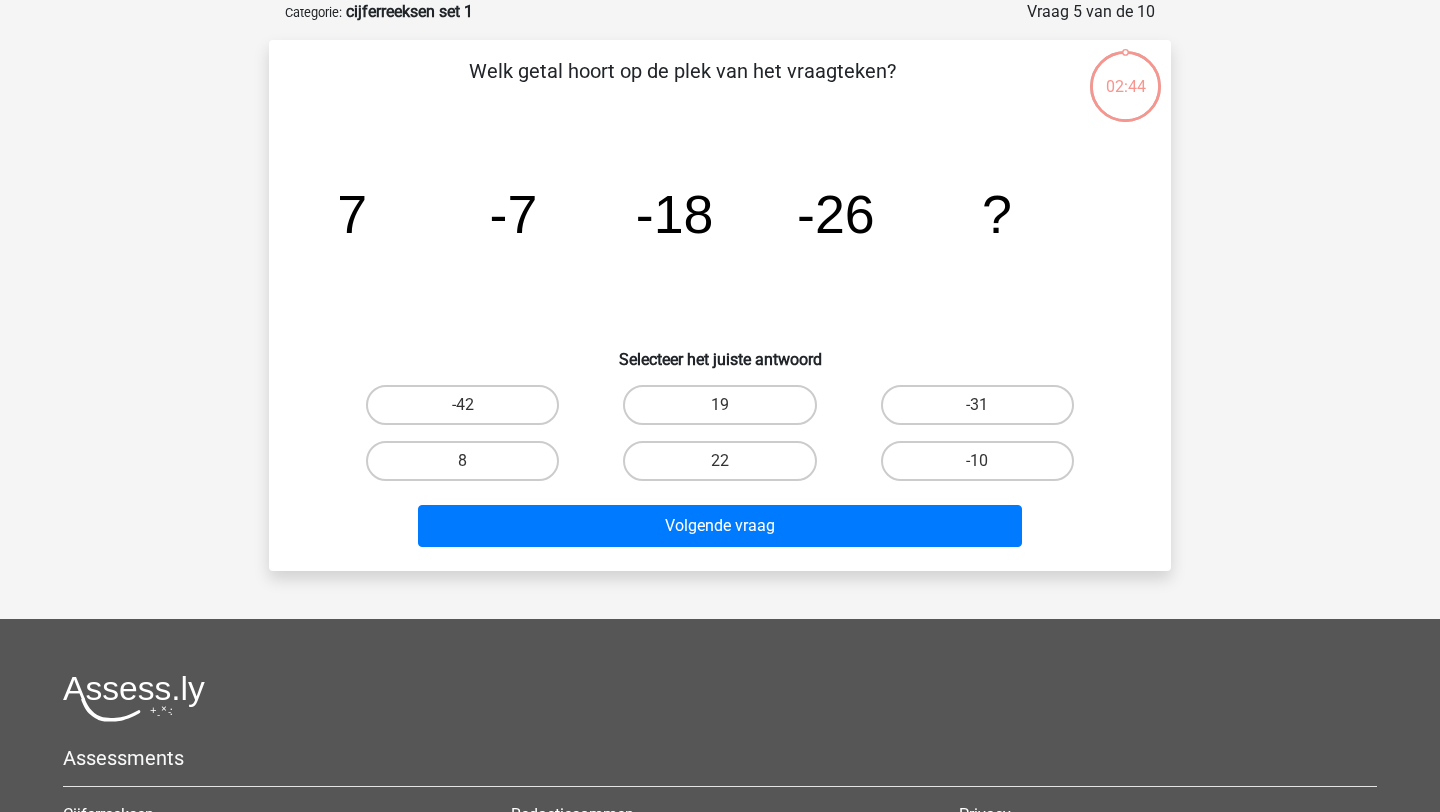 scroll, scrollTop: 64, scrollLeft: 0, axis: vertical 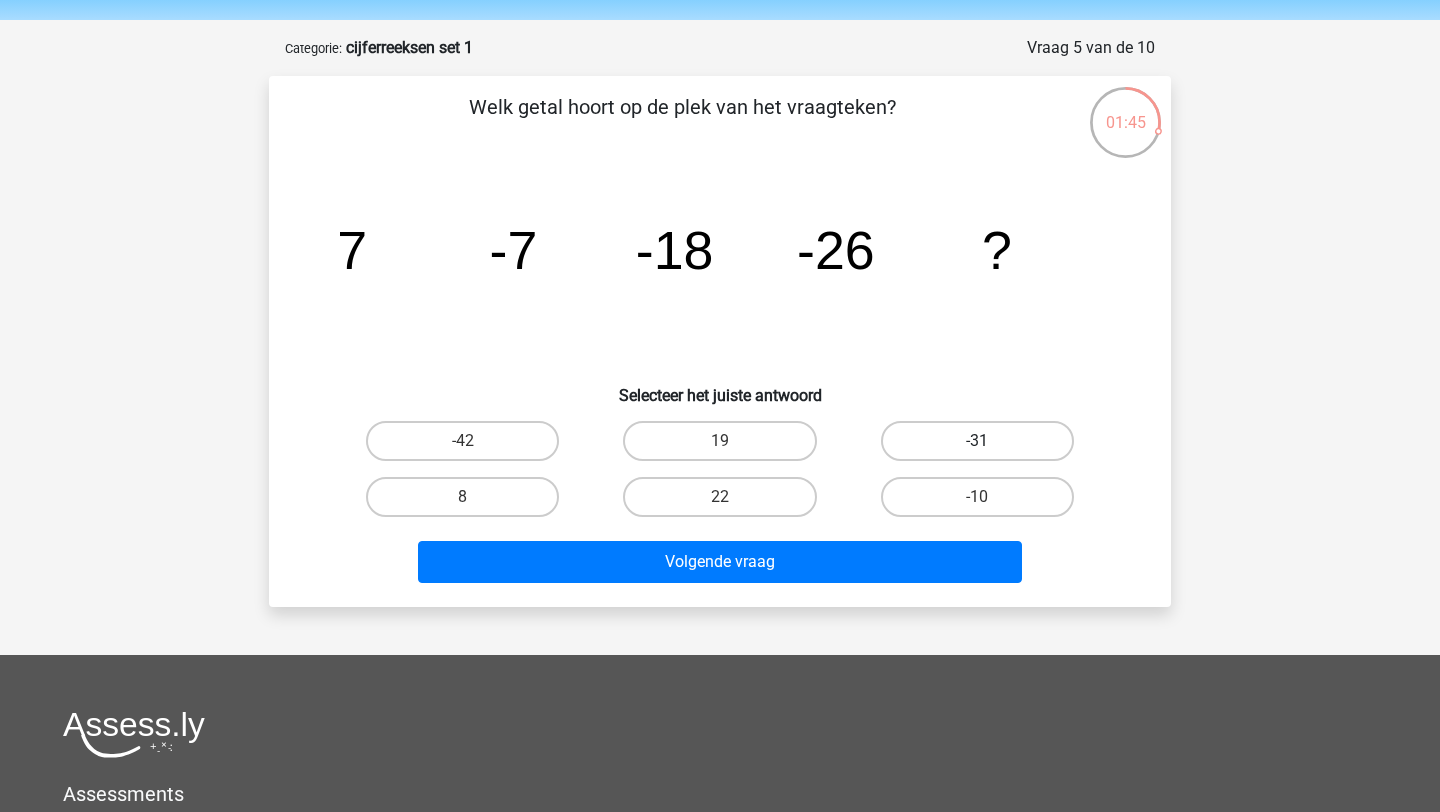 click on "-31" at bounding box center [977, 441] 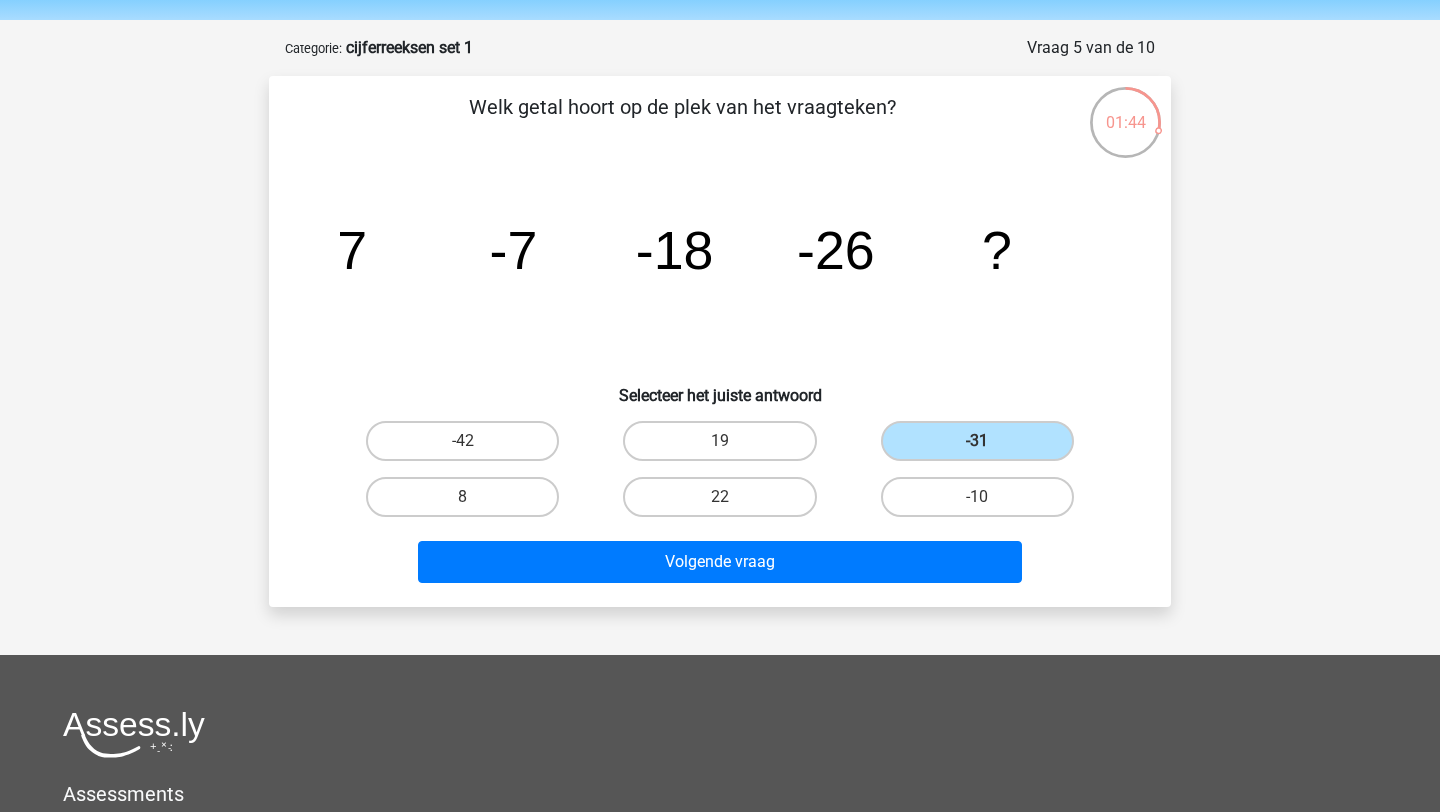 click on "Volgende vraag" at bounding box center (720, 566) 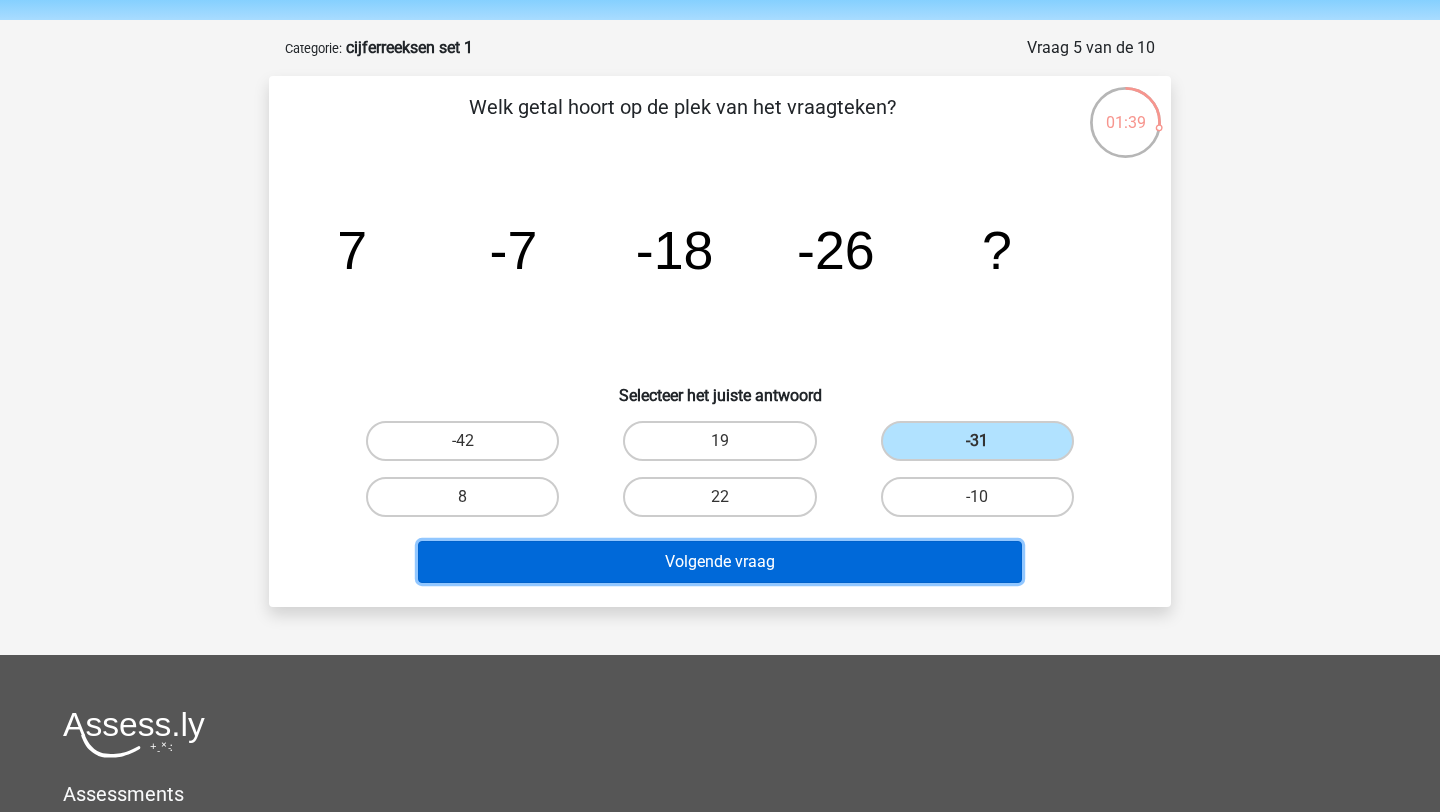 click on "Volgende vraag" at bounding box center (720, 562) 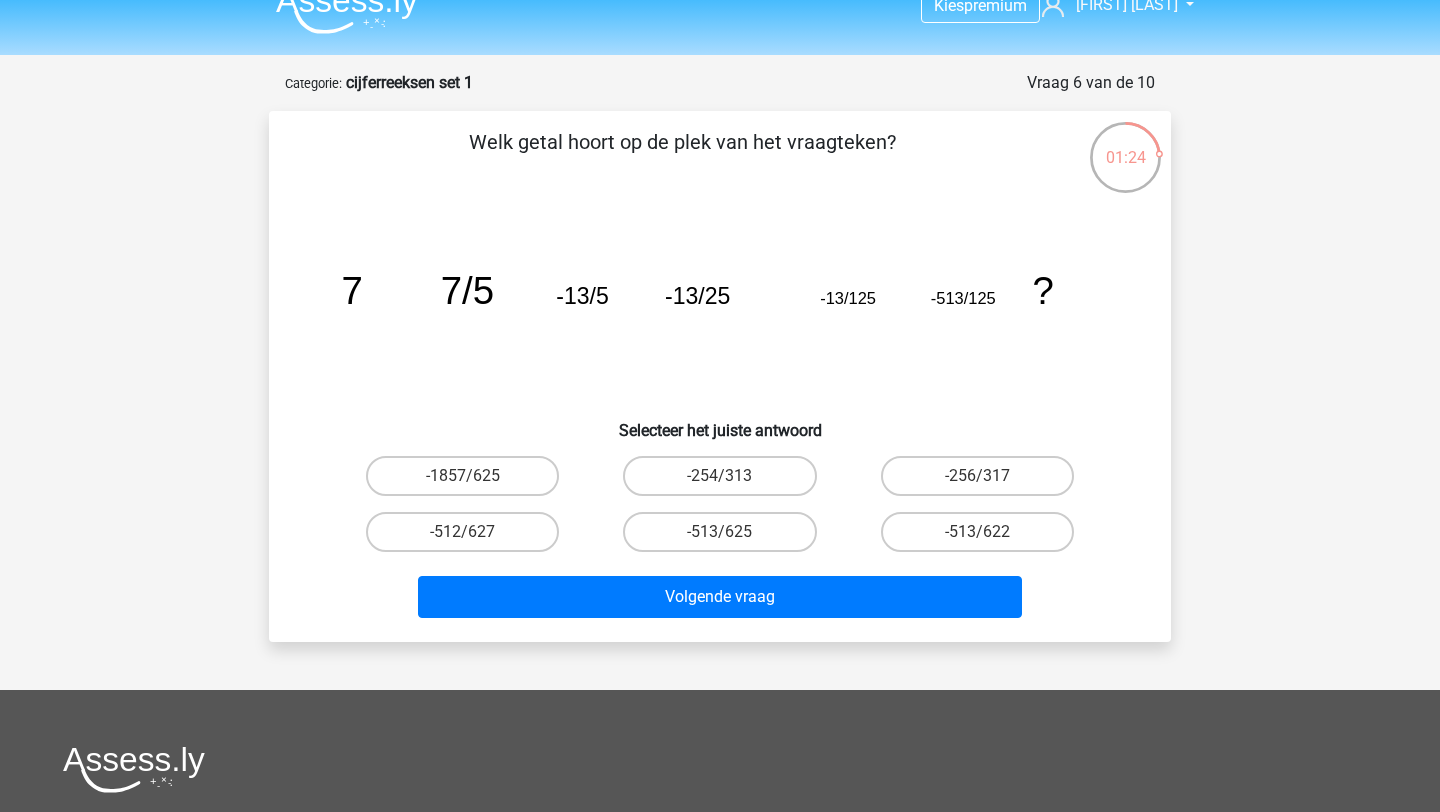 scroll, scrollTop: 27, scrollLeft: 0, axis: vertical 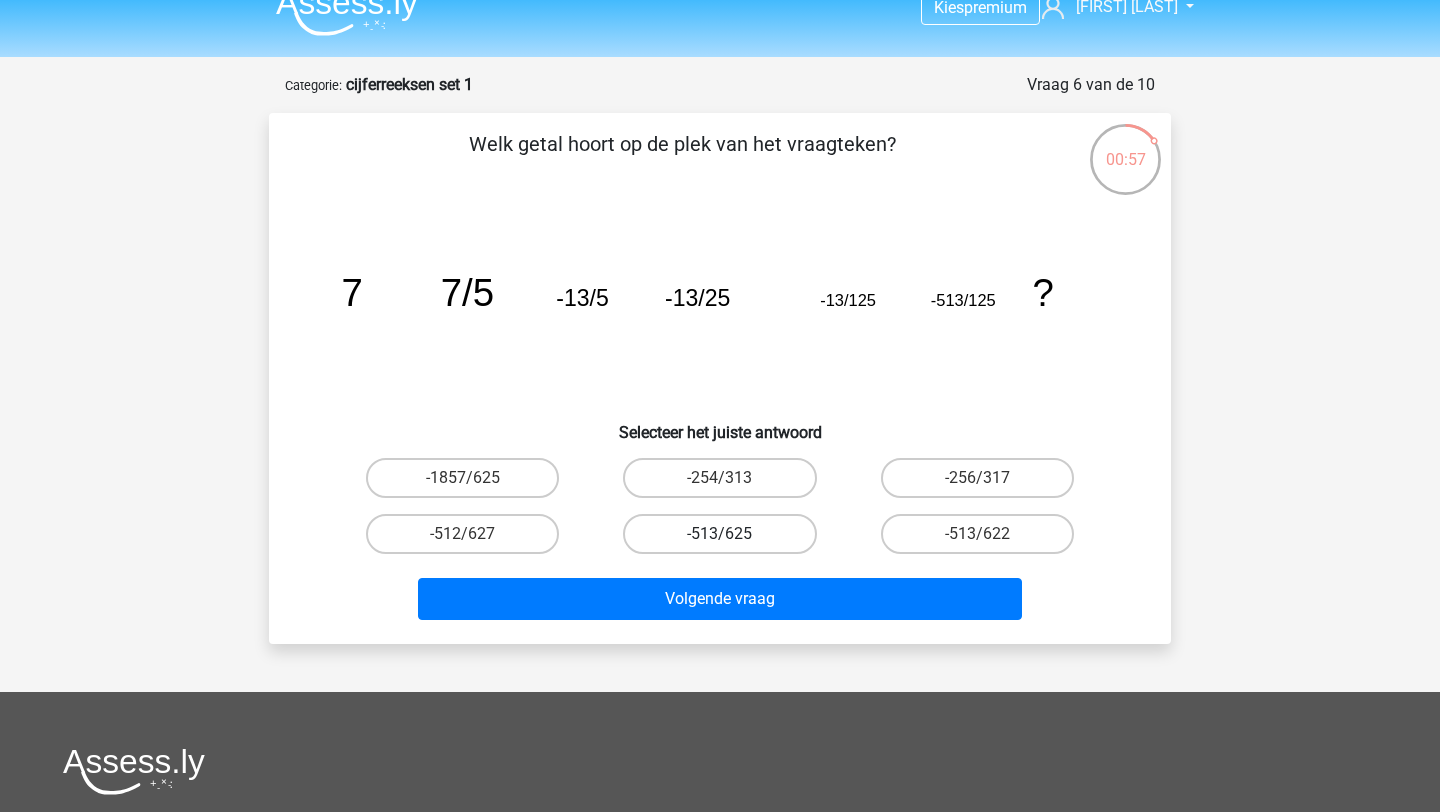 click on "-513/625" at bounding box center [719, 534] 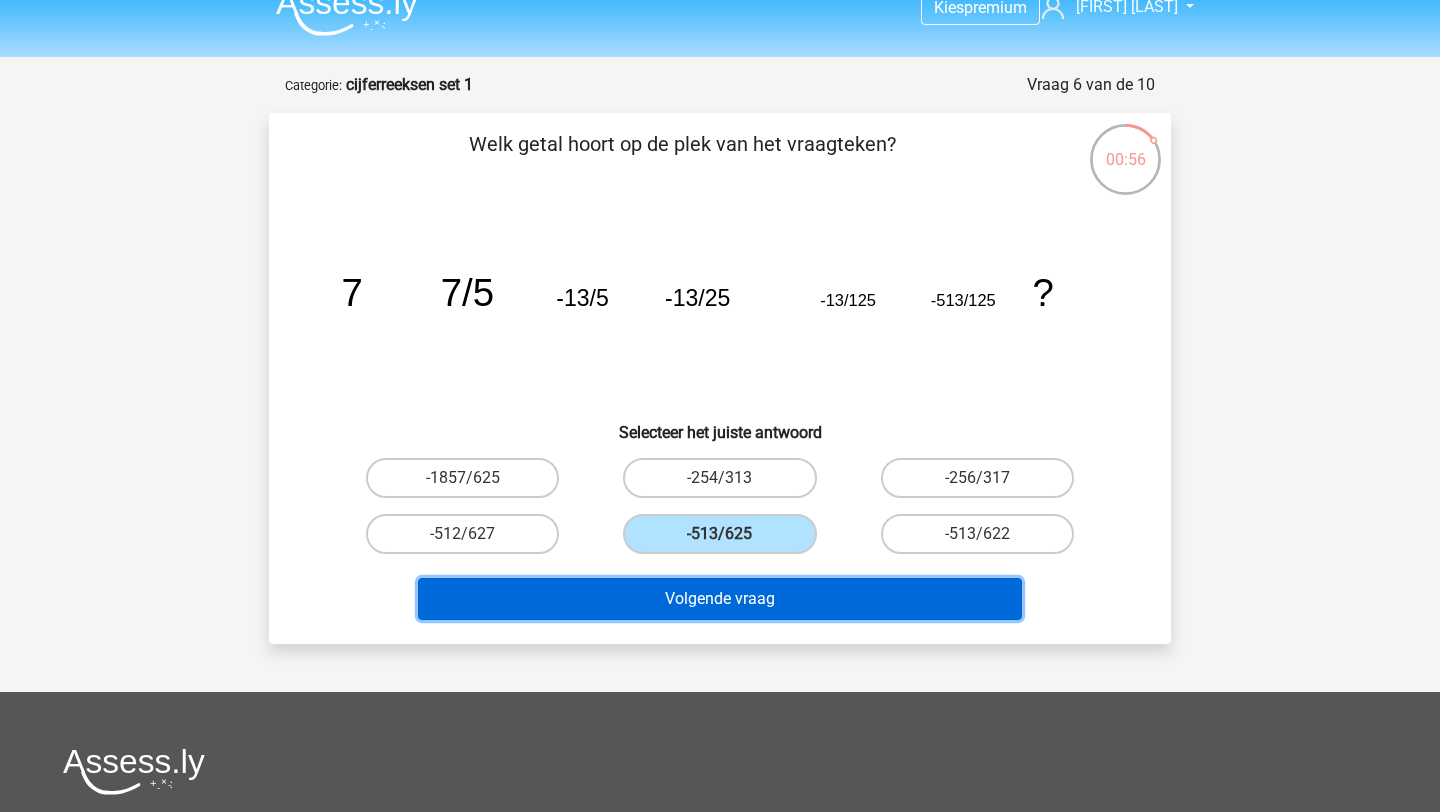 click on "Volgende vraag" at bounding box center (720, 599) 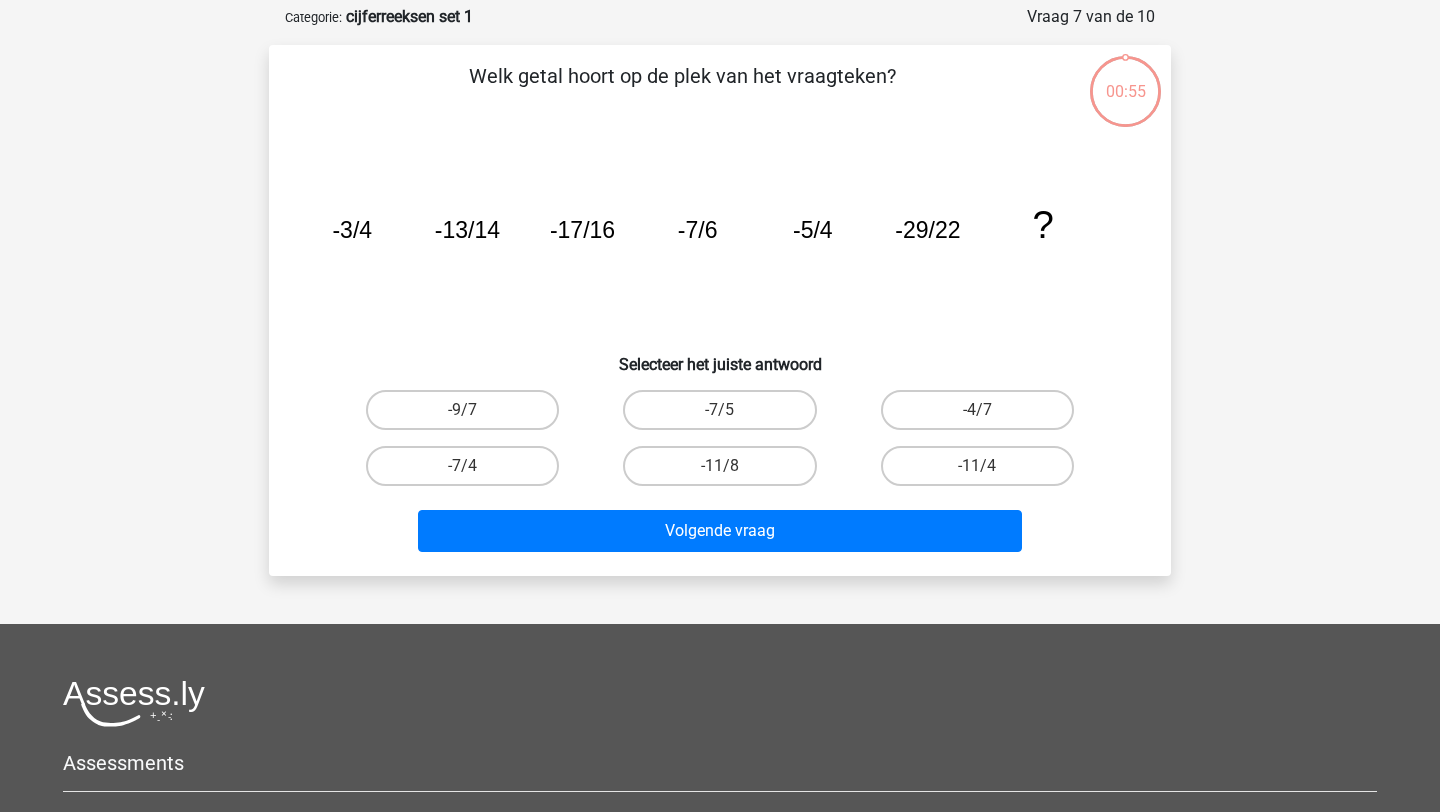 scroll, scrollTop: 100, scrollLeft: 0, axis: vertical 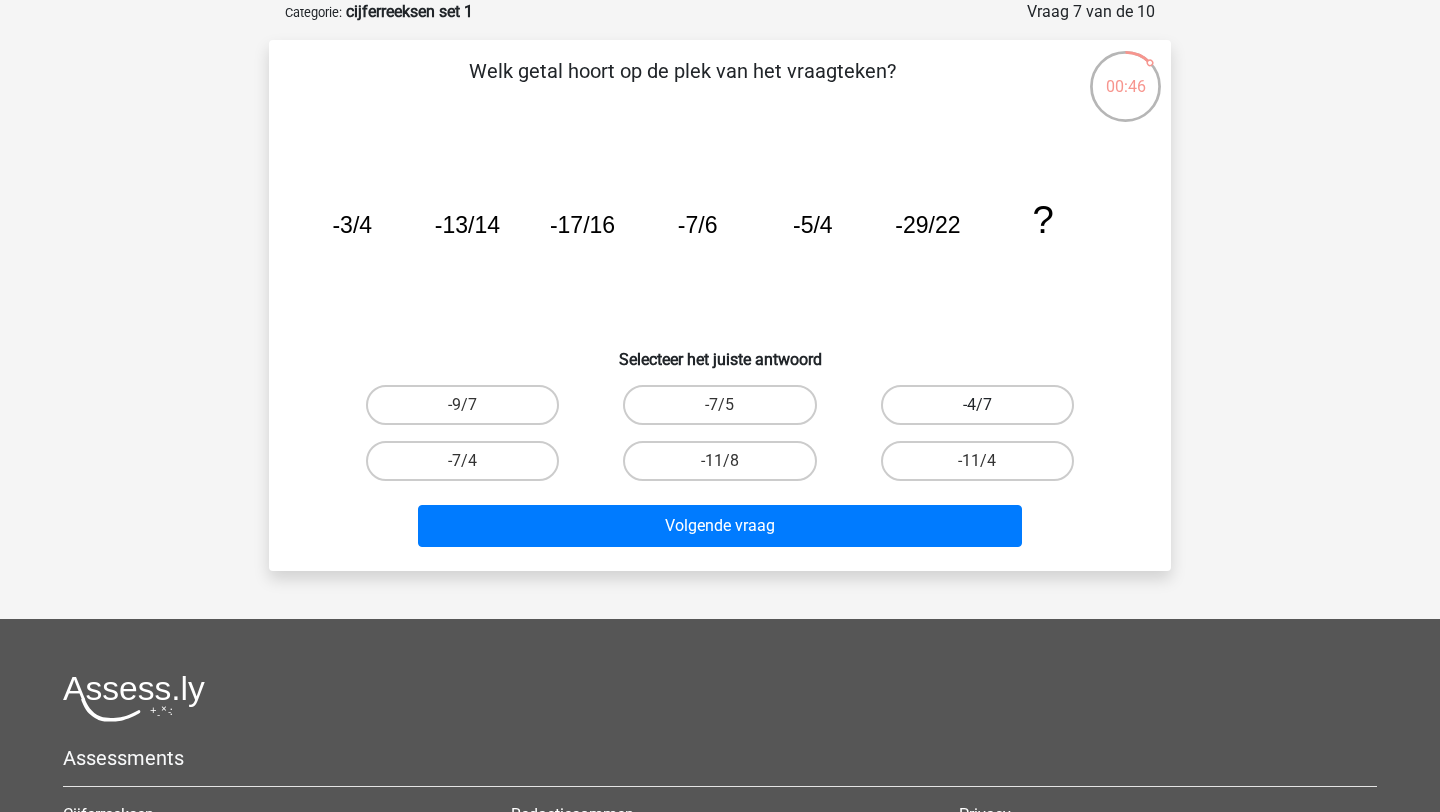 click on "-4/7" at bounding box center (977, 405) 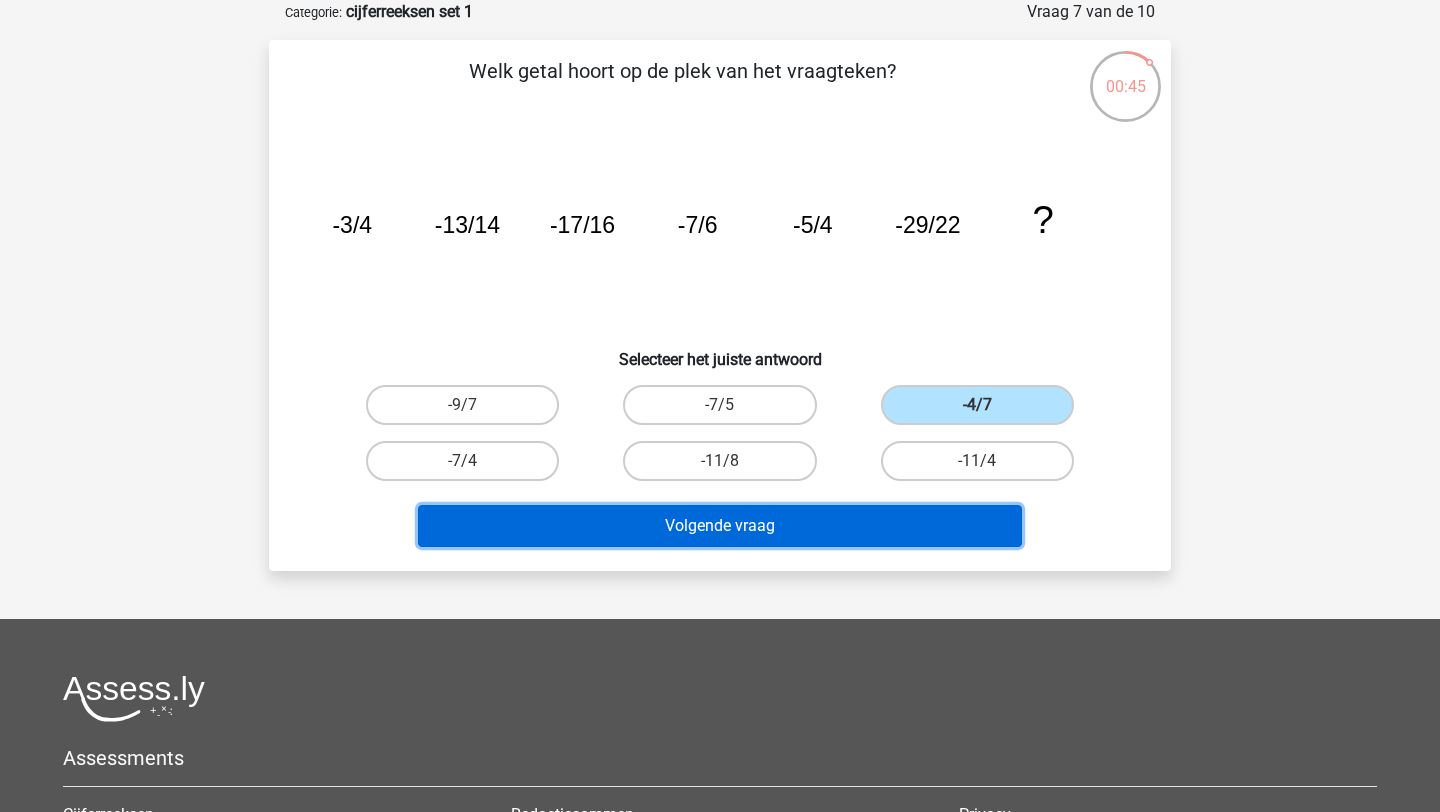click on "Volgende vraag" at bounding box center (720, 526) 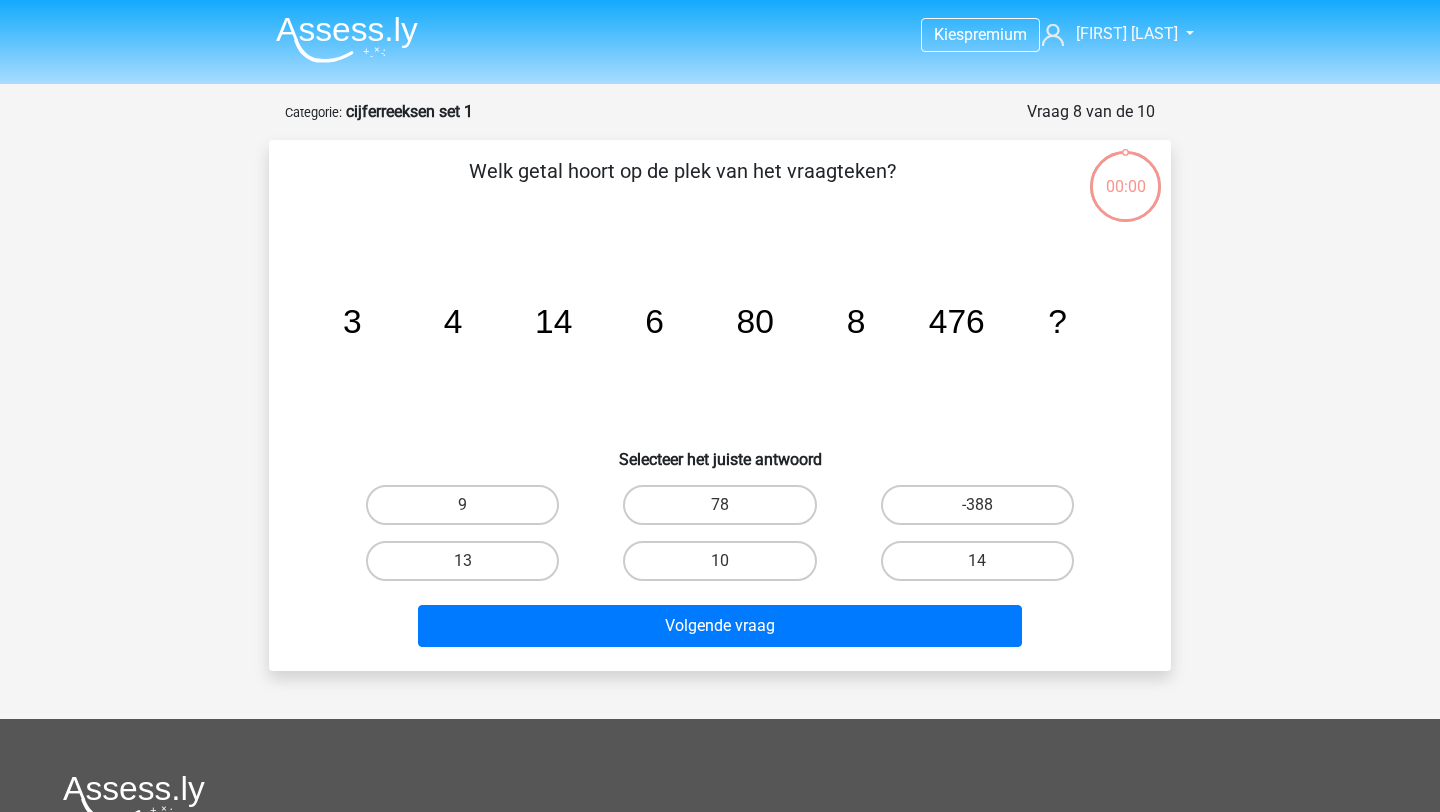 scroll, scrollTop: 100, scrollLeft: 0, axis: vertical 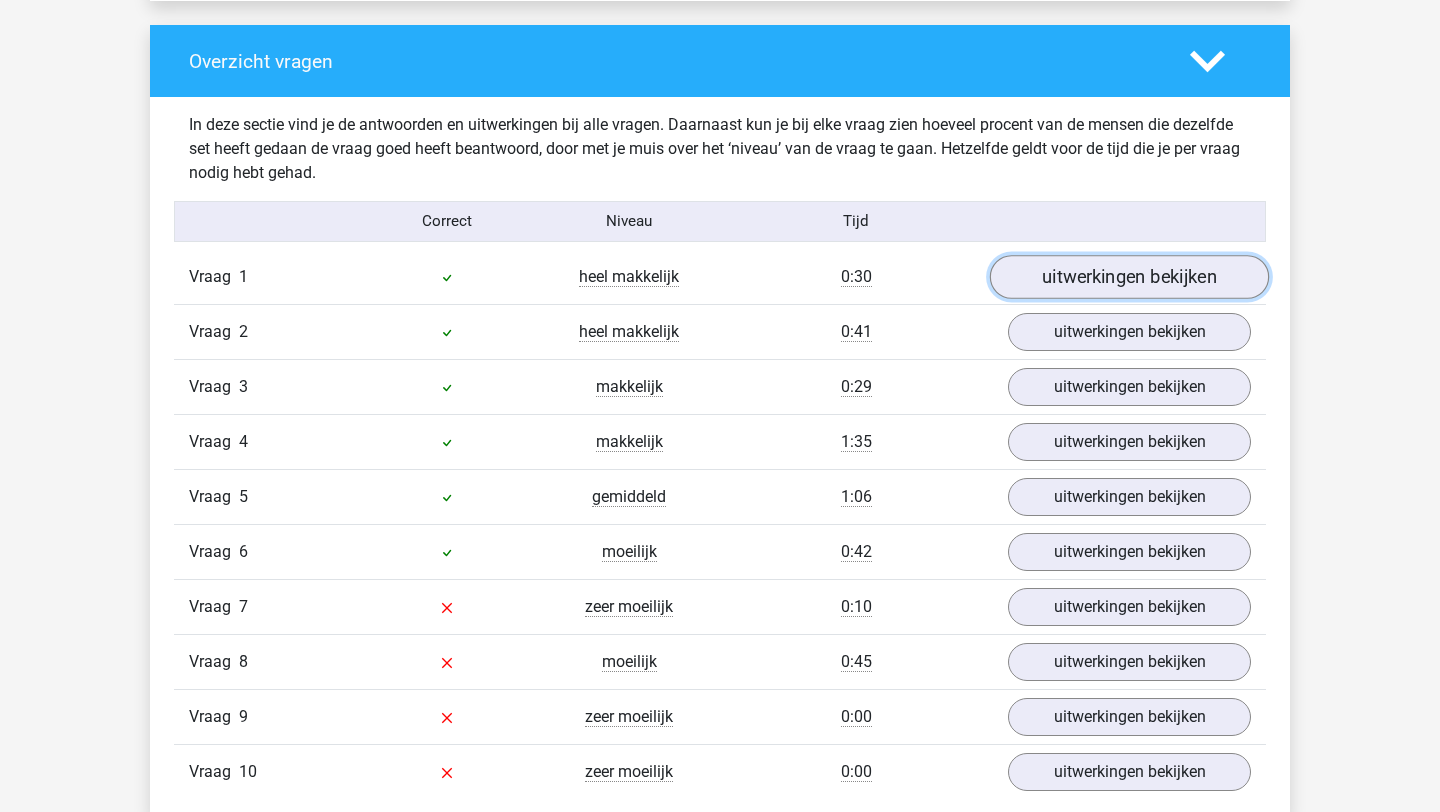 click on "uitwerkingen bekijken" at bounding box center [1129, 277] 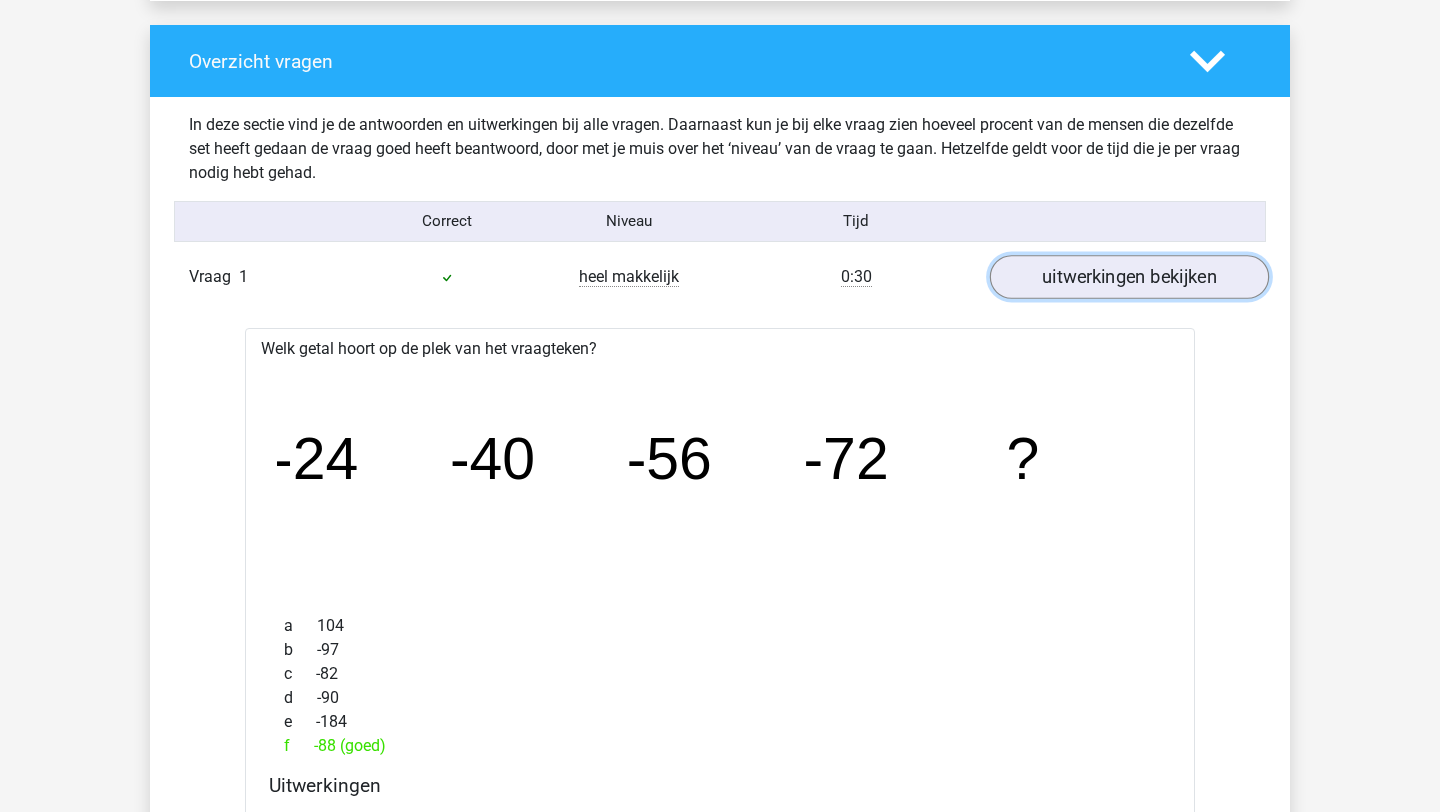 click on "uitwerkingen bekijken" at bounding box center [1129, 277] 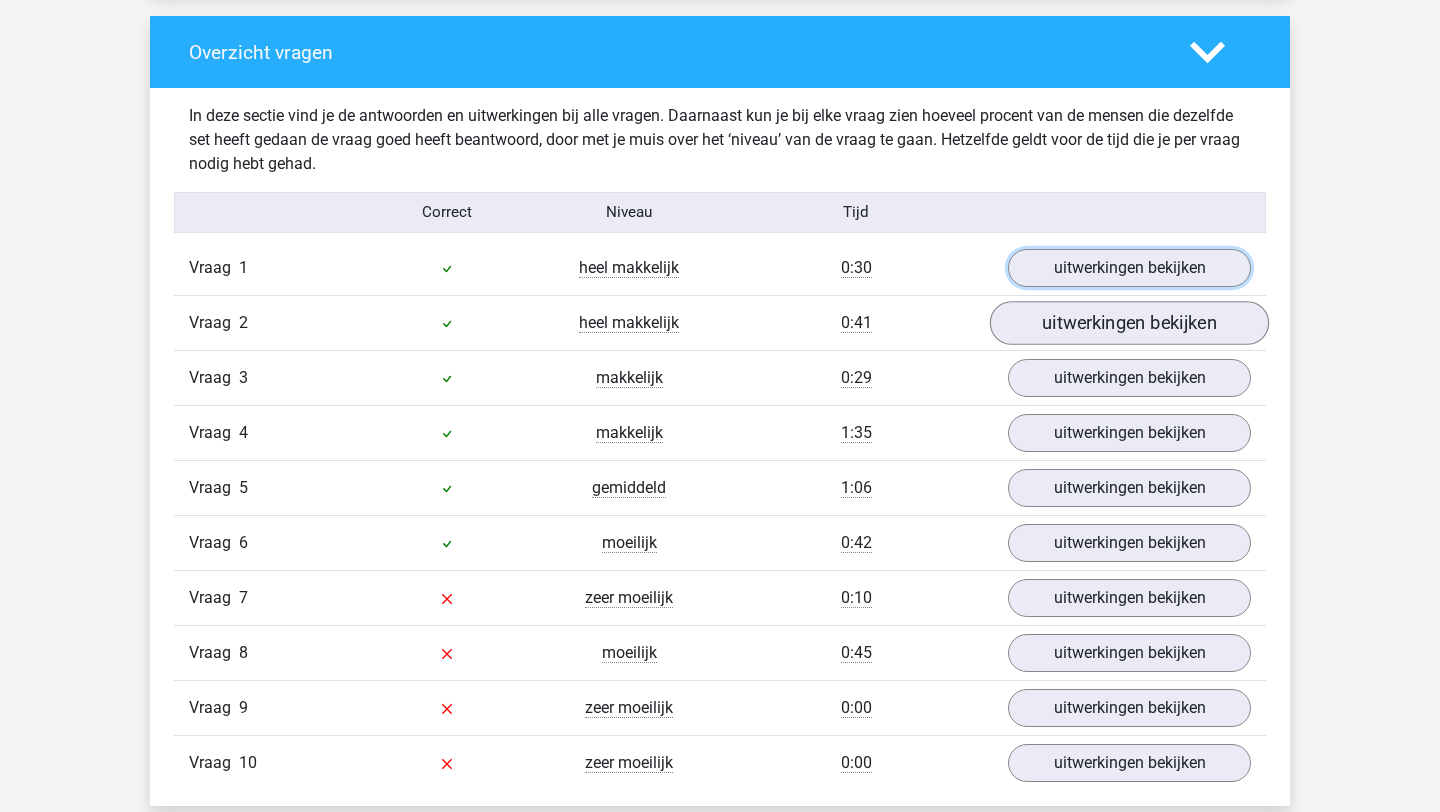 scroll, scrollTop: 1486, scrollLeft: 0, axis: vertical 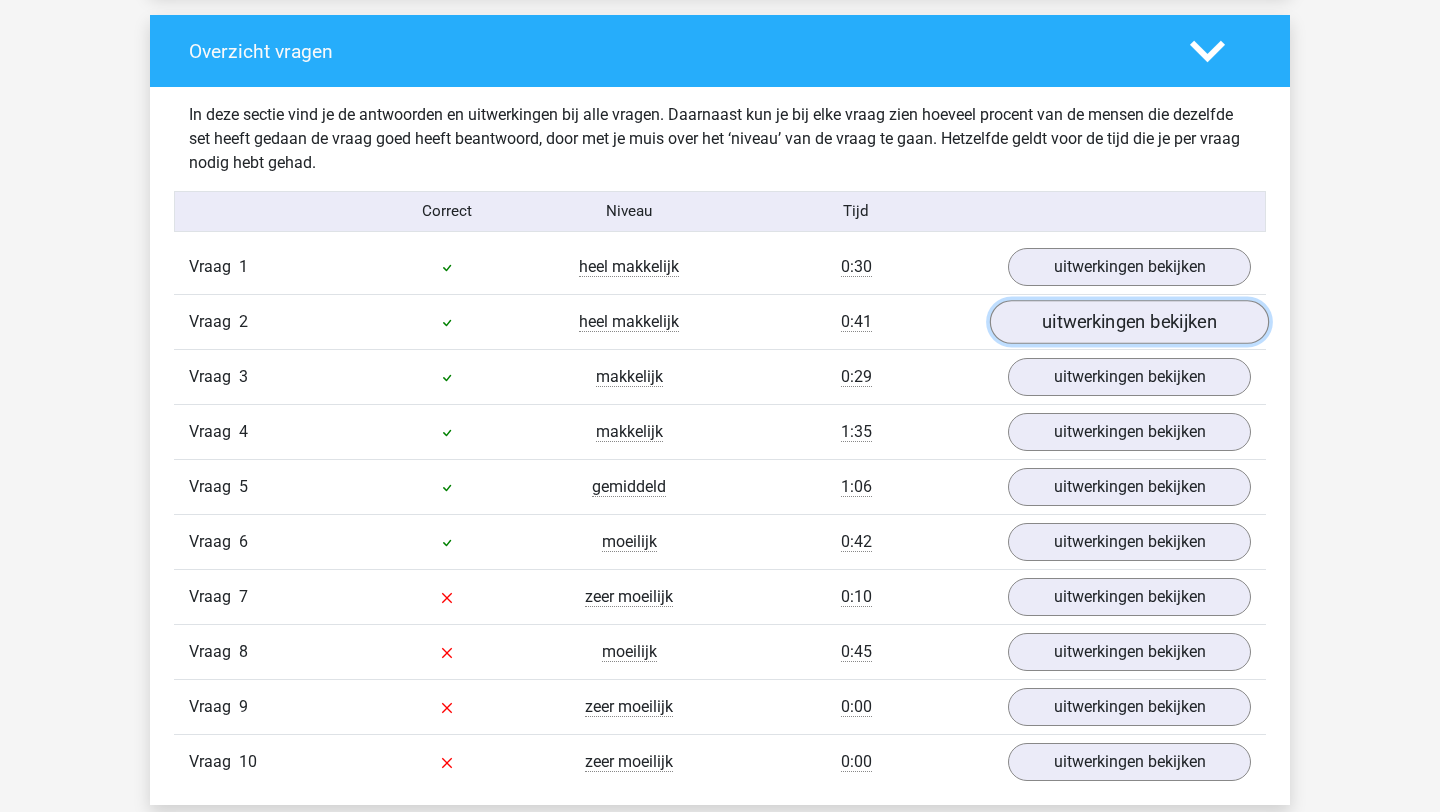 click on "uitwerkingen bekijken" at bounding box center (1129, 322) 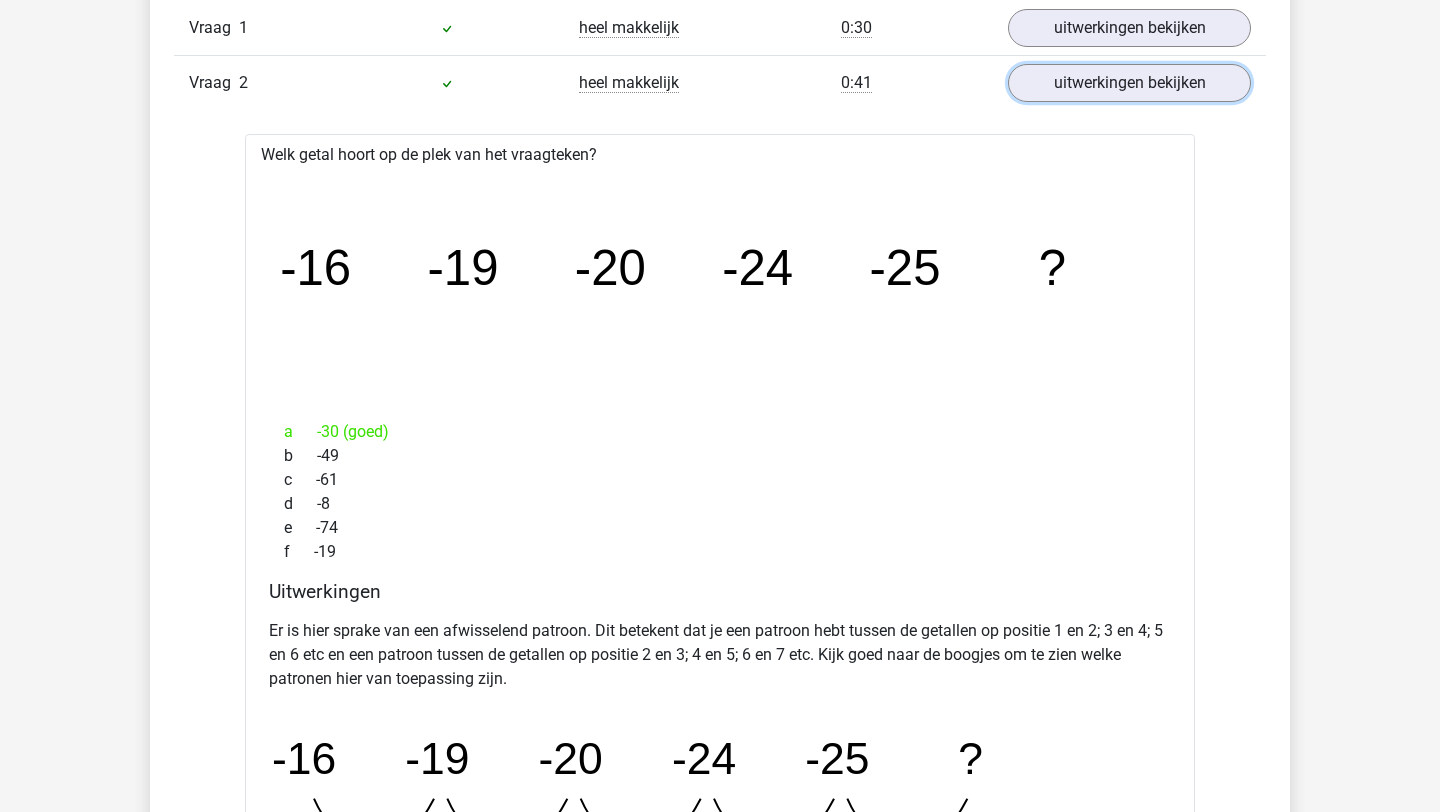 scroll, scrollTop: 1678, scrollLeft: 0, axis: vertical 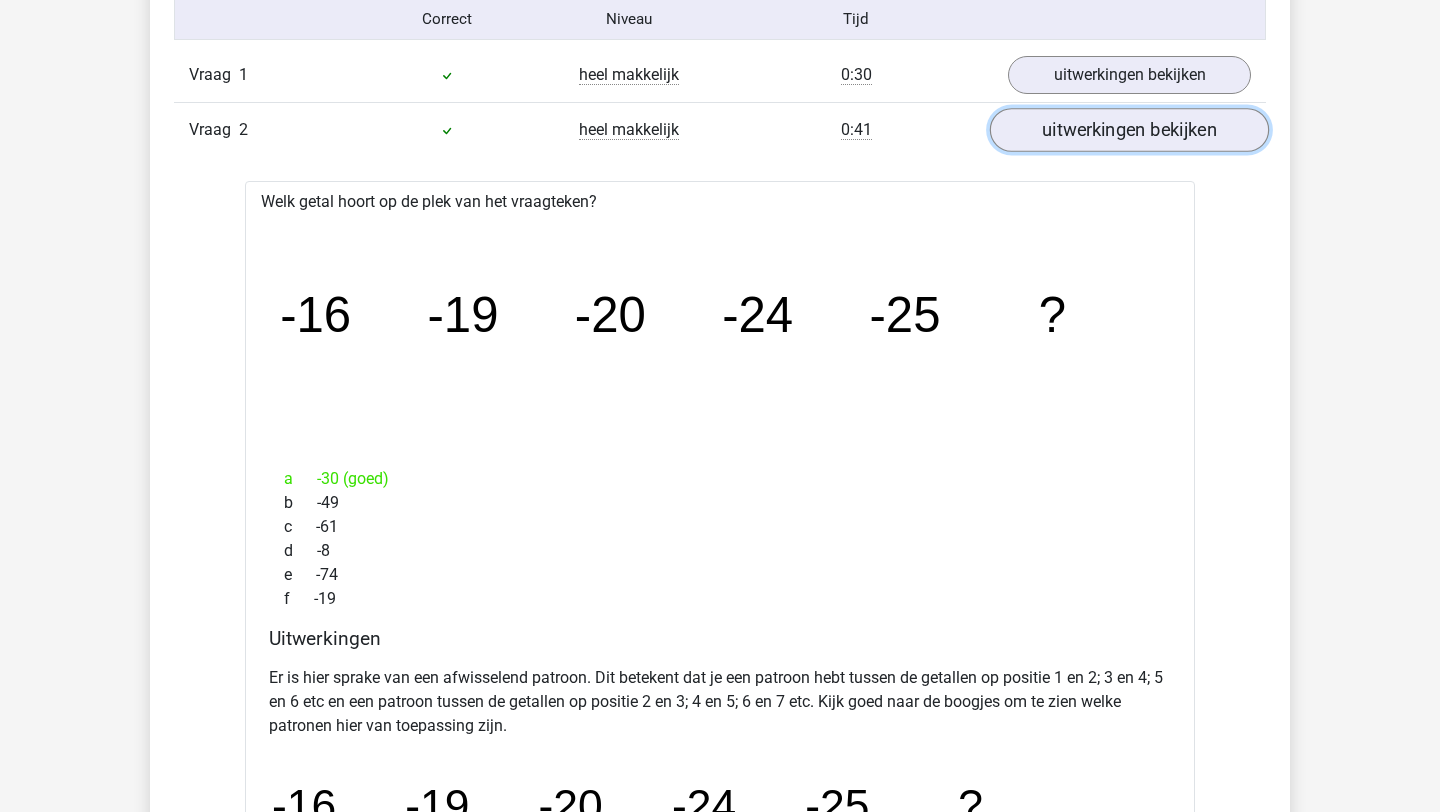 click on "uitwerkingen bekijken" at bounding box center [1129, 130] 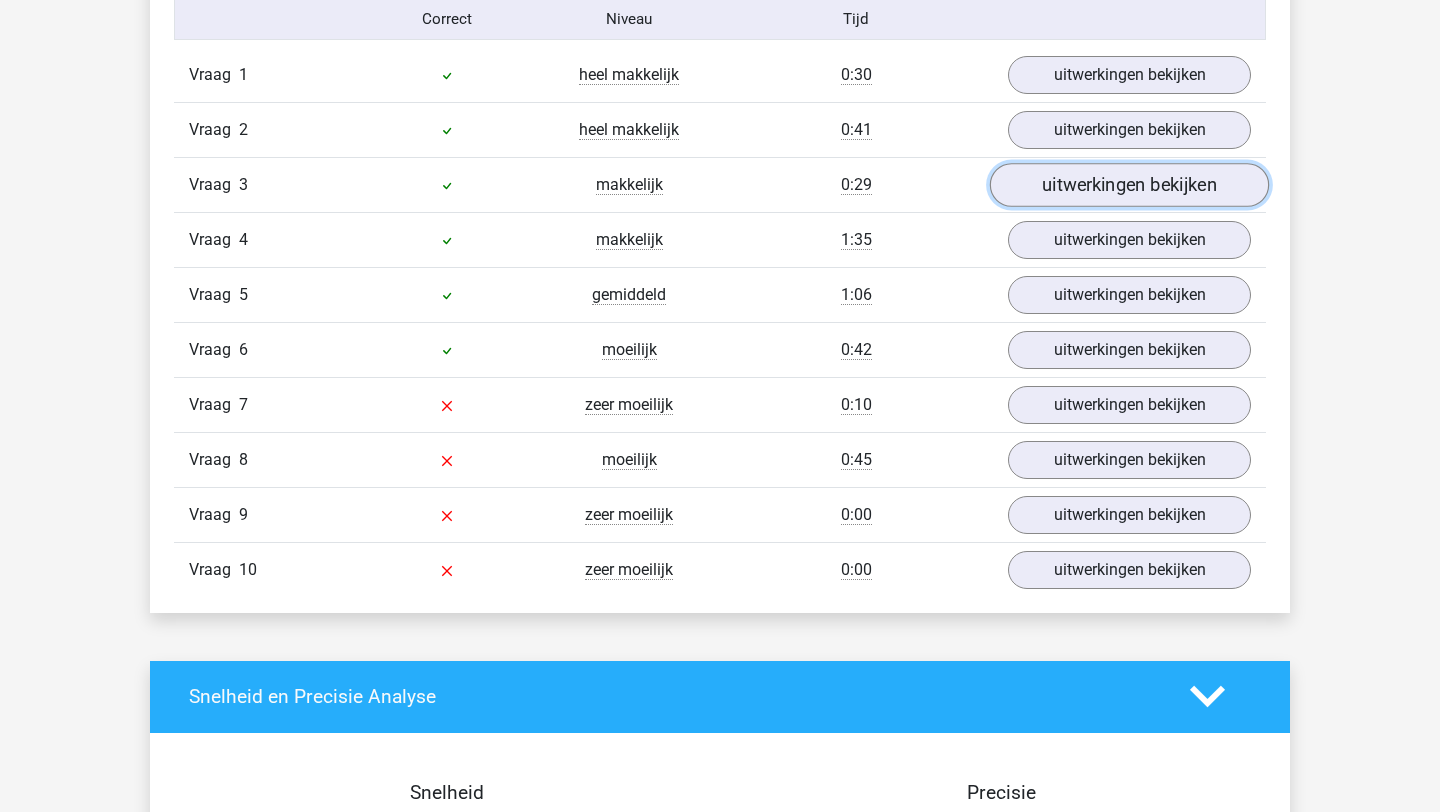 click on "uitwerkingen bekijken" at bounding box center [1129, 185] 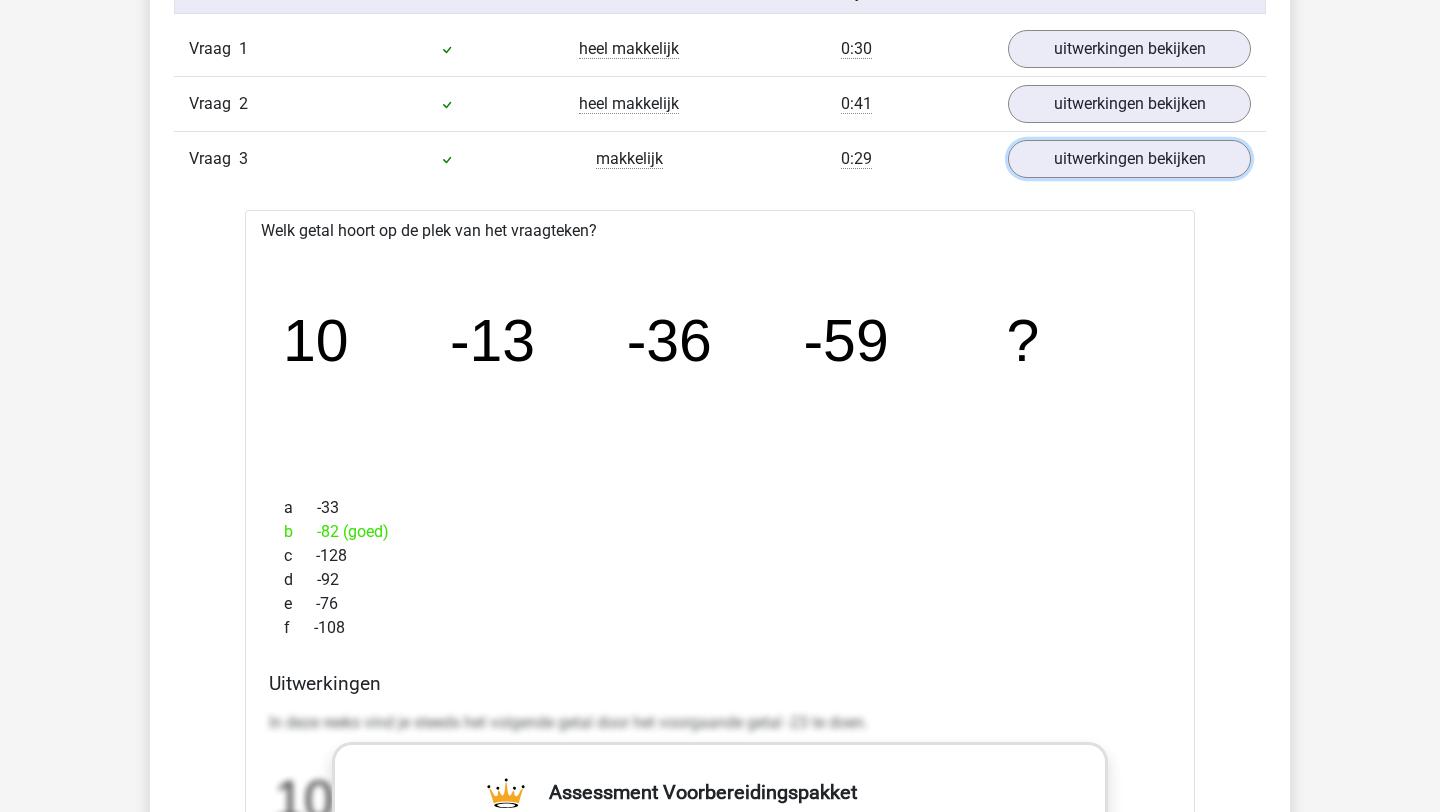 scroll, scrollTop: 1709, scrollLeft: 0, axis: vertical 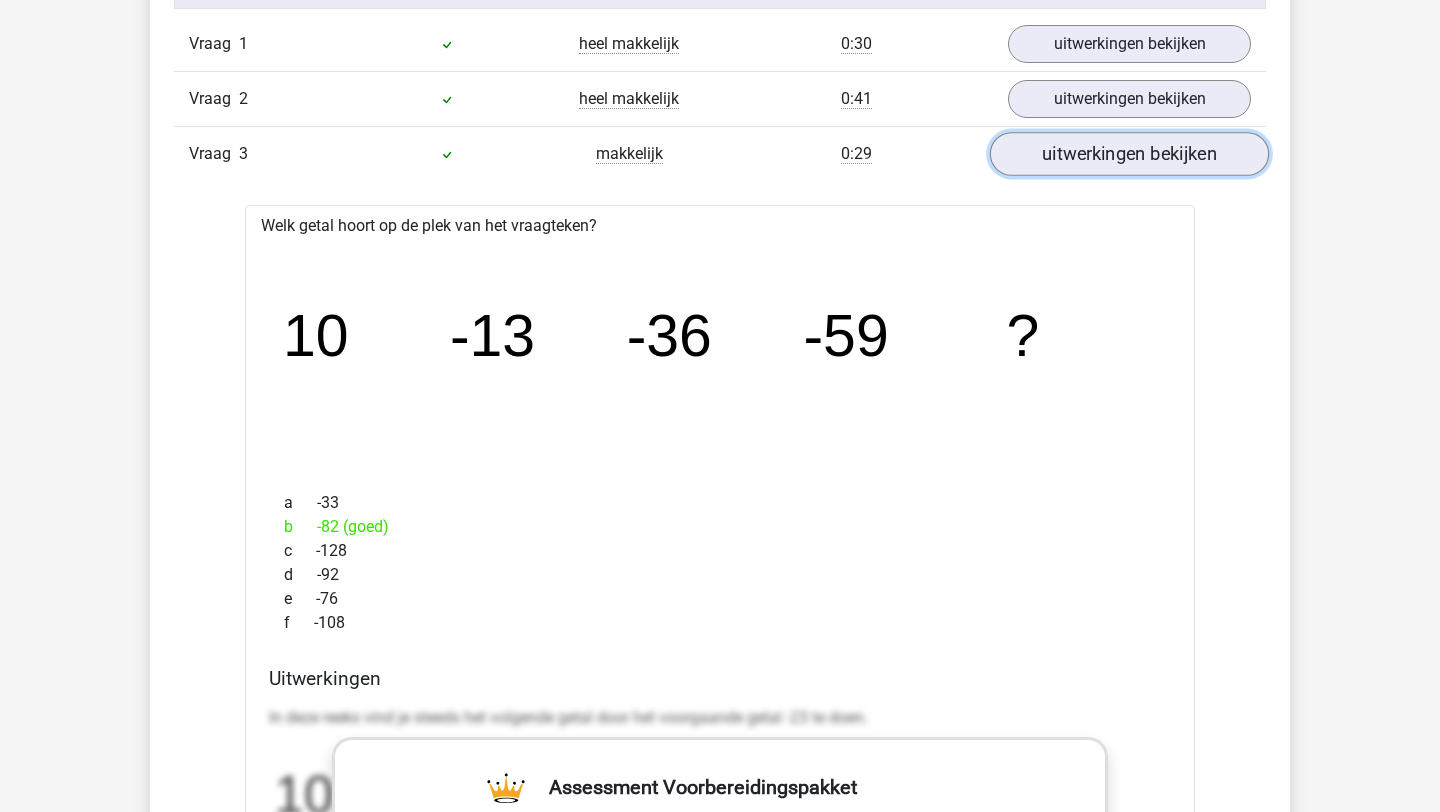click on "uitwerkingen bekijken" at bounding box center [1129, 154] 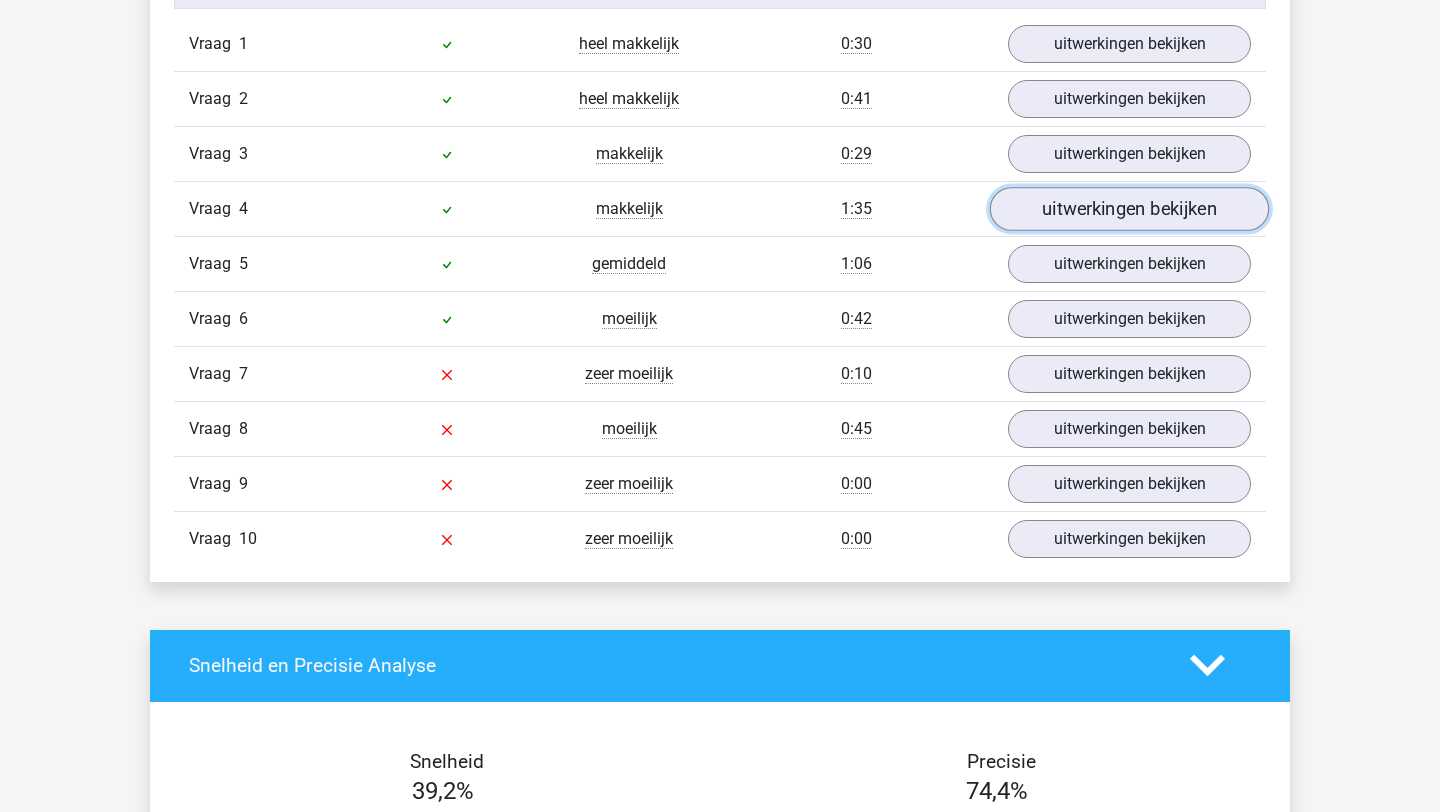 click on "uitwerkingen bekijken" at bounding box center (1129, 209) 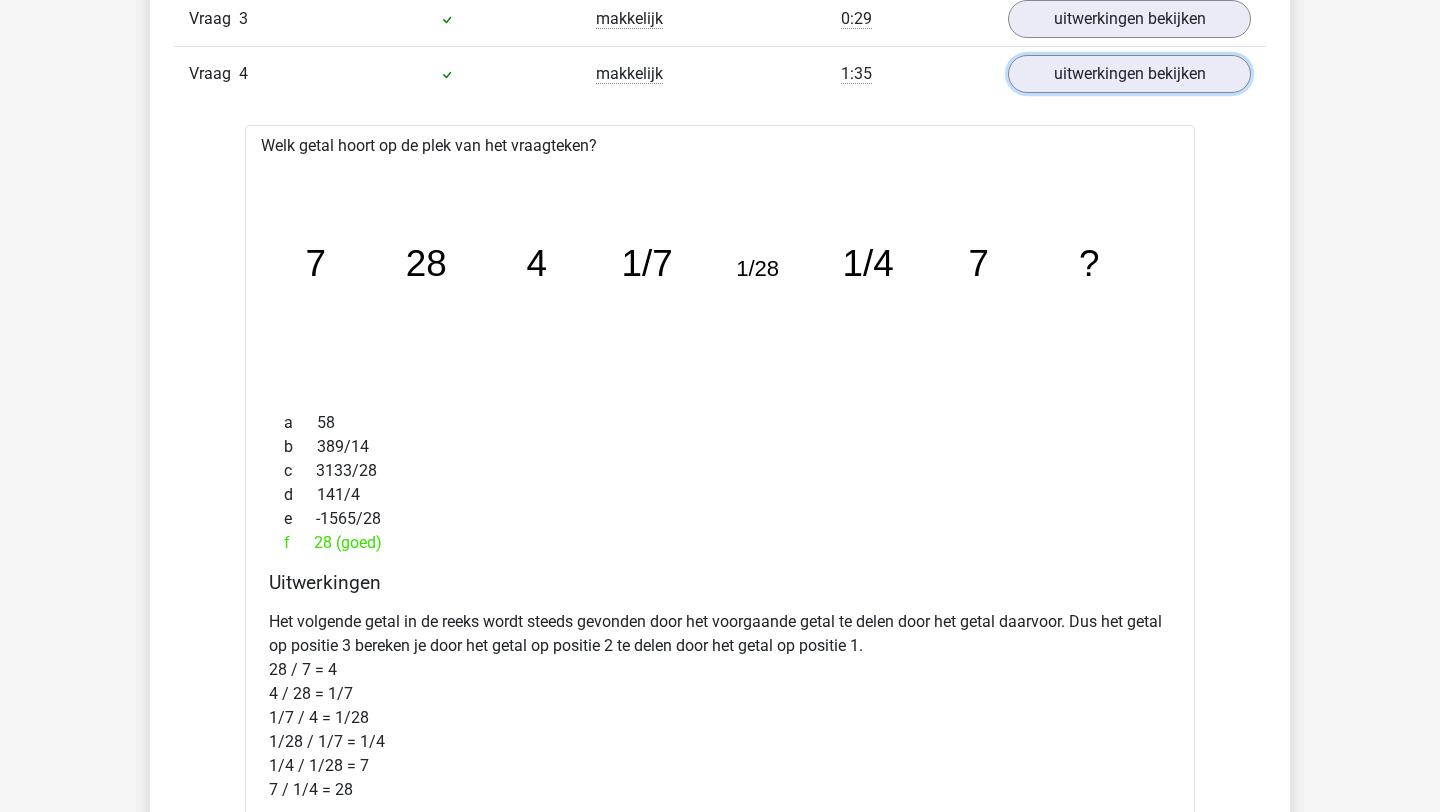 scroll, scrollTop: 1840, scrollLeft: 0, axis: vertical 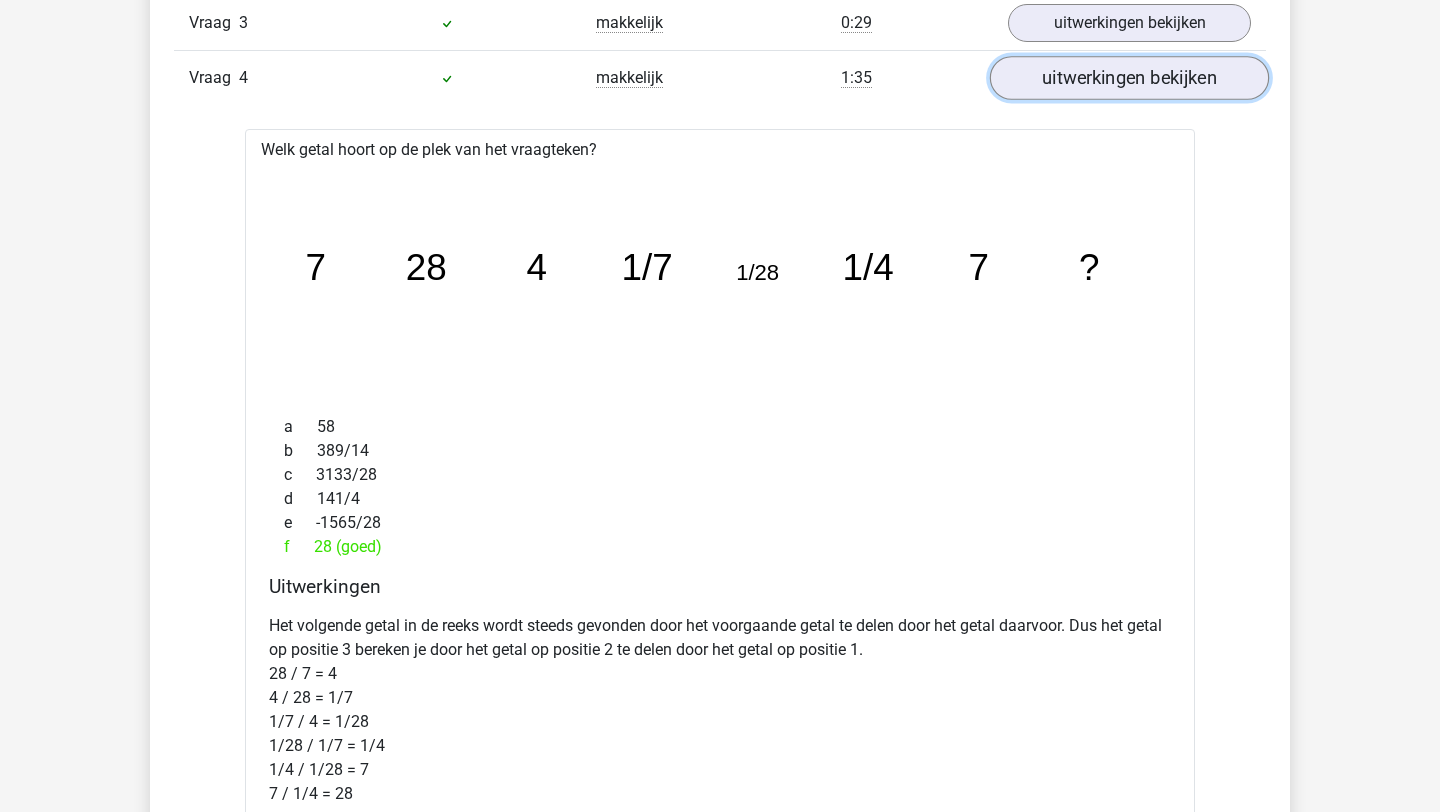click on "uitwerkingen bekijken" at bounding box center (1129, 78) 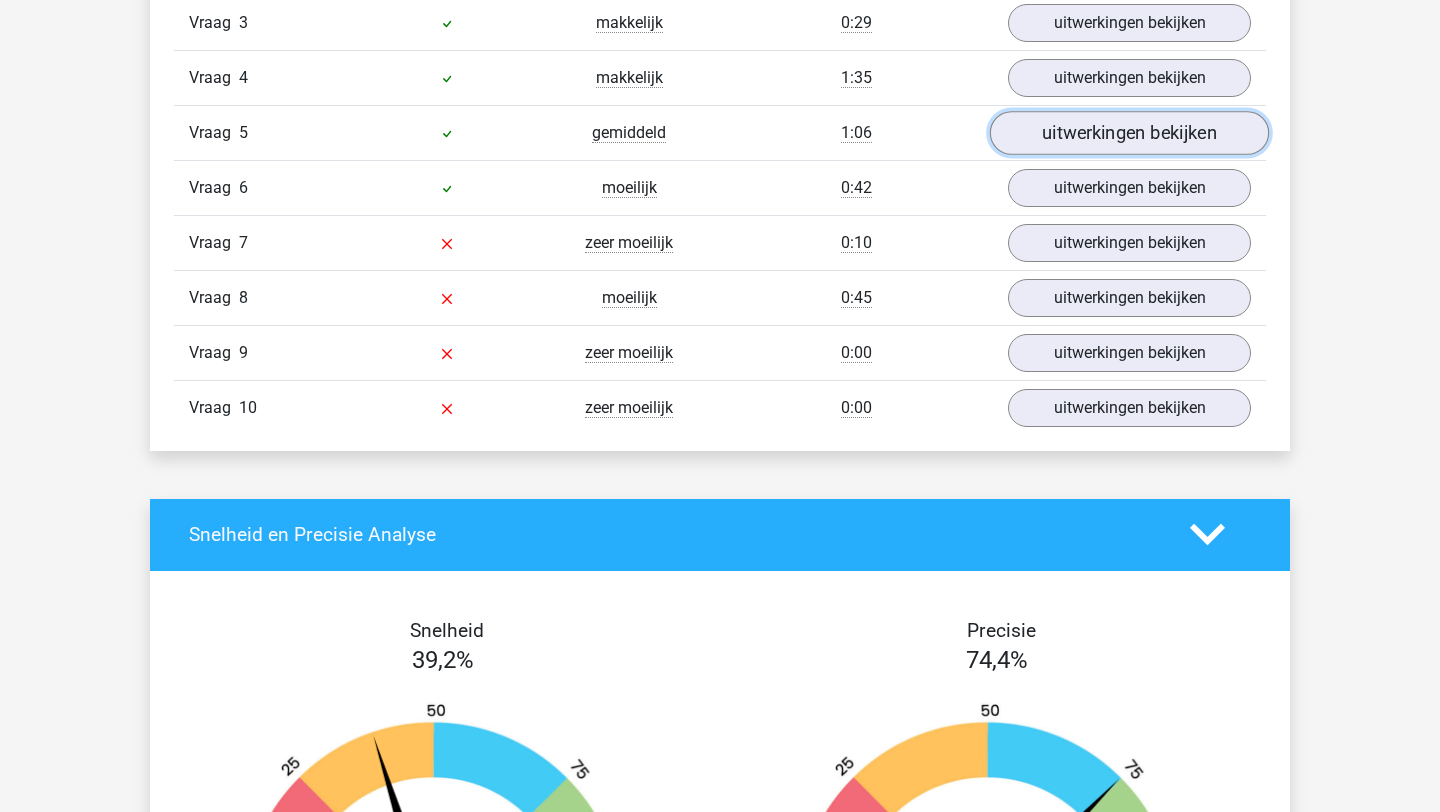 click on "uitwerkingen bekijken" at bounding box center [1129, 133] 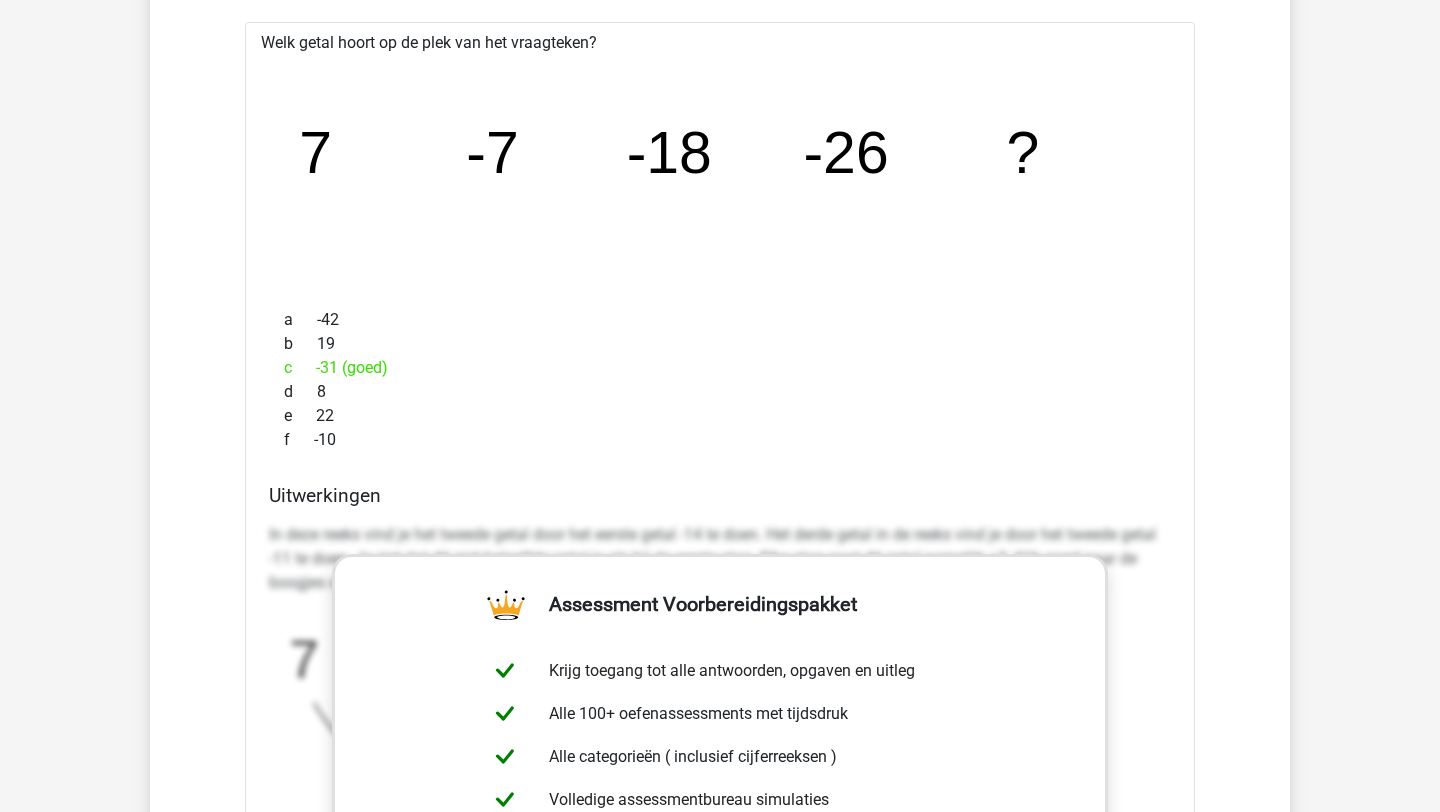 scroll, scrollTop: 1955, scrollLeft: 0, axis: vertical 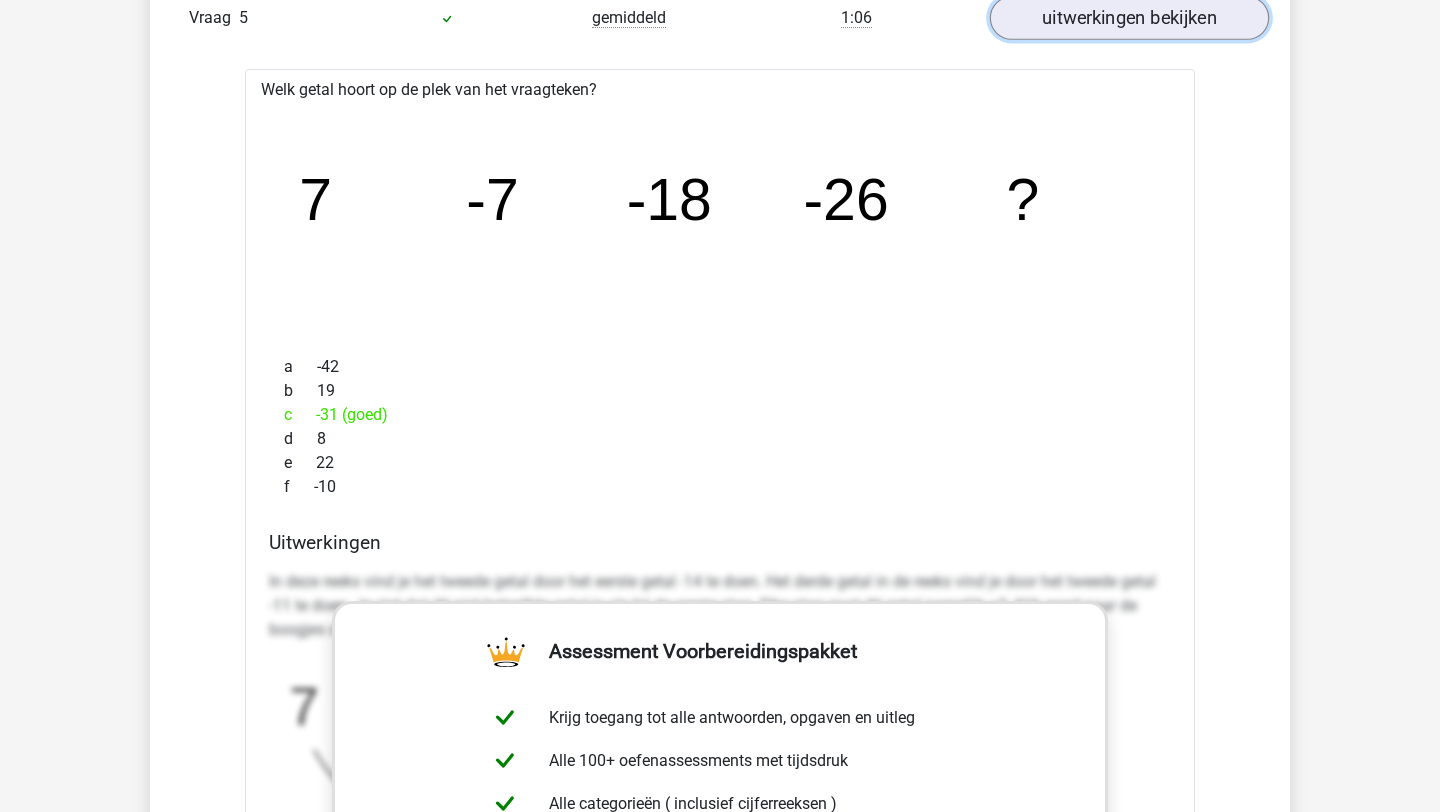 click on "uitwerkingen bekijken" at bounding box center (1129, 18) 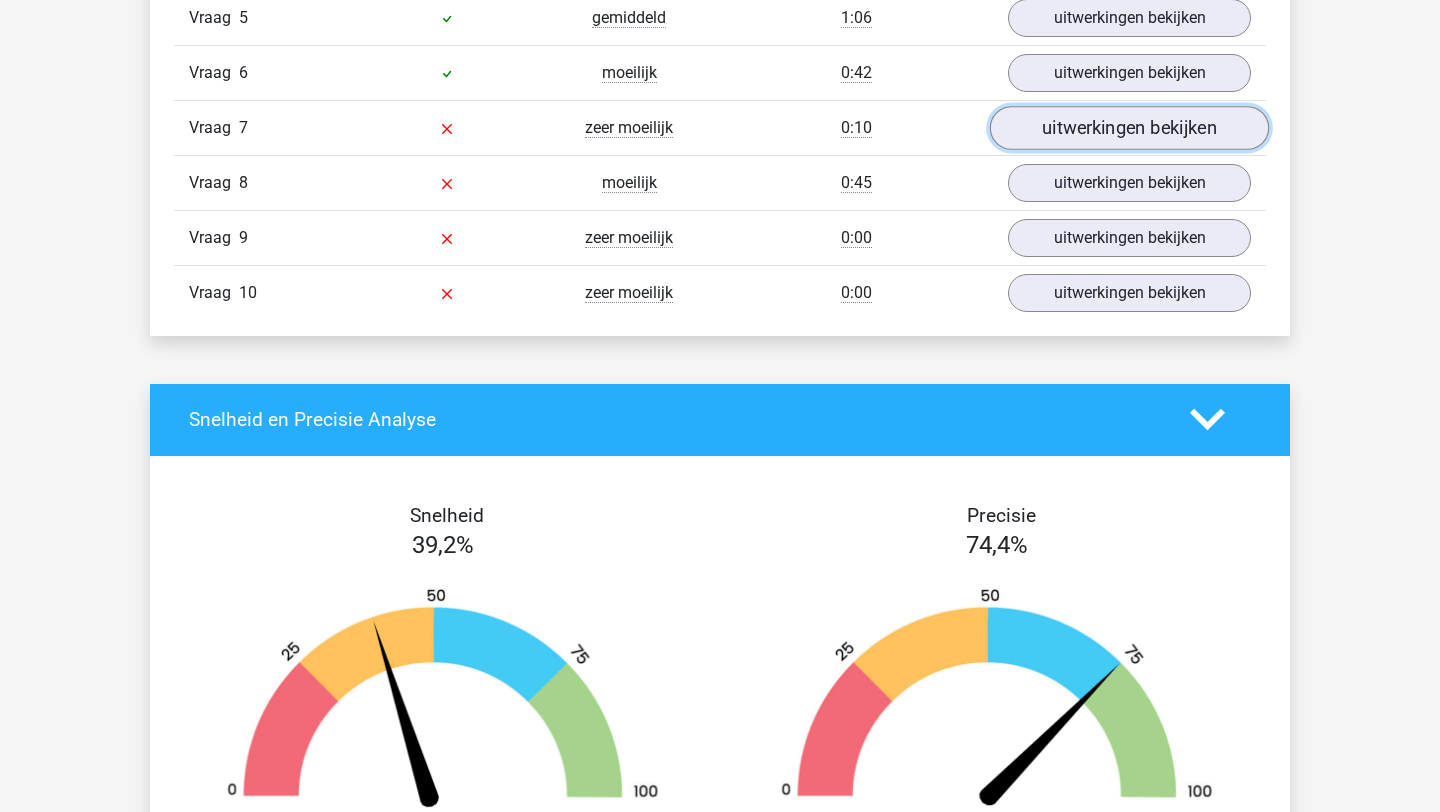 click on "uitwerkingen bekijken" at bounding box center [1129, 128] 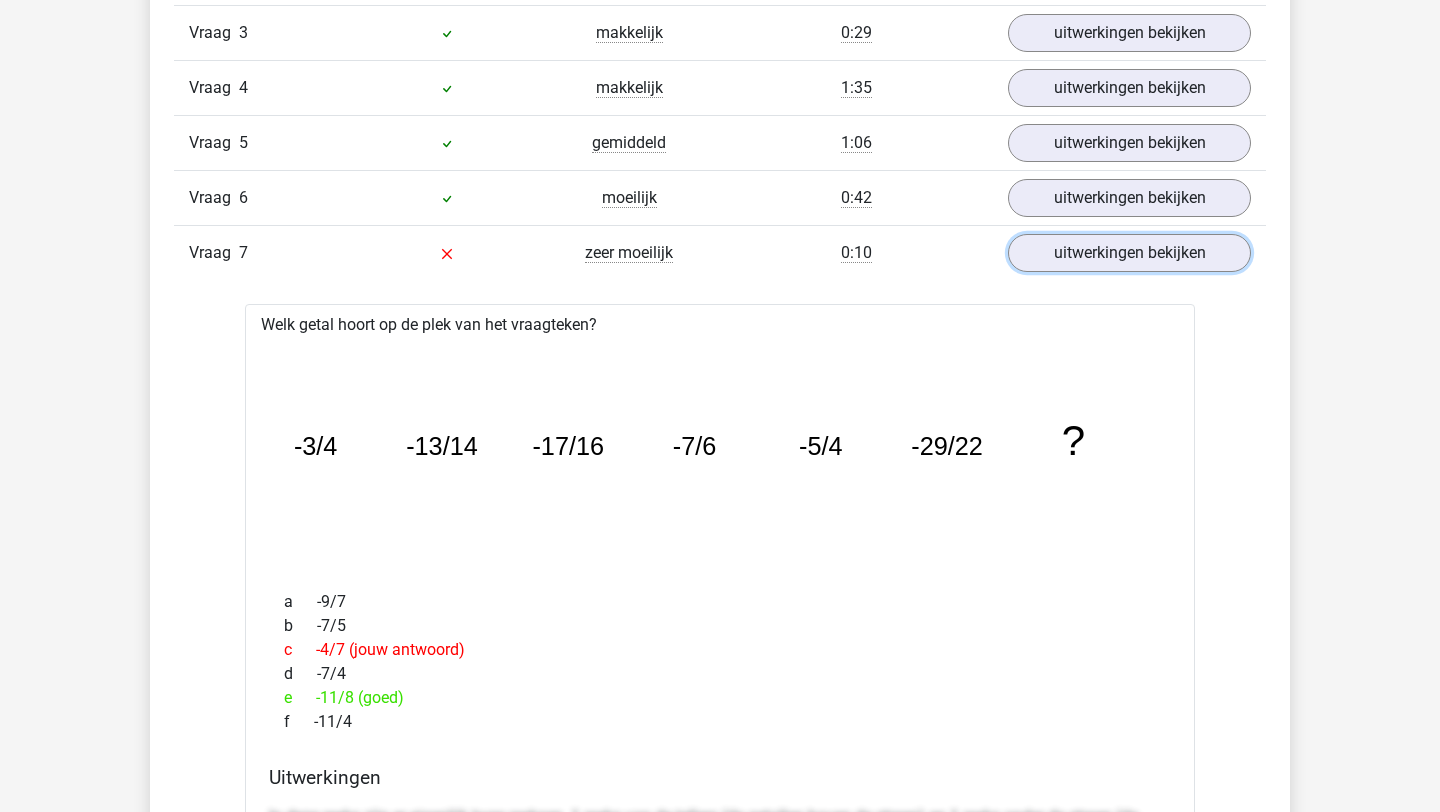 scroll, scrollTop: 1833, scrollLeft: 0, axis: vertical 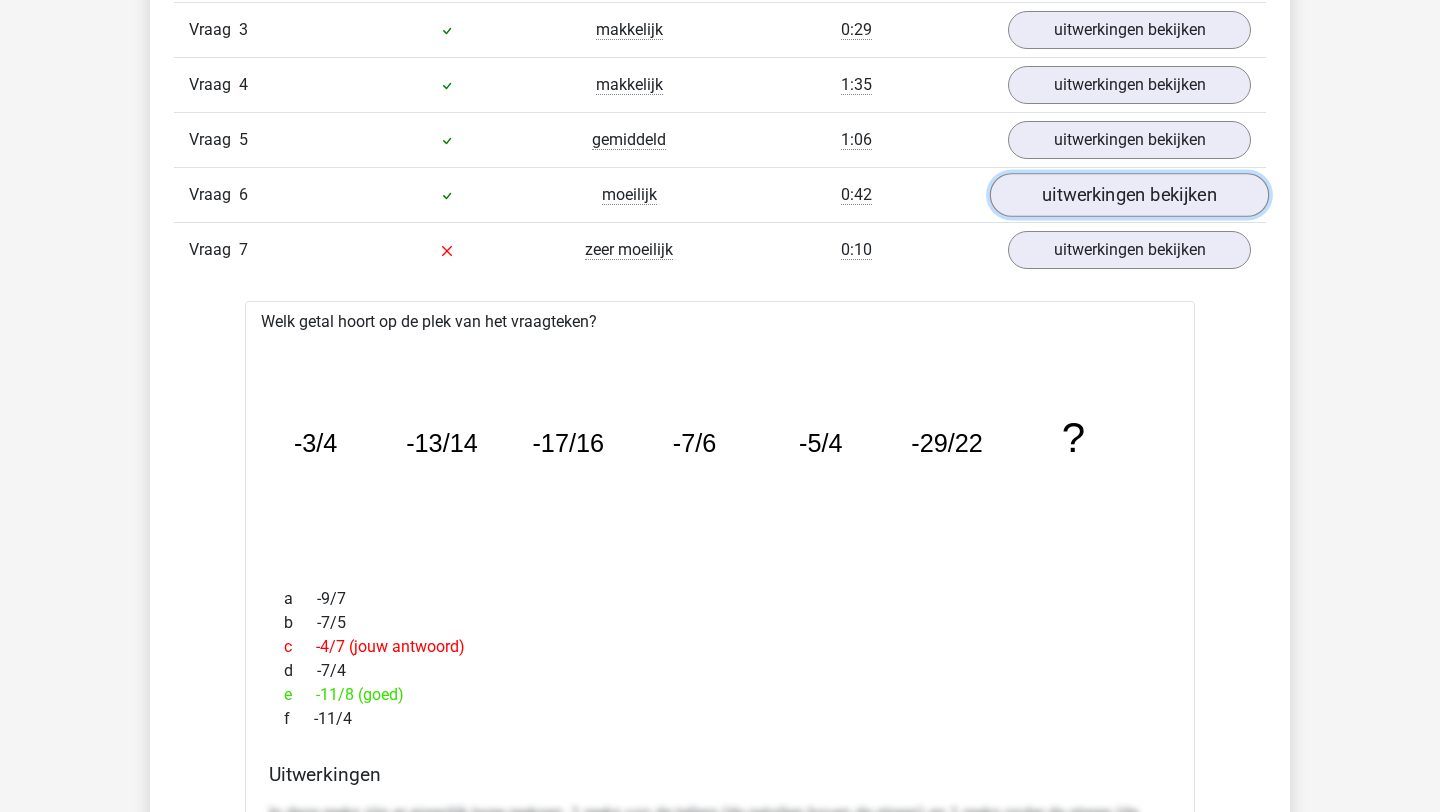 click on "uitwerkingen bekijken" at bounding box center [1129, 195] 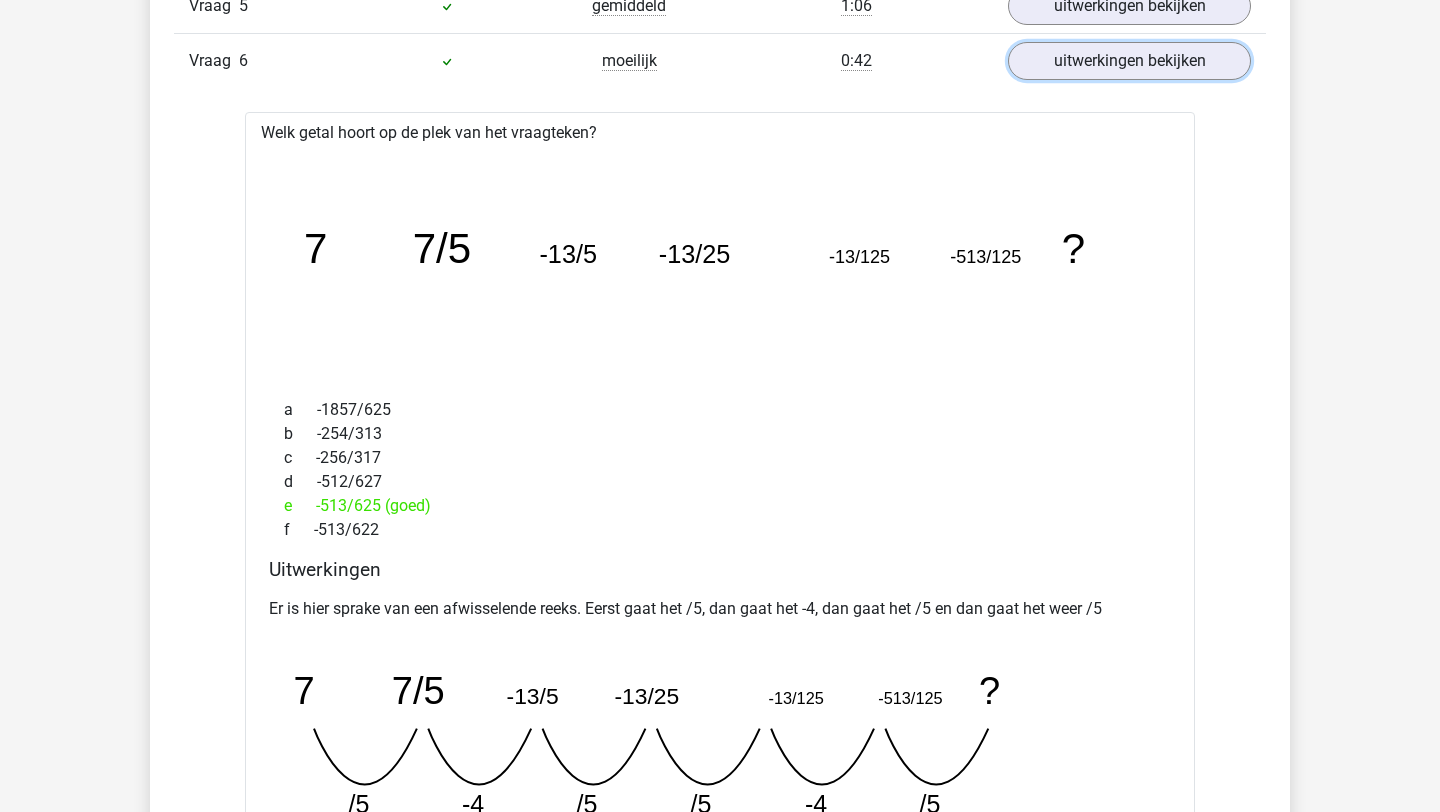 scroll, scrollTop: 1974, scrollLeft: 0, axis: vertical 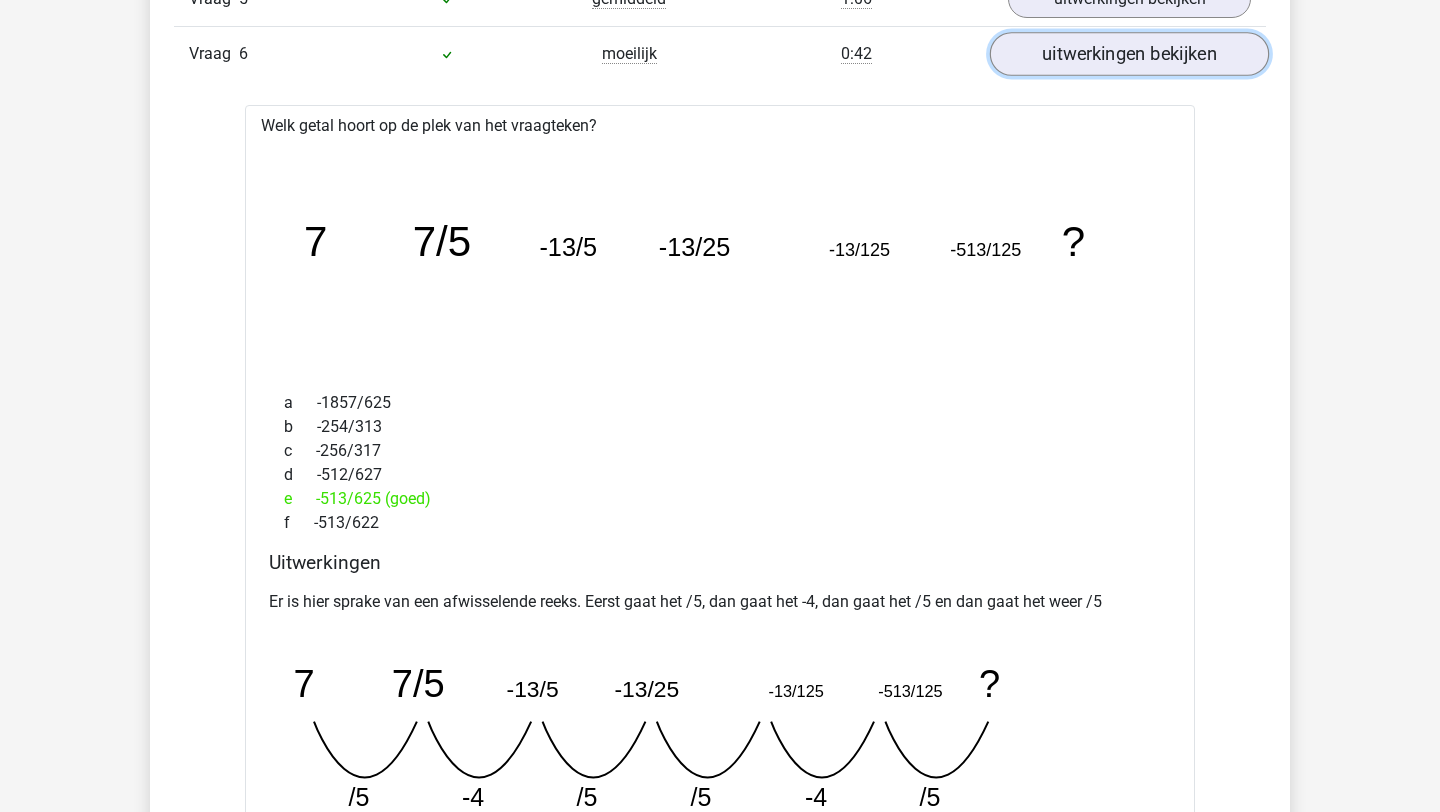 click on "uitwerkingen bekijken" at bounding box center [1129, 54] 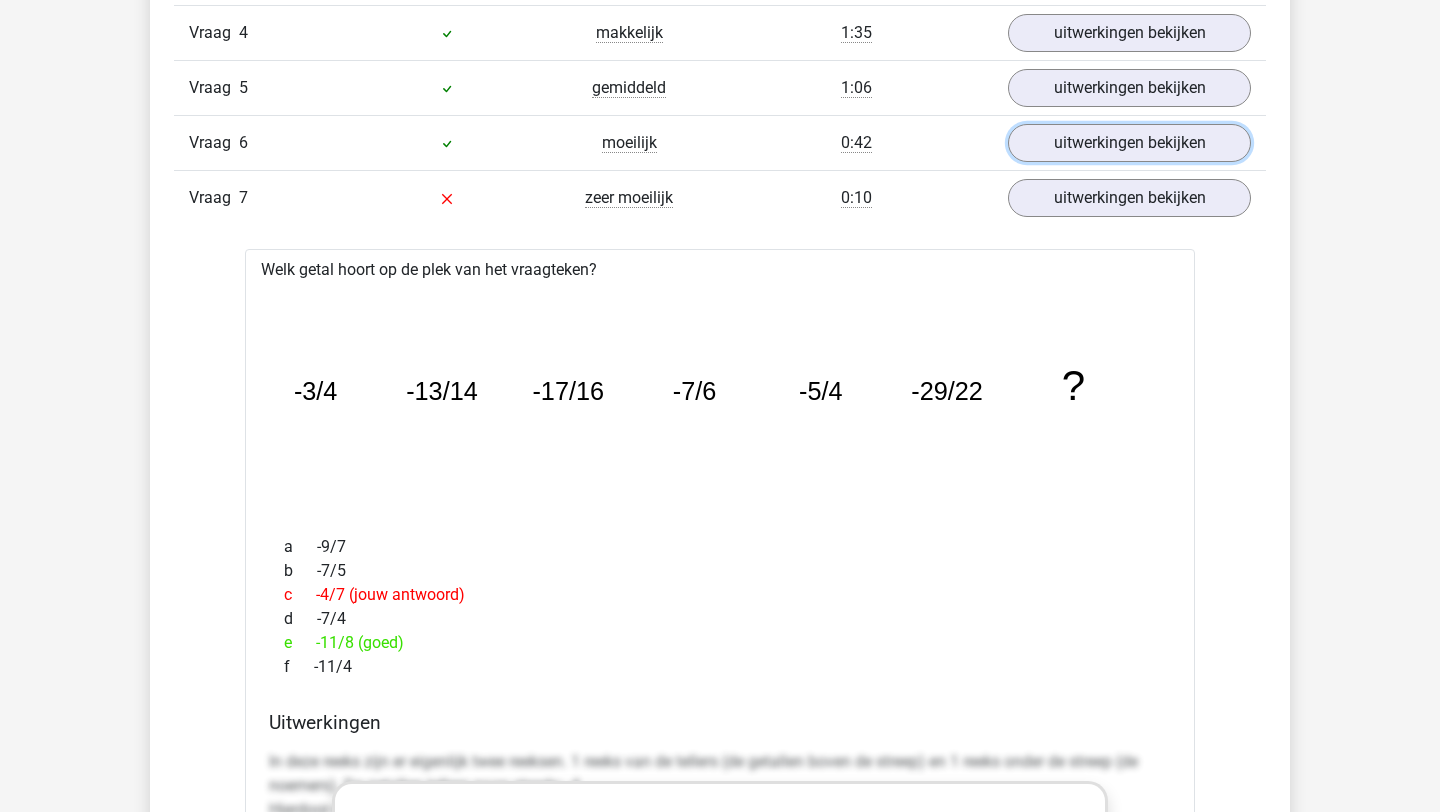 scroll, scrollTop: 1876, scrollLeft: 0, axis: vertical 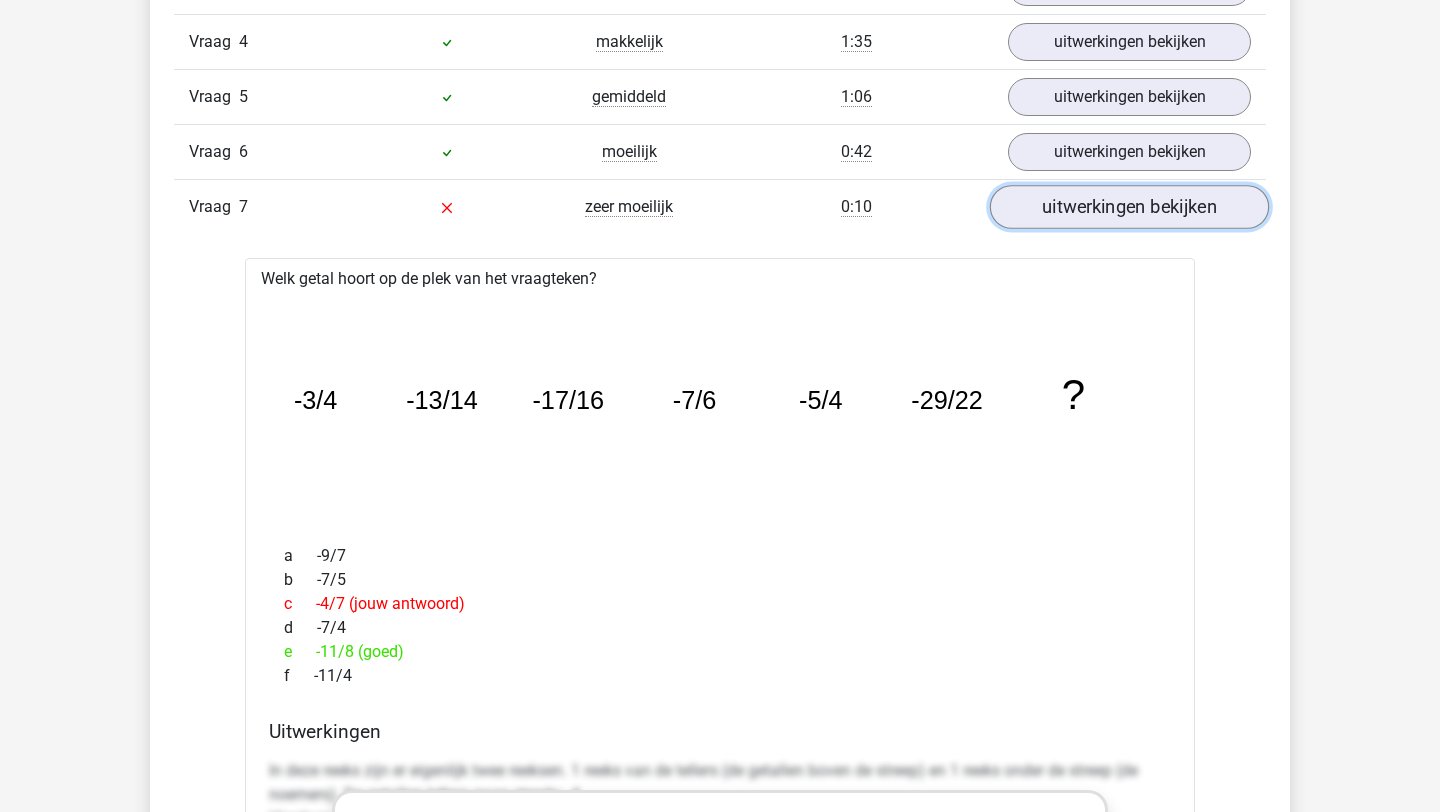 click on "uitwerkingen bekijken" at bounding box center [1129, 207] 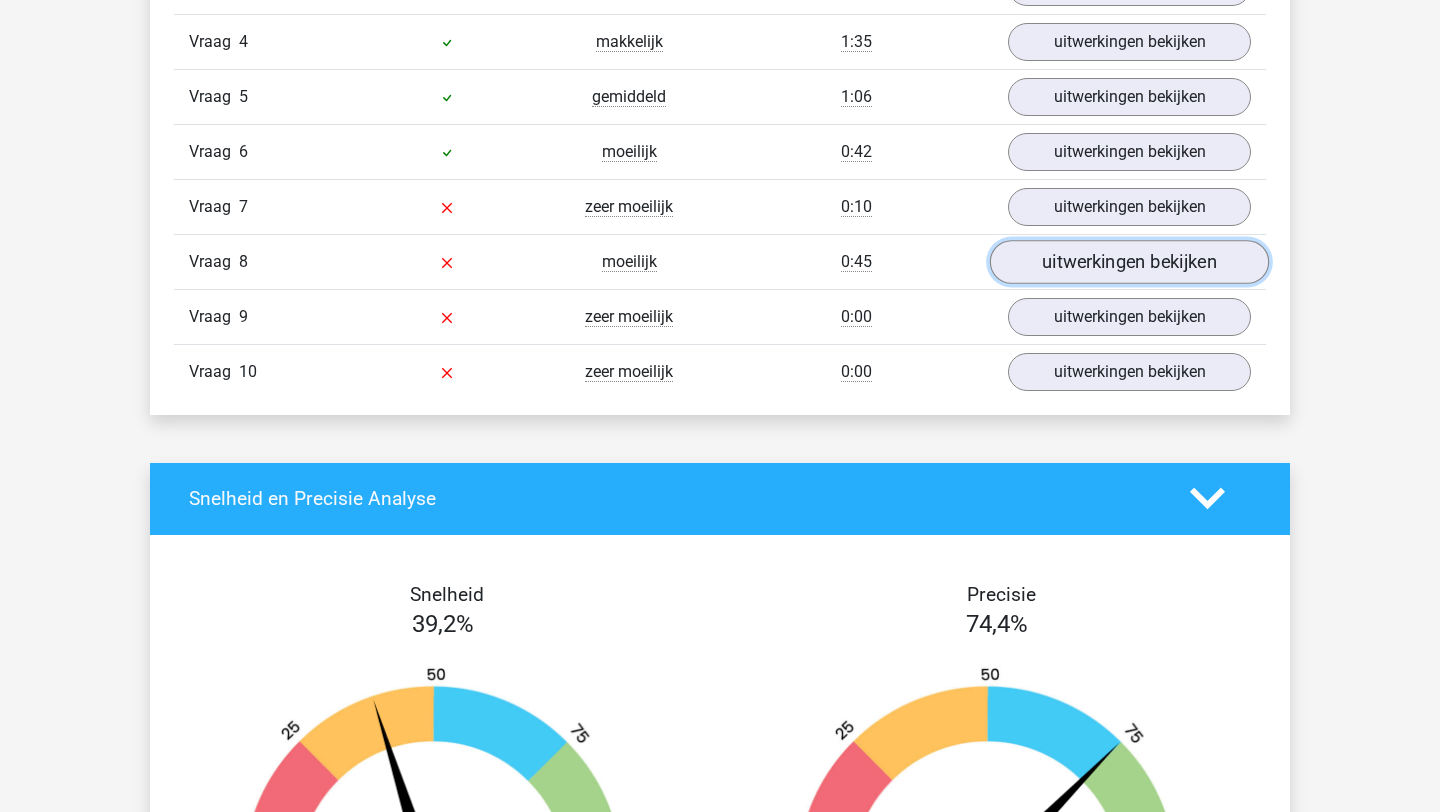 click on "uitwerkingen bekijken" at bounding box center (1129, 262) 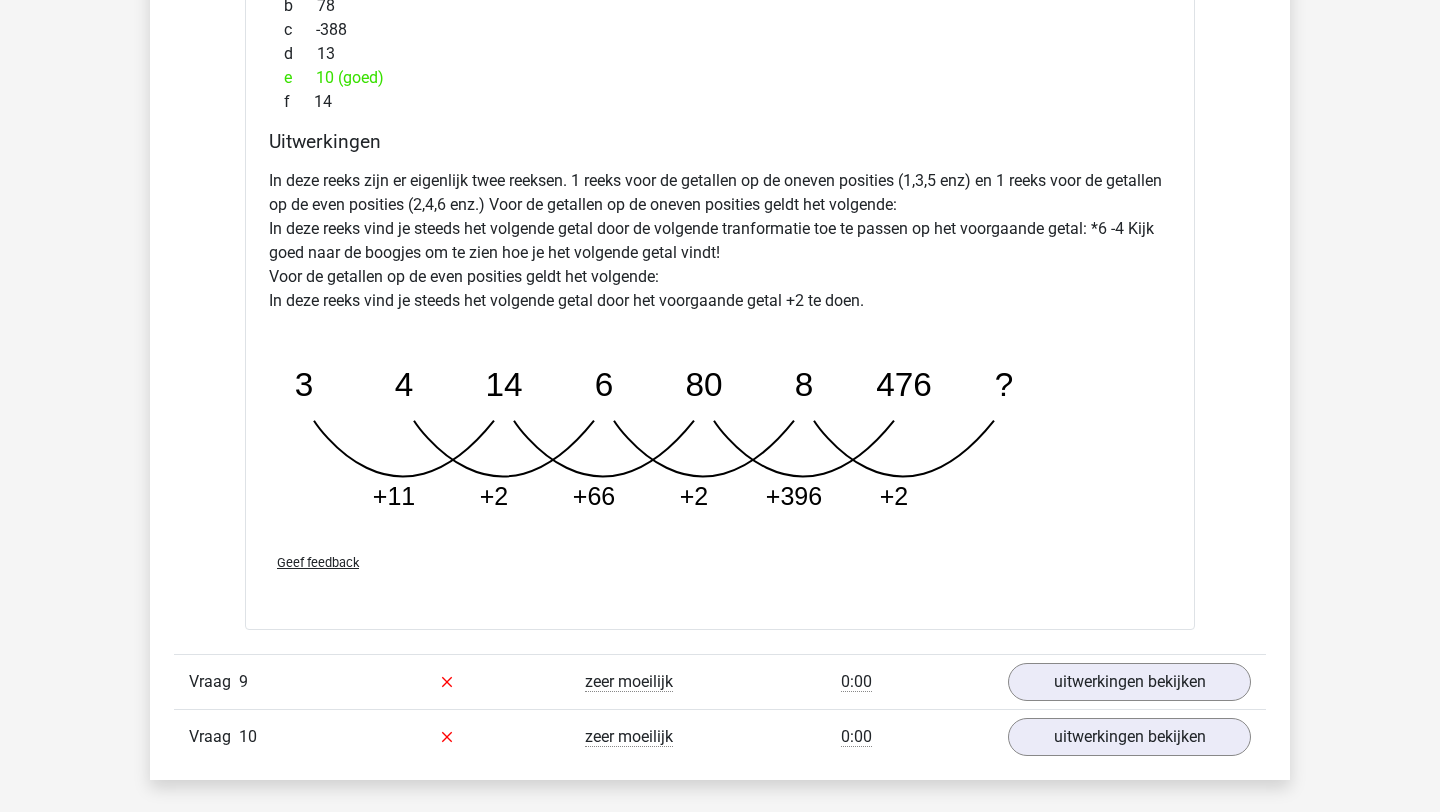 scroll, scrollTop: 2496, scrollLeft: 0, axis: vertical 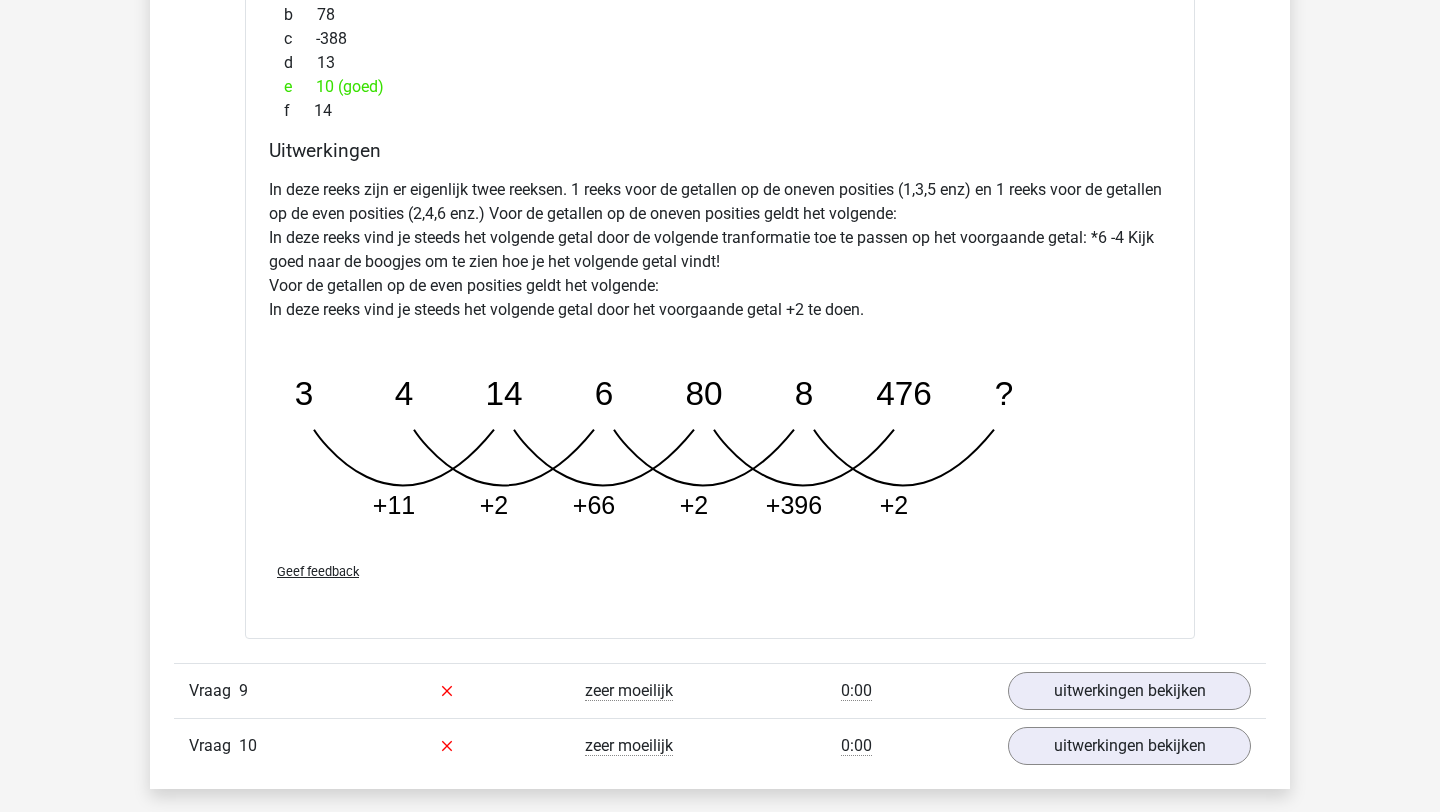 click on "Vraag
9
zeer moeilijk
0:00
uitwerkingen bekijken" at bounding box center (720, 690) 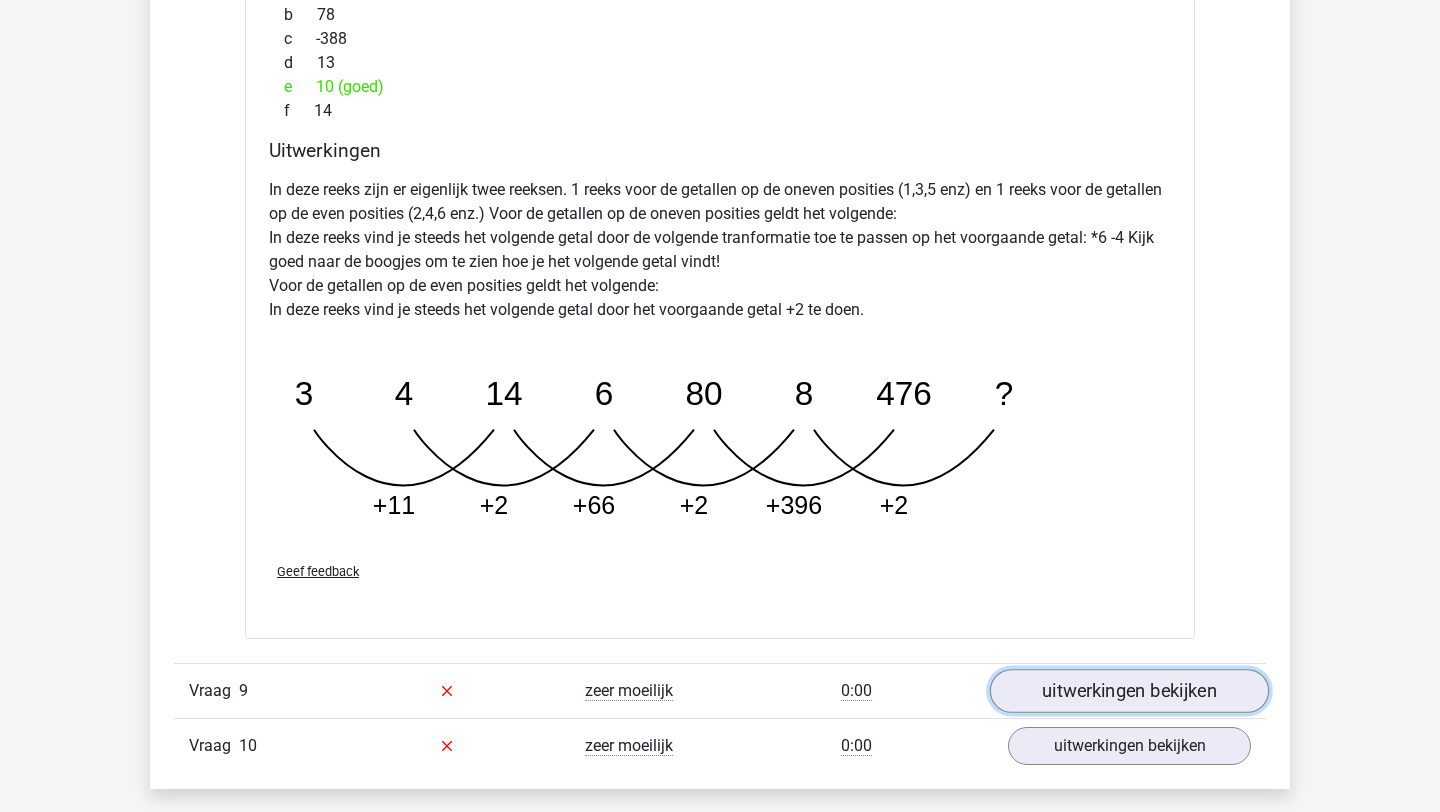 click on "uitwerkingen bekijken" at bounding box center [1129, 691] 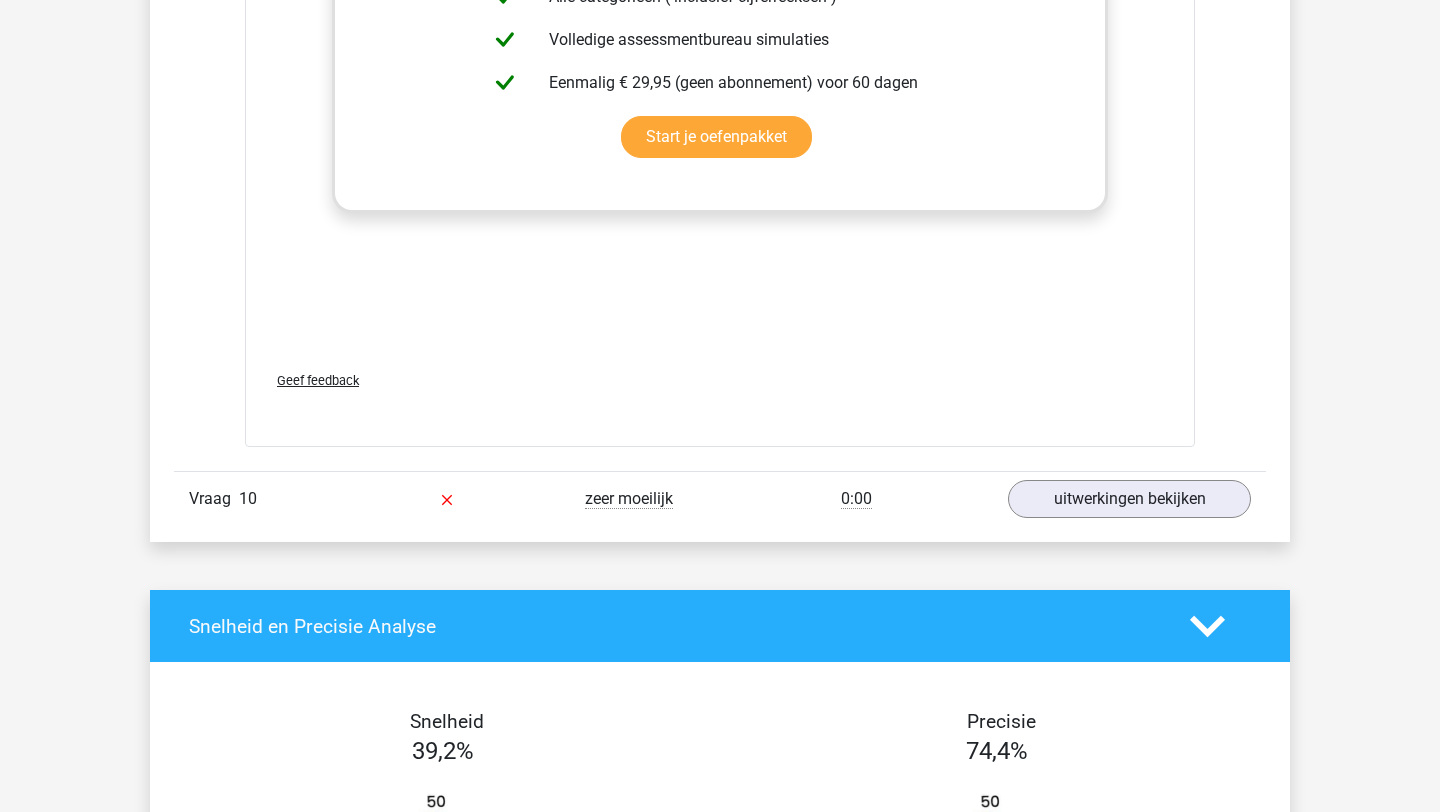 scroll, scrollTop: 3981, scrollLeft: 0, axis: vertical 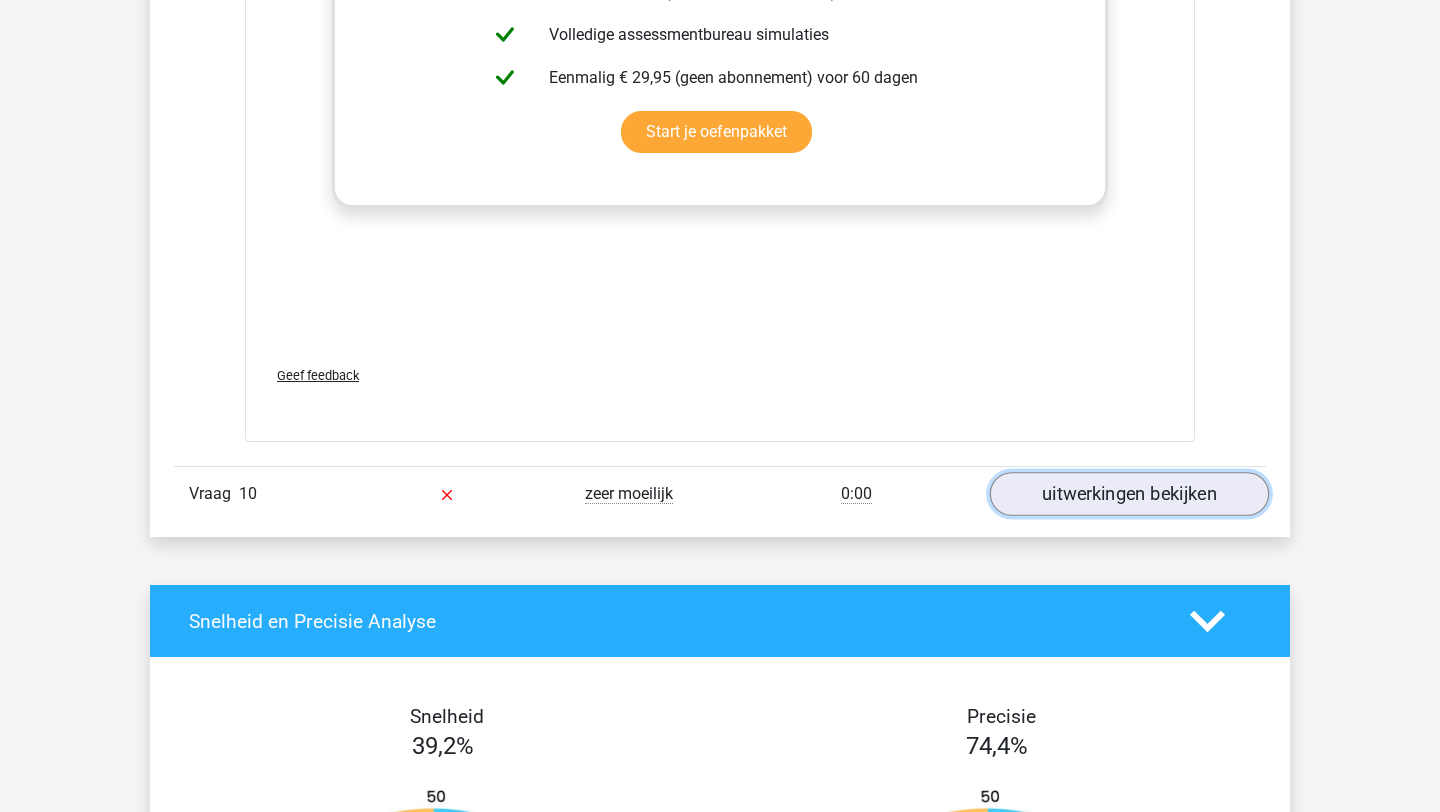 click on "uitwerkingen bekijken" at bounding box center (1129, 495) 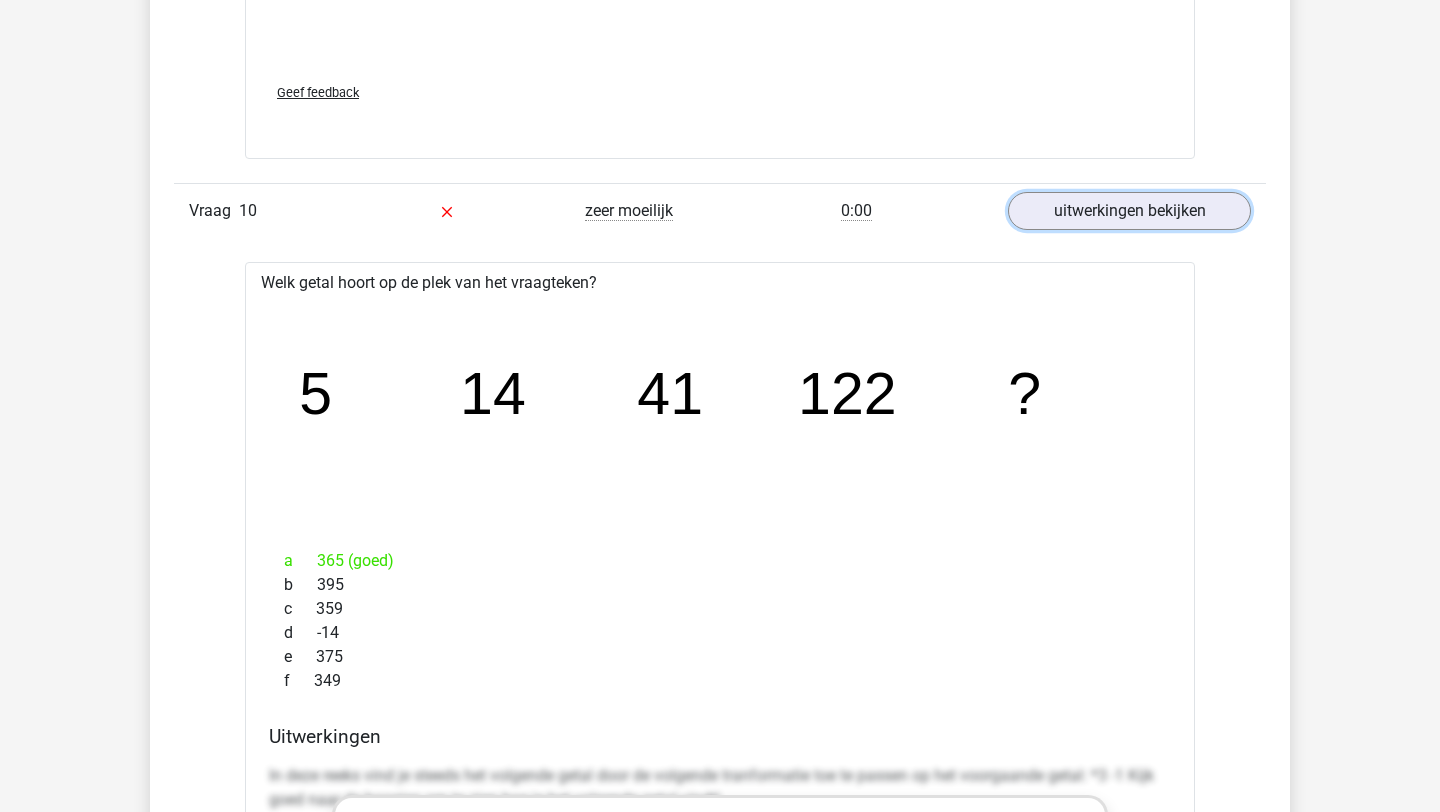 scroll, scrollTop: 4113, scrollLeft: 0, axis: vertical 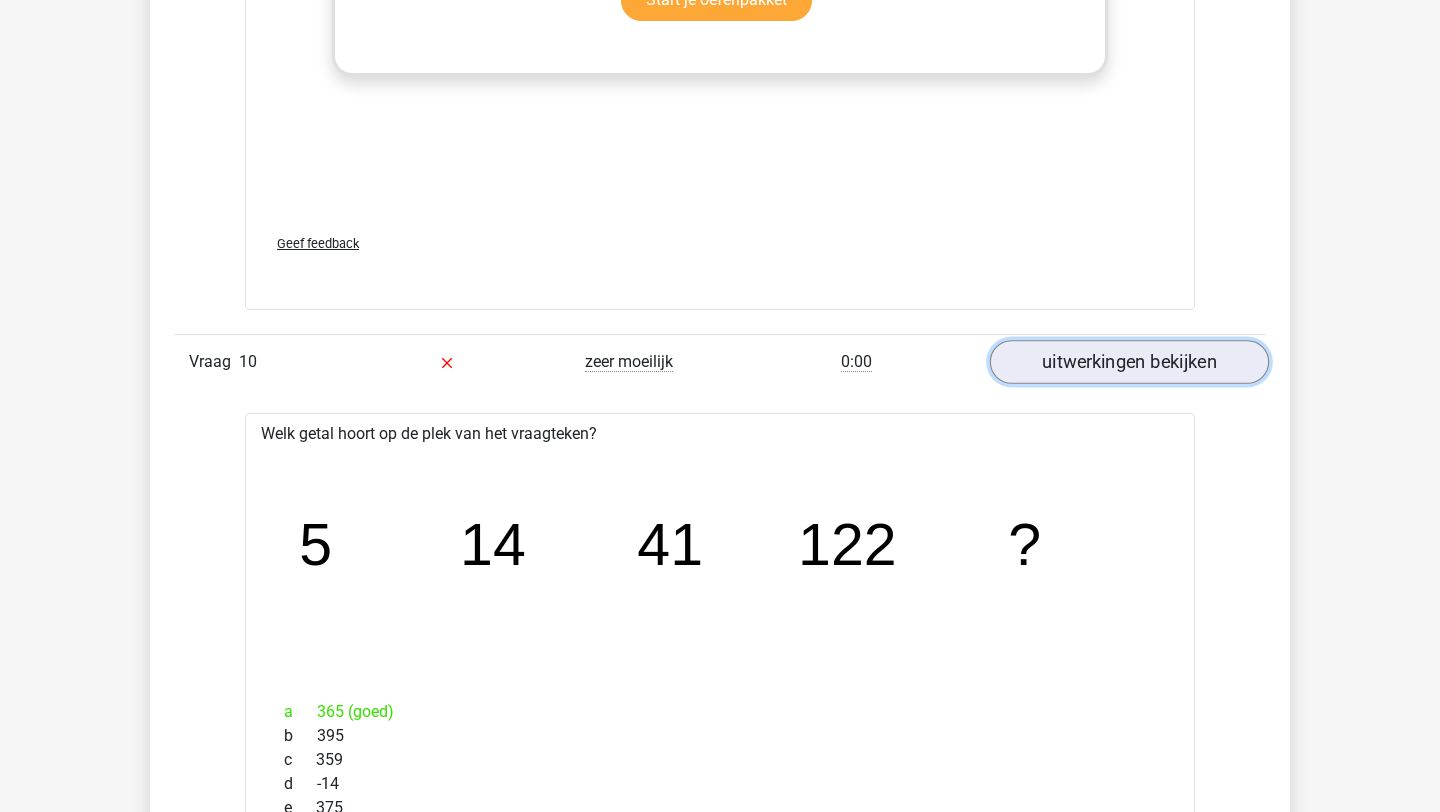 click on "uitwerkingen bekijken" at bounding box center [1129, 363] 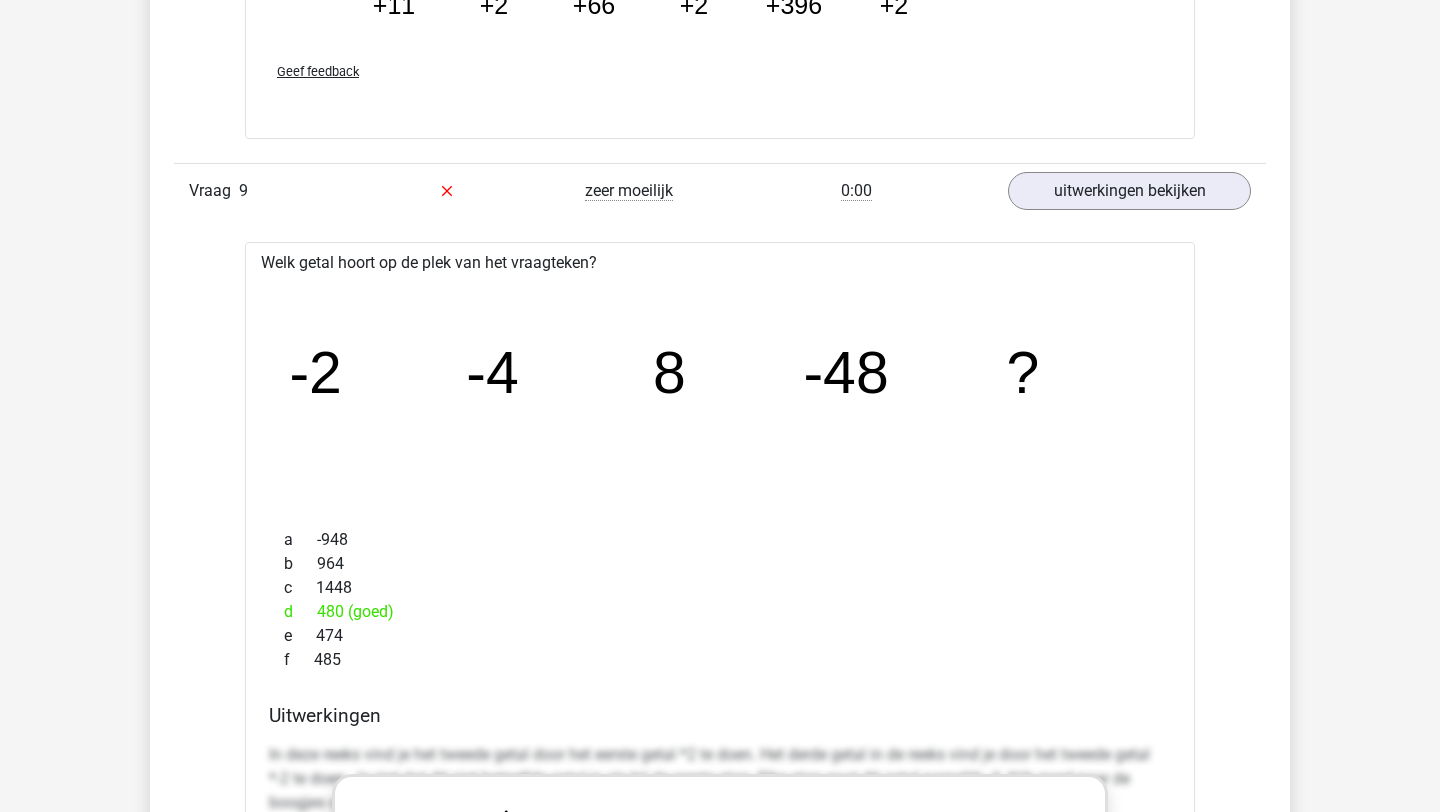 scroll, scrollTop: 2994, scrollLeft: 0, axis: vertical 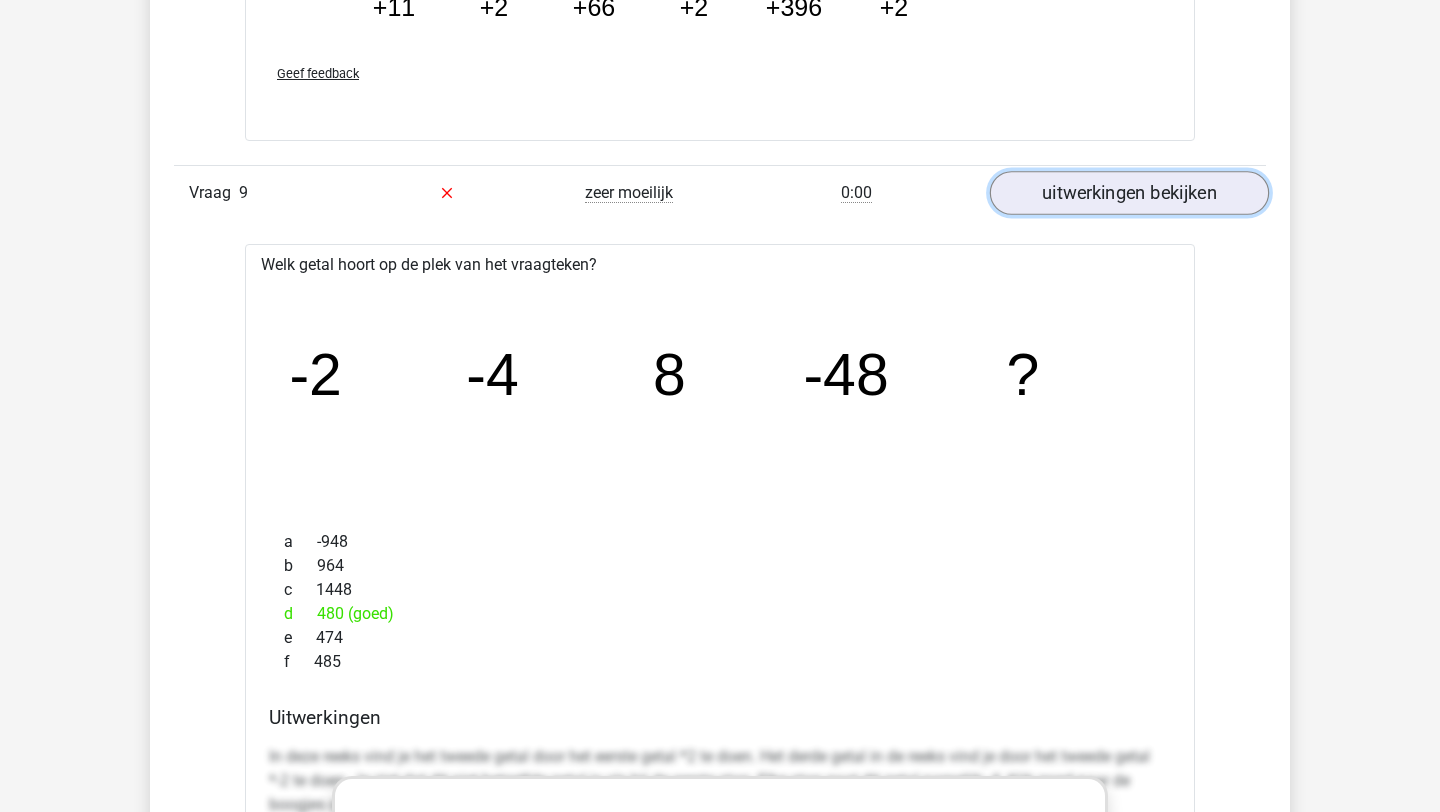 click on "uitwerkingen bekijken" at bounding box center [1129, 193] 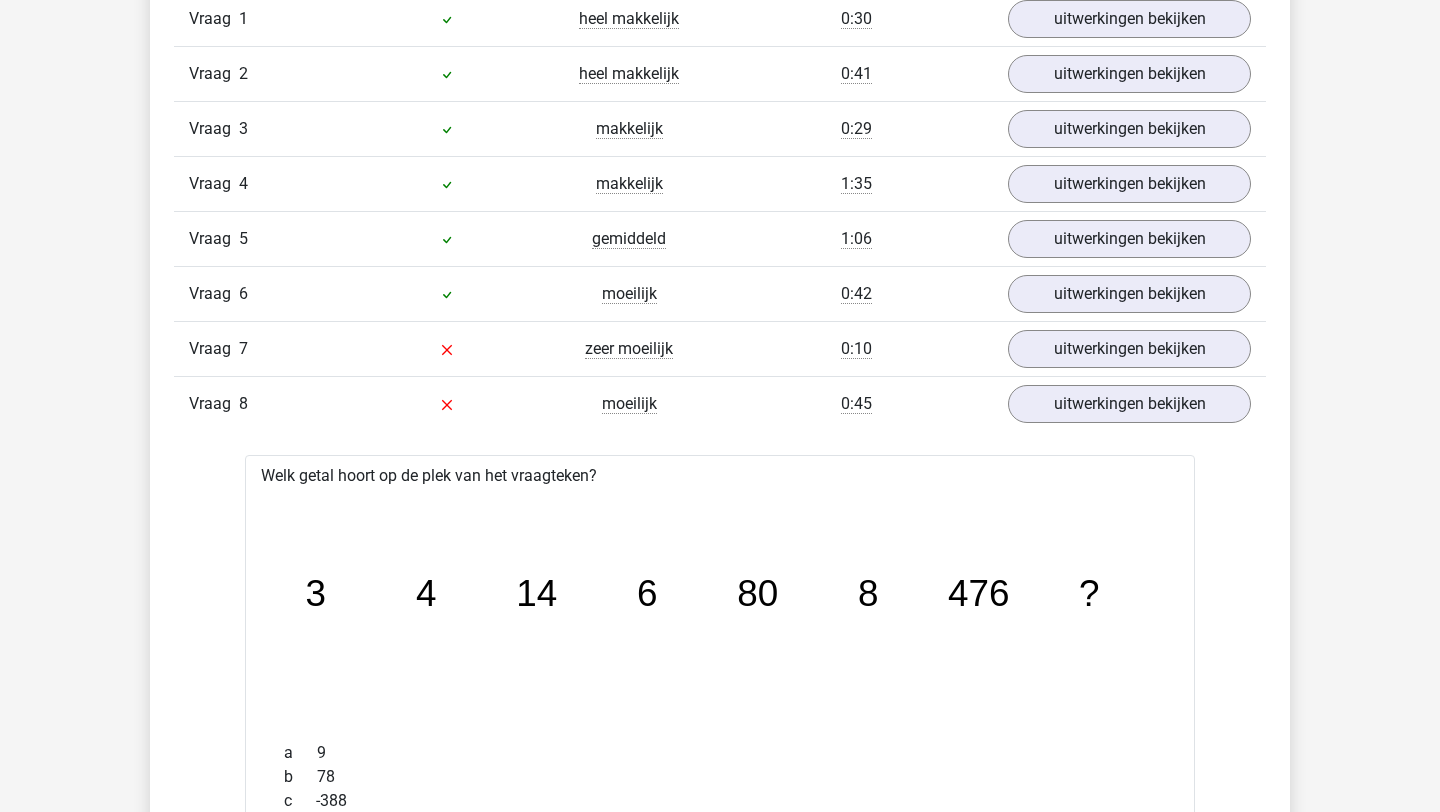 scroll, scrollTop: 1731, scrollLeft: 0, axis: vertical 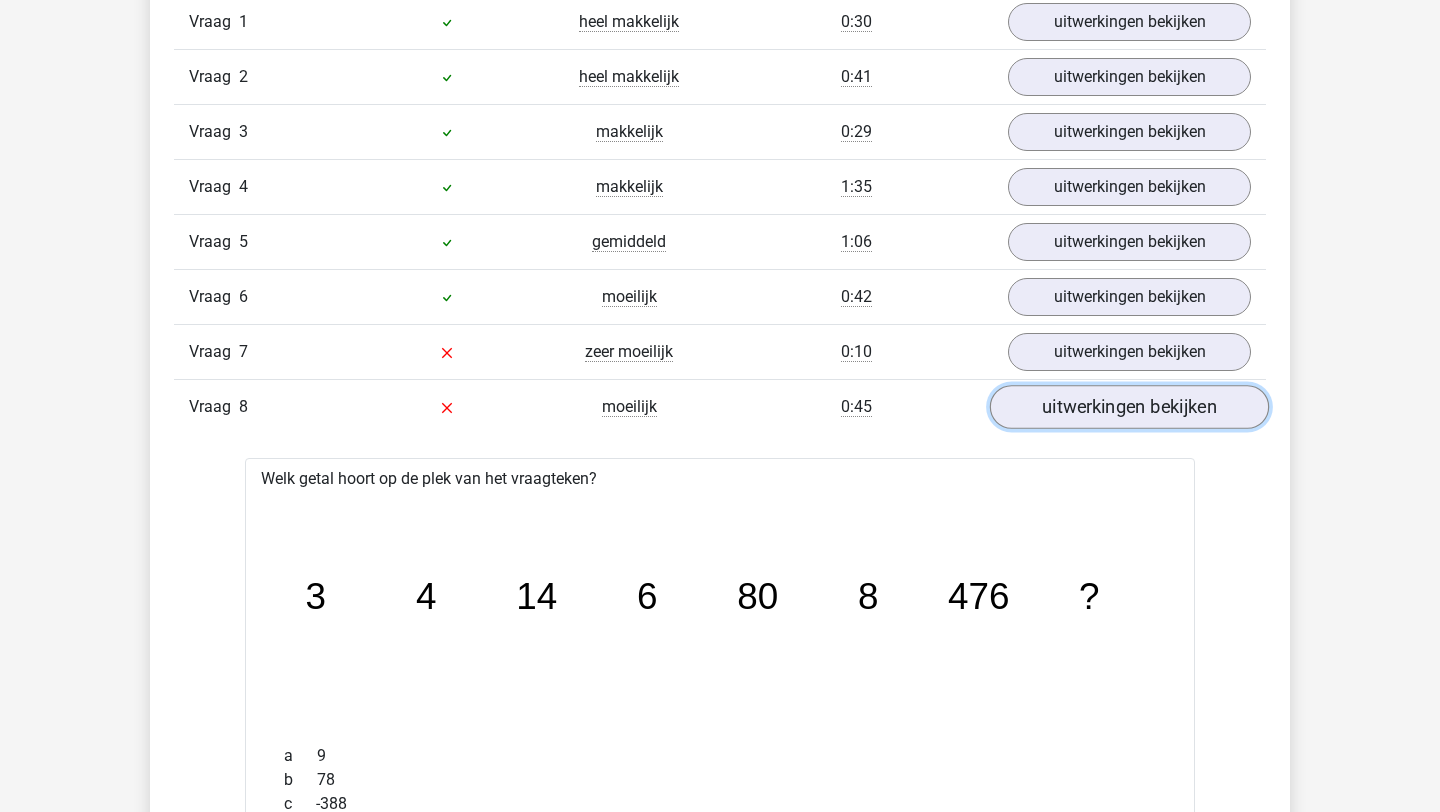 click on "uitwerkingen bekijken" at bounding box center [1129, 407] 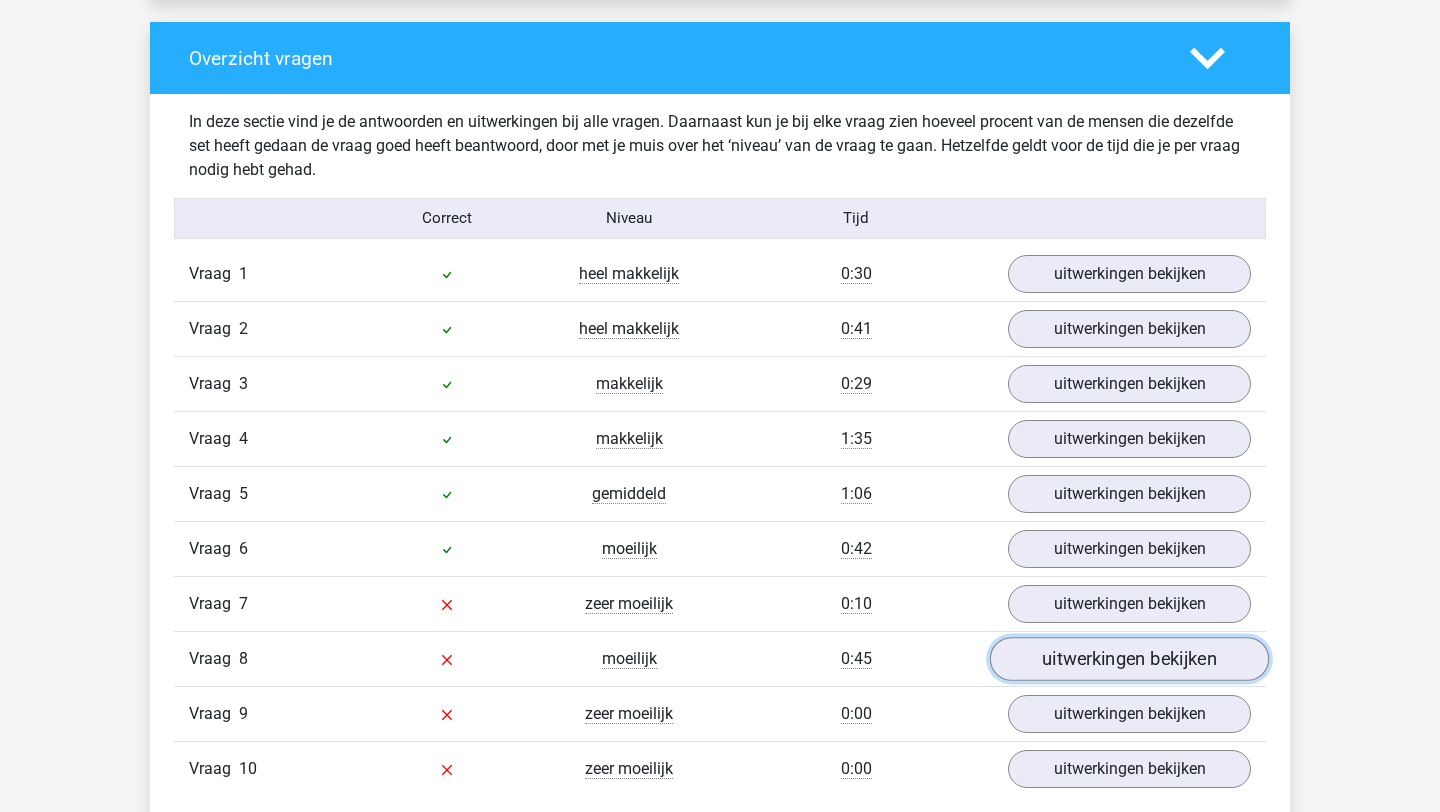 scroll, scrollTop: 1476, scrollLeft: 0, axis: vertical 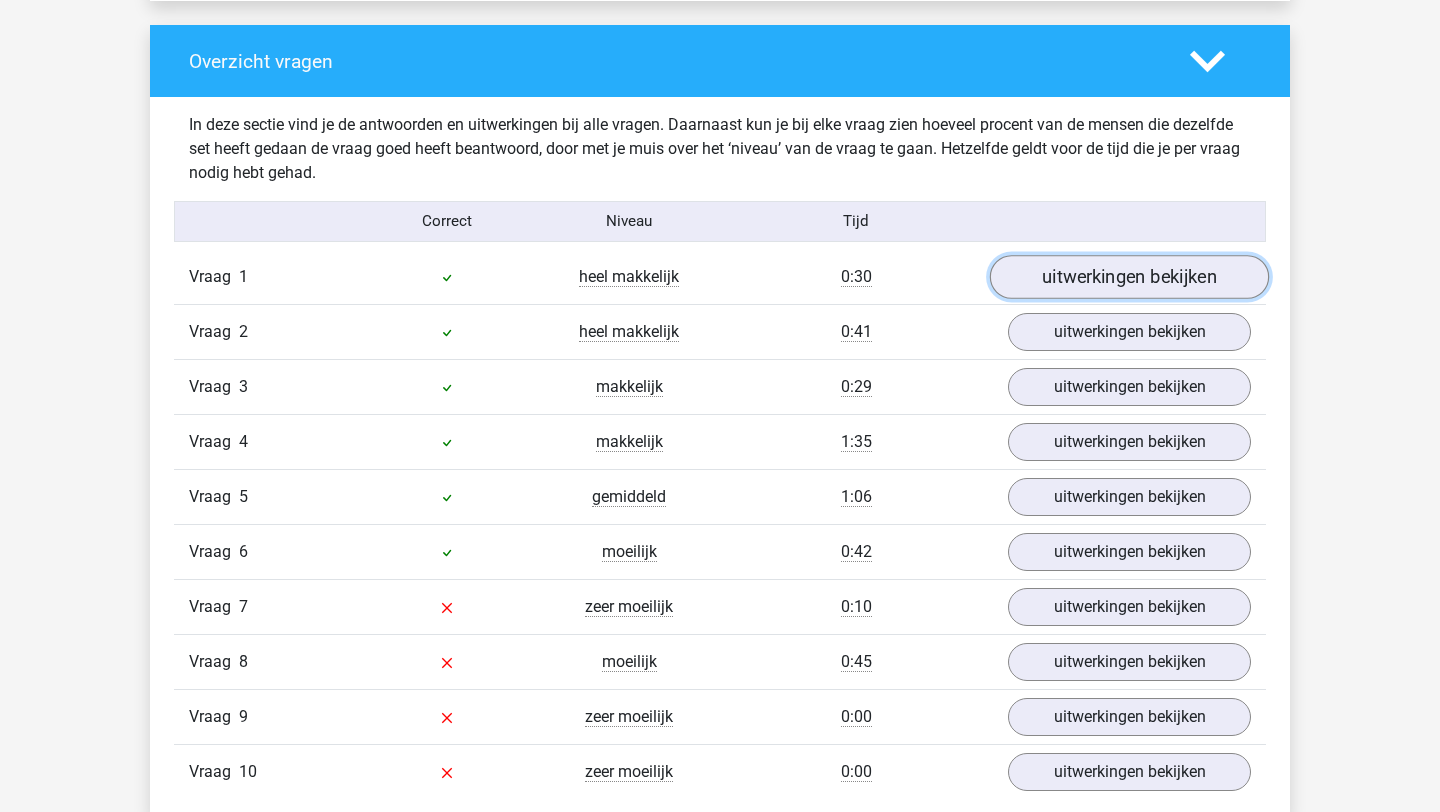 click on "uitwerkingen bekijken" at bounding box center [1129, 277] 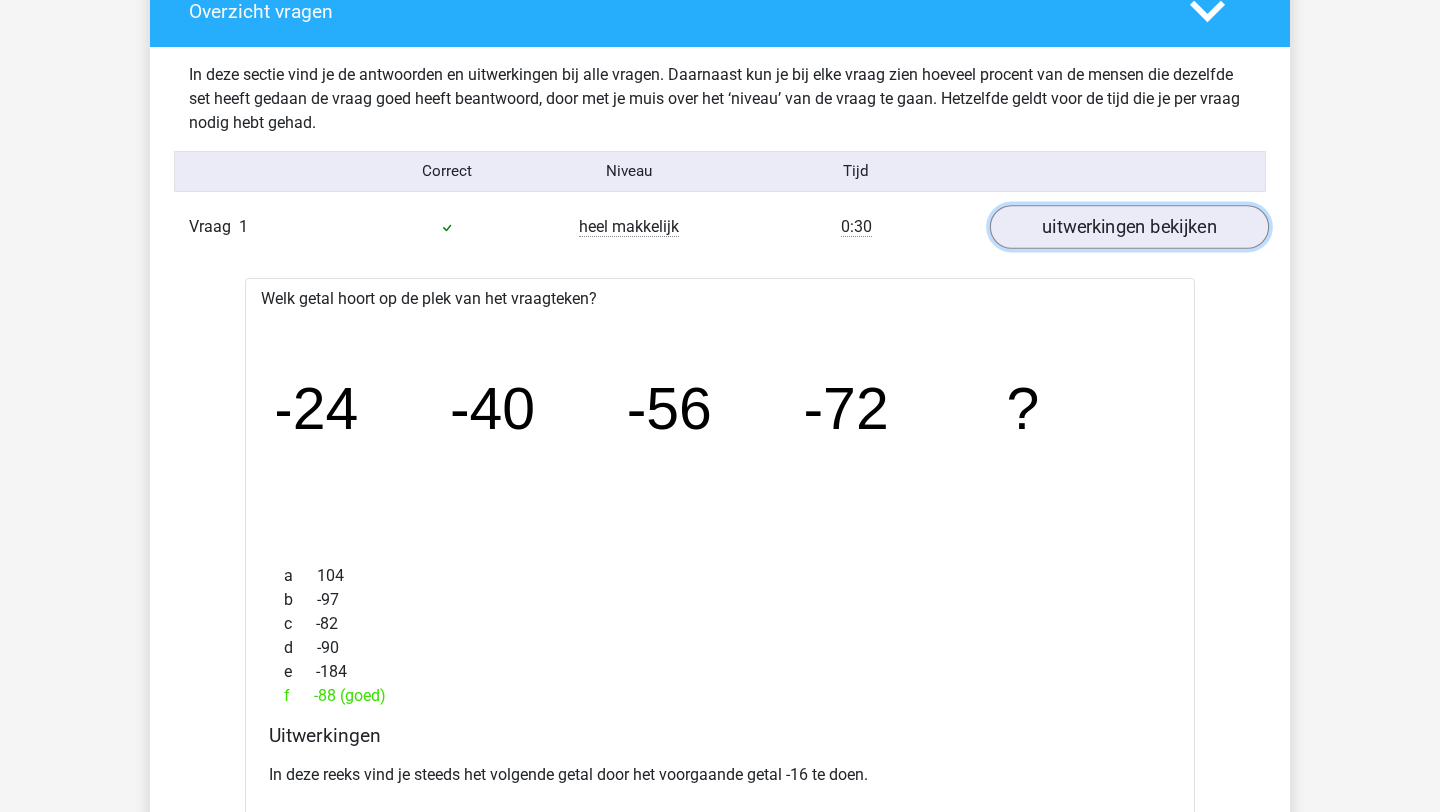 scroll, scrollTop: 1529, scrollLeft: 0, axis: vertical 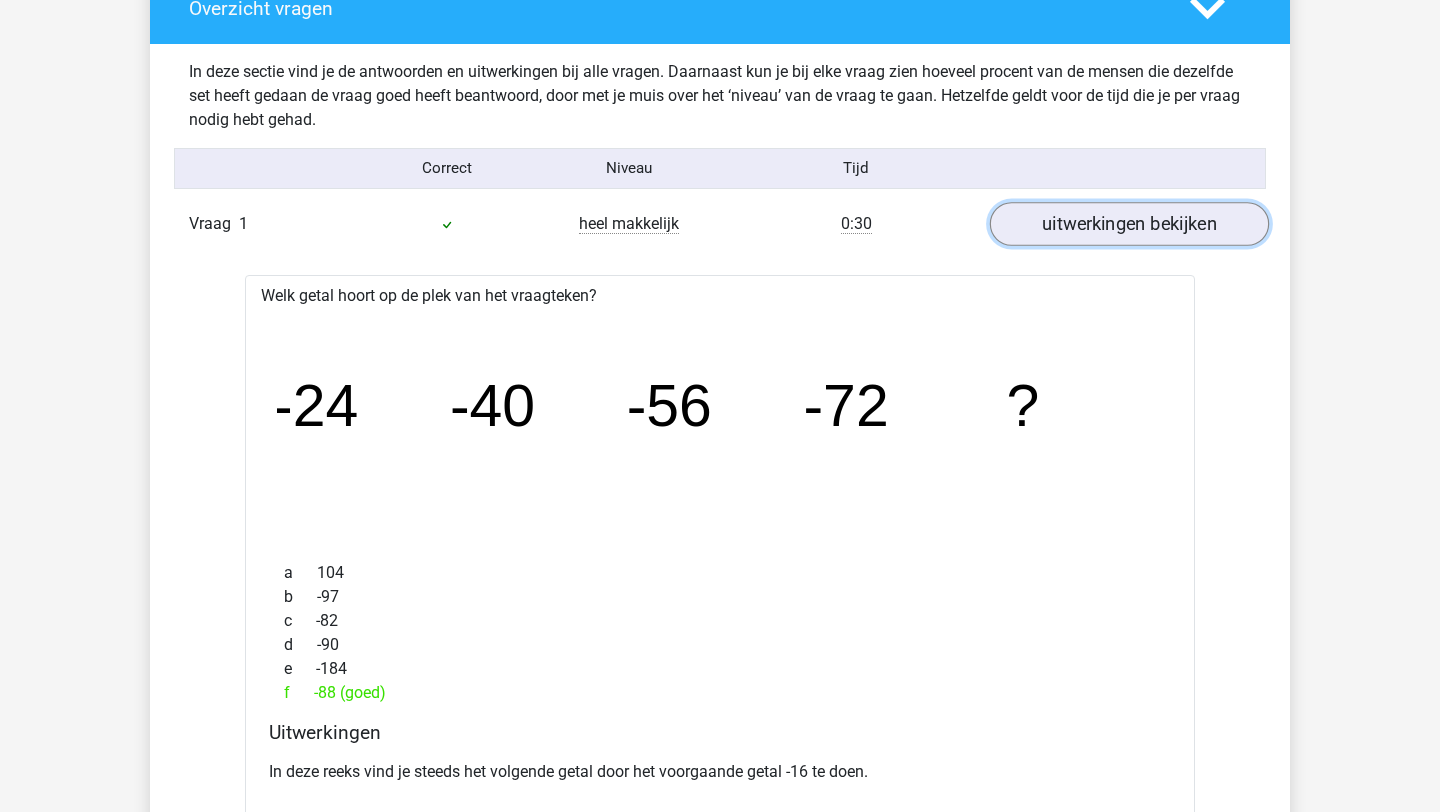 click on "uitwerkingen bekijken" at bounding box center (1129, 224) 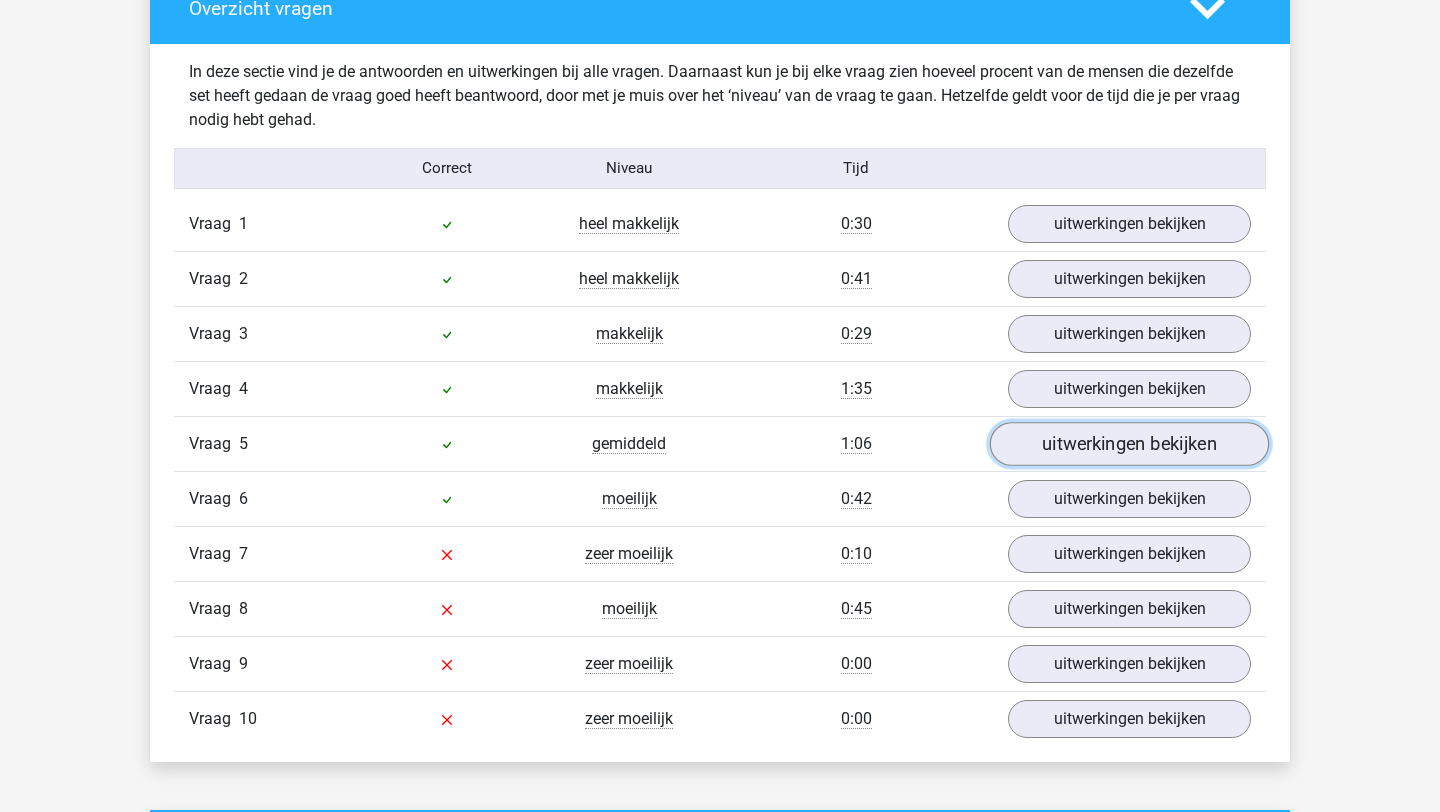 click on "uitwerkingen bekijken" at bounding box center [1129, 444] 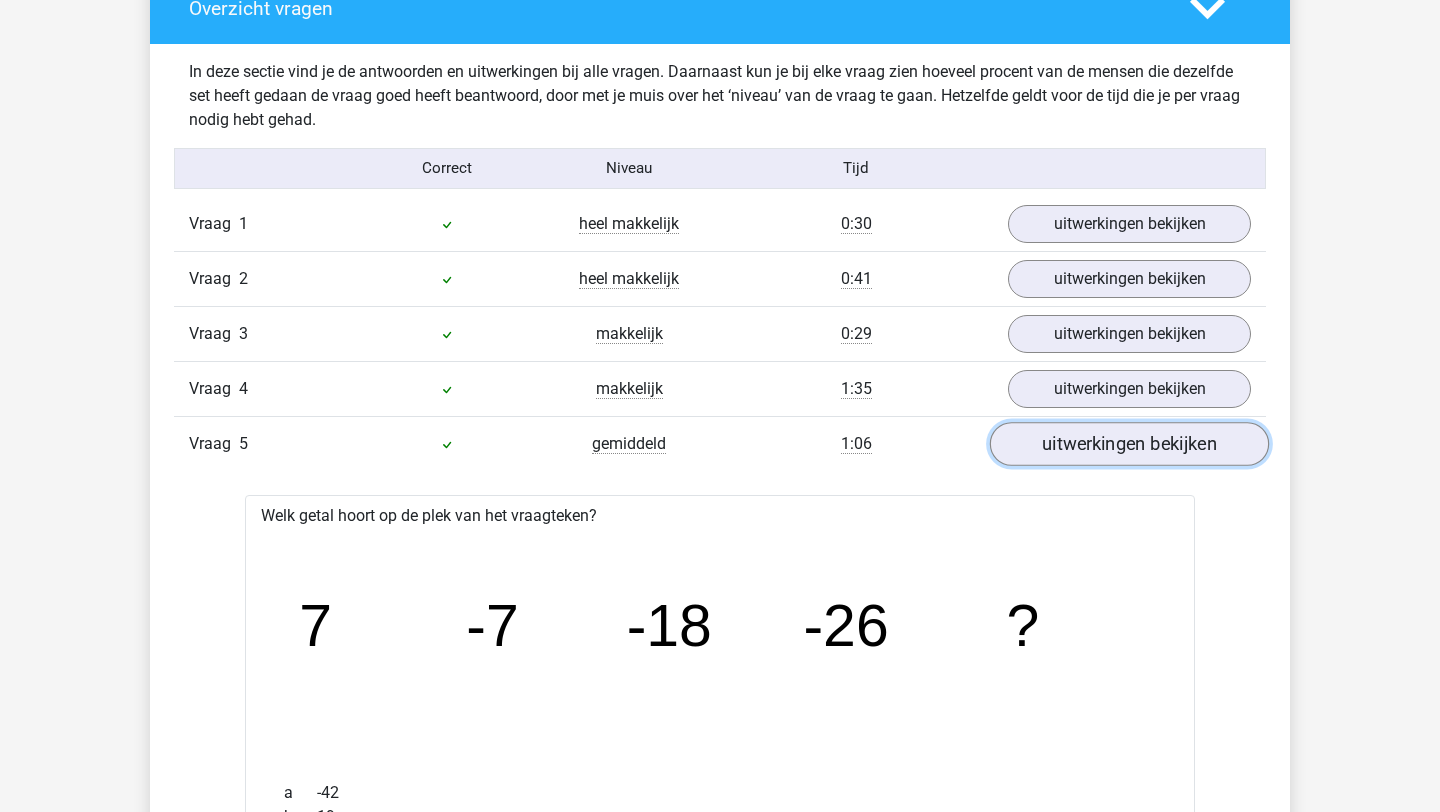 scroll, scrollTop: 1527, scrollLeft: 0, axis: vertical 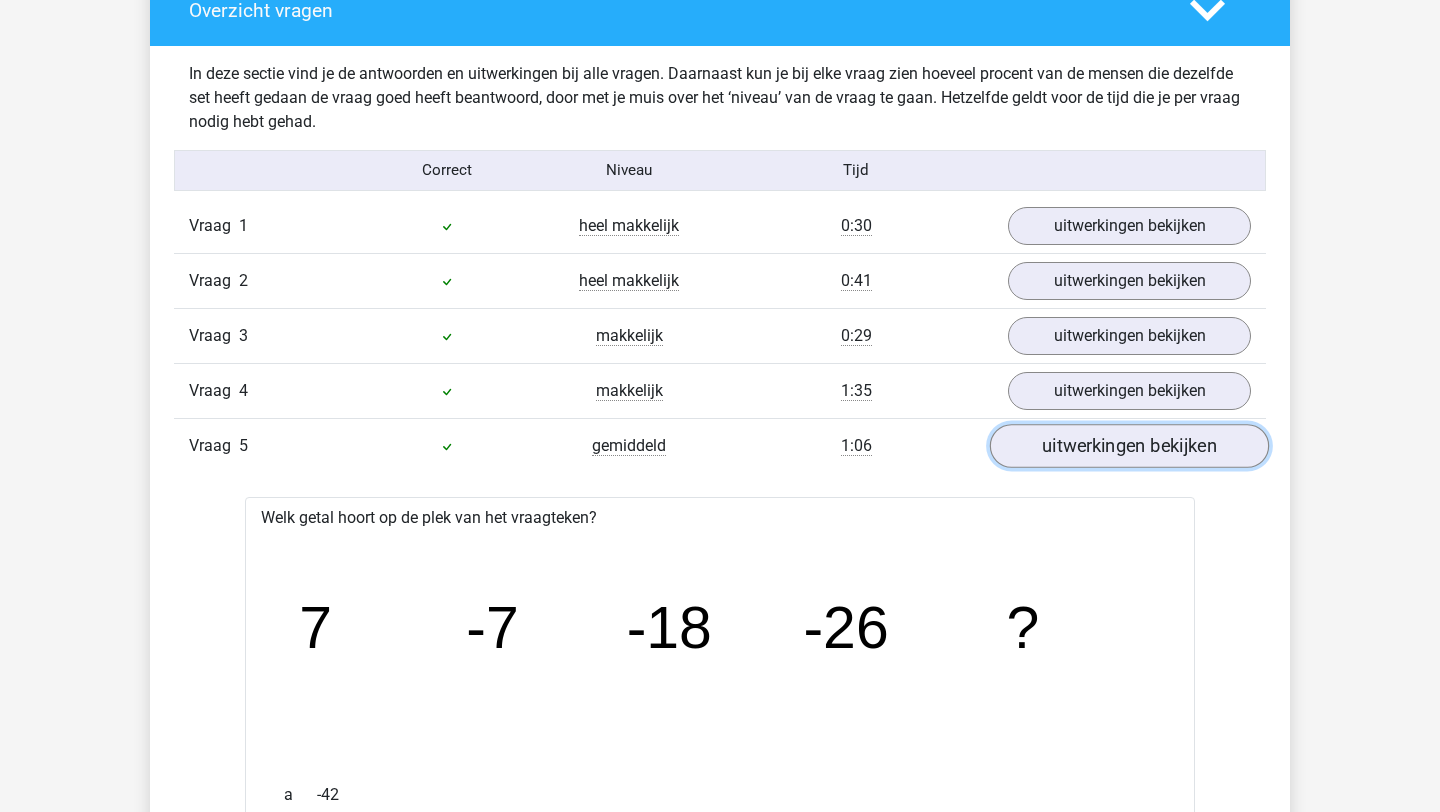 click on "uitwerkingen bekijken" at bounding box center (1129, 446) 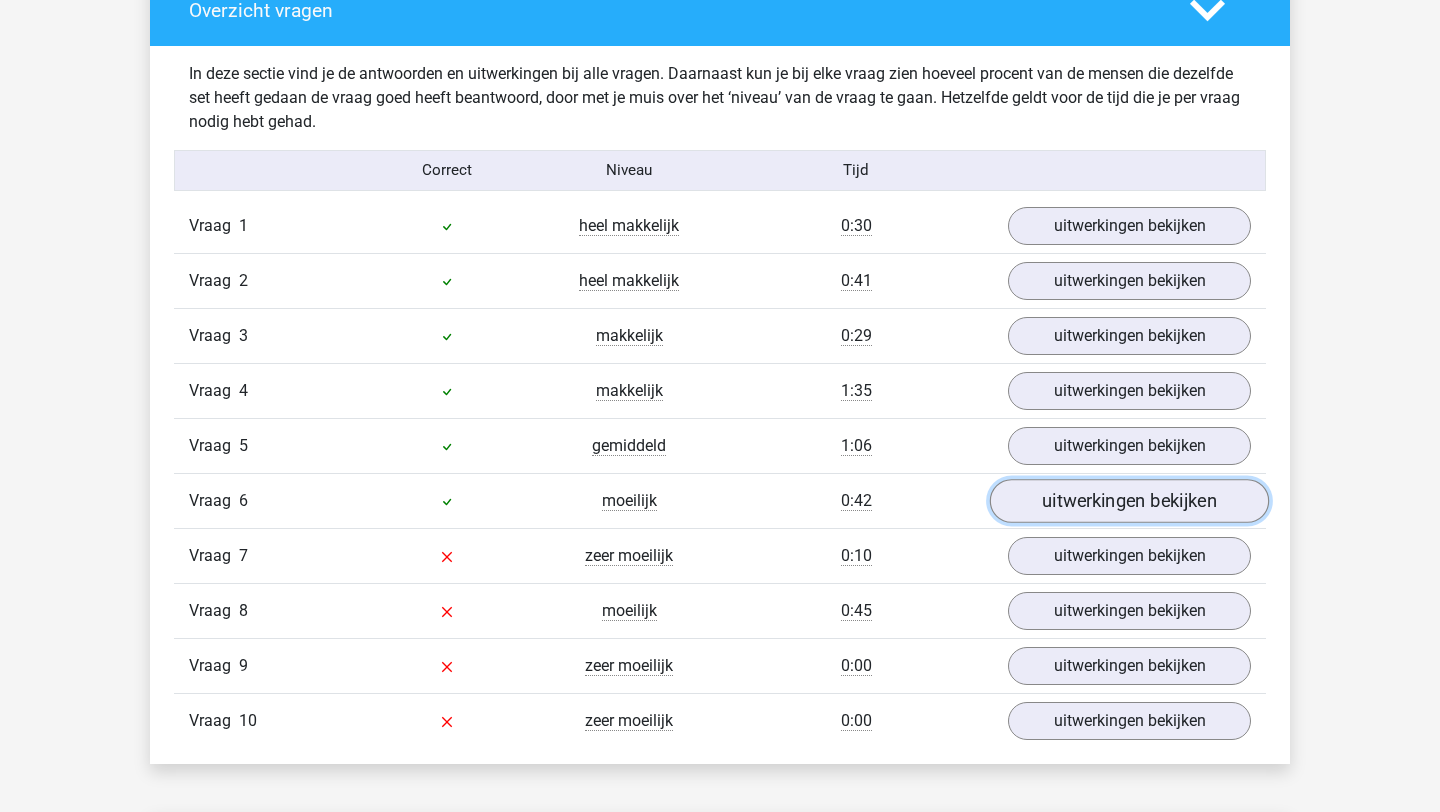 click on "uitwerkingen bekijken" at bounding box center [1129, 501] 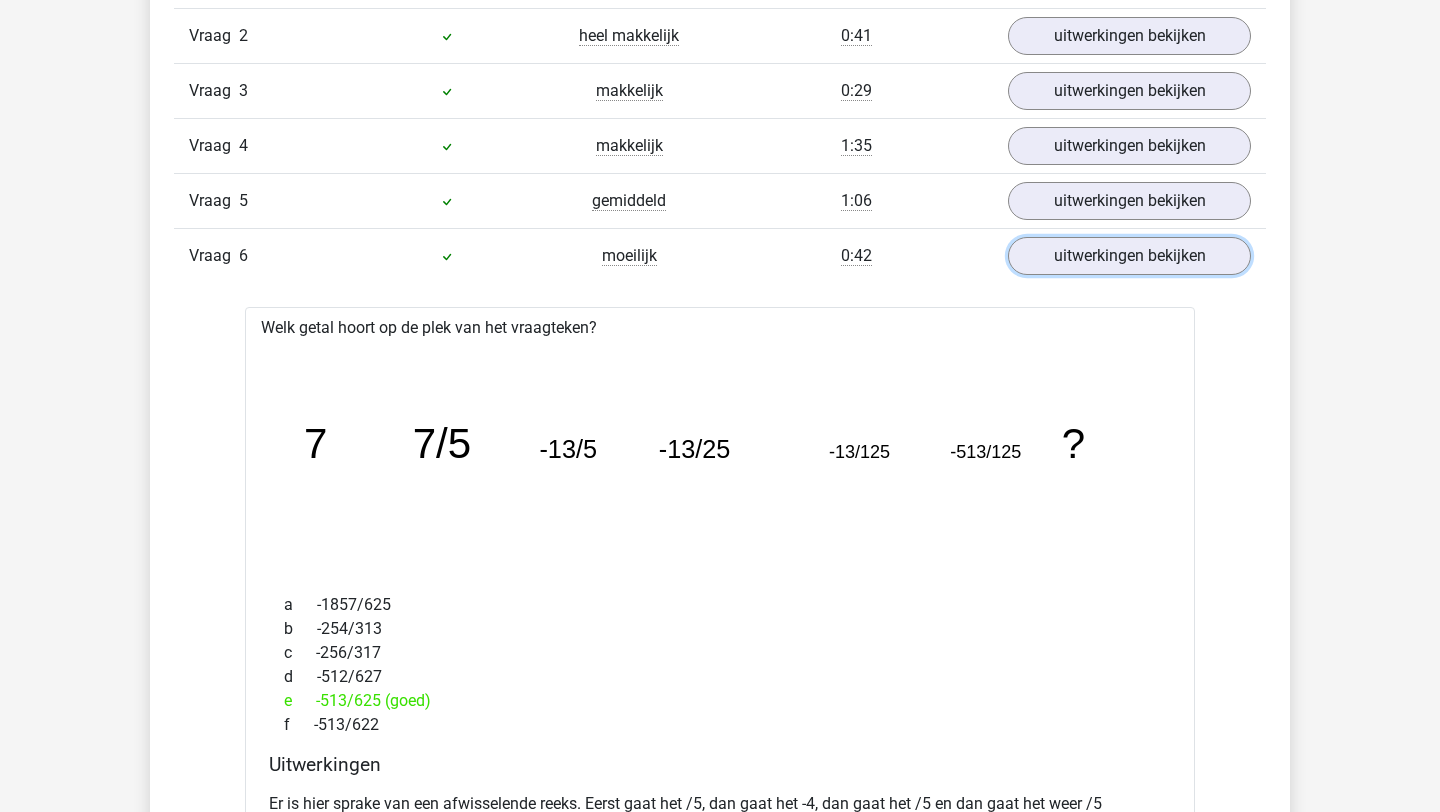 scroll, scrollTop: 1776, scrollLeft: 0, axis: vertical 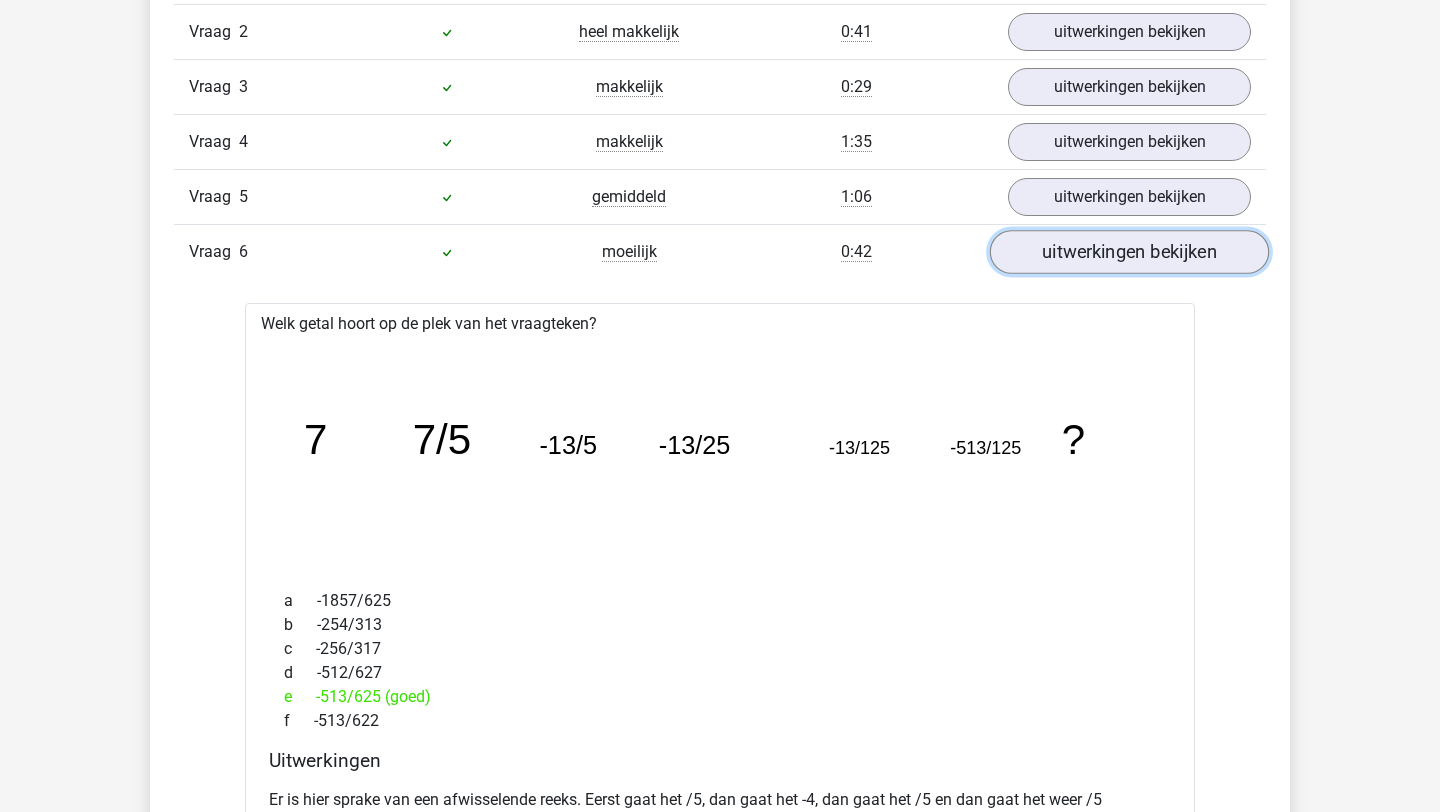 click on "uitwerkingen bekijken" at bounding box center [1129, 252] 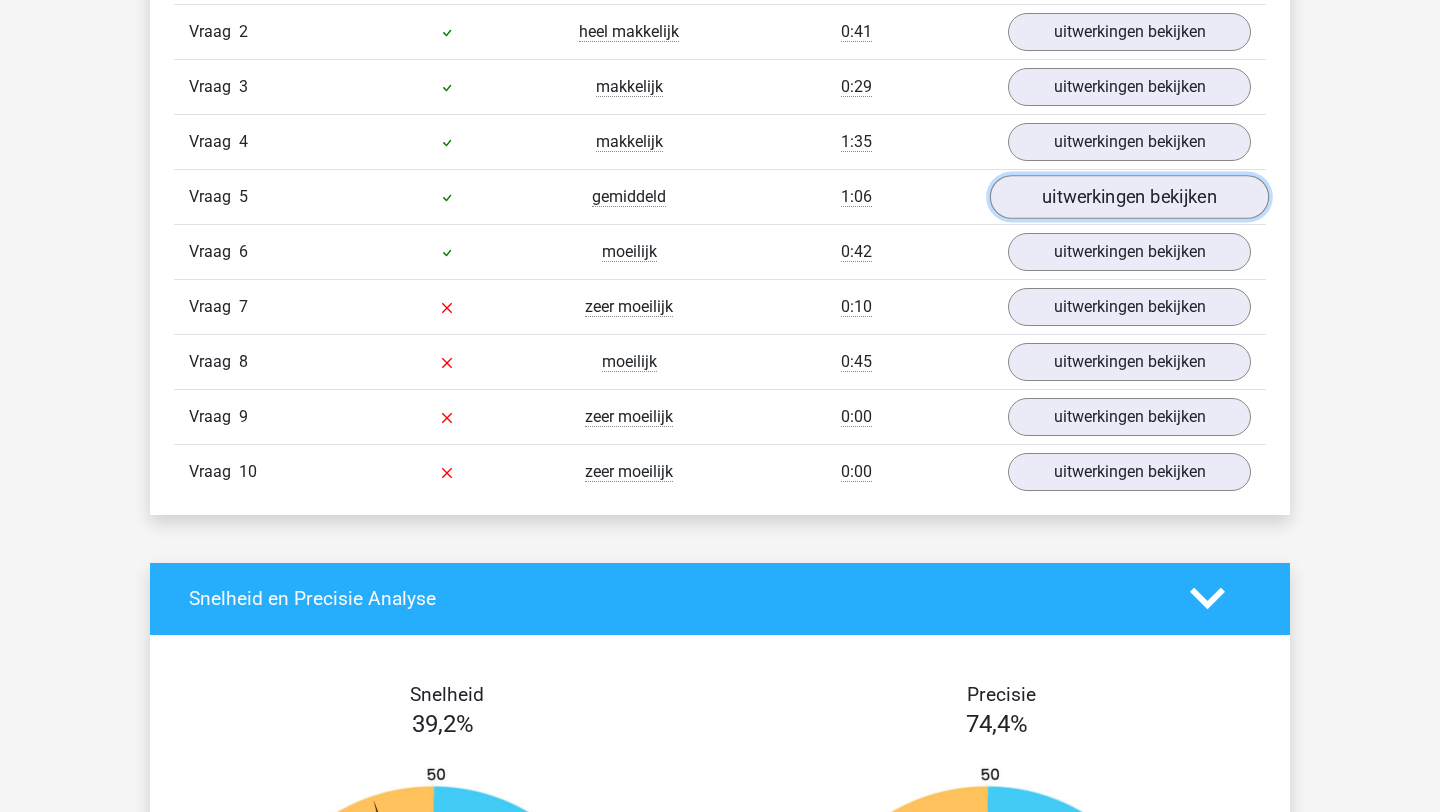 click on "uitwerkingen bekijken" at bounding box center [1129, 197] 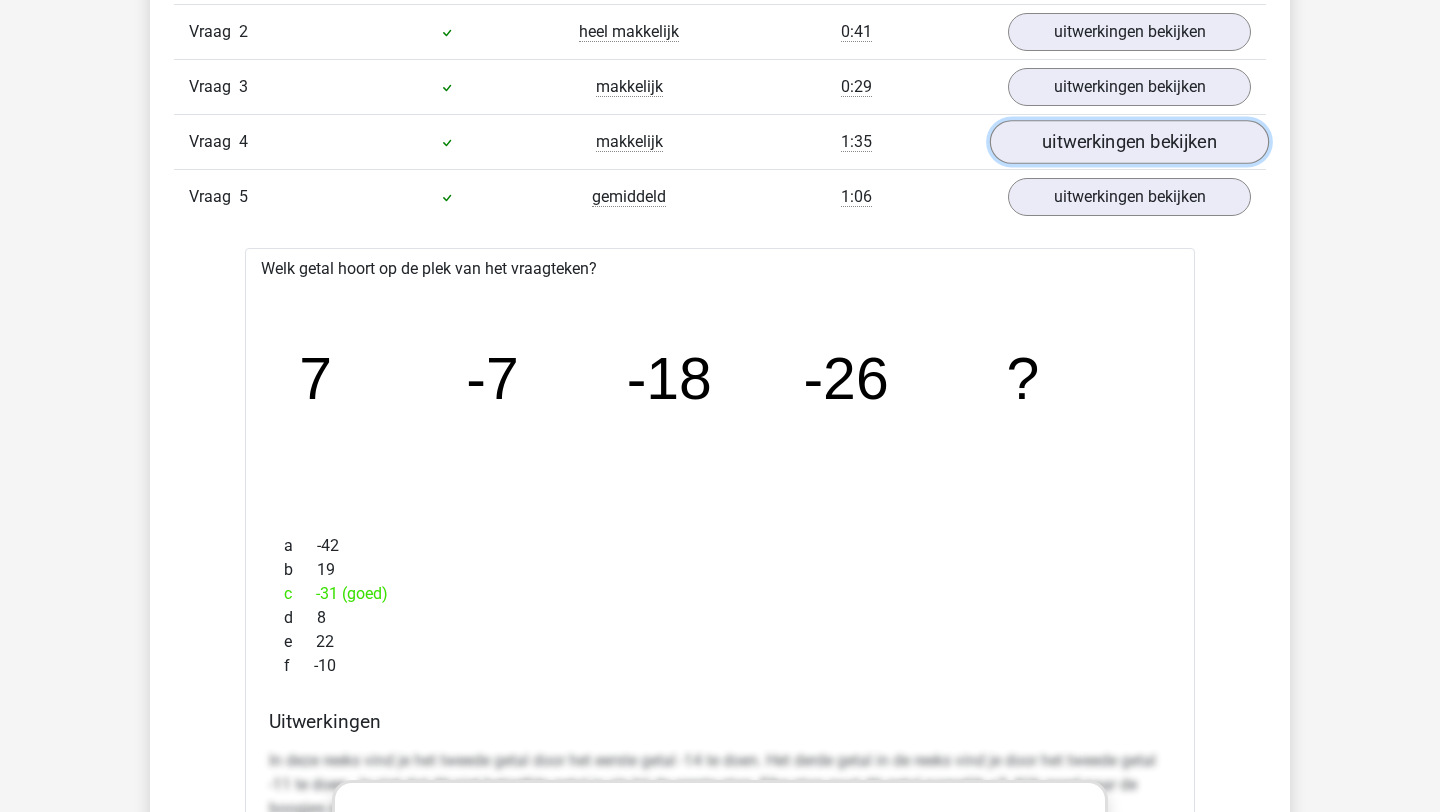 click on "uitwerkingen bekijken" at bounding box center (1129, 142) 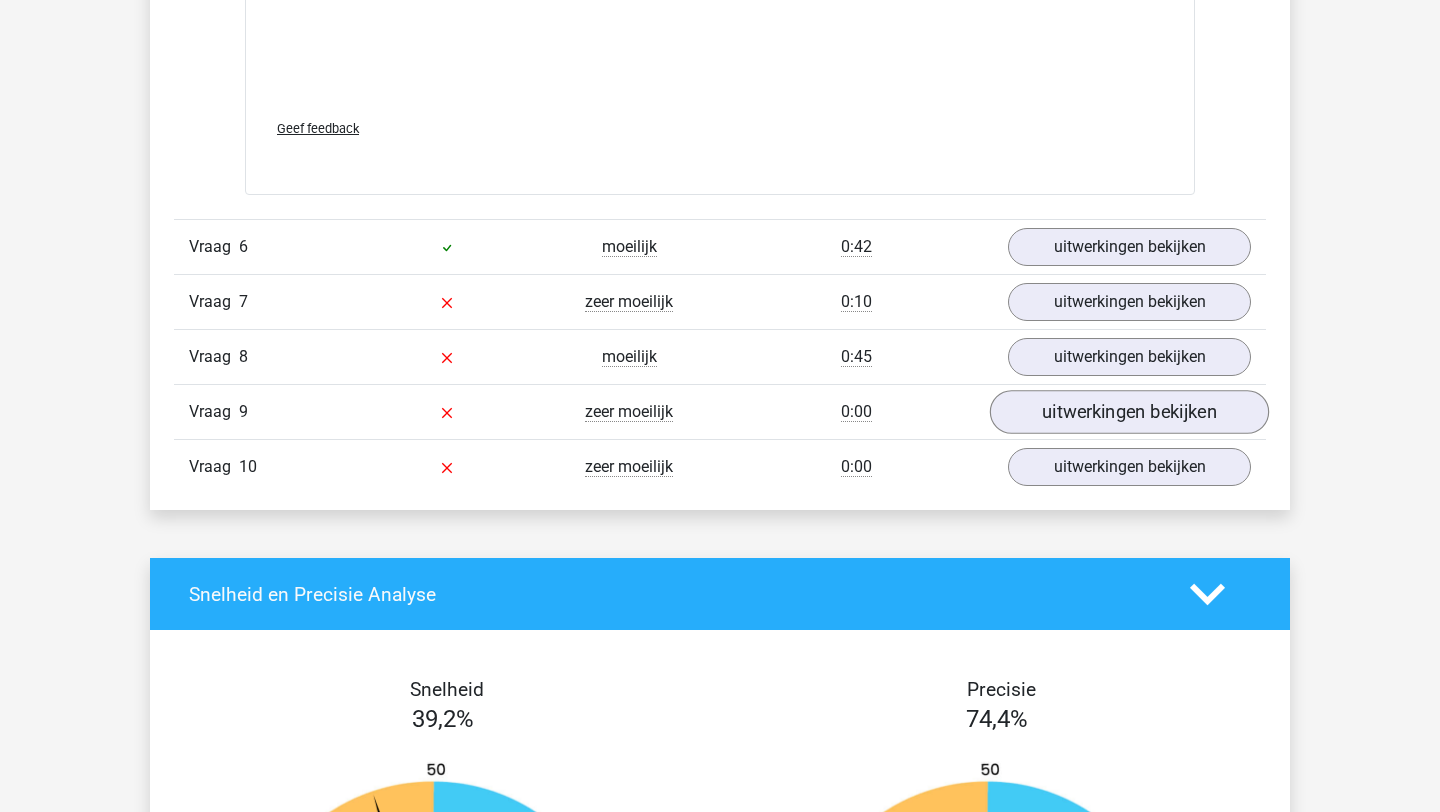 scroll, scrollTop: 4014, scrollLeft: 0, axis: vertical 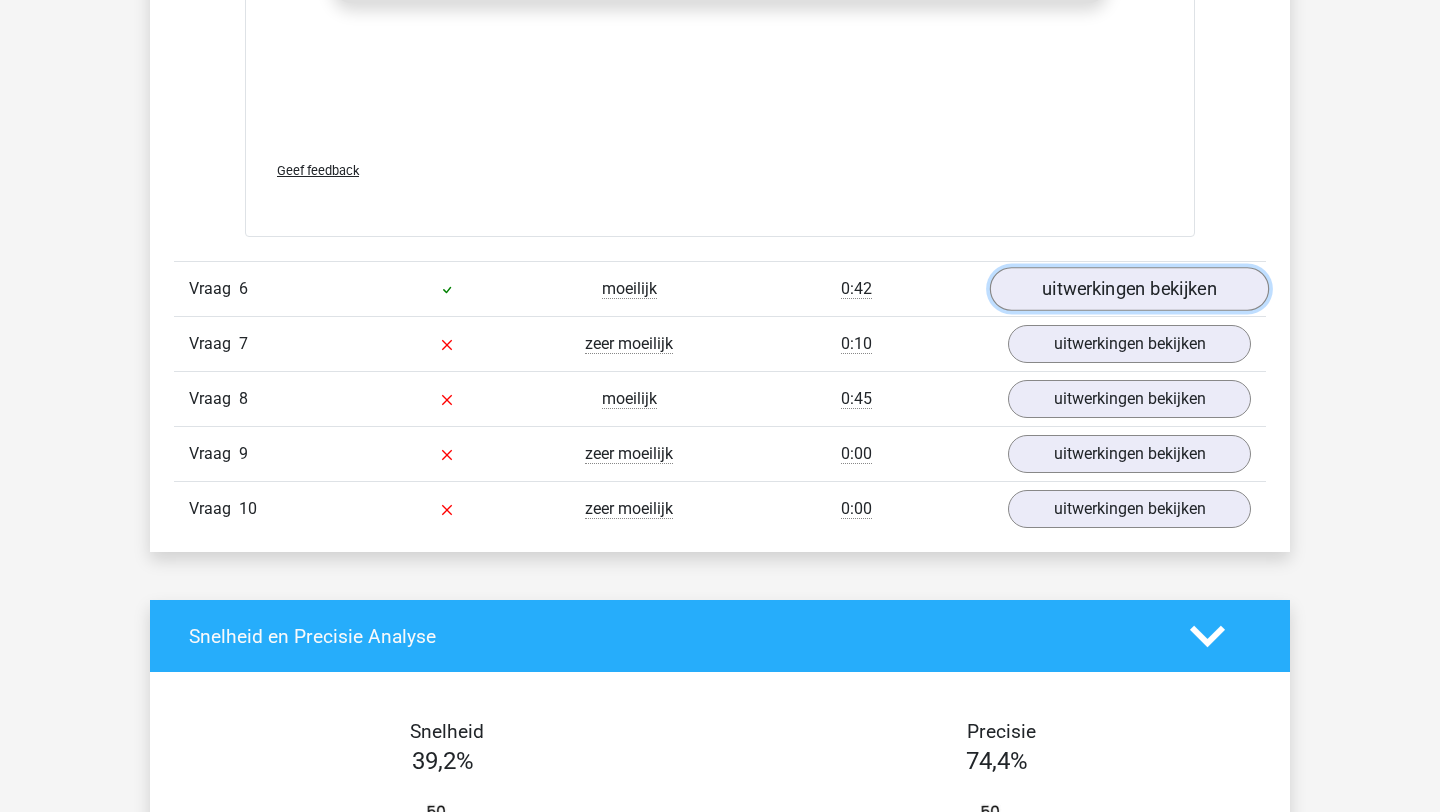 click on "uitwerkingen bekijken" at bounding box center (1129, 290) 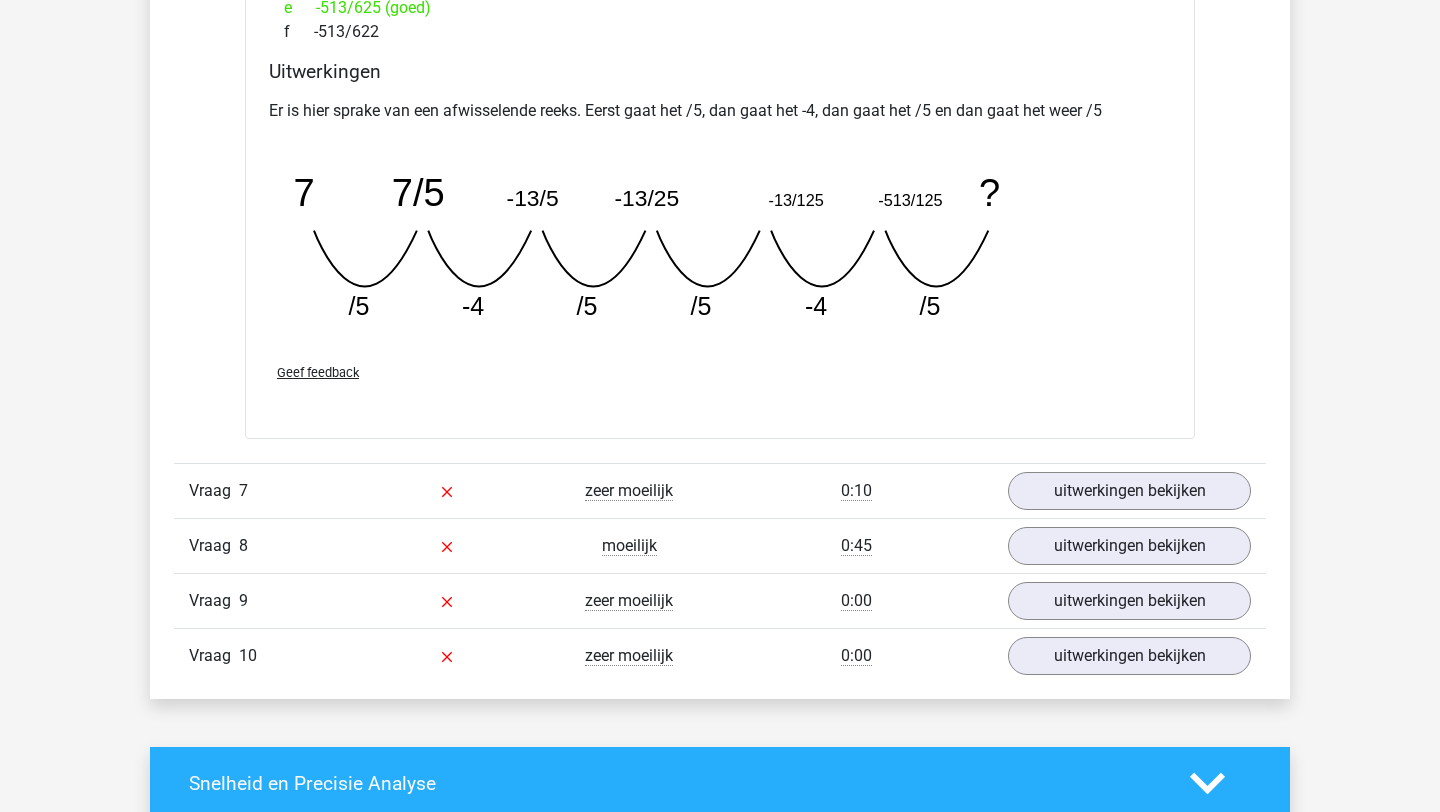 scroll, scrollTop: 4751, scrollLeft: 0, axis: vertical 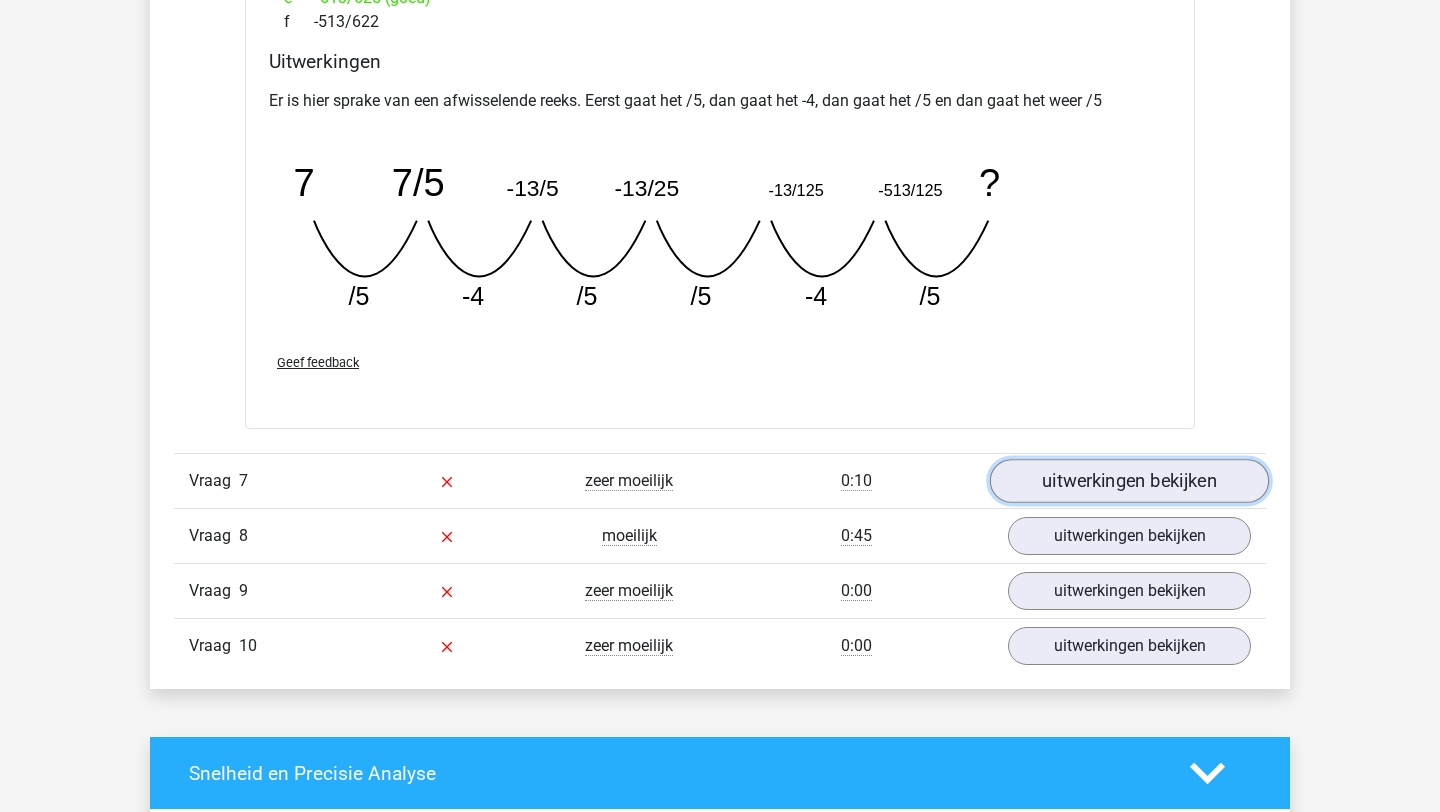 click on "uitwerkingen bekijken" at bounding box center [1129, 481] 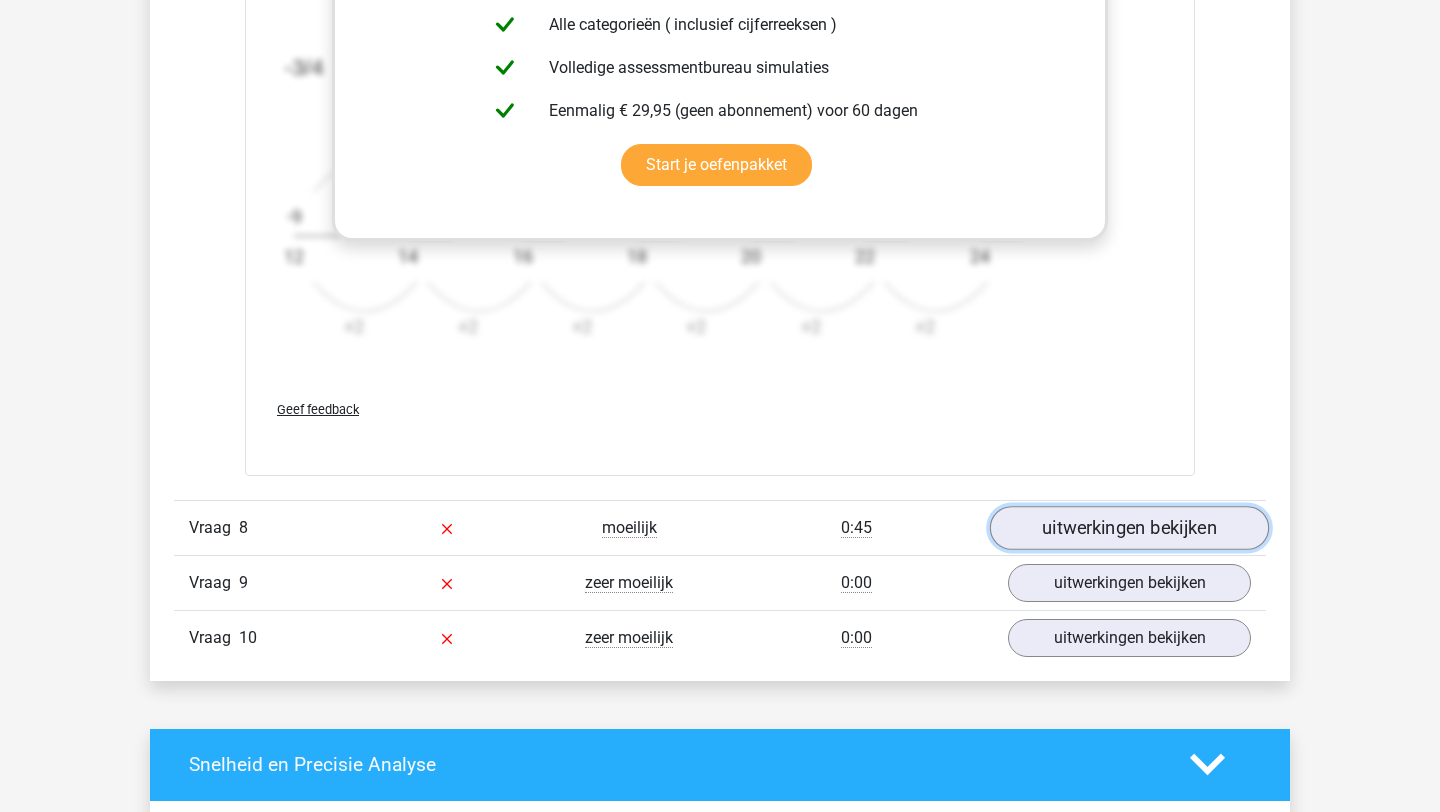 click on "uitwerkingen bekijken" at bounding box center [1129, 528] 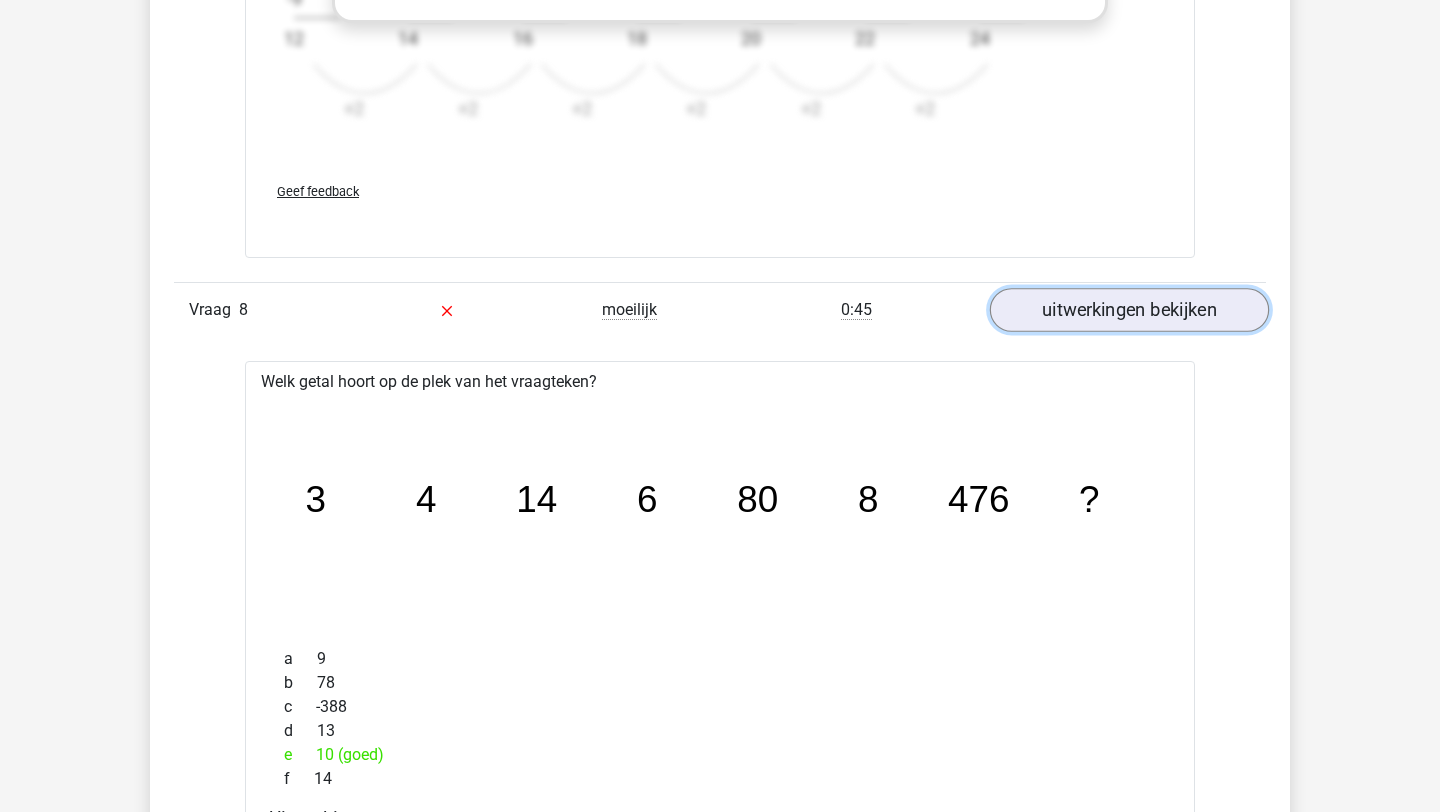 scroll, scrollTop: 6243, scrollLeft: 0, axis: vertical 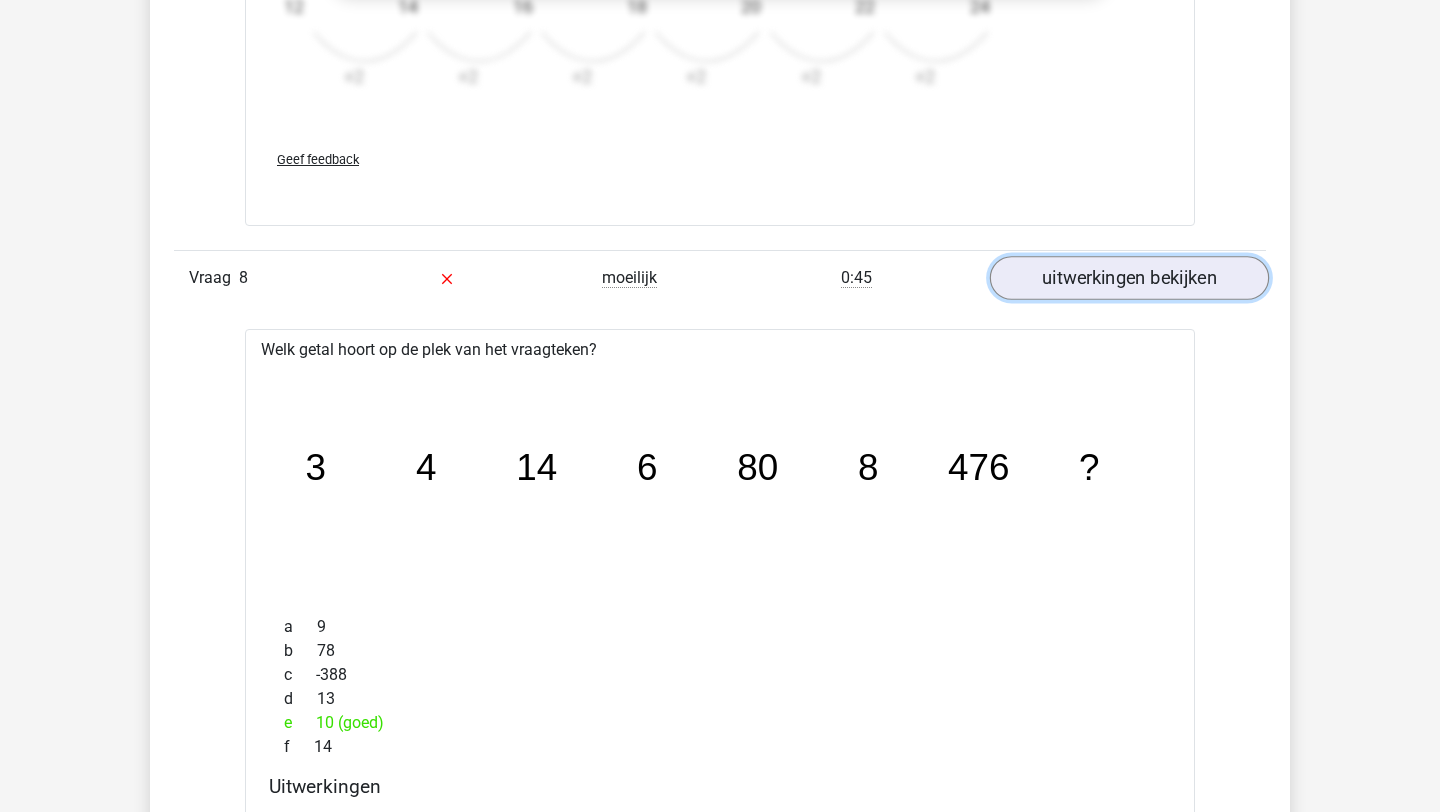 click on "uitwerkingen bekijken" at bounding box center [1129, 278] 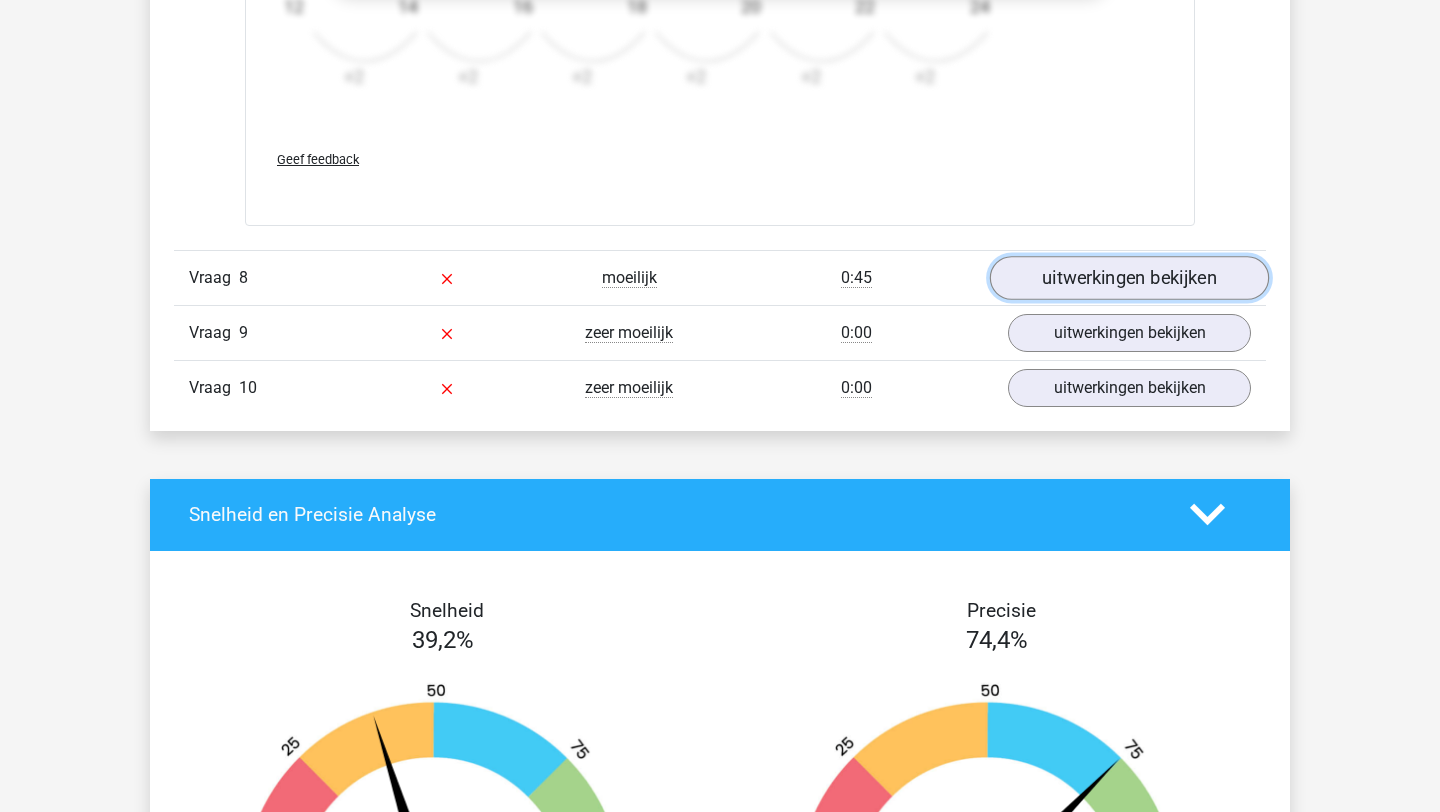 scroll, scrollTop: 6253, scrollLeft: 0, axis: vertical 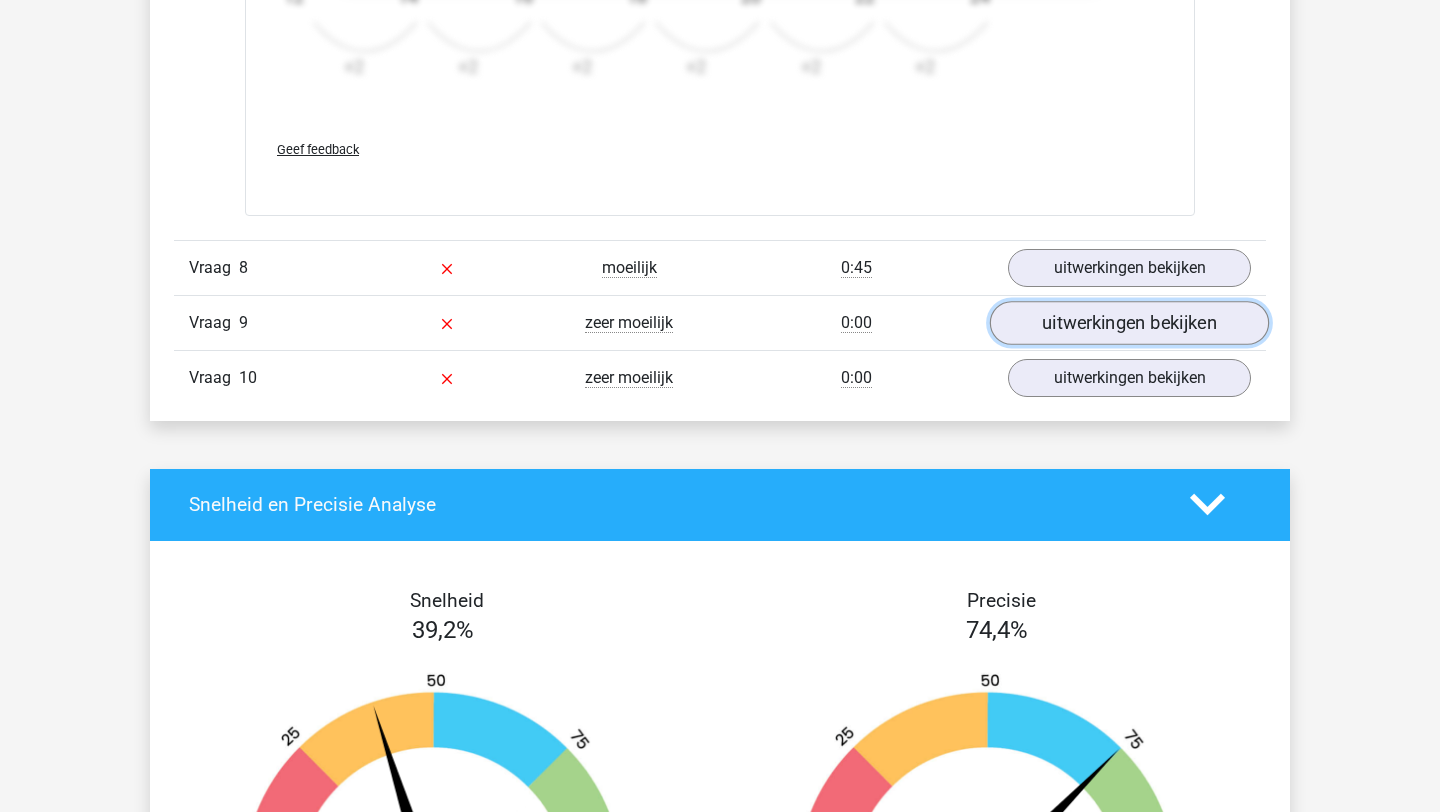 click on "uitwerkingen bekijken" at bounding box center (1129, 323) 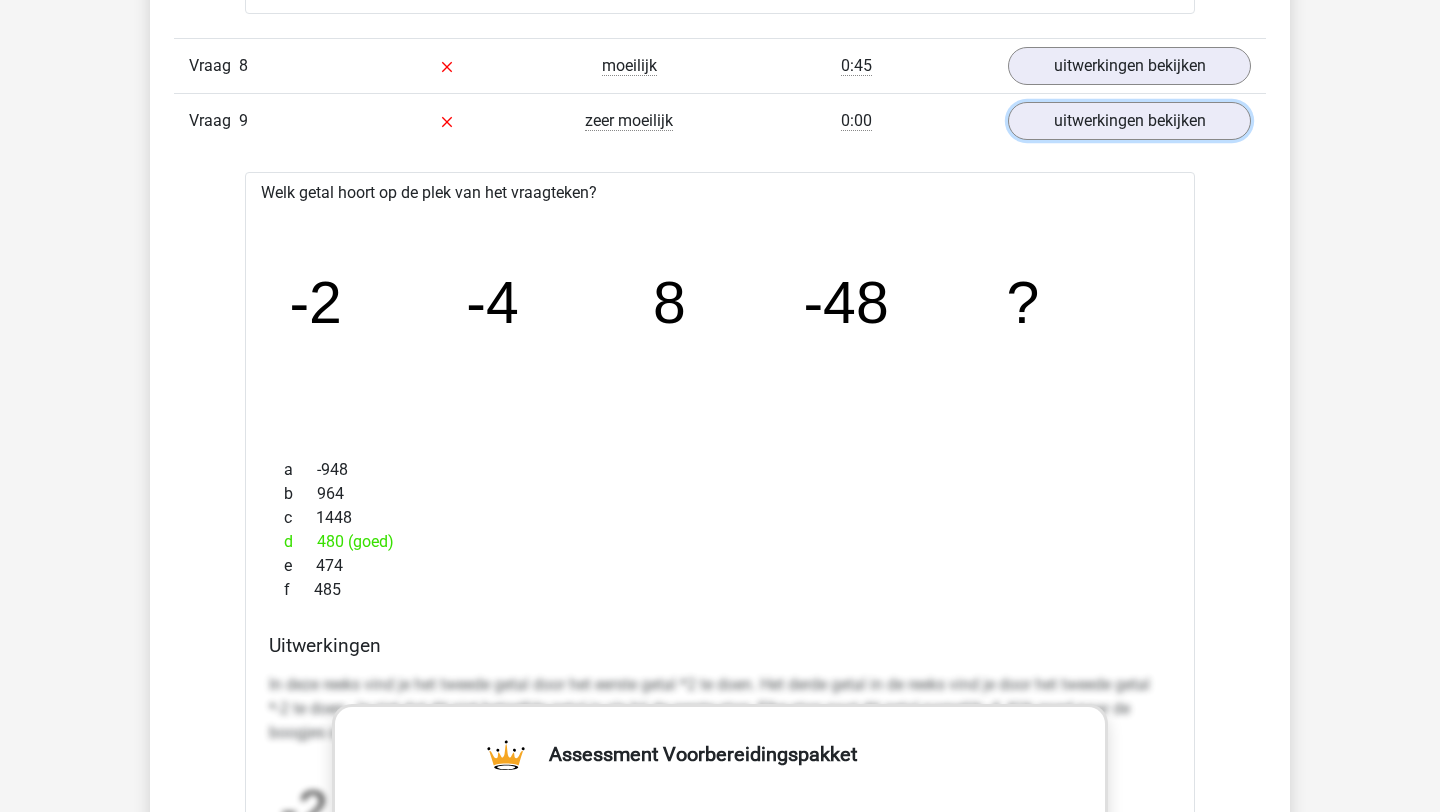 scroll, scrollTop: 6452, scrollLeft: 0, axis: vertical 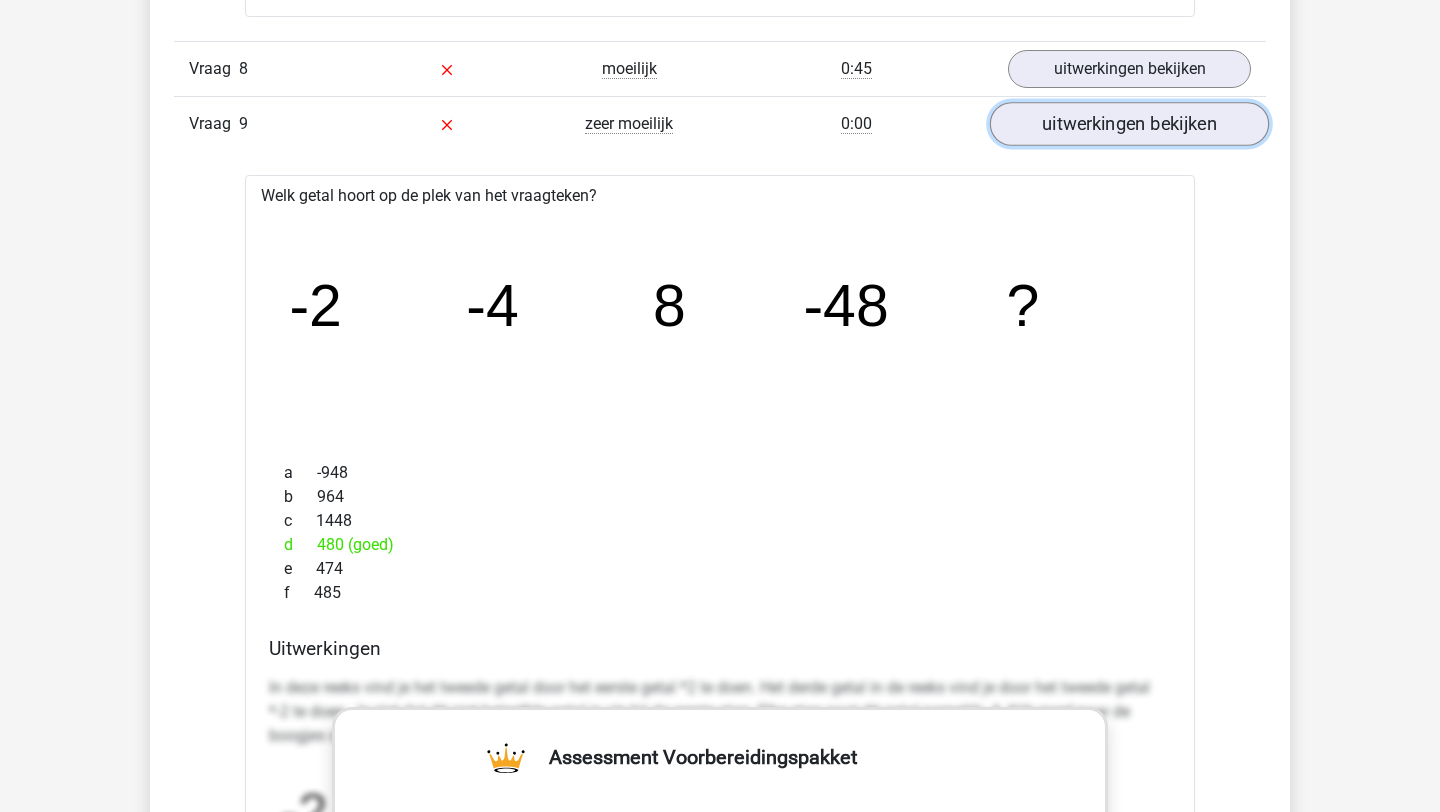 click on "uitwerkingen bekijken" at bounding box center [1129, 124] 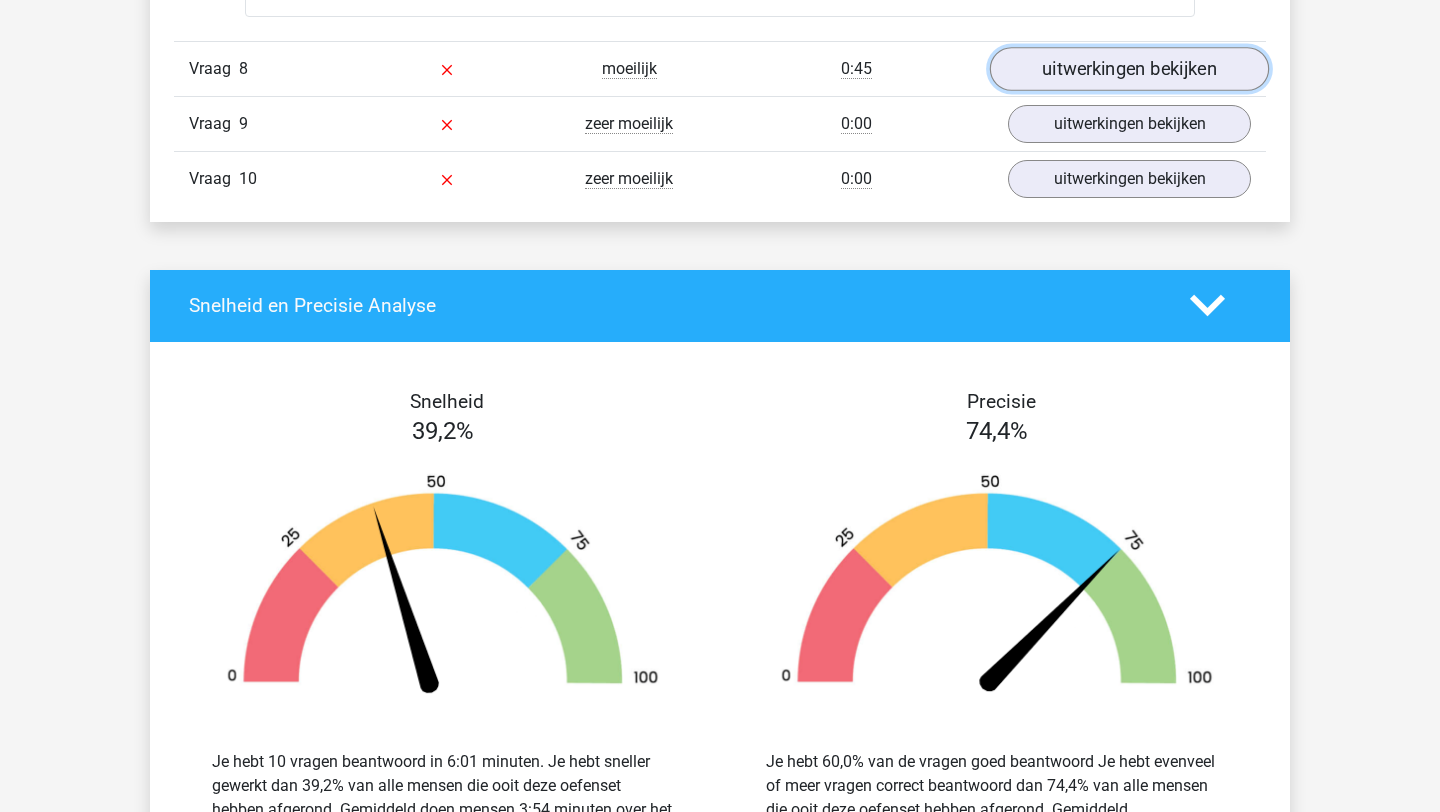 click on "uitwerkingen bekijken" at bounding box center [1129, 69] 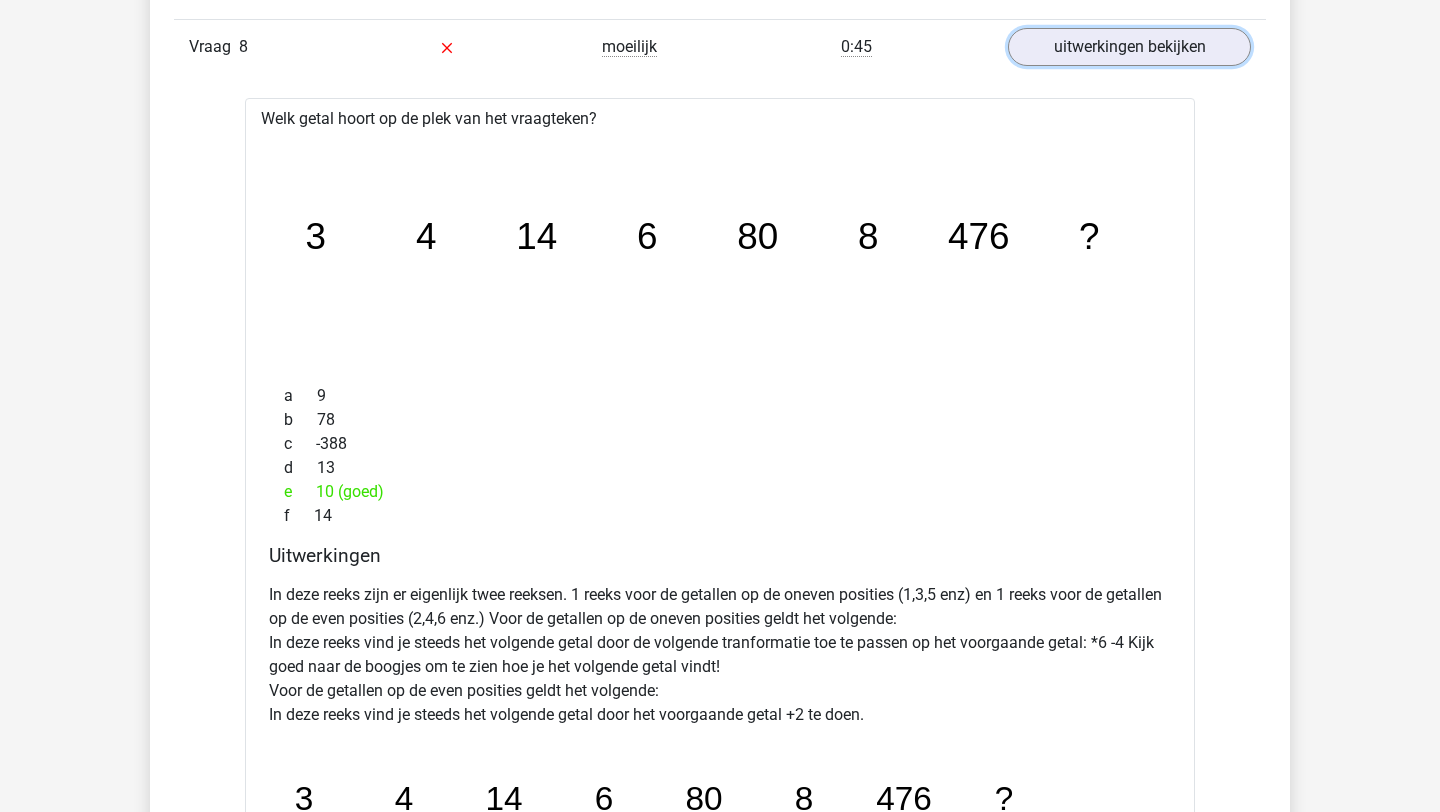 scroll, scrollTop: 6486, scrollLeft: 0, axis: vertical 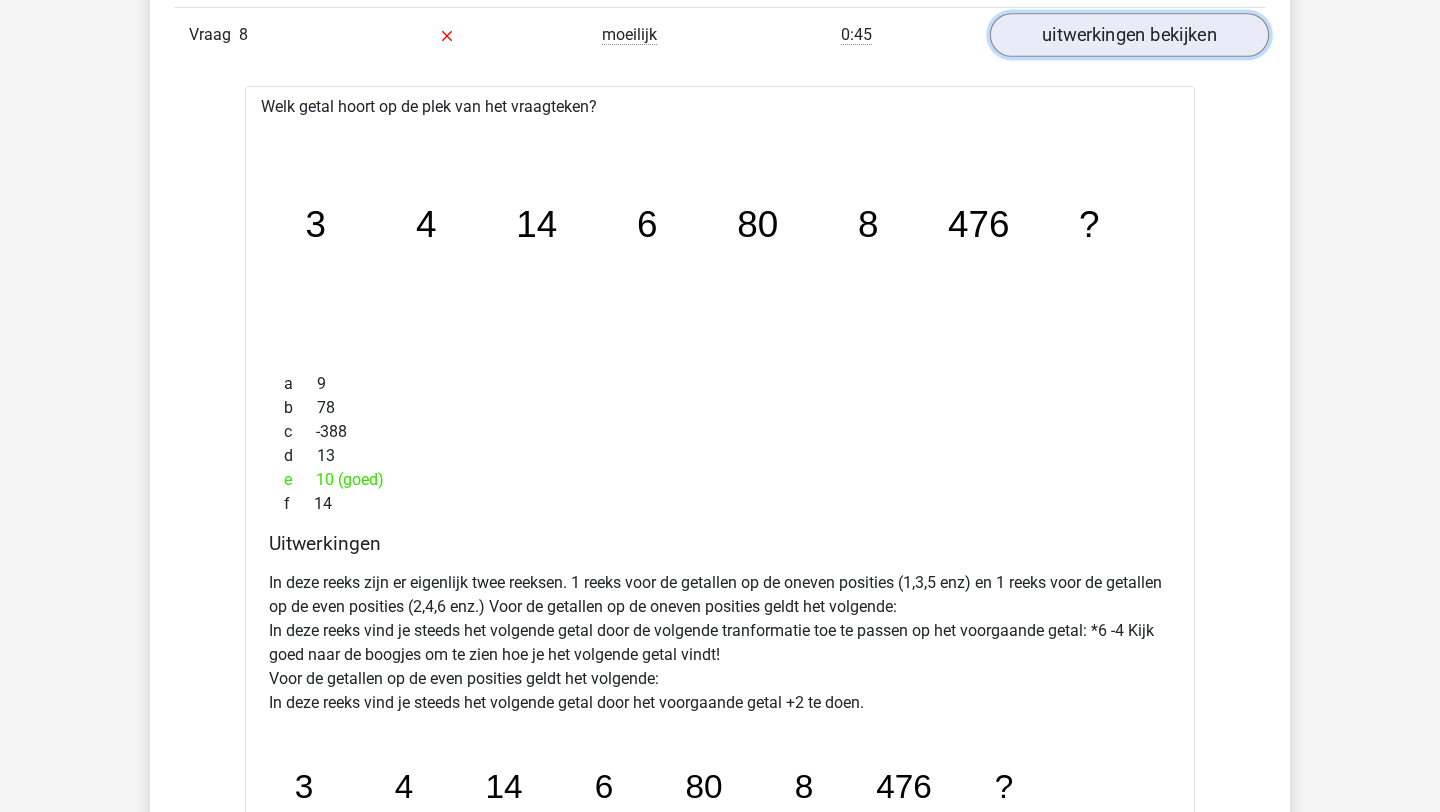 click on "uitwerkingen bekijken" at bounding box center [1129, 35] 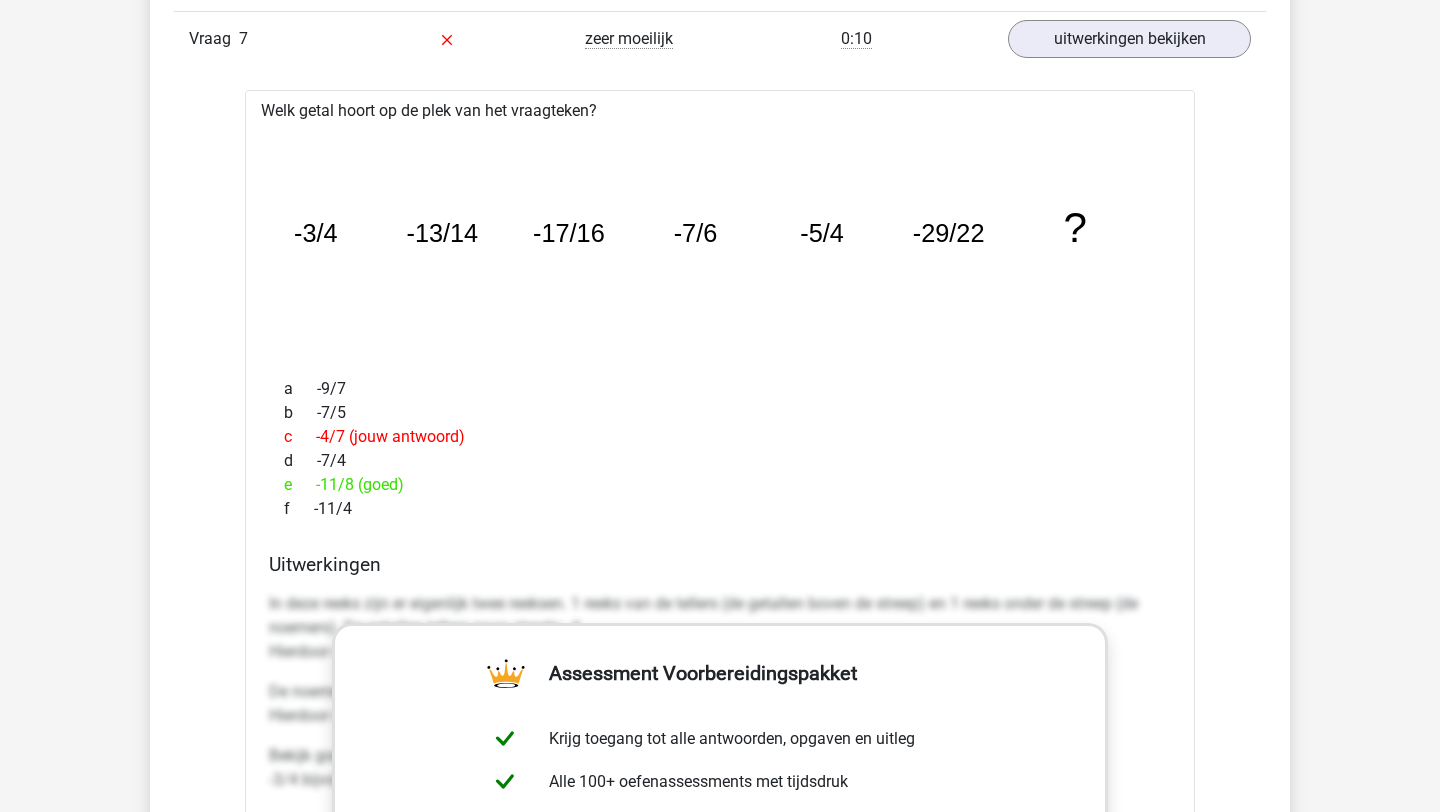 scroll, scrollTop: 5190, scrollLeft: 0, axis: vertical 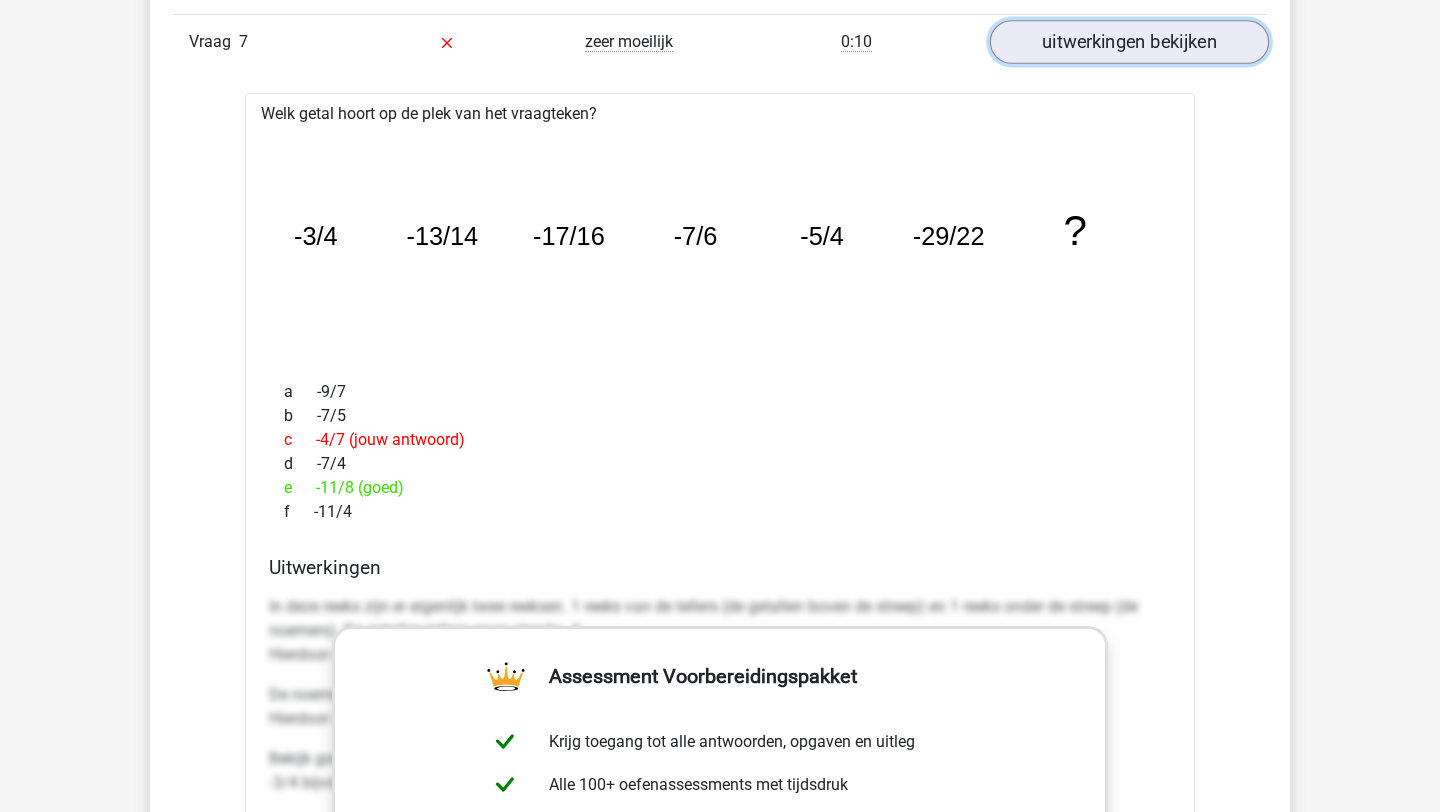 click on "uitwerkingen bekijken" at bounding box center [1129, 42] 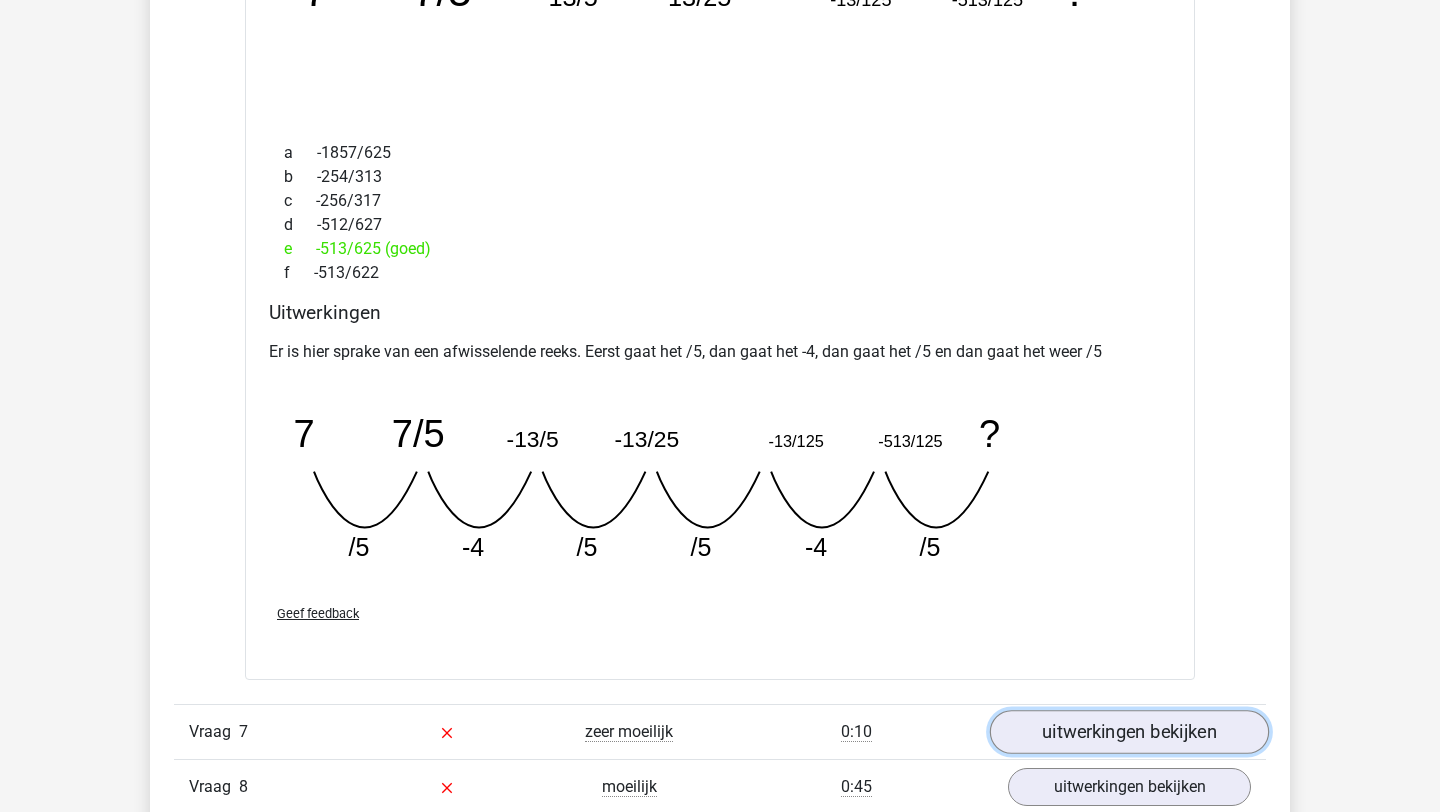 scroll, scrollTop: 4499, scrollLeft: 0, axis: vertical 